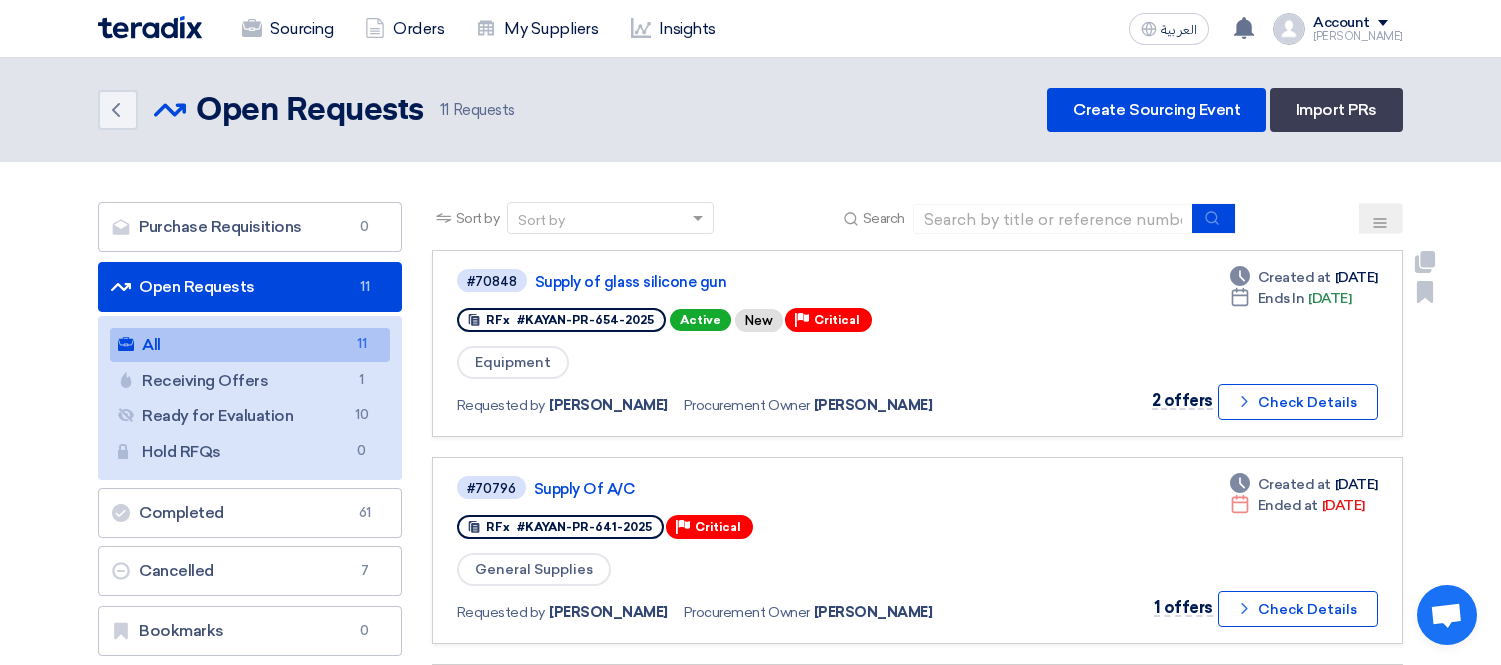 scroll, scrollTop: 0, scrollLeft: 0, axis: both 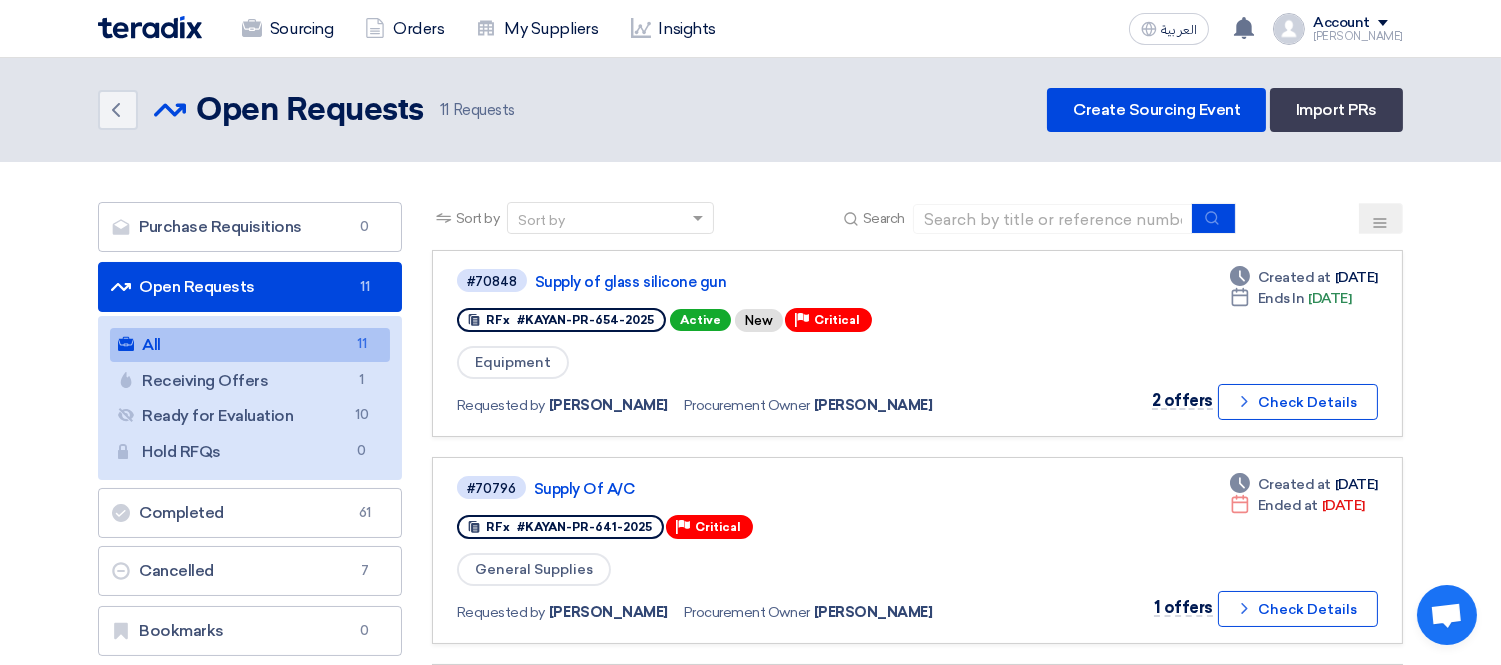 click on "Account" 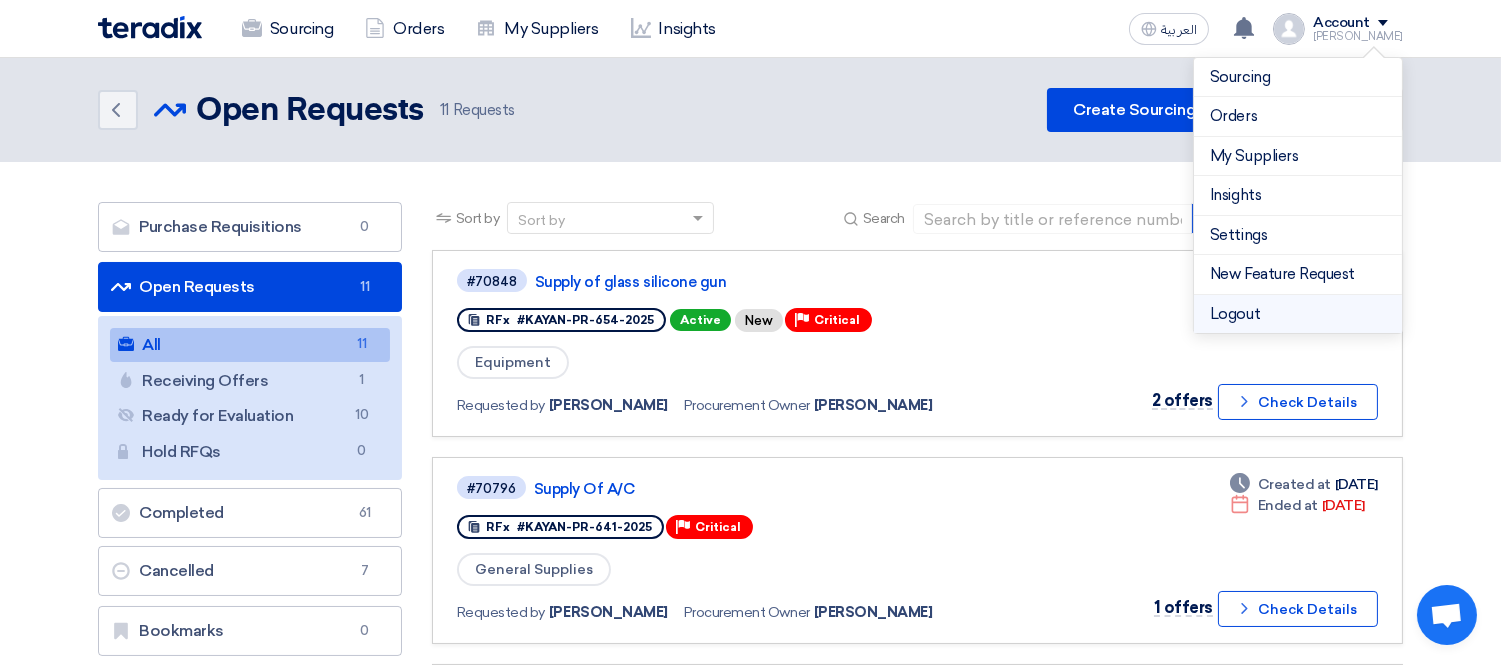 click on "Logout" 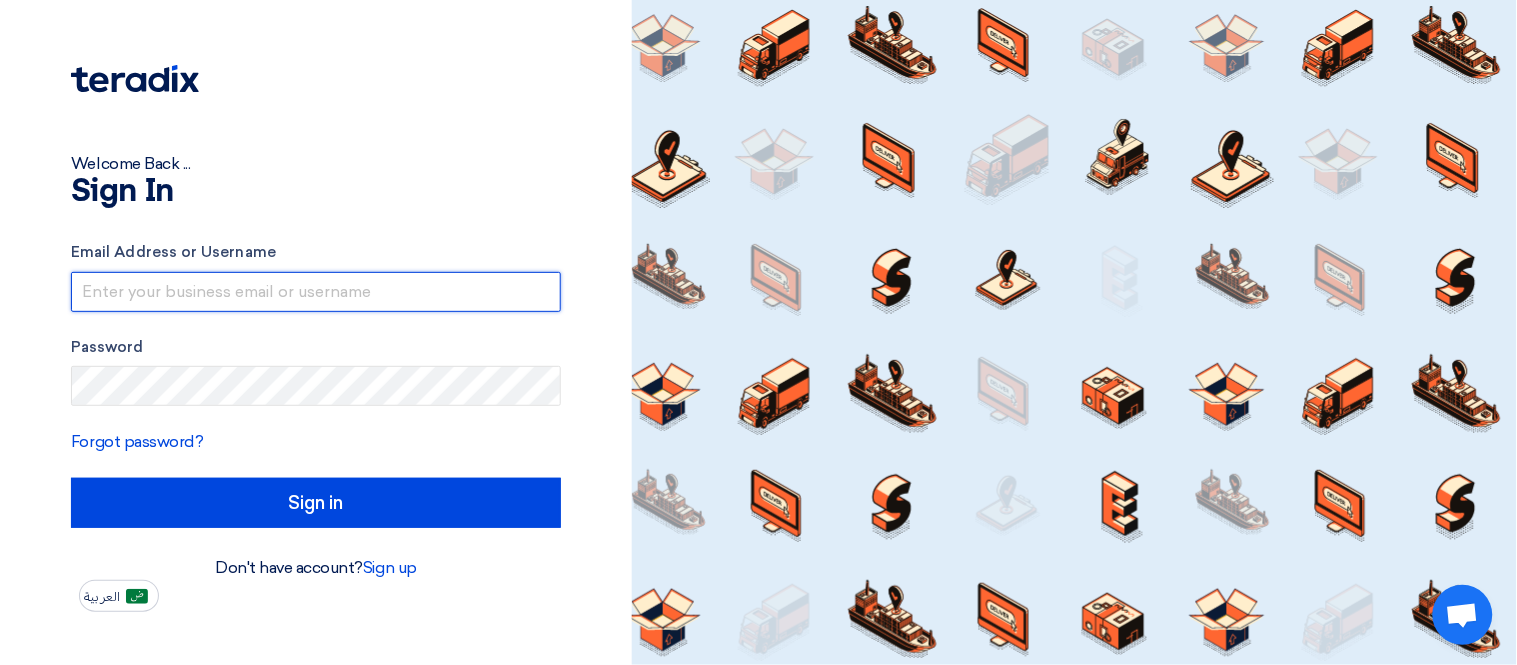 type on "[PERSON_NAME][EMAIL_ADDRESS][DOMAIN_NAME]" 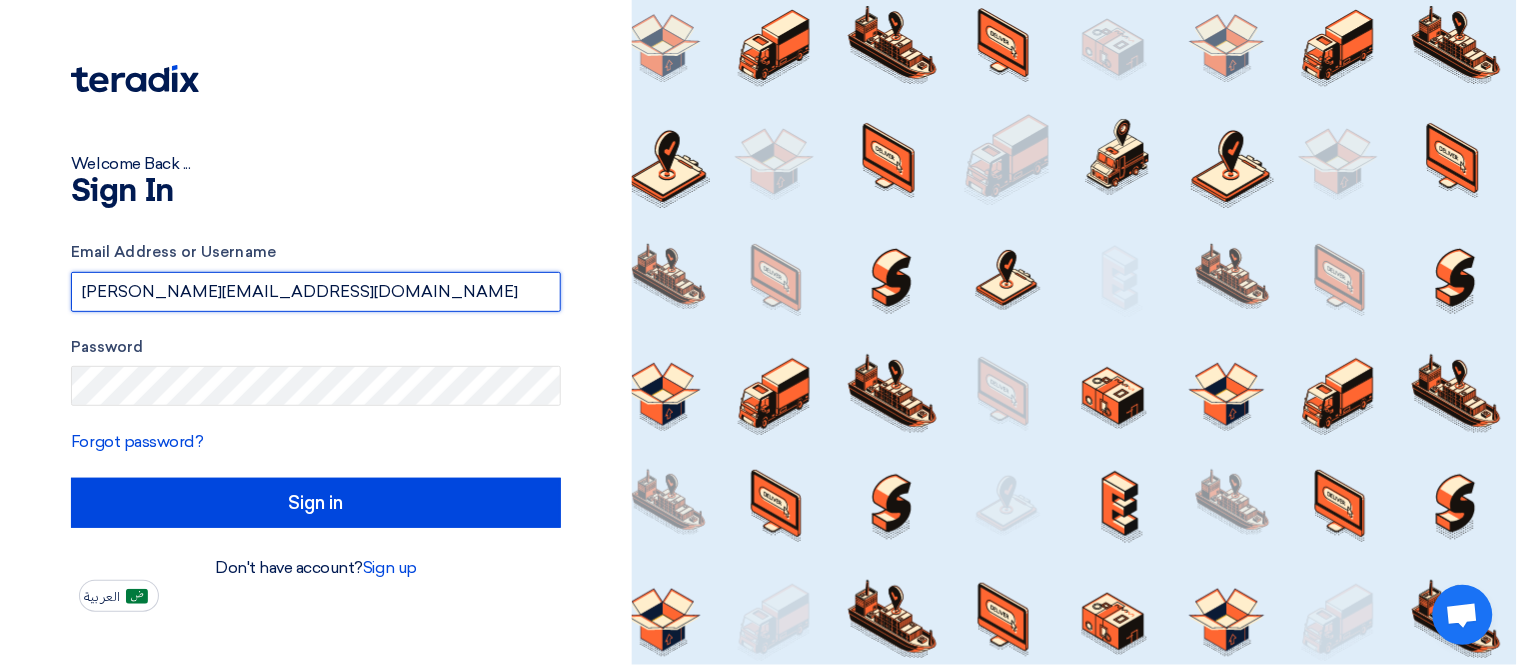 drag, startPoint x: 355, startPoint y: 301, endPoint x: 265, endPoint y: 22, distance: 293.15695 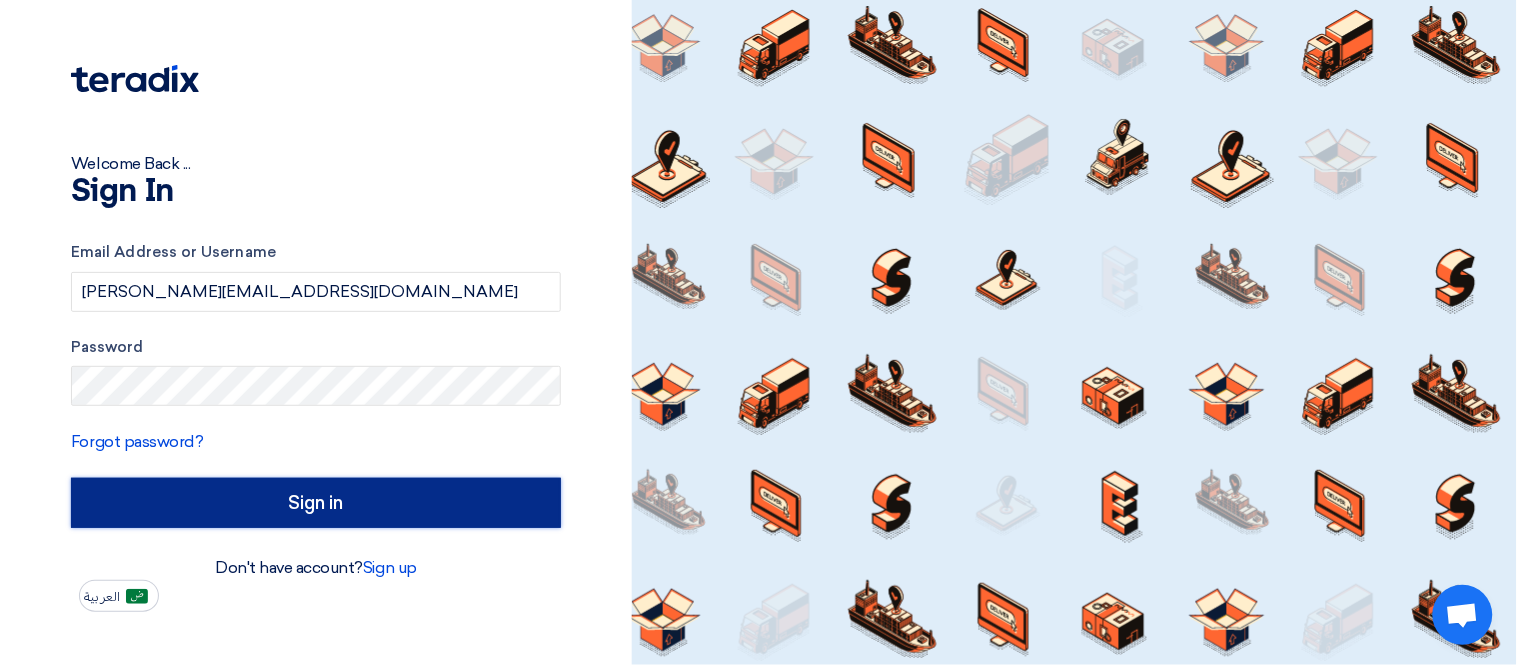 click on "Sign in" 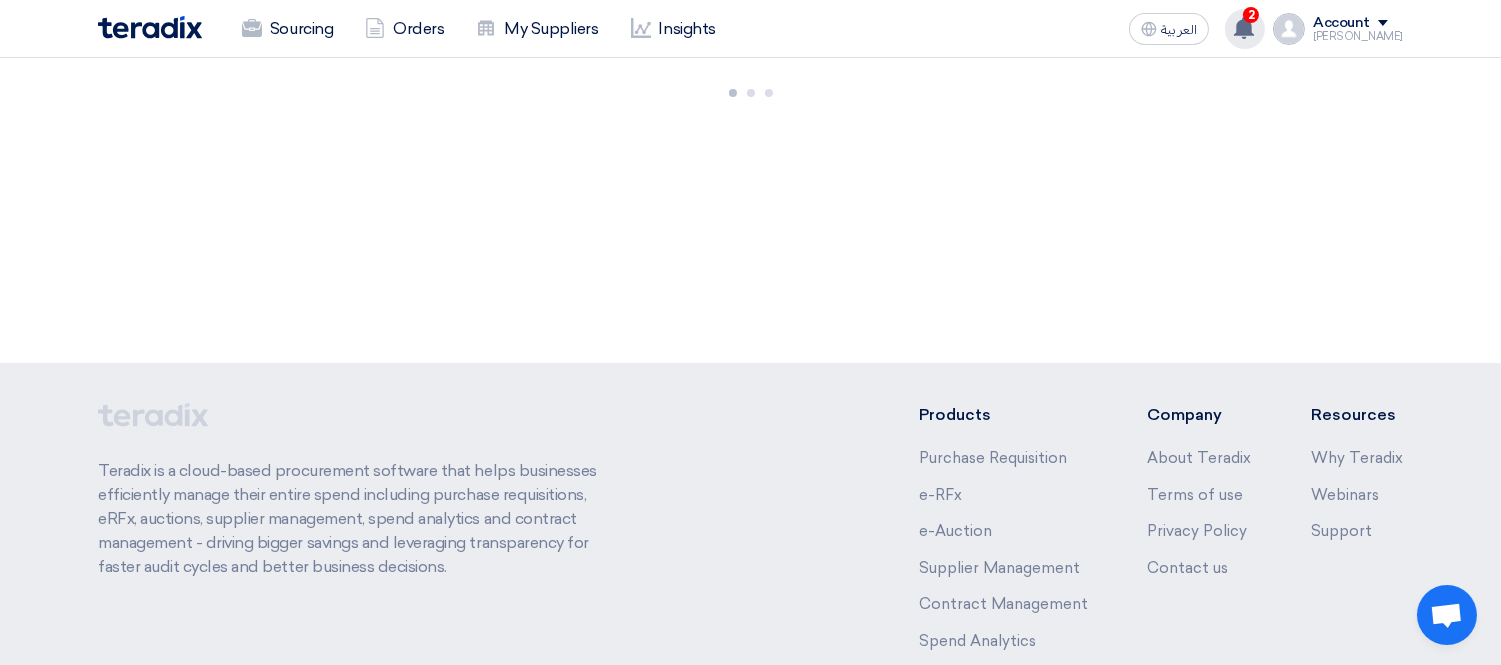 click 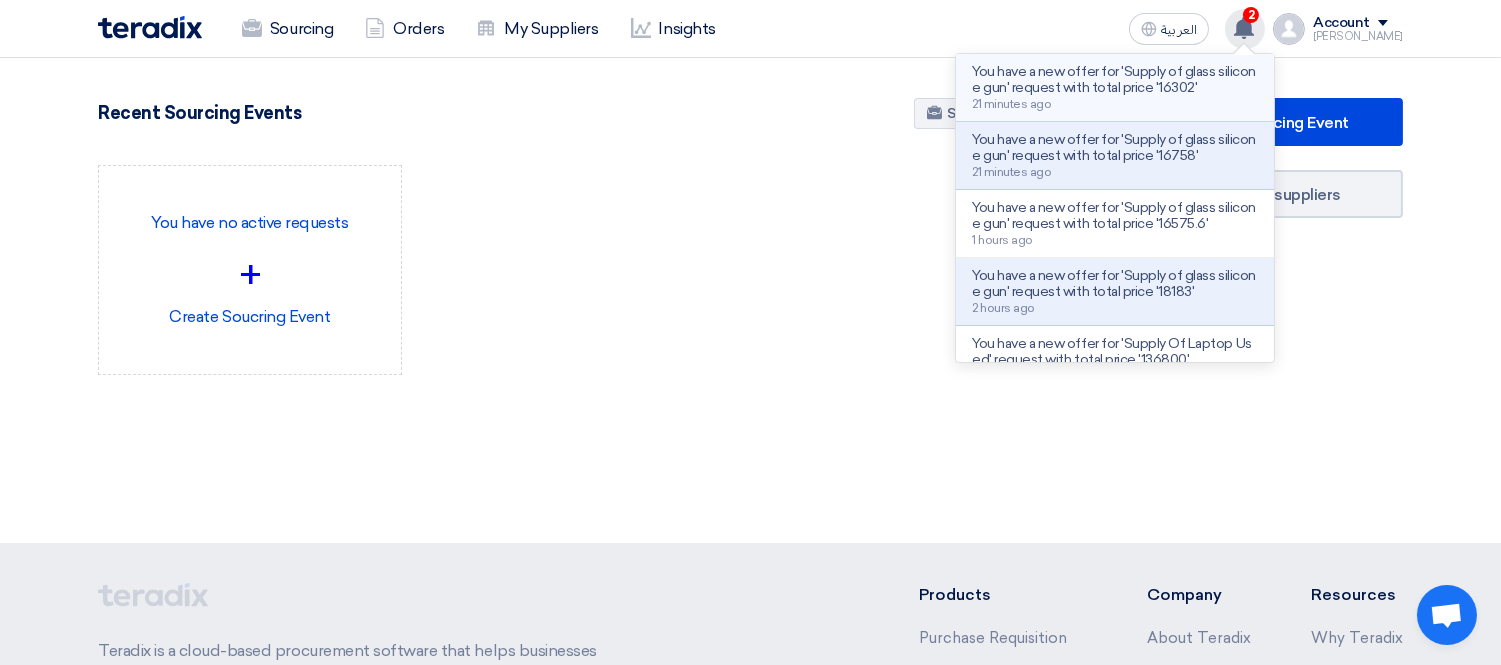 click on "You have a new offer for 'Supply of glass silicone gun' request with total price '16302'" 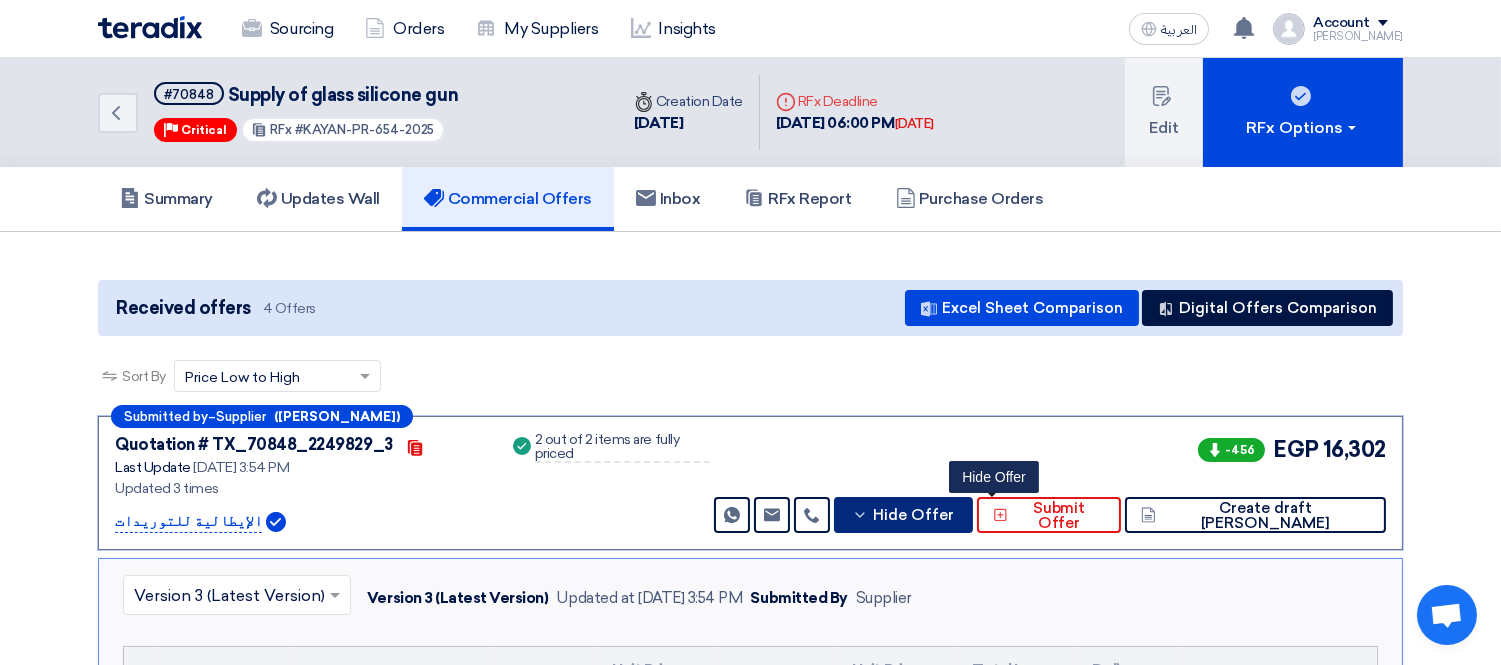 click on "Submitted by
–
Supplier
(ماجد خليفة)
Quotation #
TX_70848_2249829_3
Contacts
Last Update
29 Jul 2025, 3:54 PM
Updated 3 times
×" at bounding box center [750, 866] 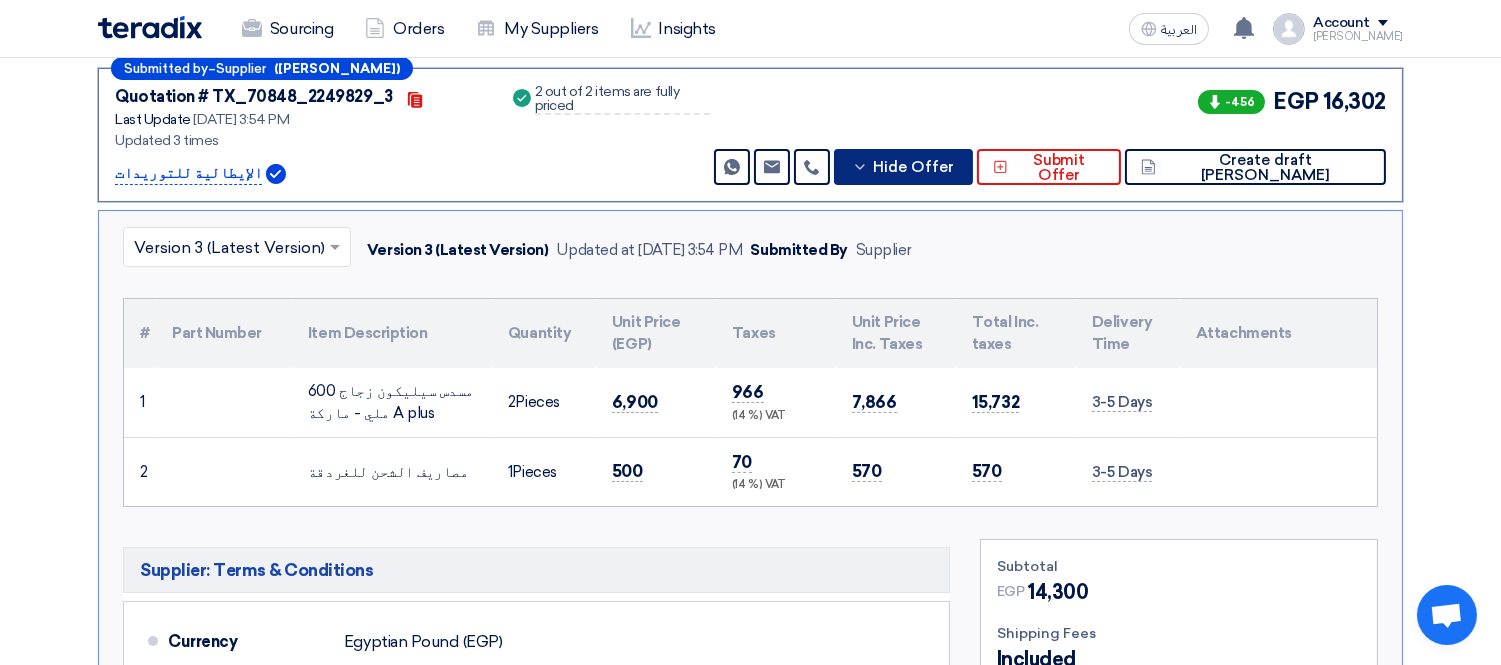 scroll, scrollTop: 413, scrollLeft: 0, axis: vertical 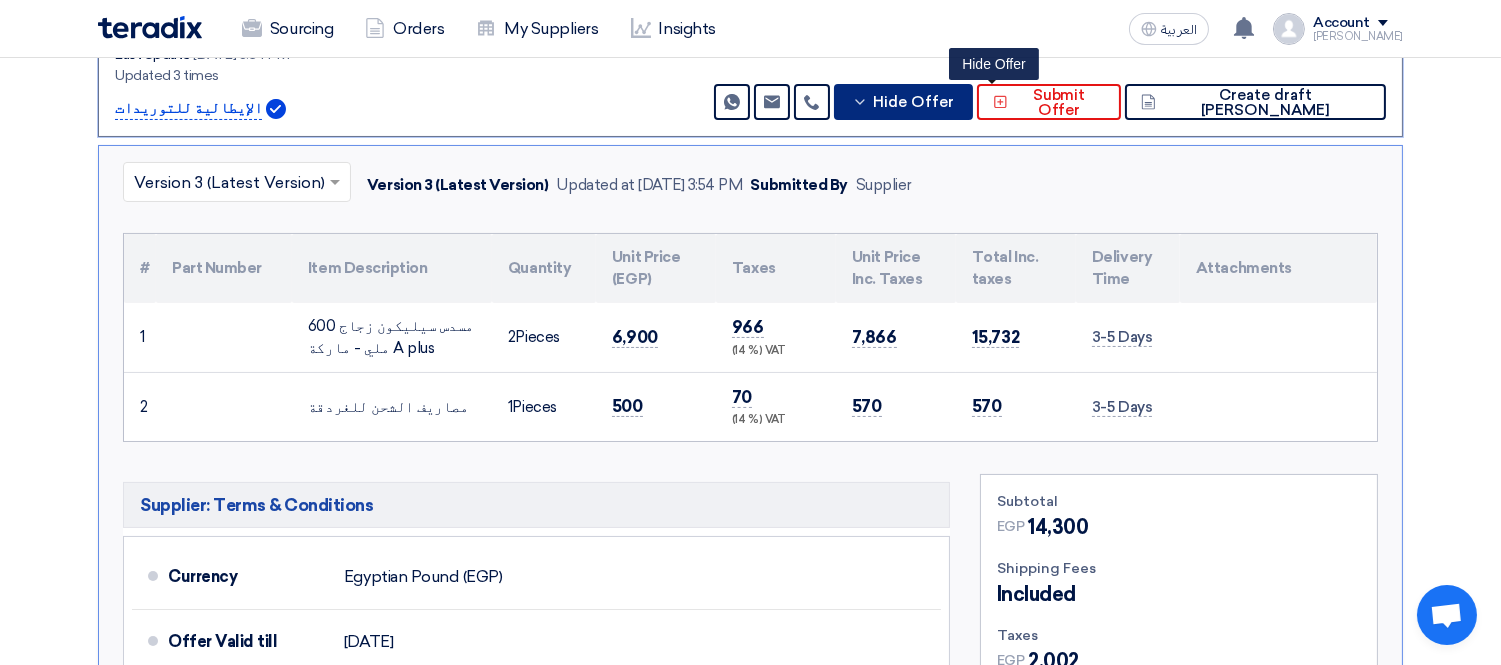 click on "Hide Offer" at bounding box center [913, 102] 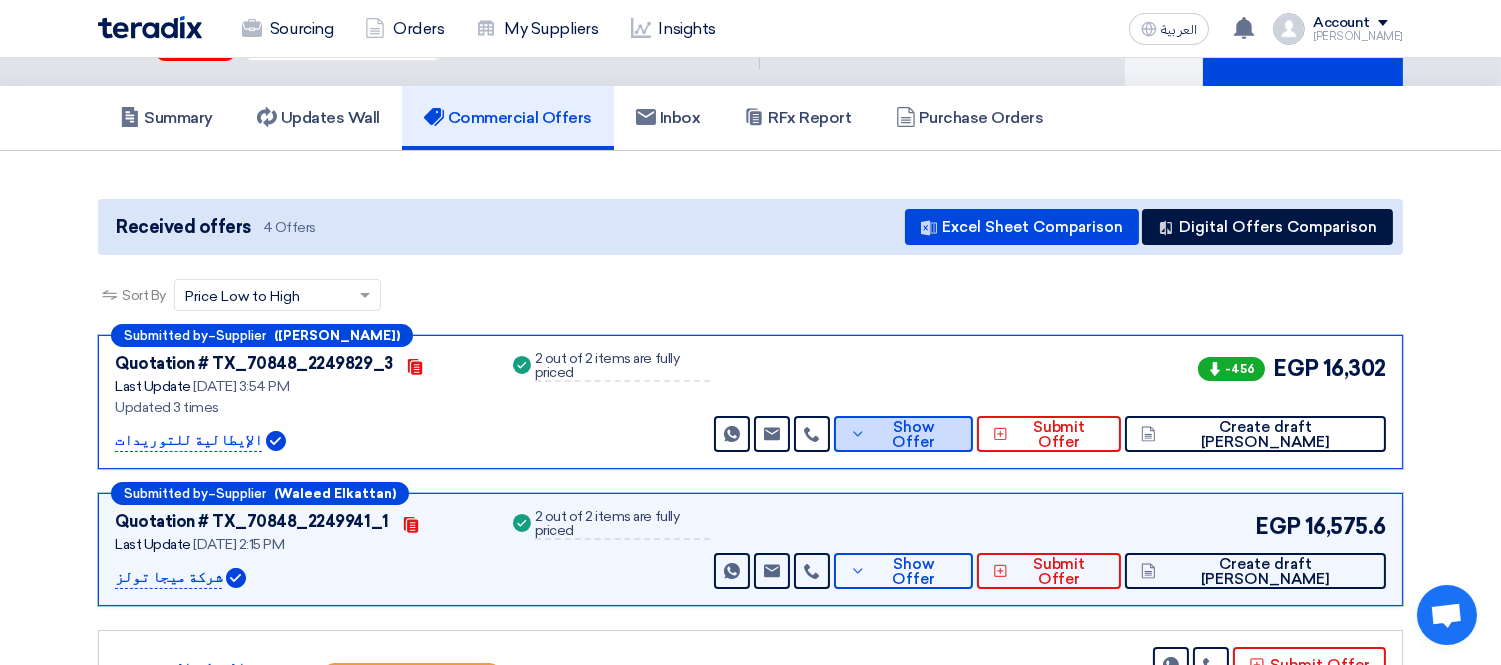 scroll, scrollTop: 80, scrollLeft: 0, axis: vertical 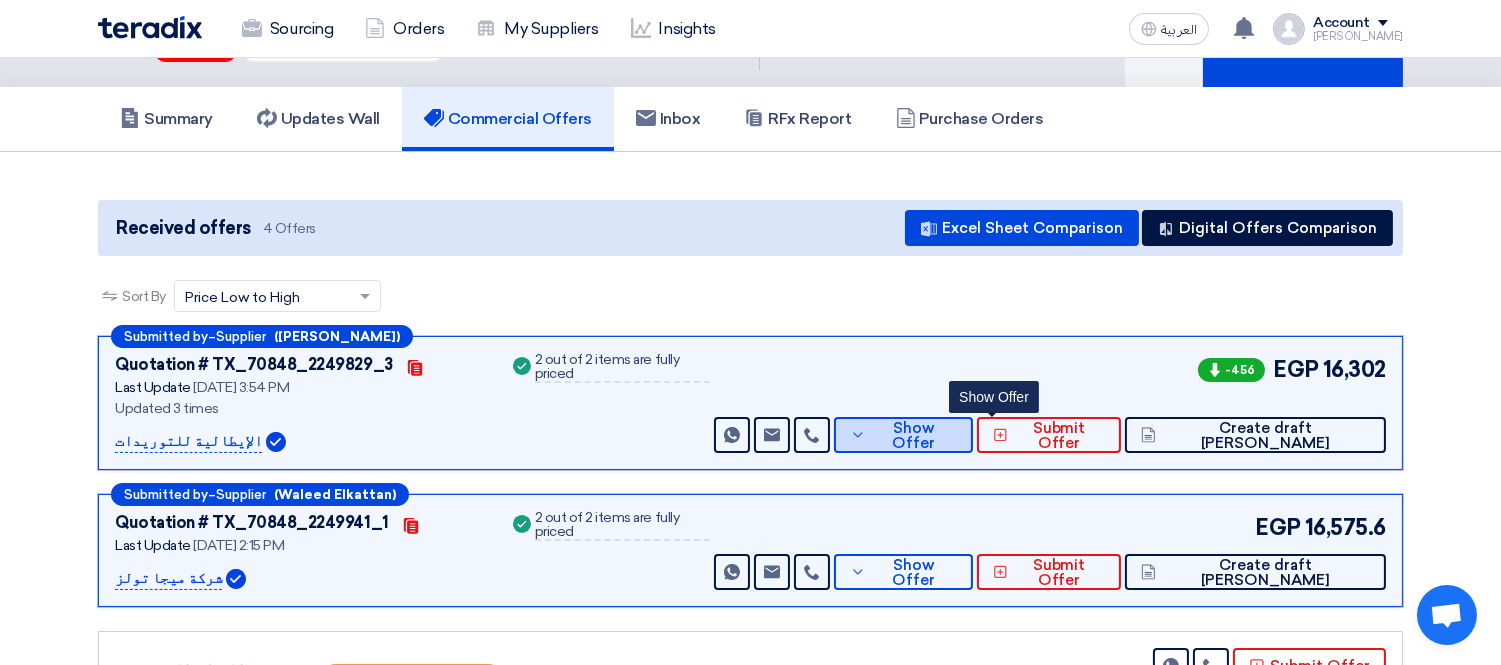 click on "Show Offer" at bounding box center [914, 436] 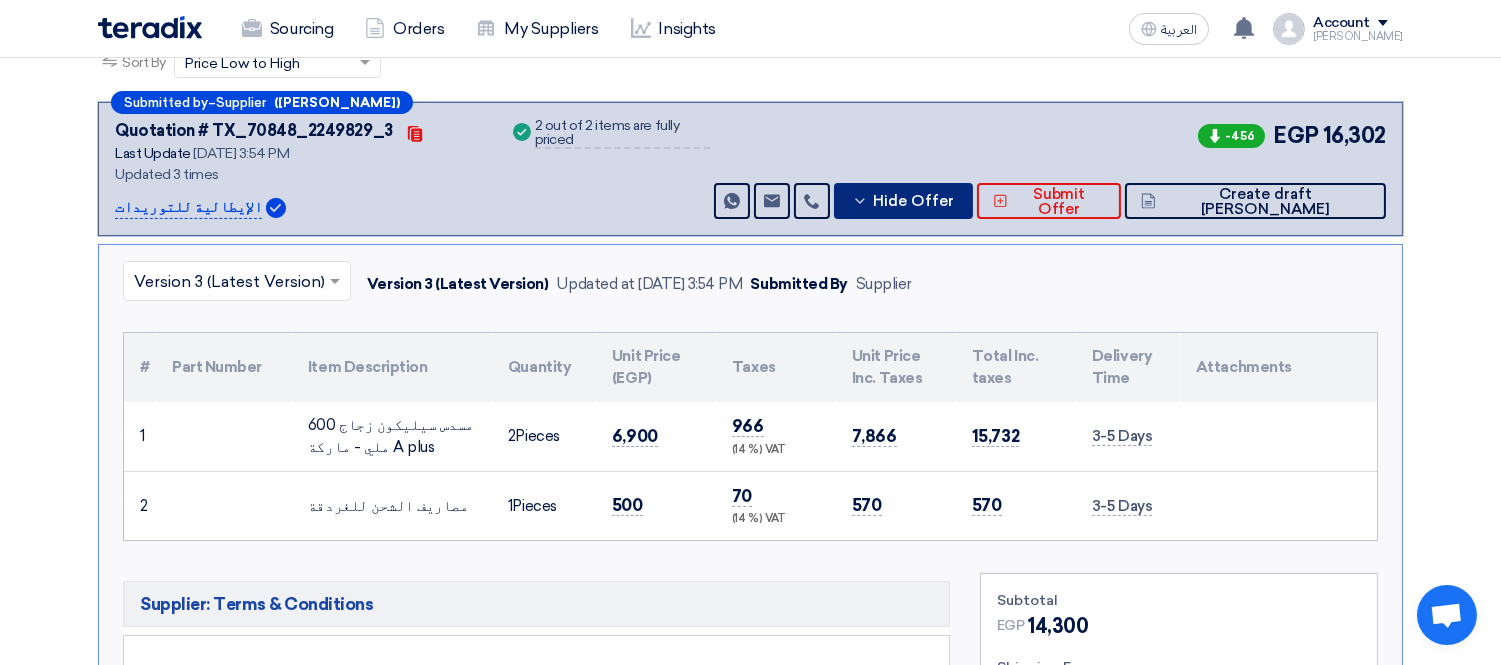 scroll, scrollTop: 413, scrollLeft: 0, axis: vertical 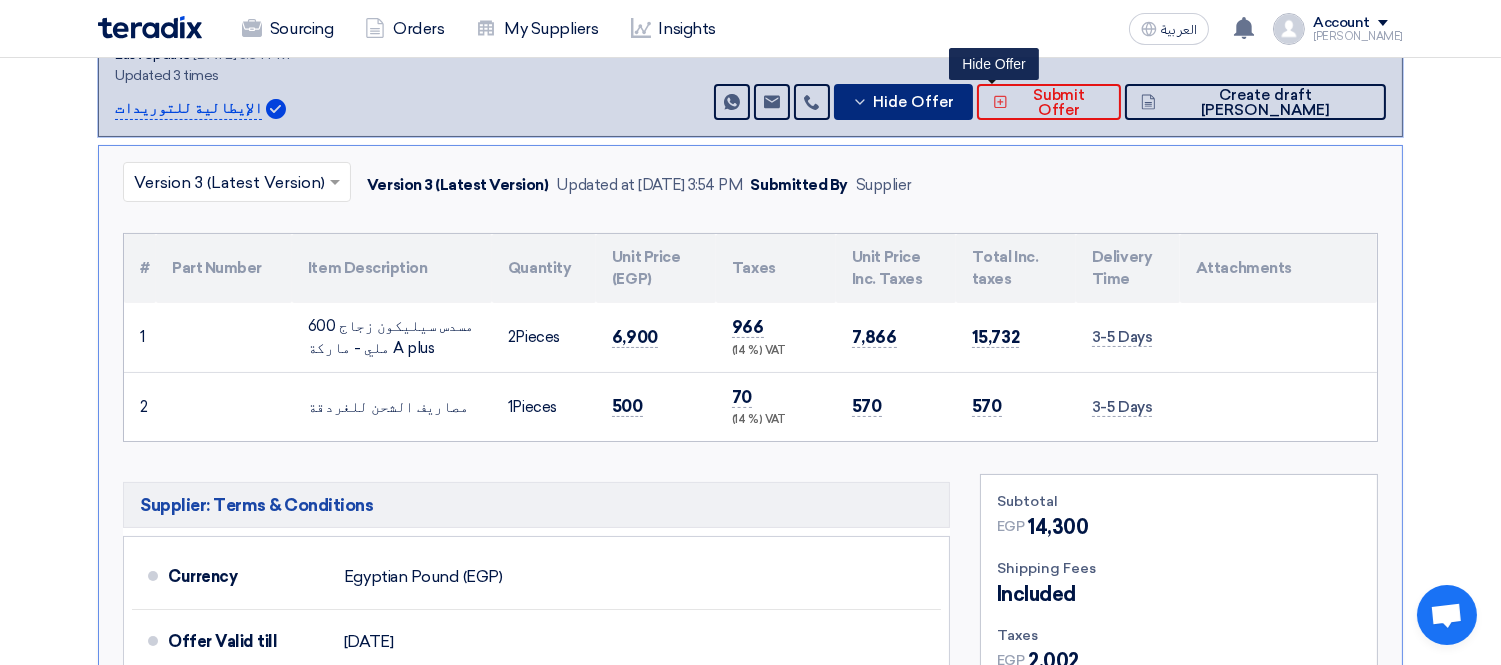 click on "Hide Offer" at bounding box center (913, 102) 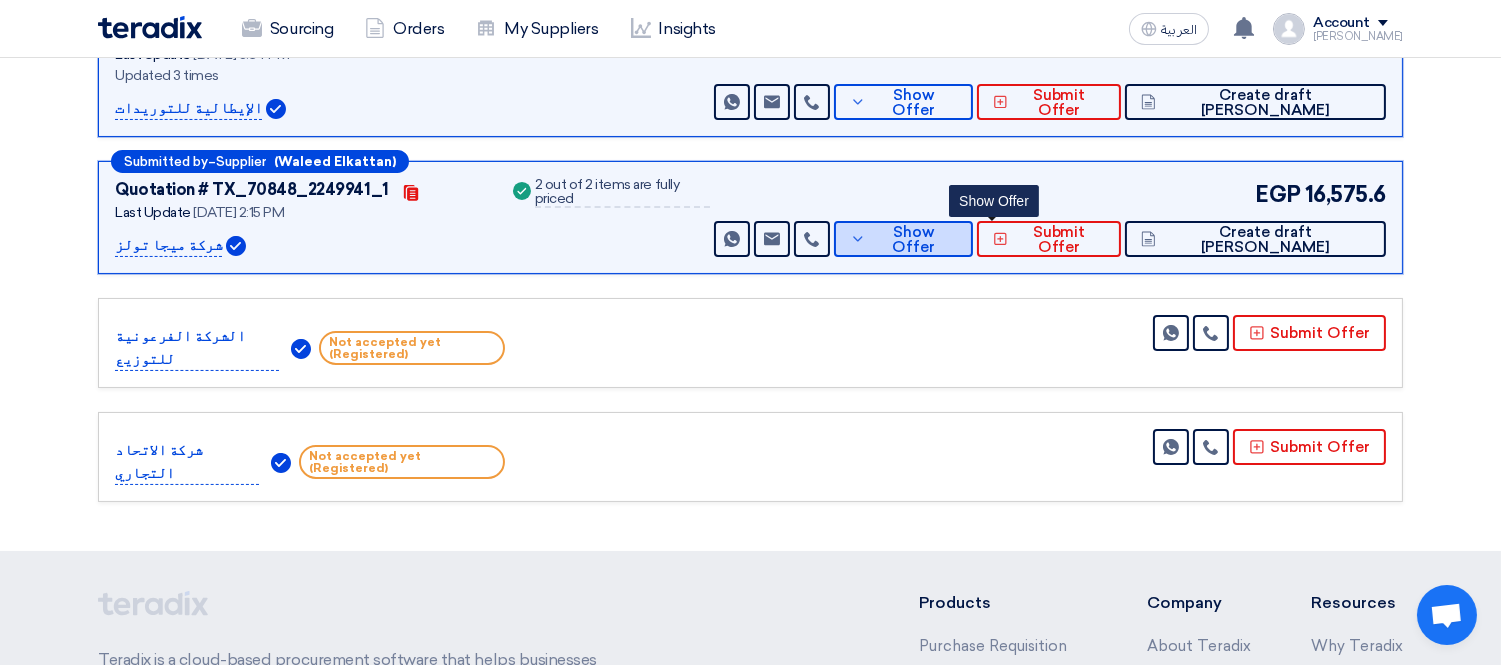 click on "Show Offer" at bounding box center [914, 240] 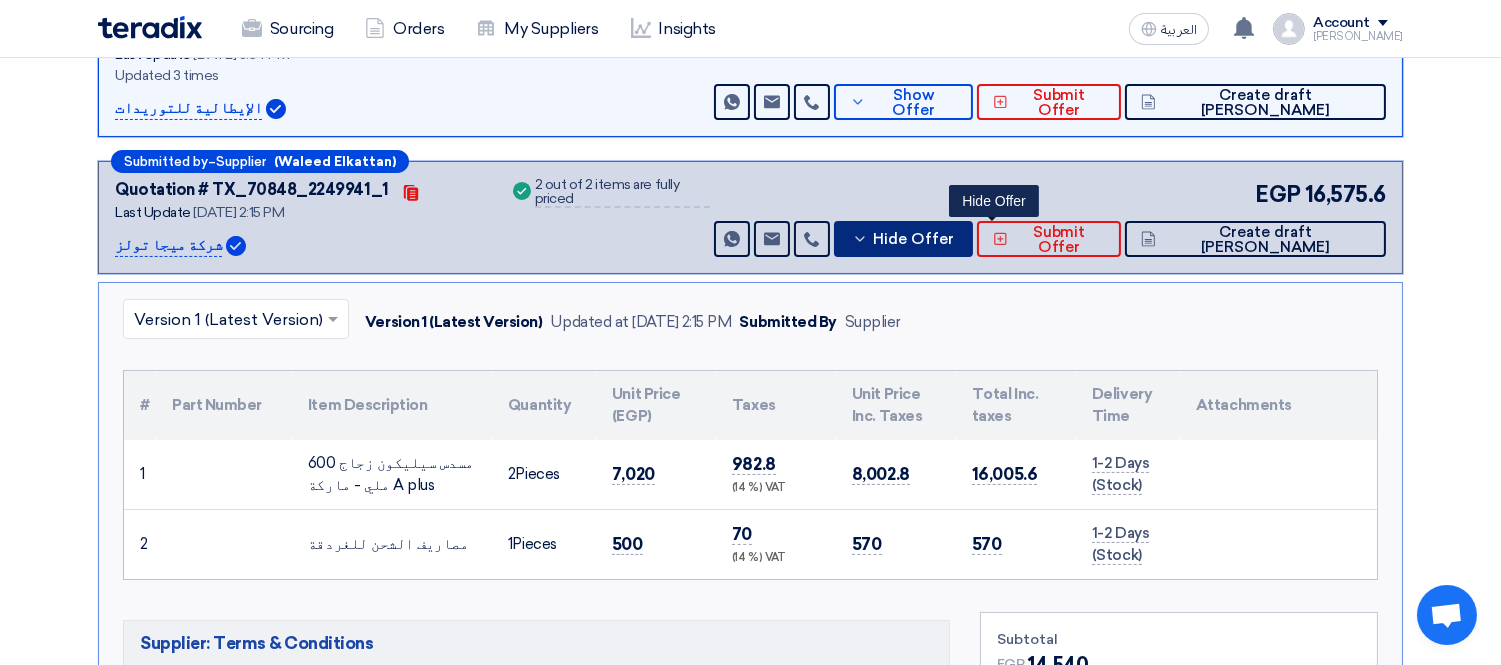 click on "Hide Offer" at bounding box center [913, 239] 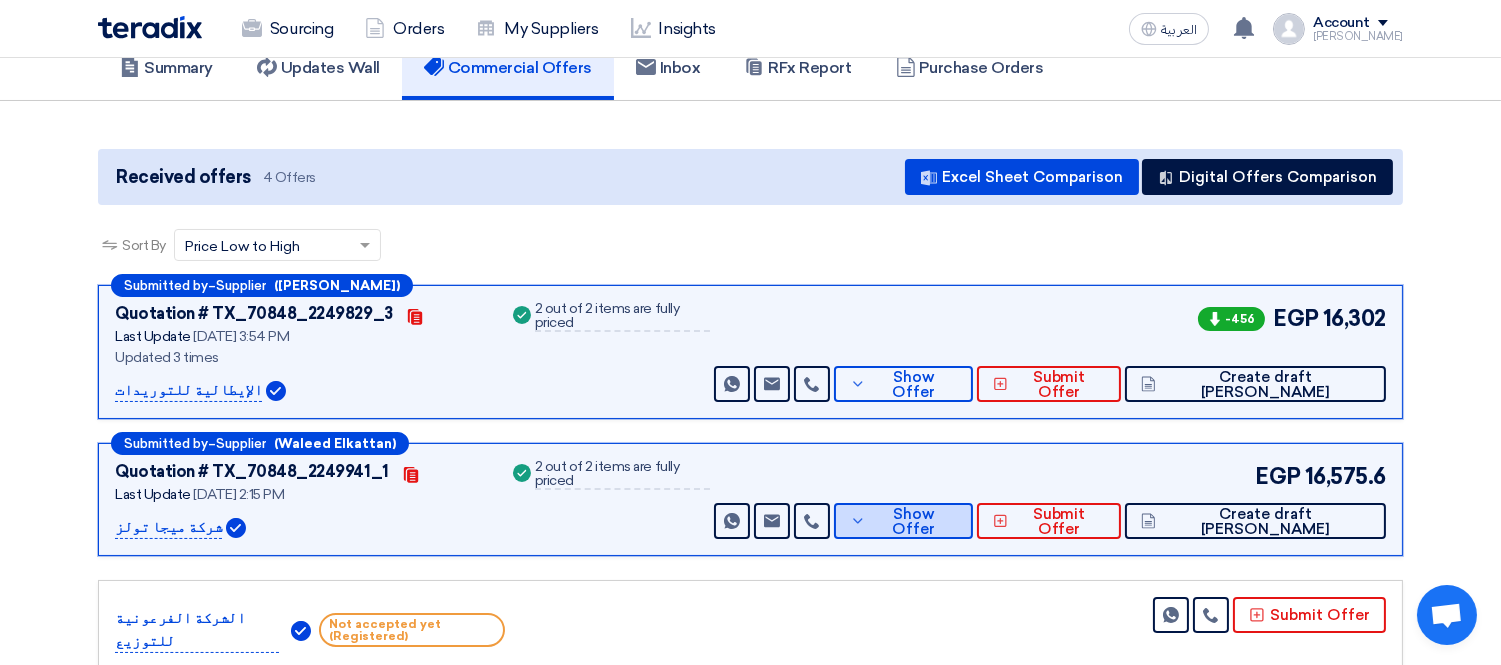 scroll, scrollTop: 0, scrollLeft: 0, axis: both 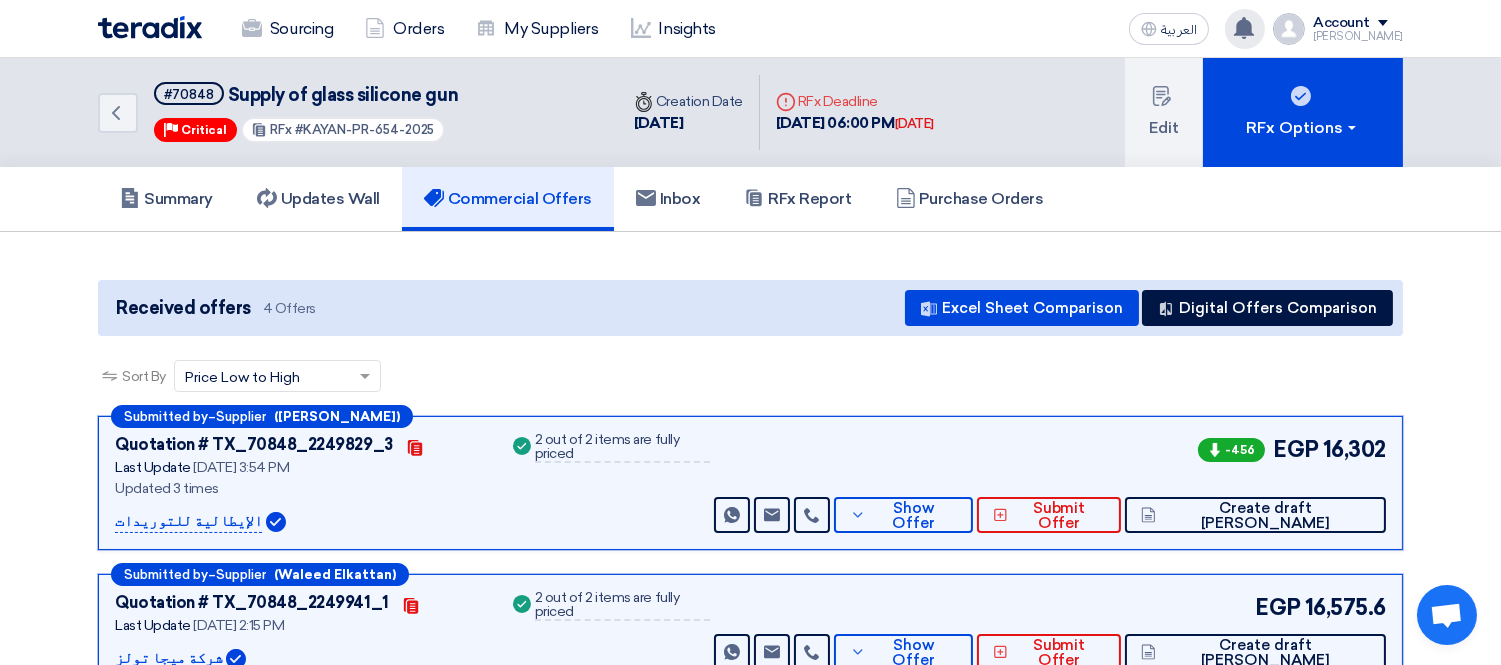 click 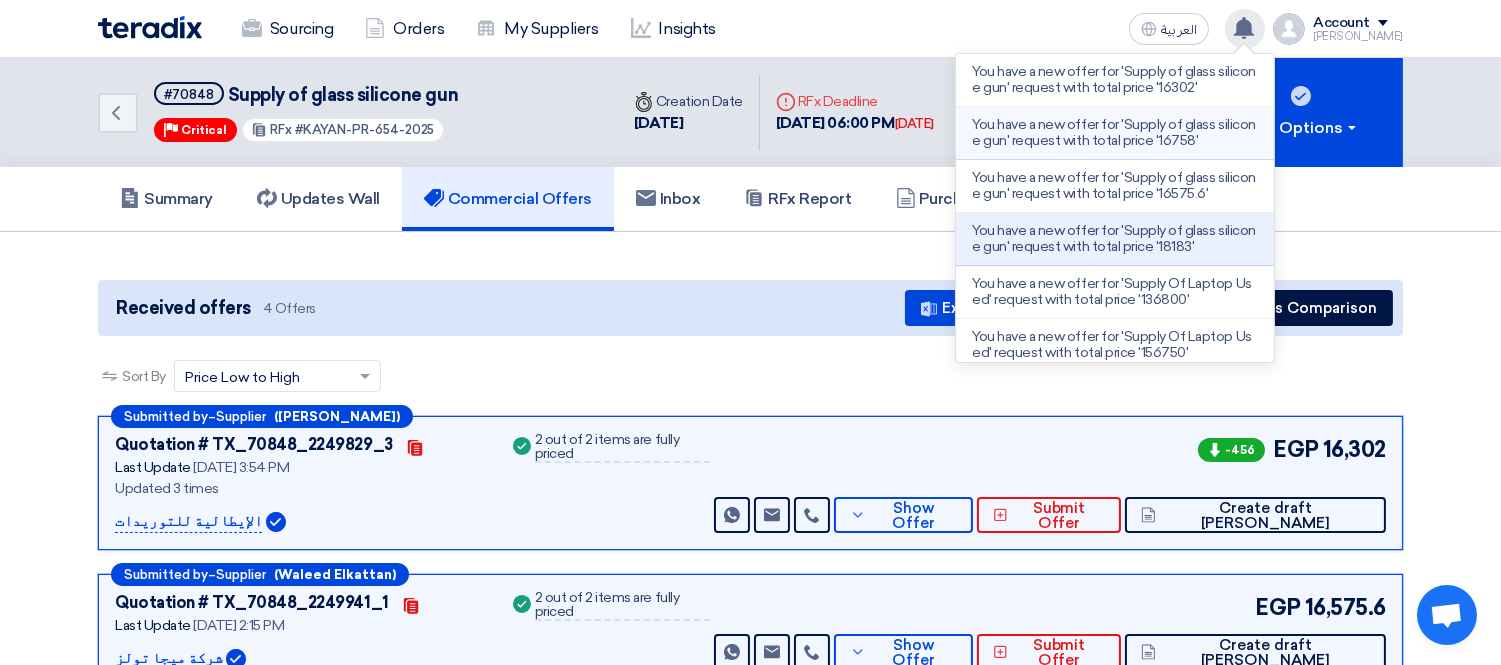 click on "You have a new offer for 'Supply of glass silicone gun' request with total price '16758'" 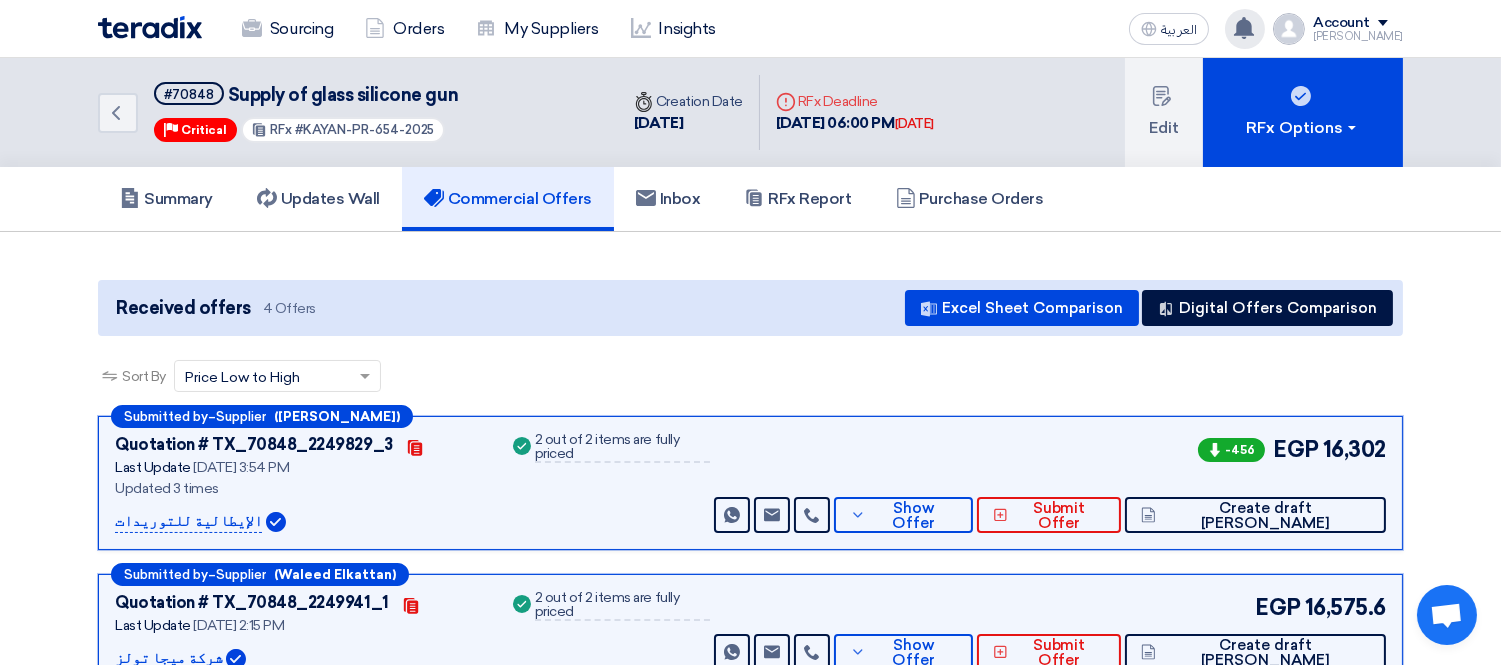 click 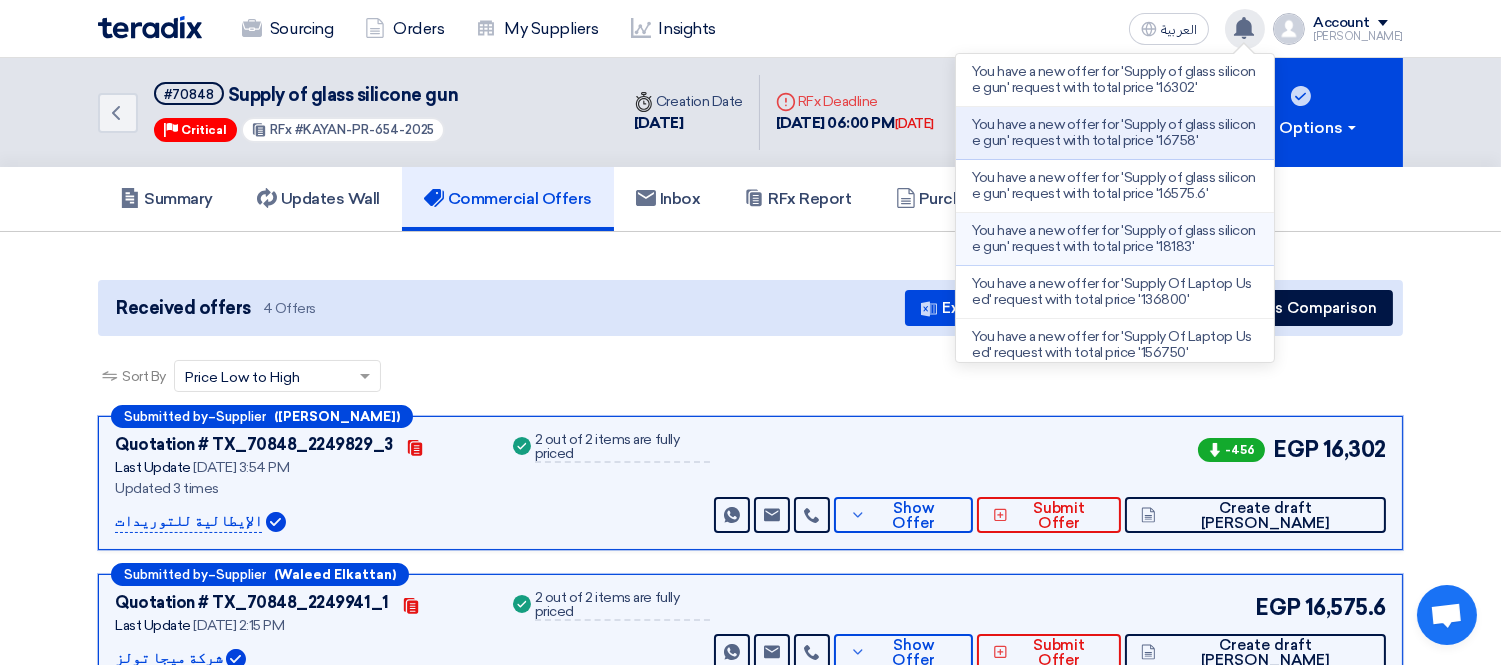 click on "You have a new offer for 'Supply of glass silicone gun' request with total price '18183'" 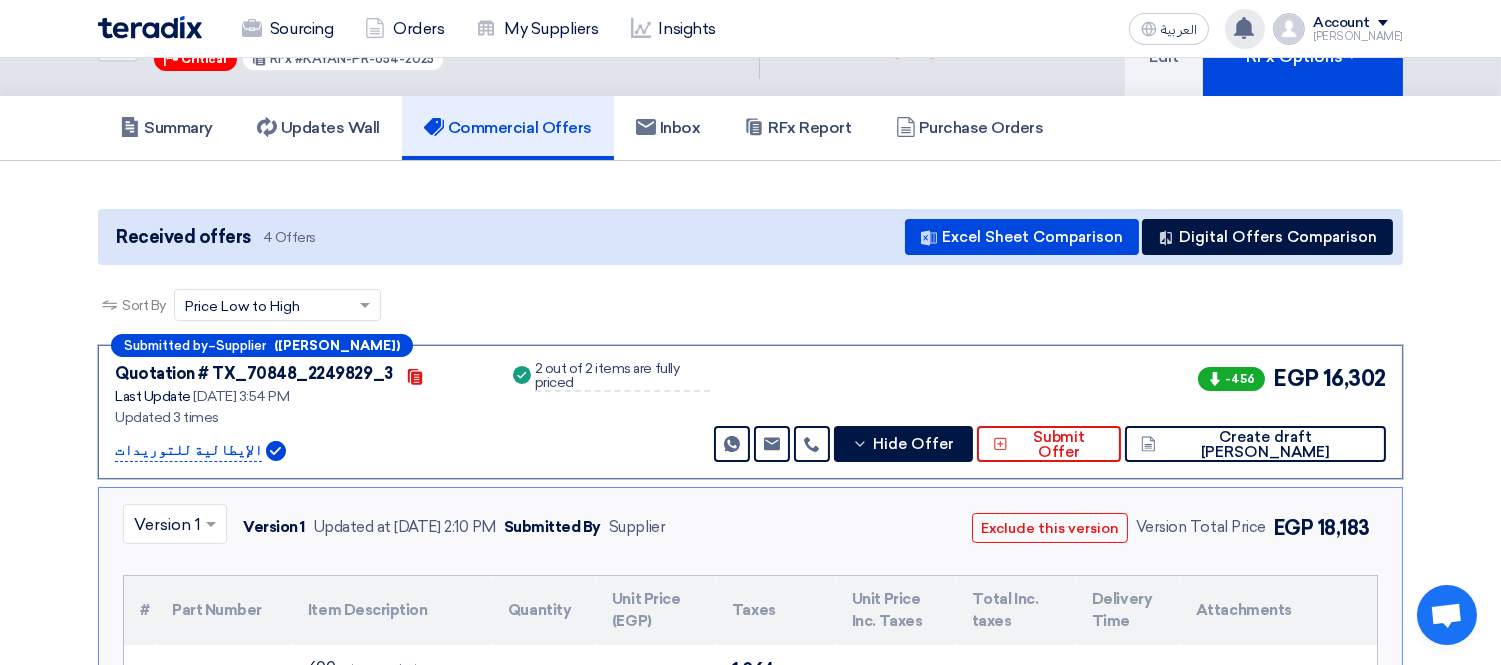 scroll, scrollTop: 0, scrollLeft: 0, axis: both 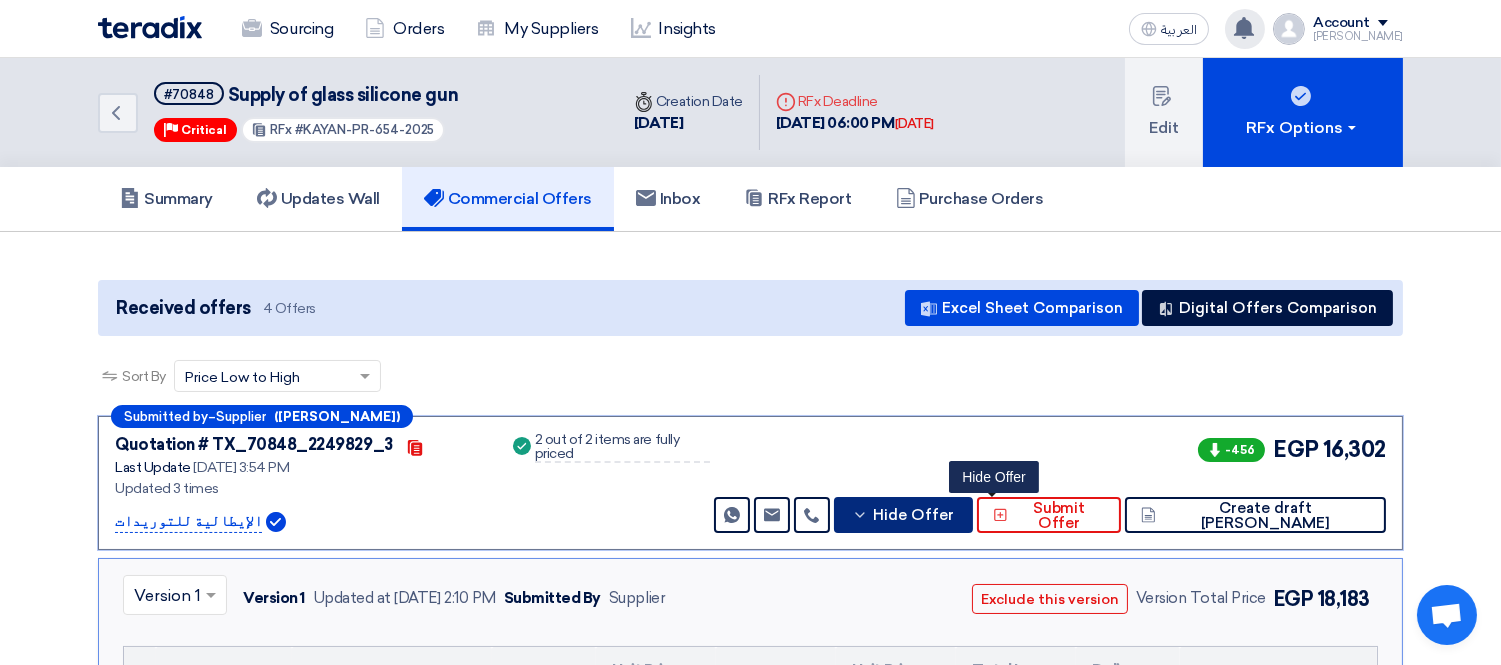 click on "Hide Offer" at bounding box center (913, 515) 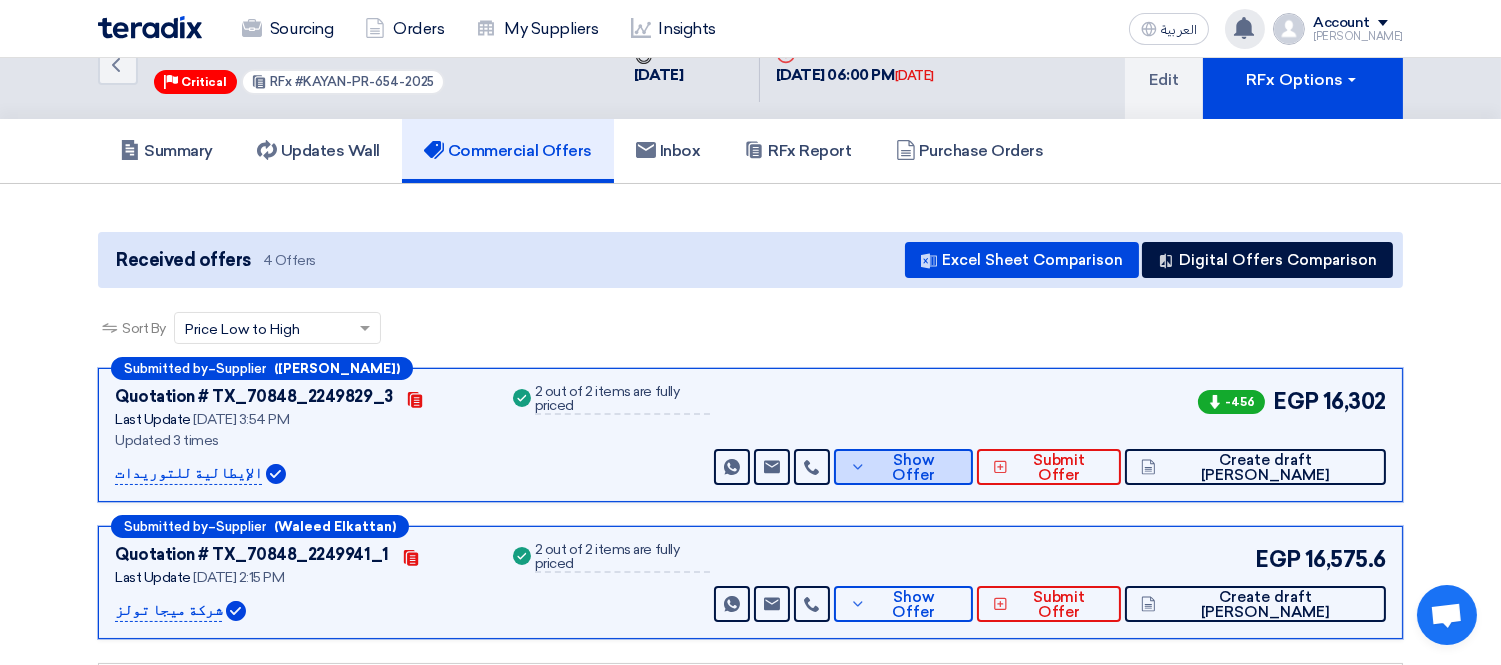 scroll, scrollTop: 0, scrollLeft: 0, axis: both 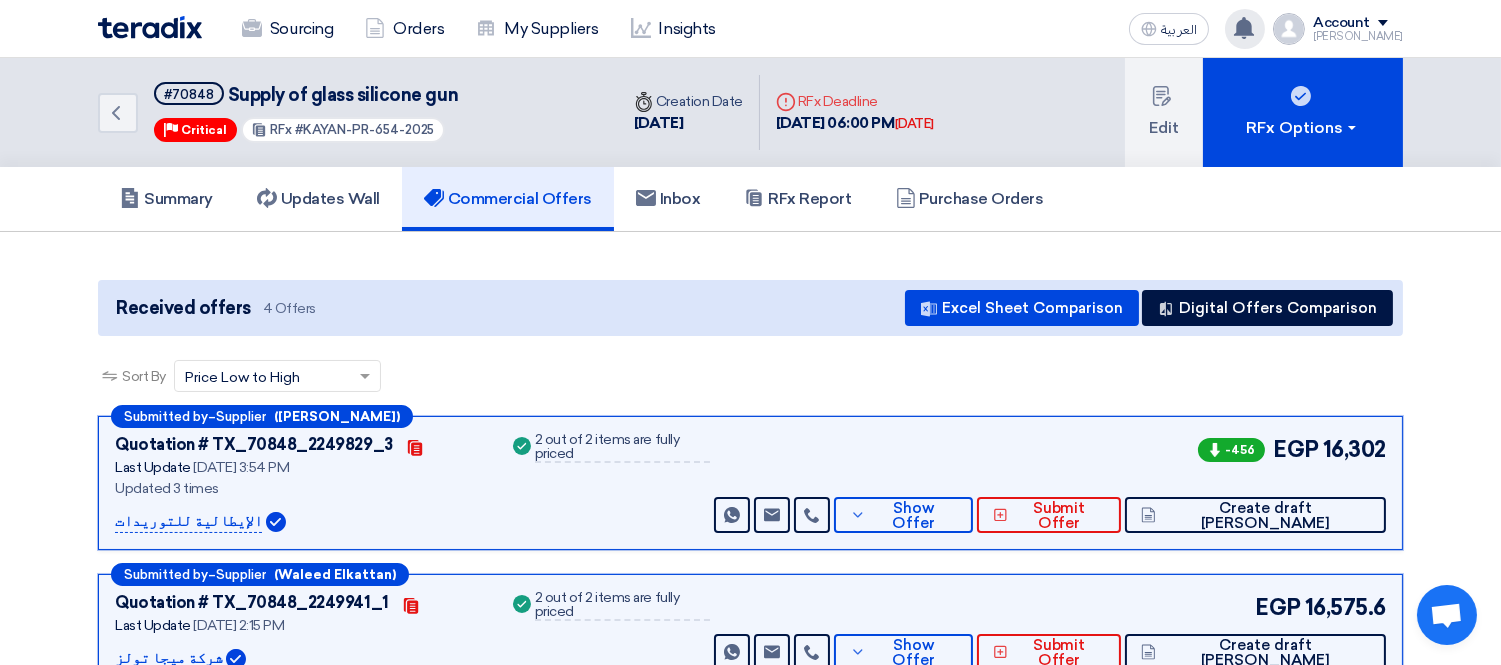 click 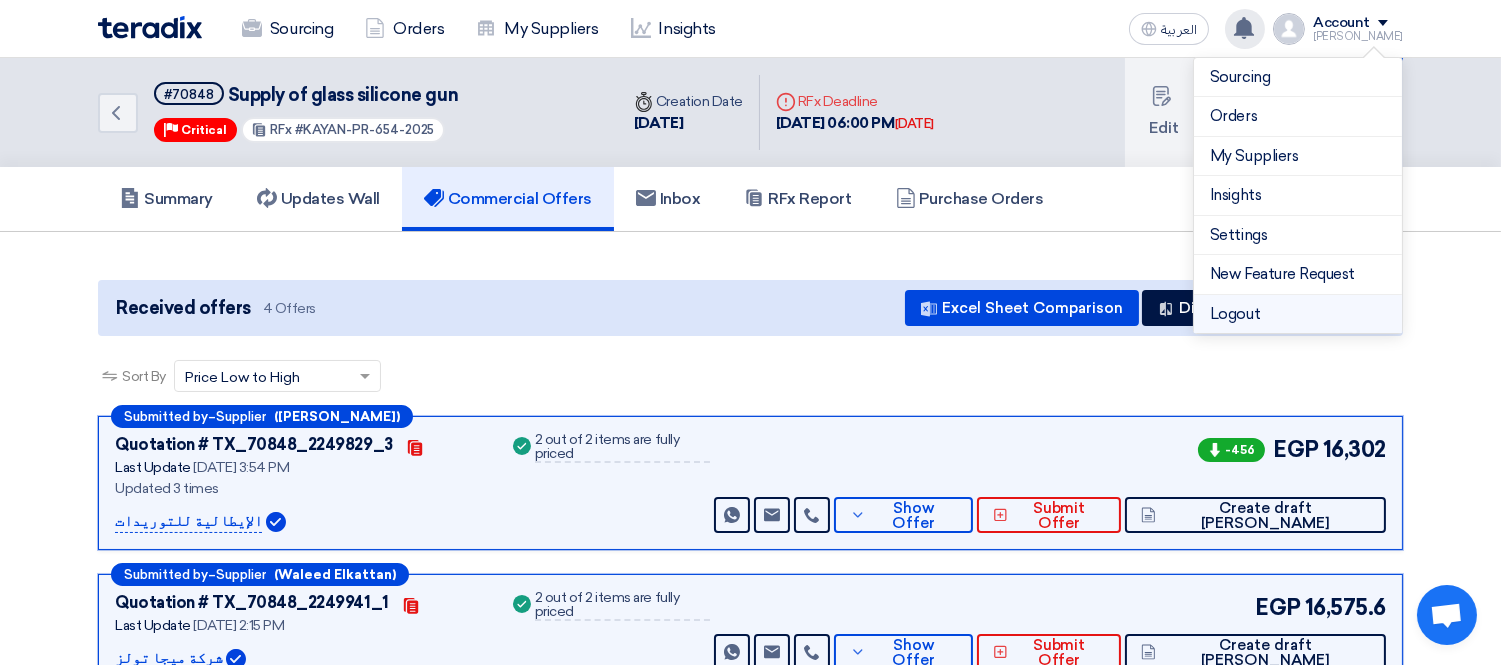 click on "Logout" 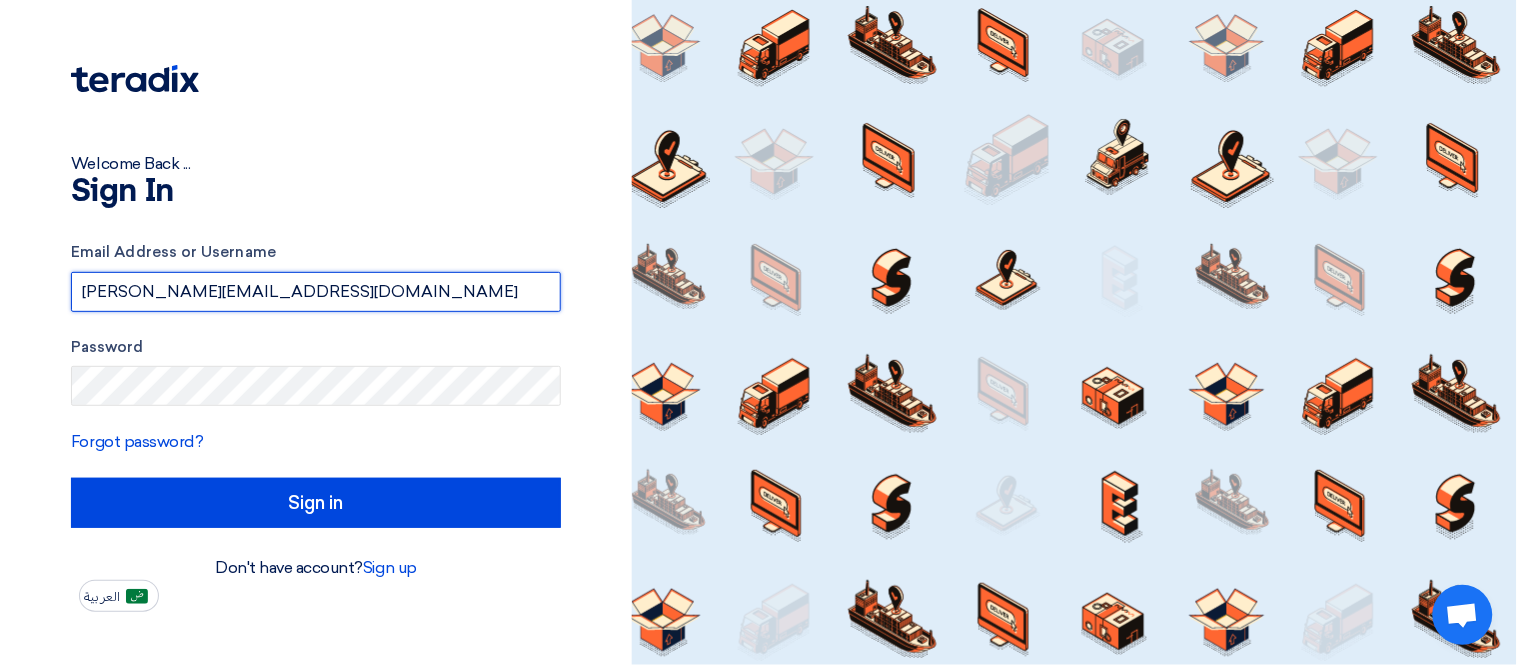drag, startPoint x: 345, startPoint y: 298, endPoint x: 0, endPoint y: 290, distance: 345.09274 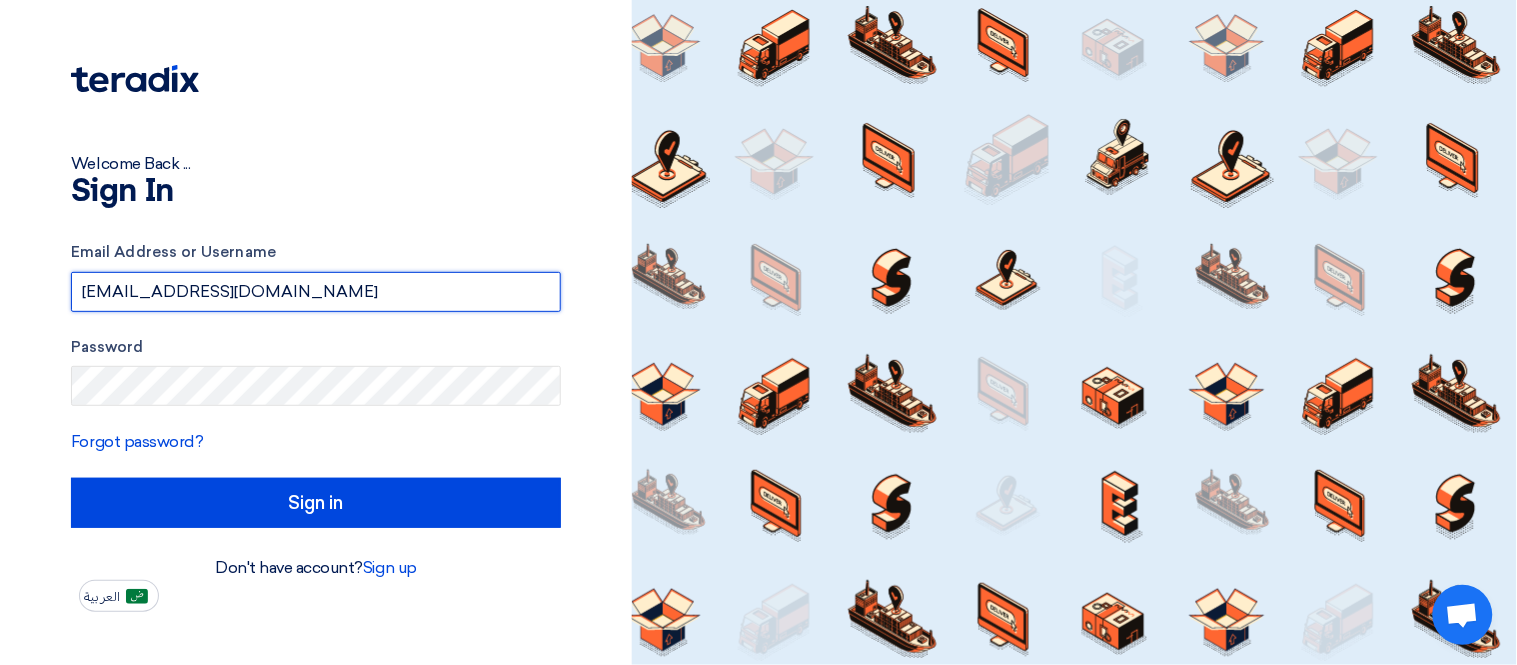 type on "[EMAIL_ADDRESS][DOMAIN_NAME]" 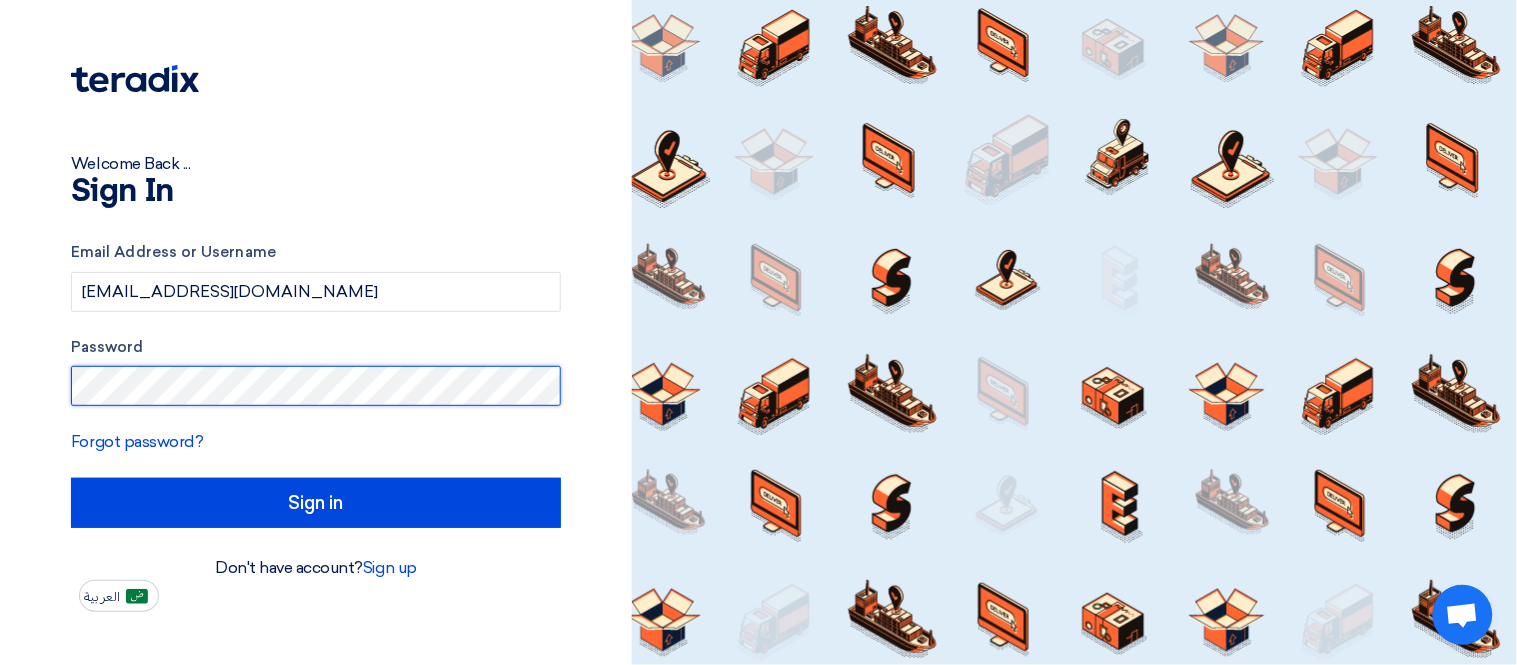 click on "Welcome Back ...
Sign In
Email Address or Username
faraous2007@gmail.com
Password
Forgot password?
Sign in
Don't have account?
Sign up
العربية" 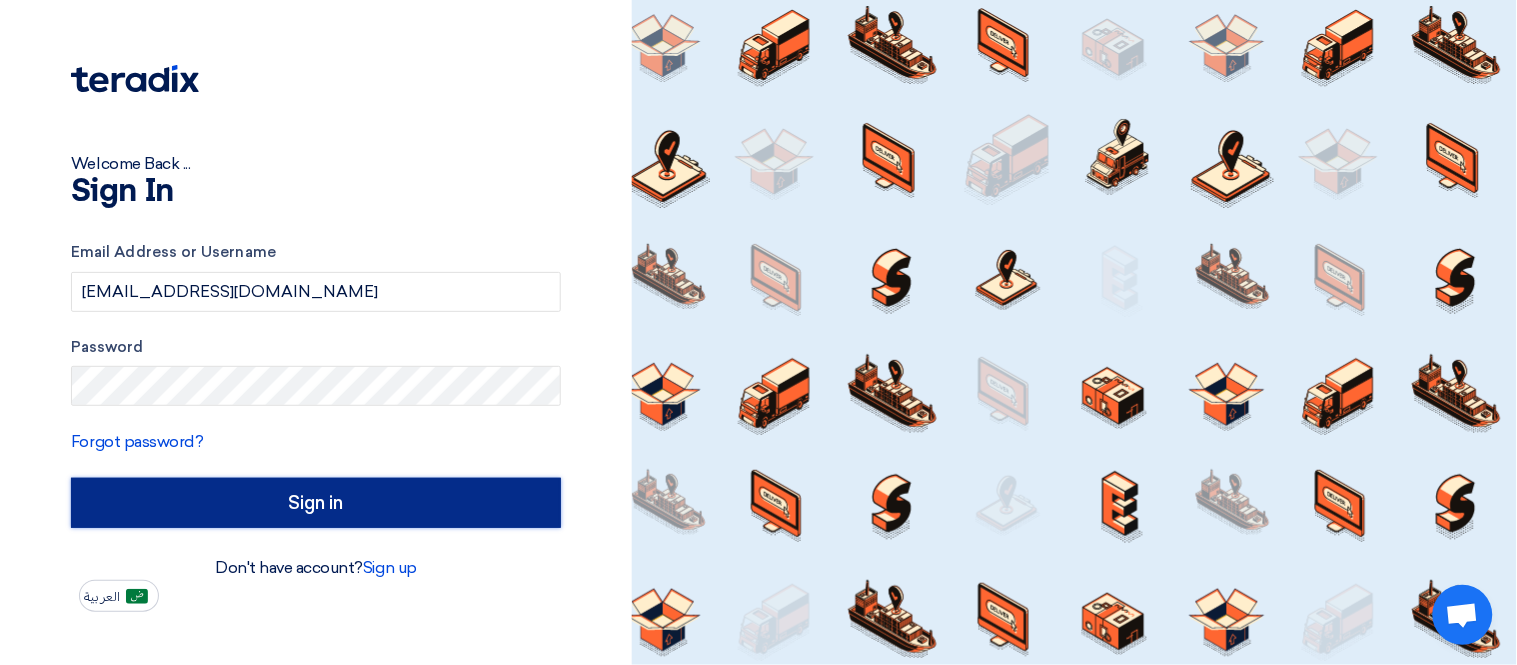 click on "Sign in" 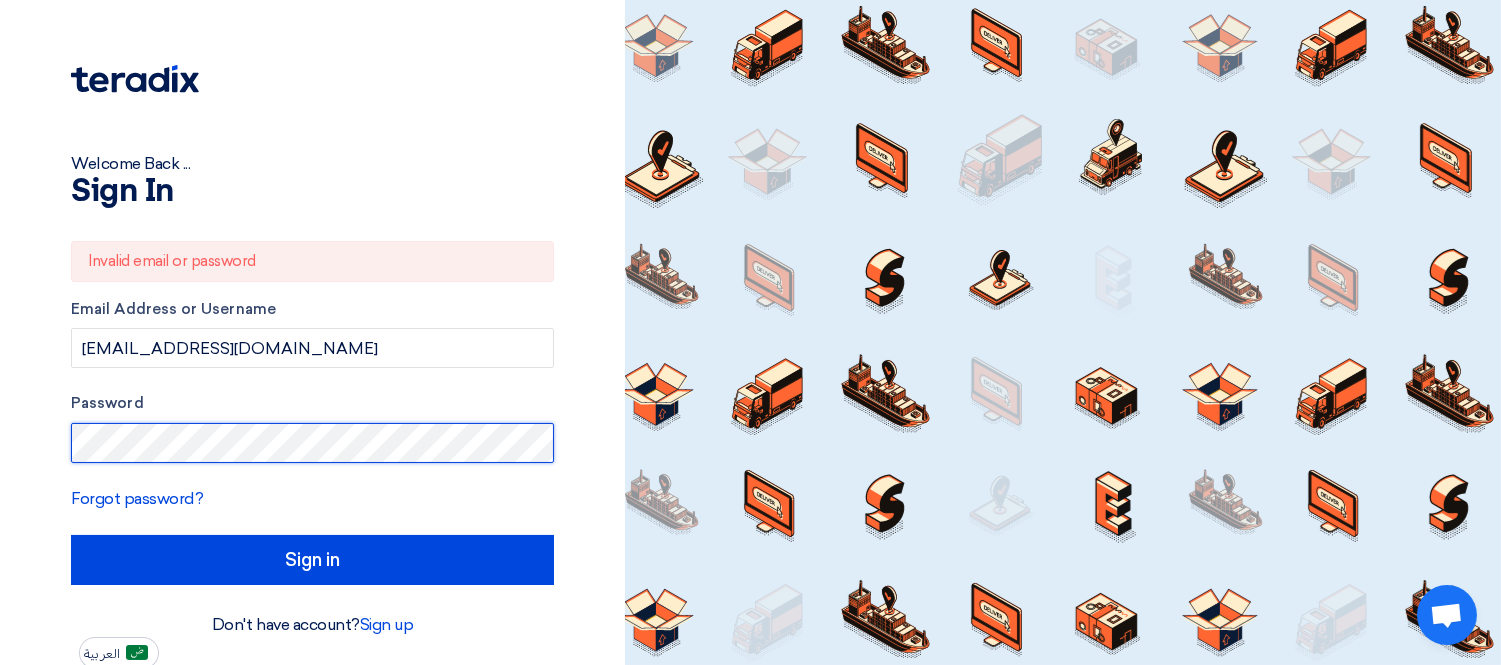 click on "Welcome Back ...
Sign In
Invalid email or password
Email Address or Username
[EMAIL_ADDRESS][DOMAIN_NAME]
Password
Forgot password?
Sign in
Don't have account?
Sign up
العربية" 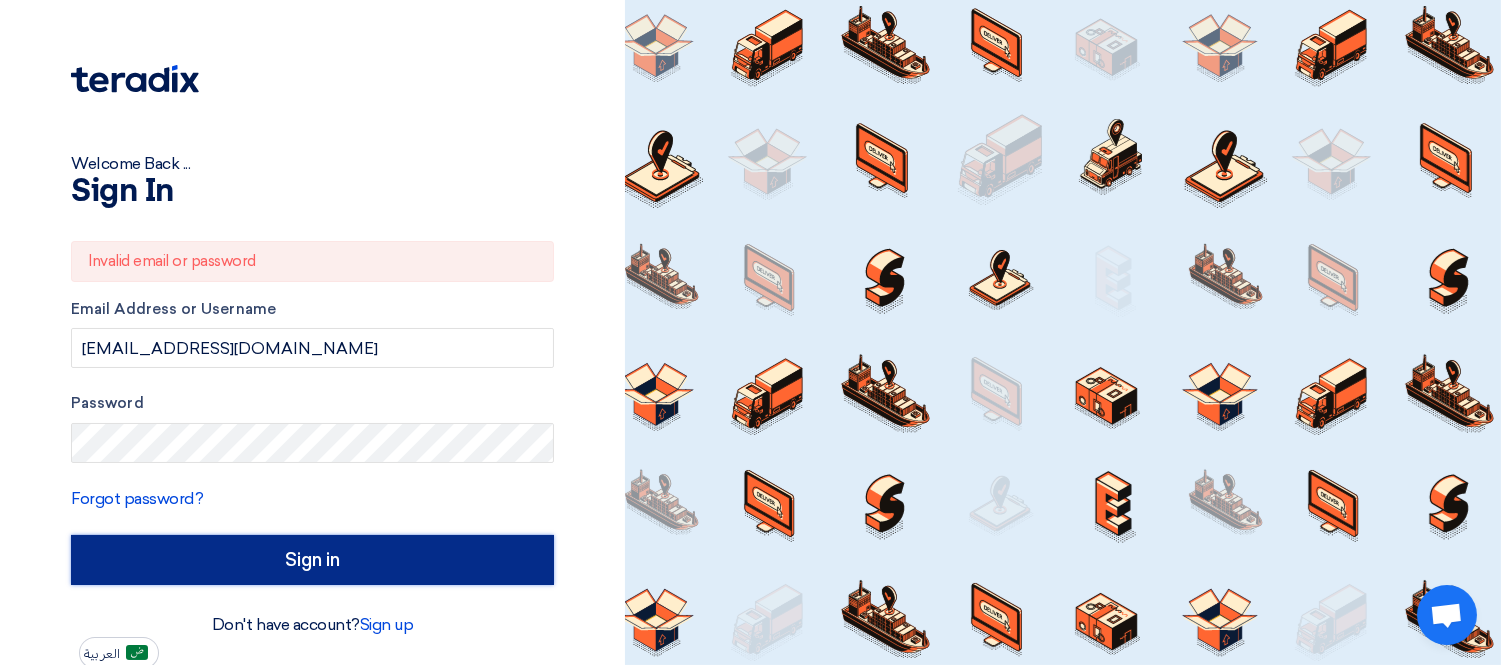 click on "Sign in" 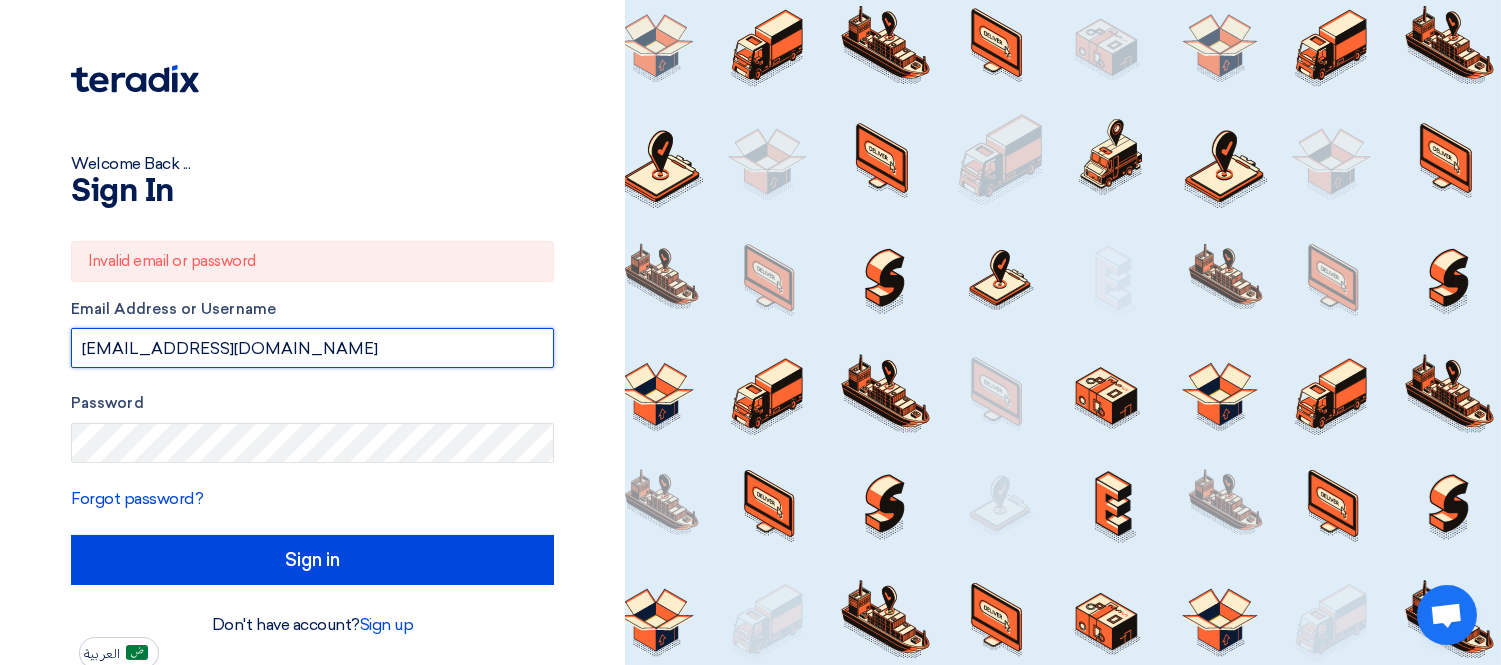 click on "[EMAIL_ADDRESS][DOMAIN_NAME]" at bounding box center (312, 348) 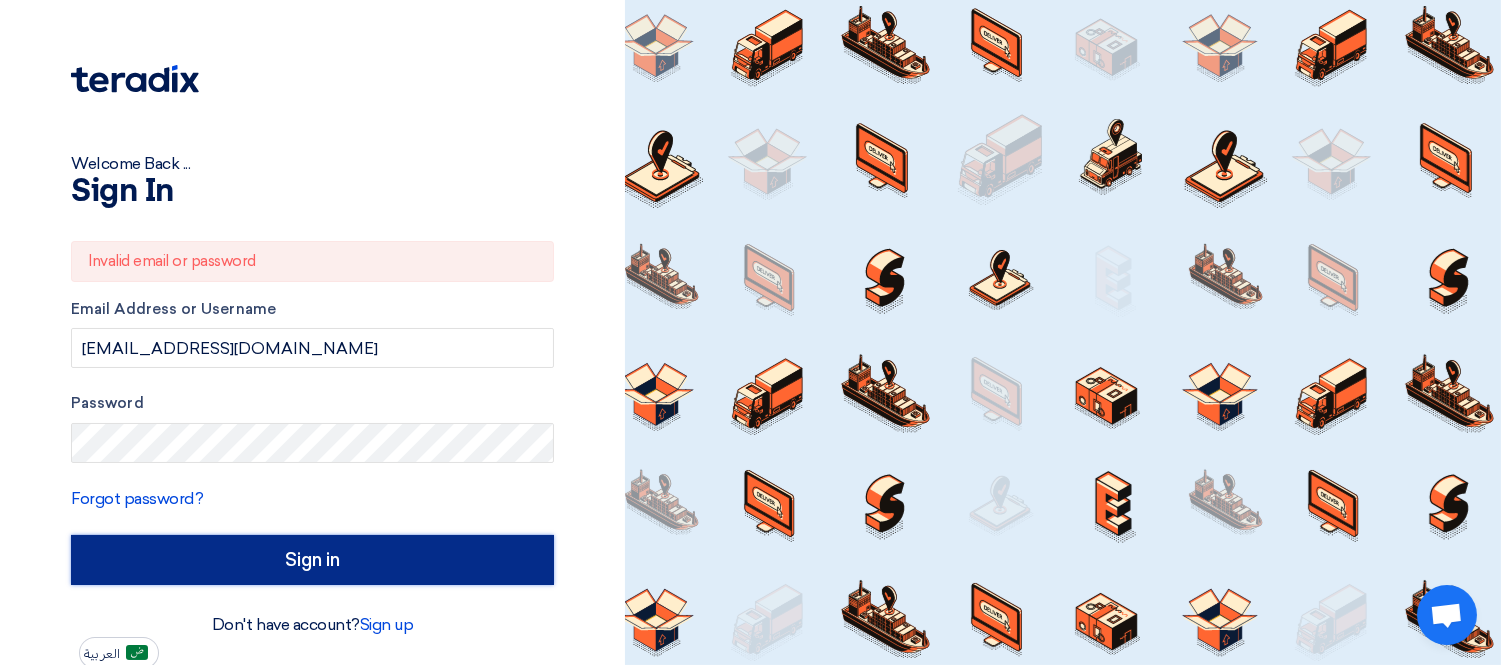 click on "Sign in" 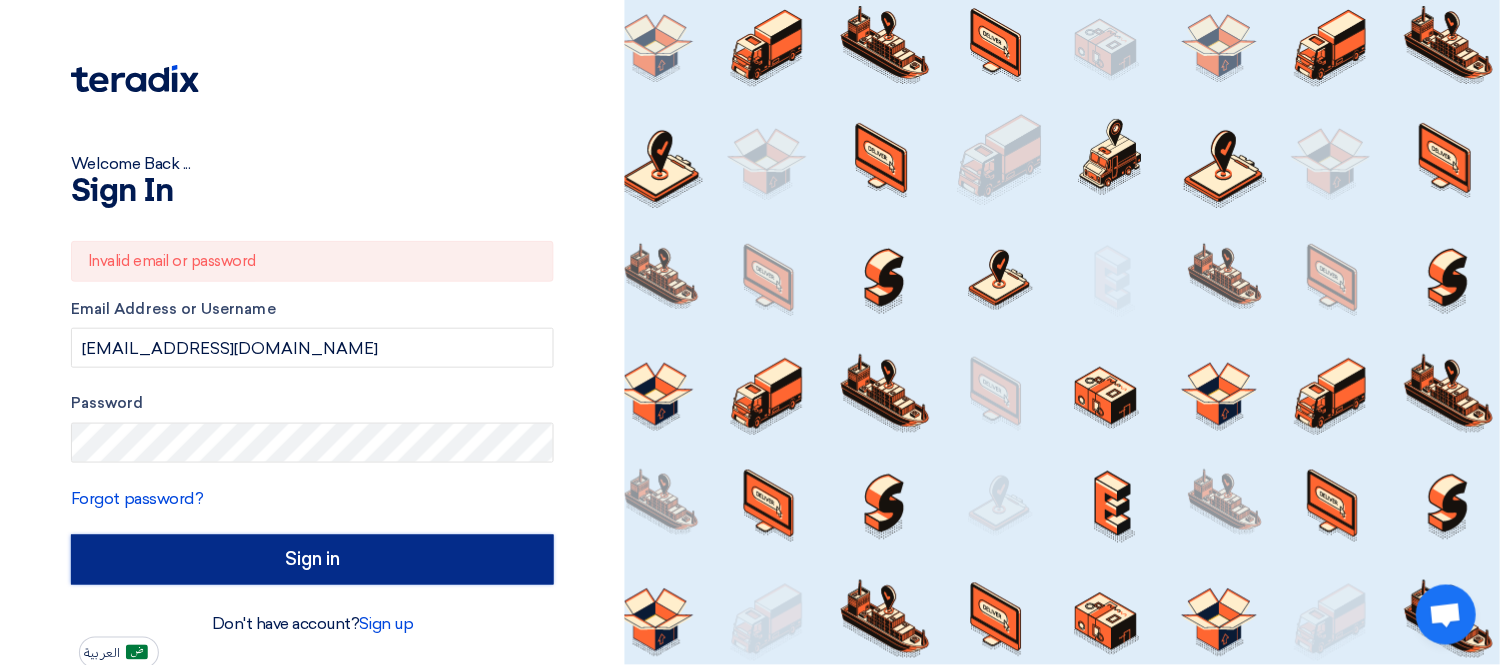 click on "Sign in" 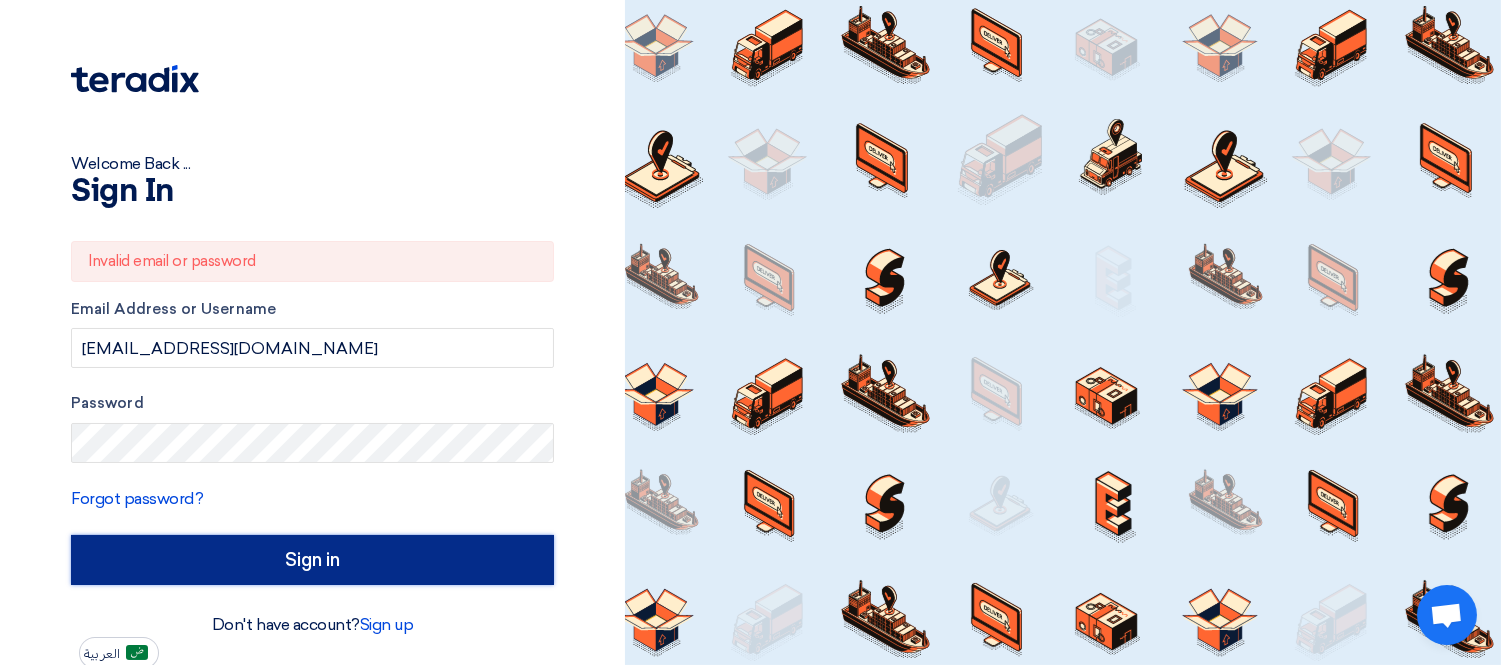 click on "Sign in" 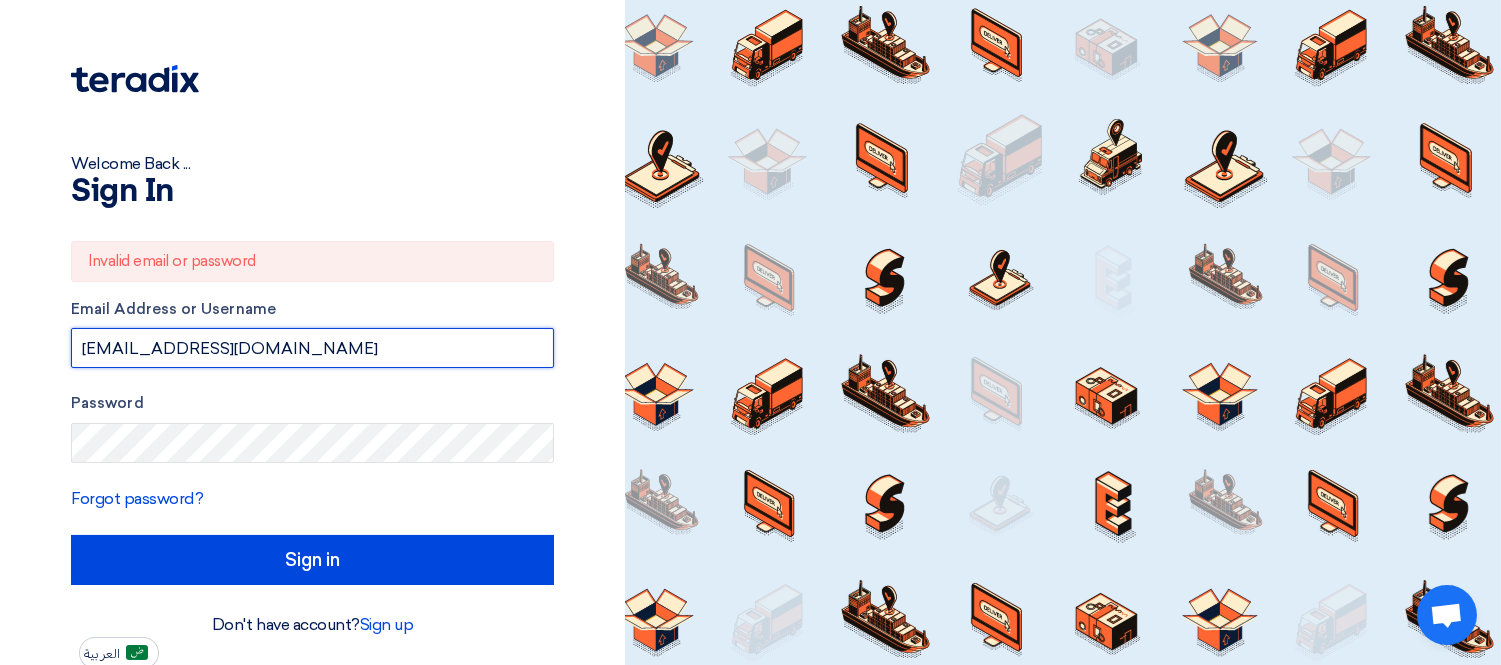 click on "[EMAIL_ADDRESS][DOMAIN_NAME]" at bounding box center (312, 348) 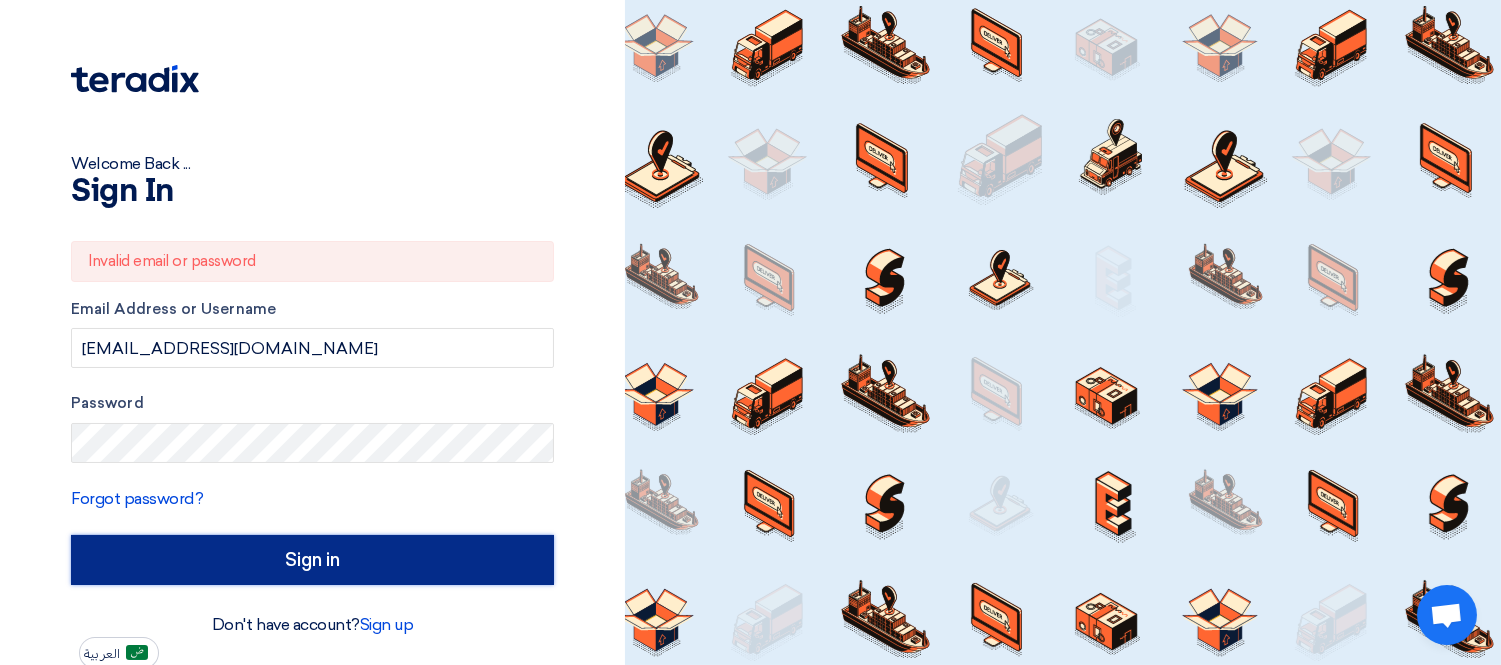 click on "Sign in" 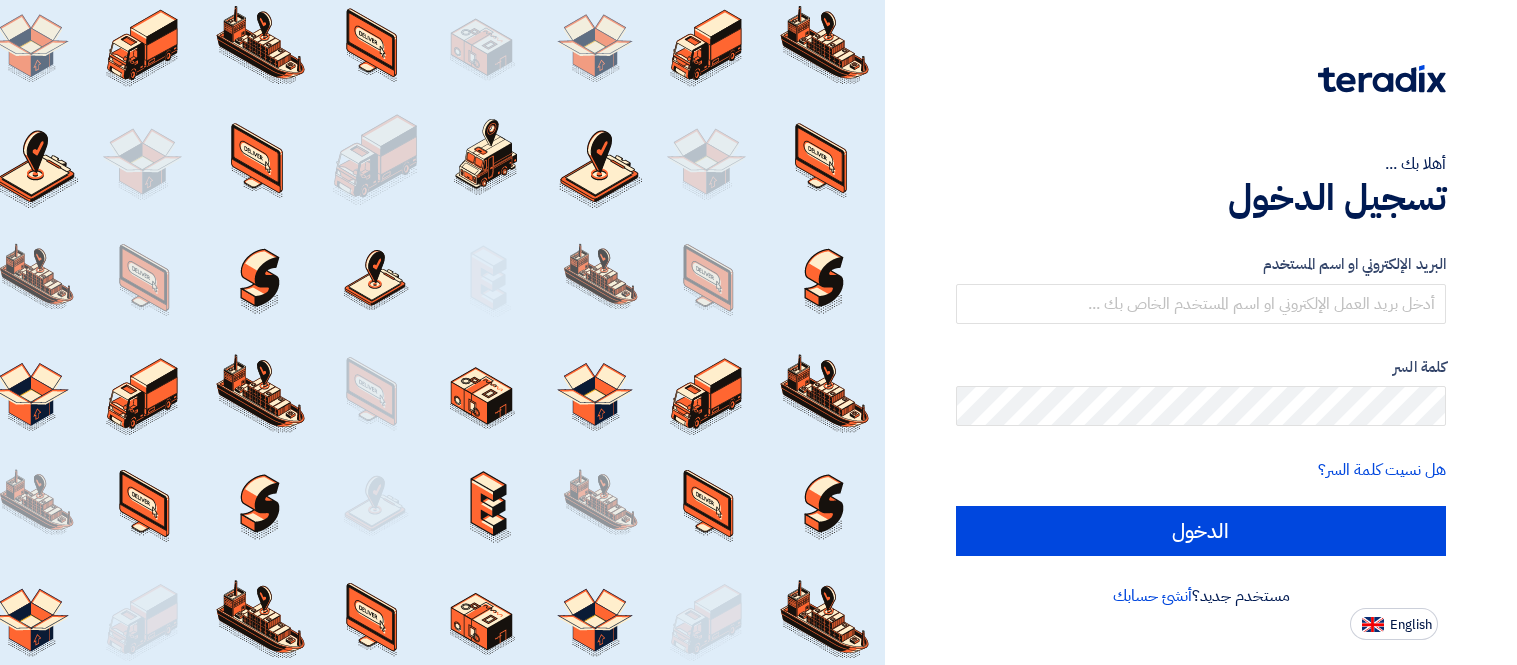 scroll, scrollTop: 0, scrollLeft: 0, axis: both 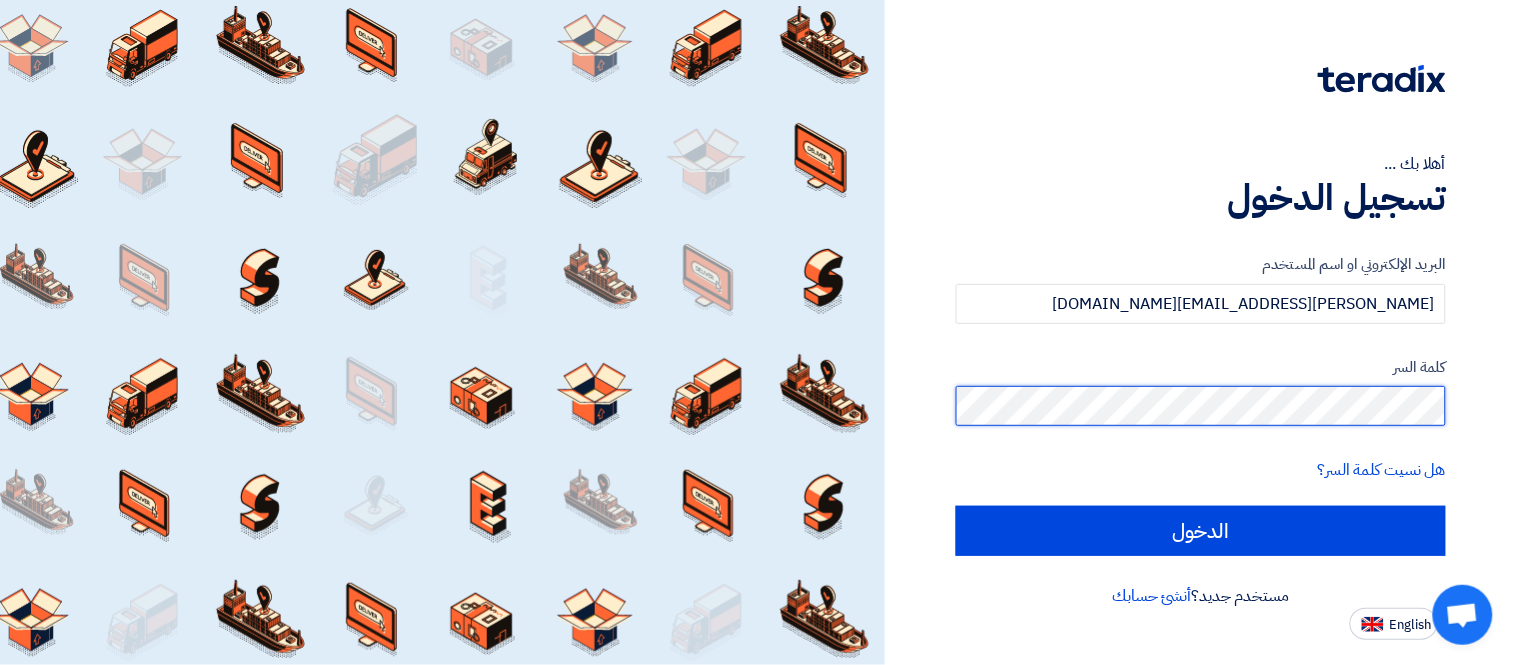 click on "أهلا بك ...
تسجيل الدخول
البريد الإلكتروني او اسم المستخدم
[PERSON_NAME][EMAIL_ADDRESS][DOMAIN_NAME]
كلمة السر
هل نسيت كلمة السر؟
الدخول
مستخدم جديد؟
أنشئ حسابك
English" 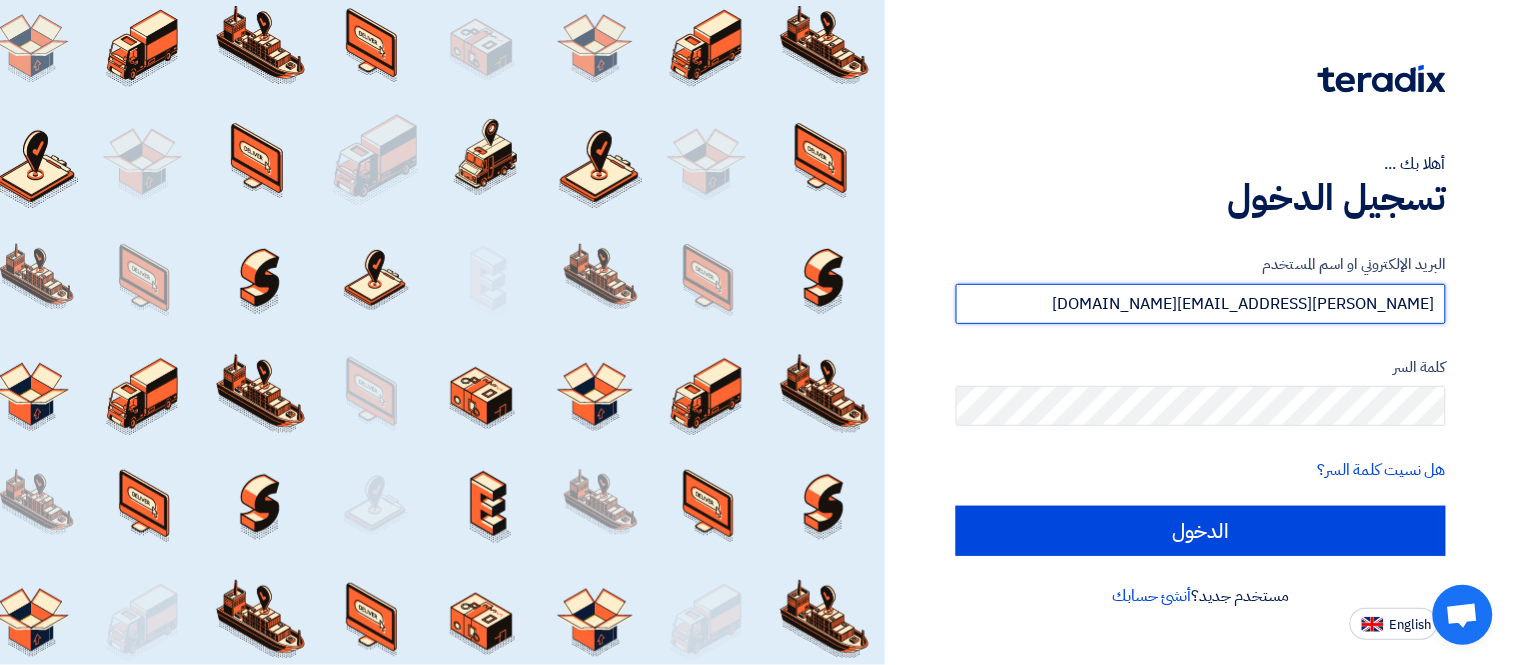 drag, startPoint x: 1185, startPoint y: 300, endPoint x: 1516, endPoint y: 288, distance: 331.21744 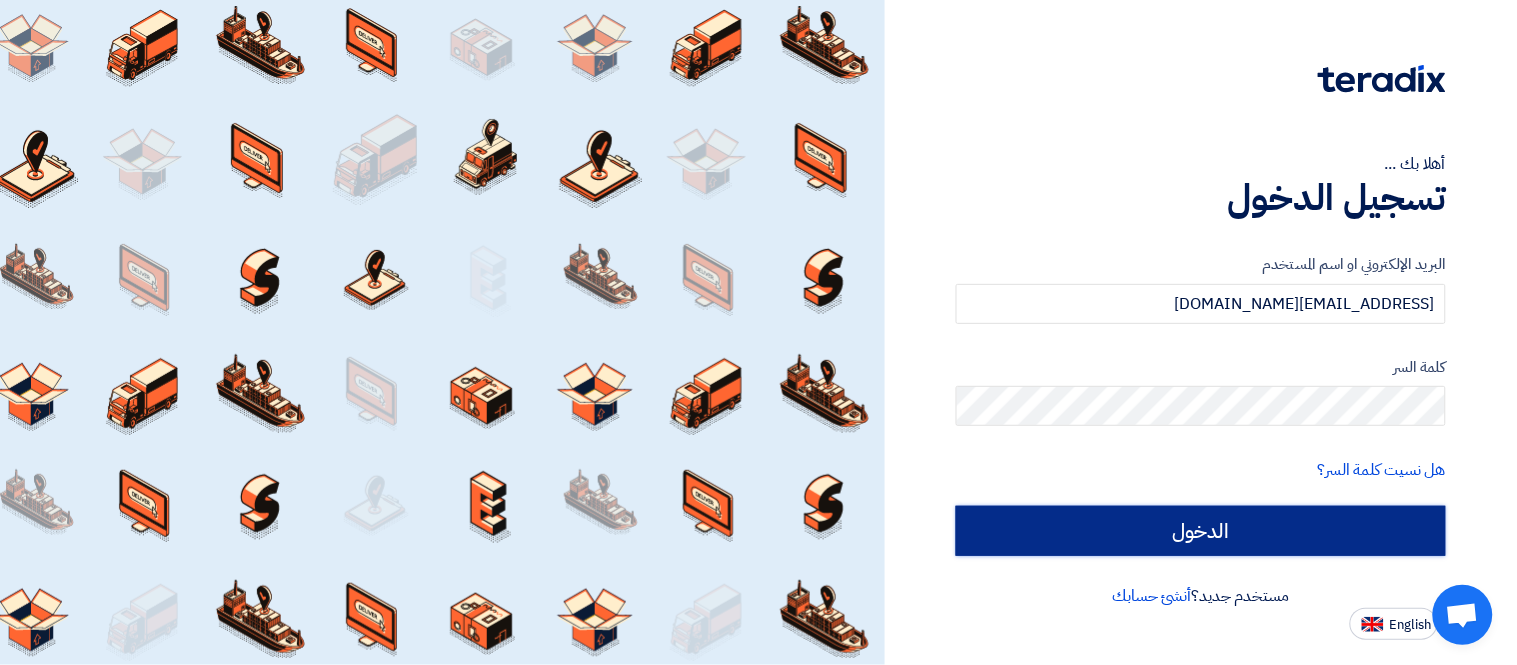 click on "الدخول" 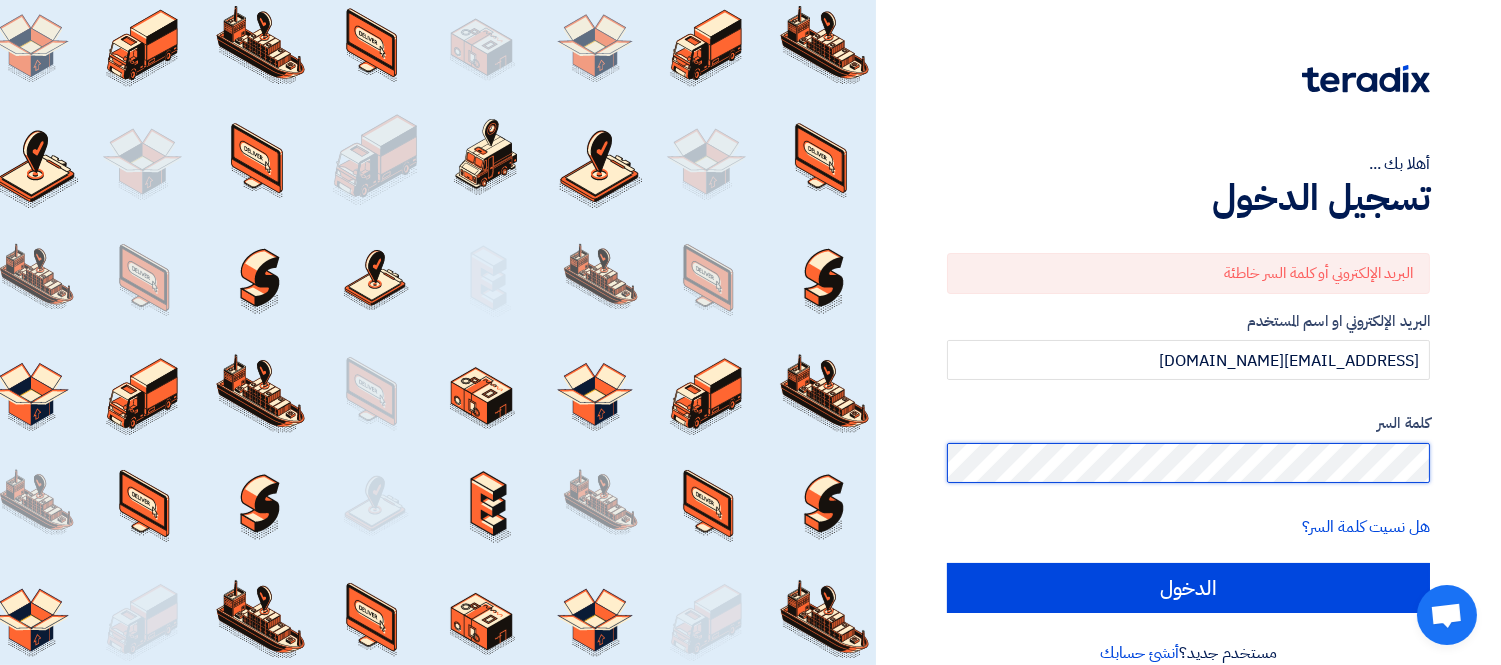 click on "أهلا بك ...
تسجيل الدخول
البريد الإلكتروني أو كلمة السر خاطئة
البريد الإلكتروني او اسم المستخدم
[EMAIL_ADDRESS][DOMAIN_NAME]
كلمة السر
هل نسيت كلمة السر؟
الدخول
مستخدم جديد؟
أنشئ حسابك
English" 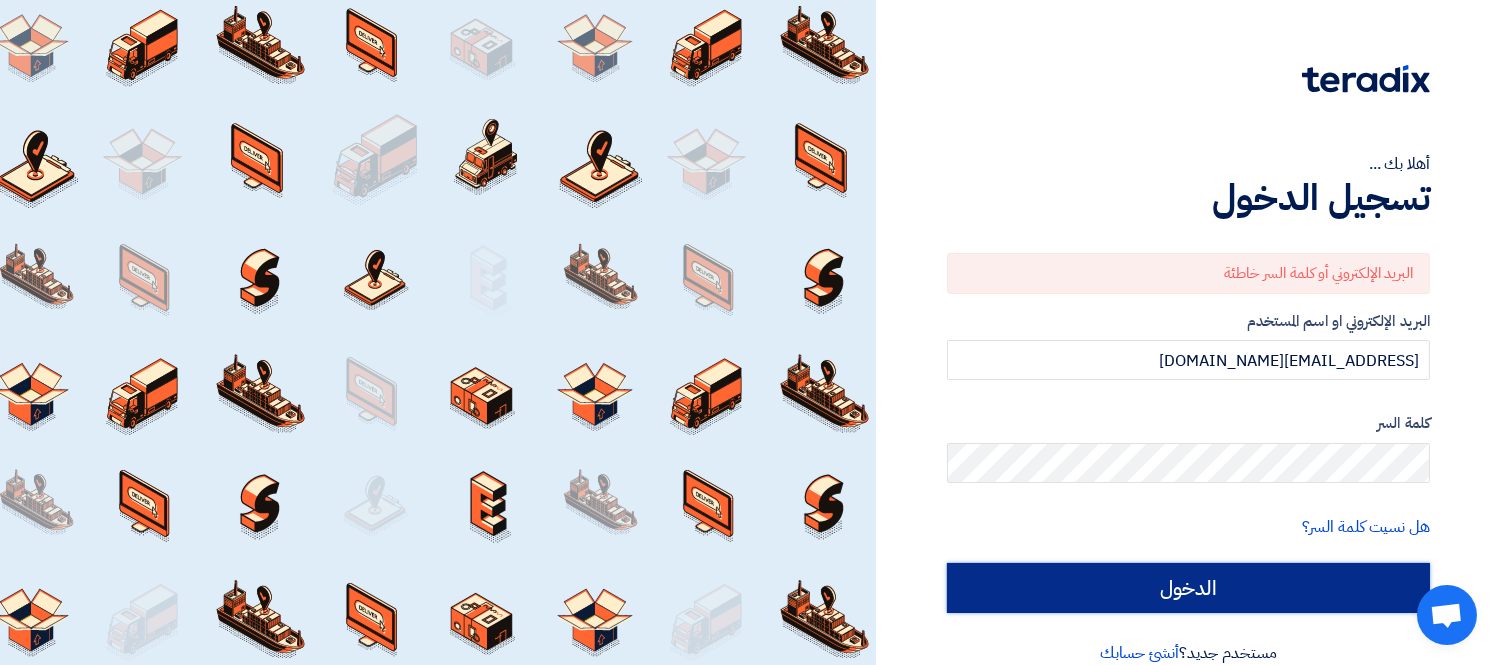 click on "الدخول" 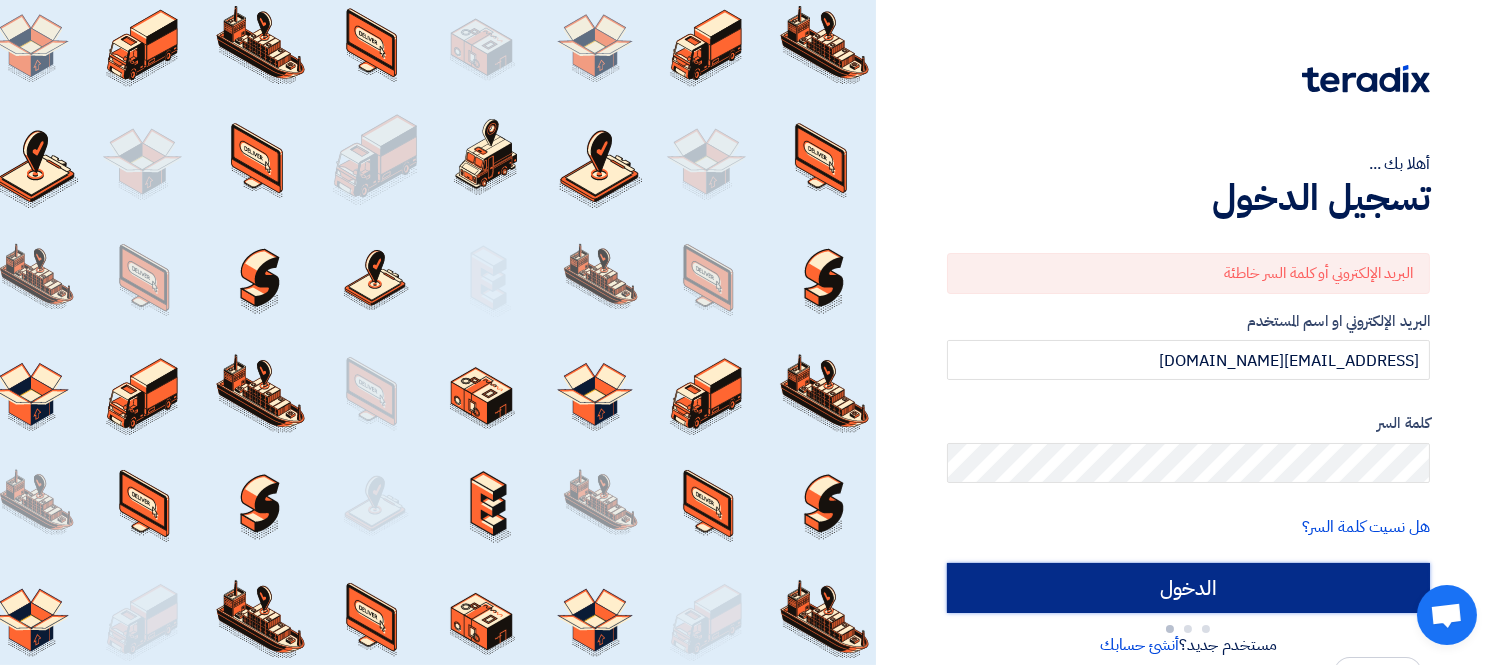 click on "الدخول" 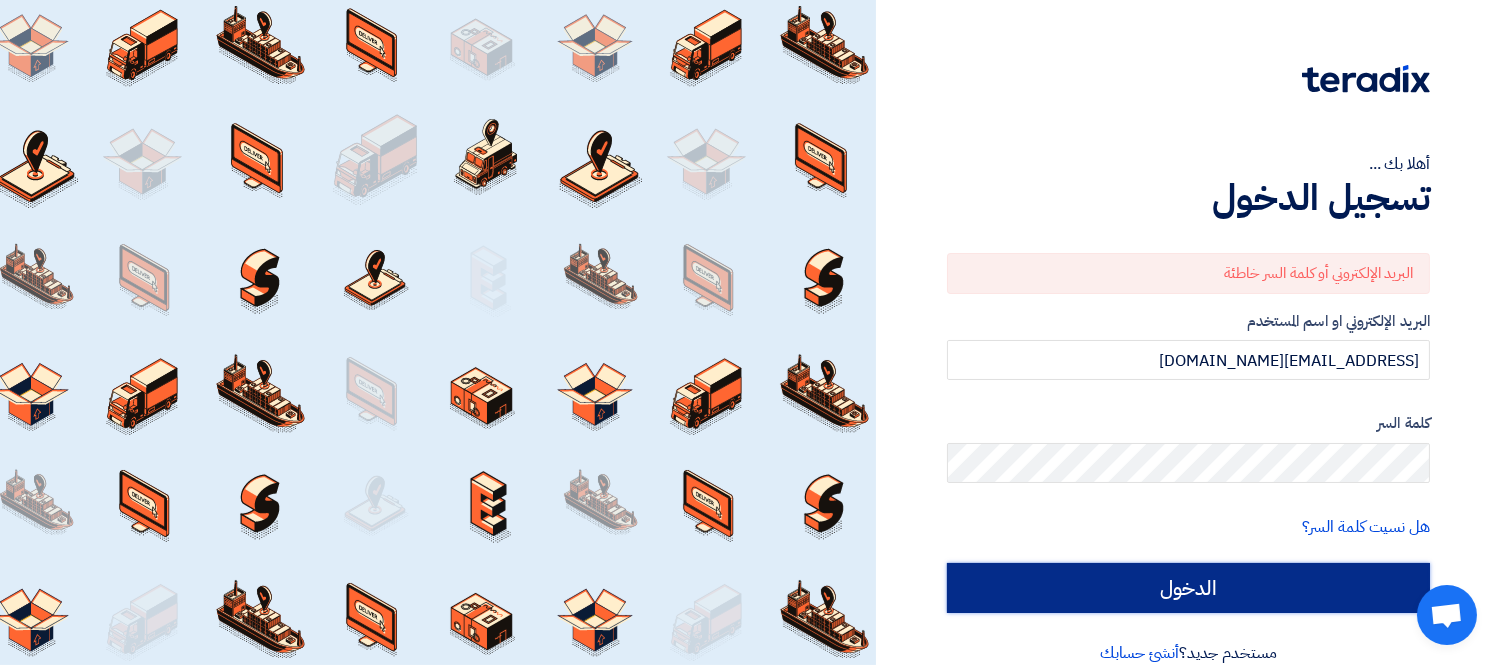 click on "الدخول" 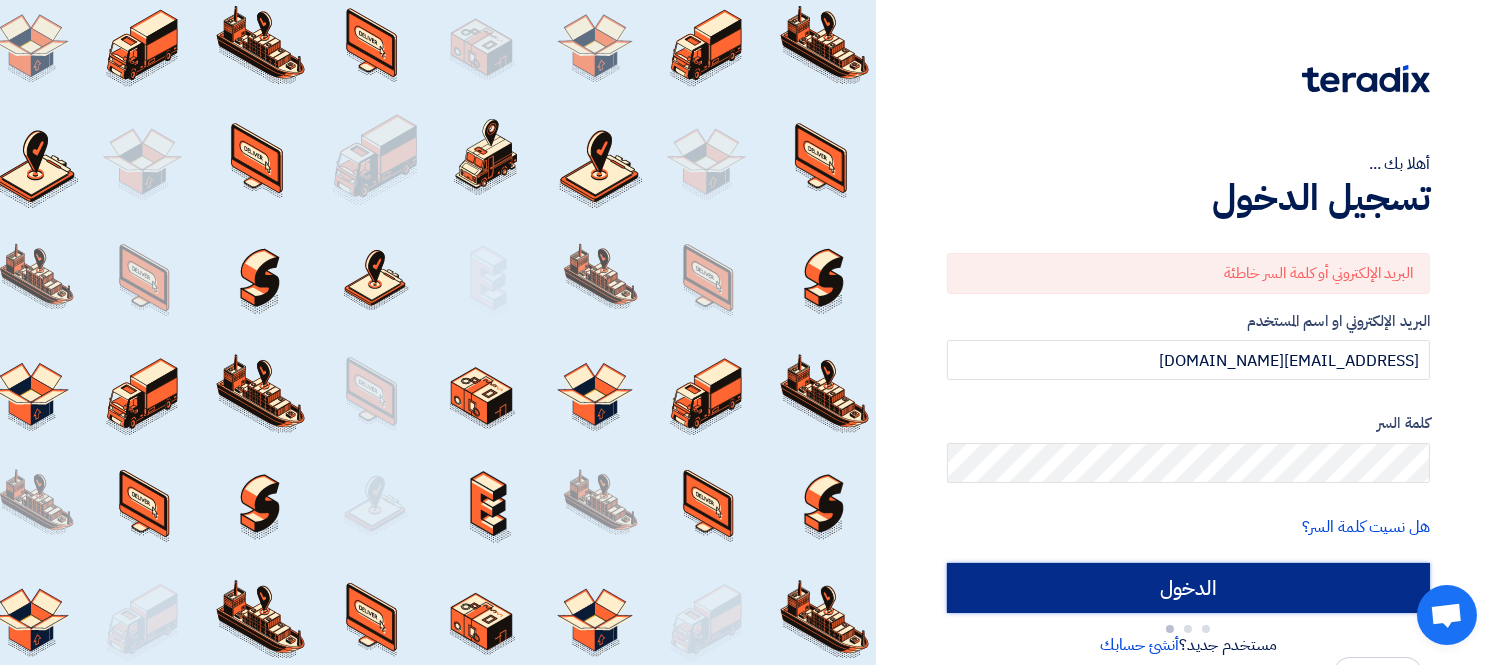click on "الدخول" 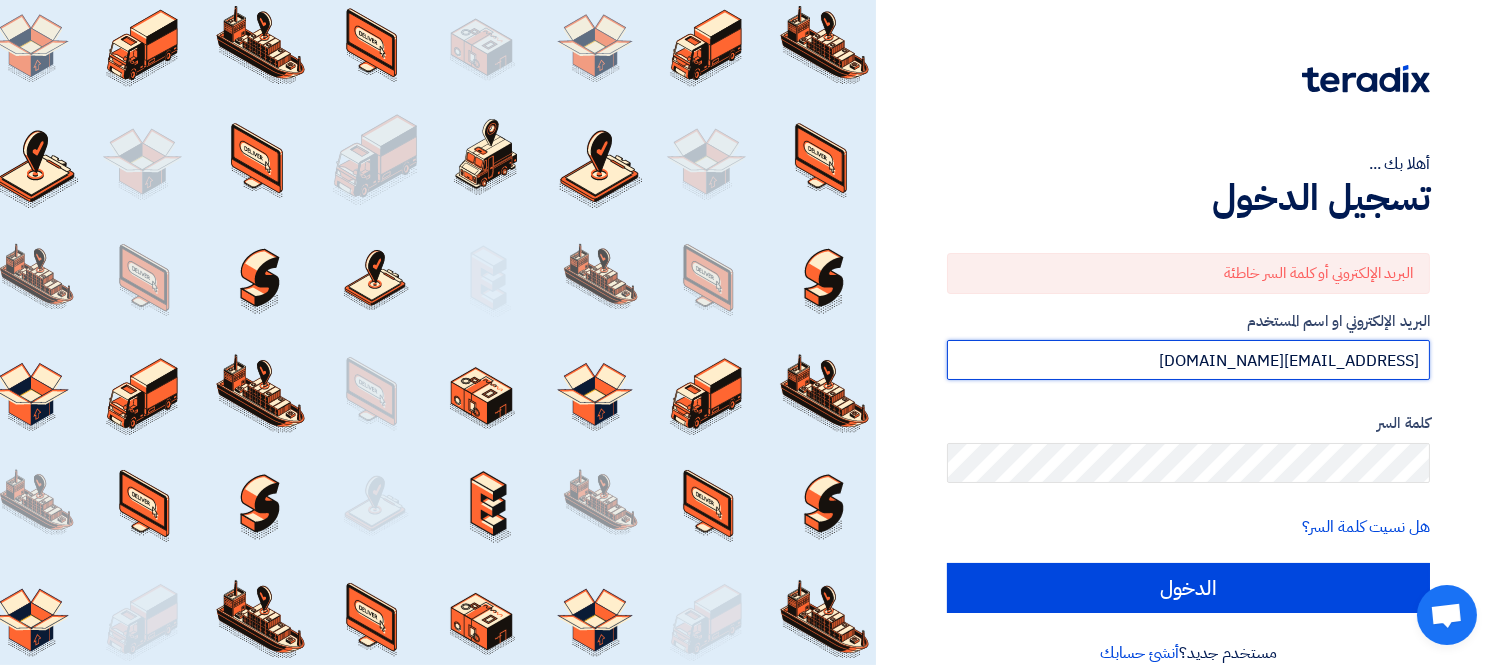 drag, startPoint x: 1192, startPoint y: 365, endPoint x: 1516, endPoint y: 360, distance: 324.03857 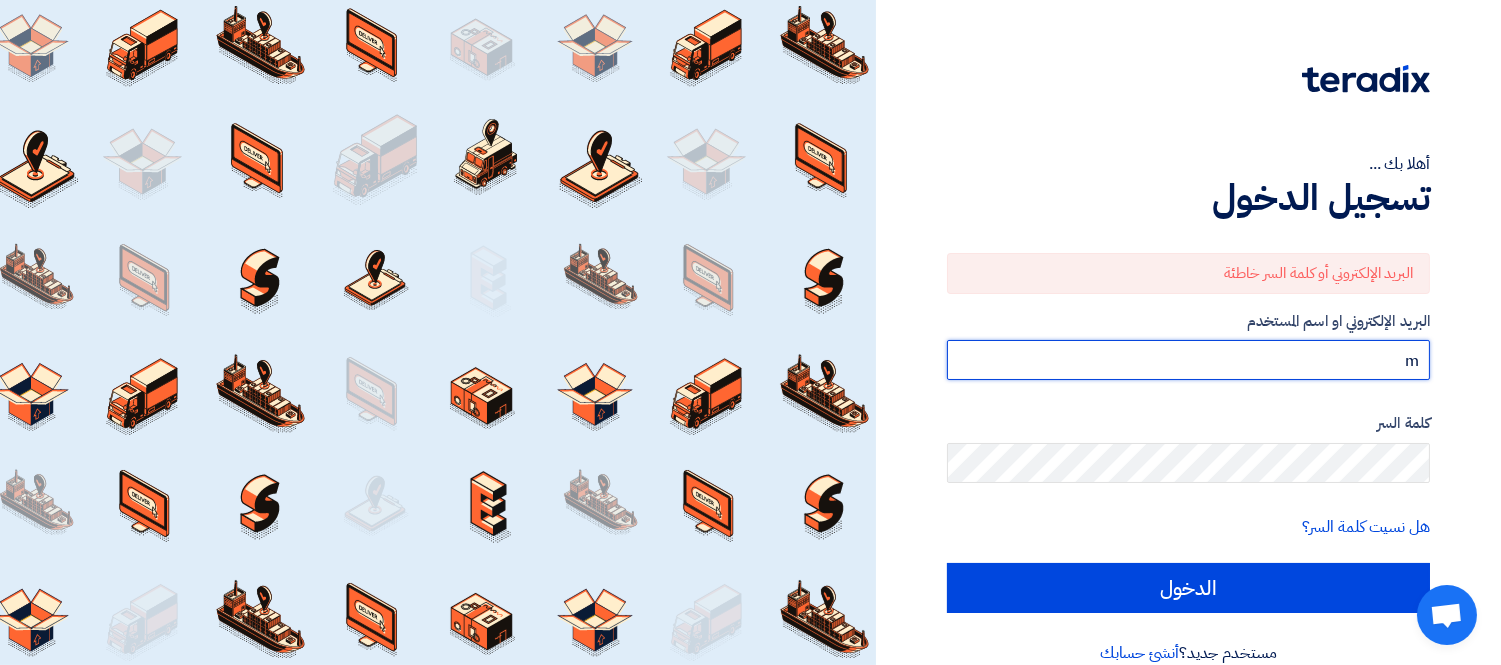 type on "[PERSON_NAME][EMAIL_ADDRESS][DOMAIN_NAME]" 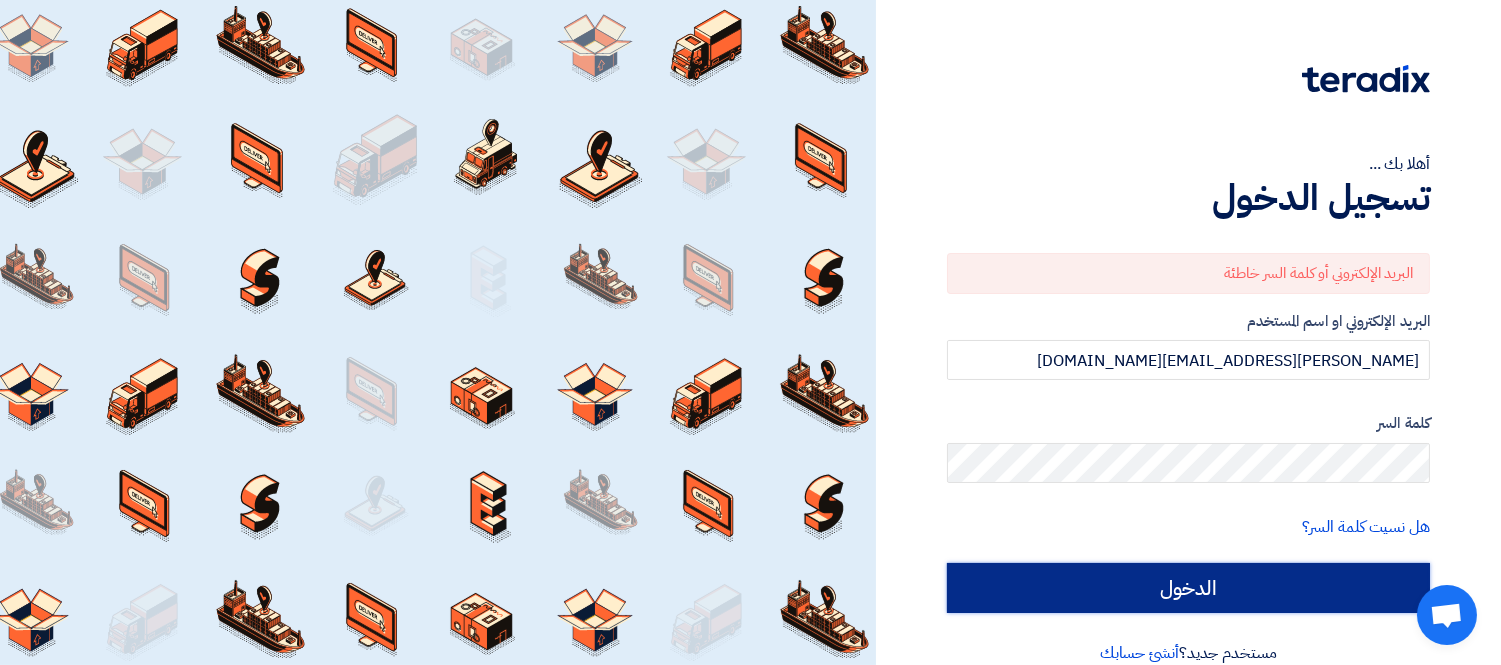 click on "الدخول" 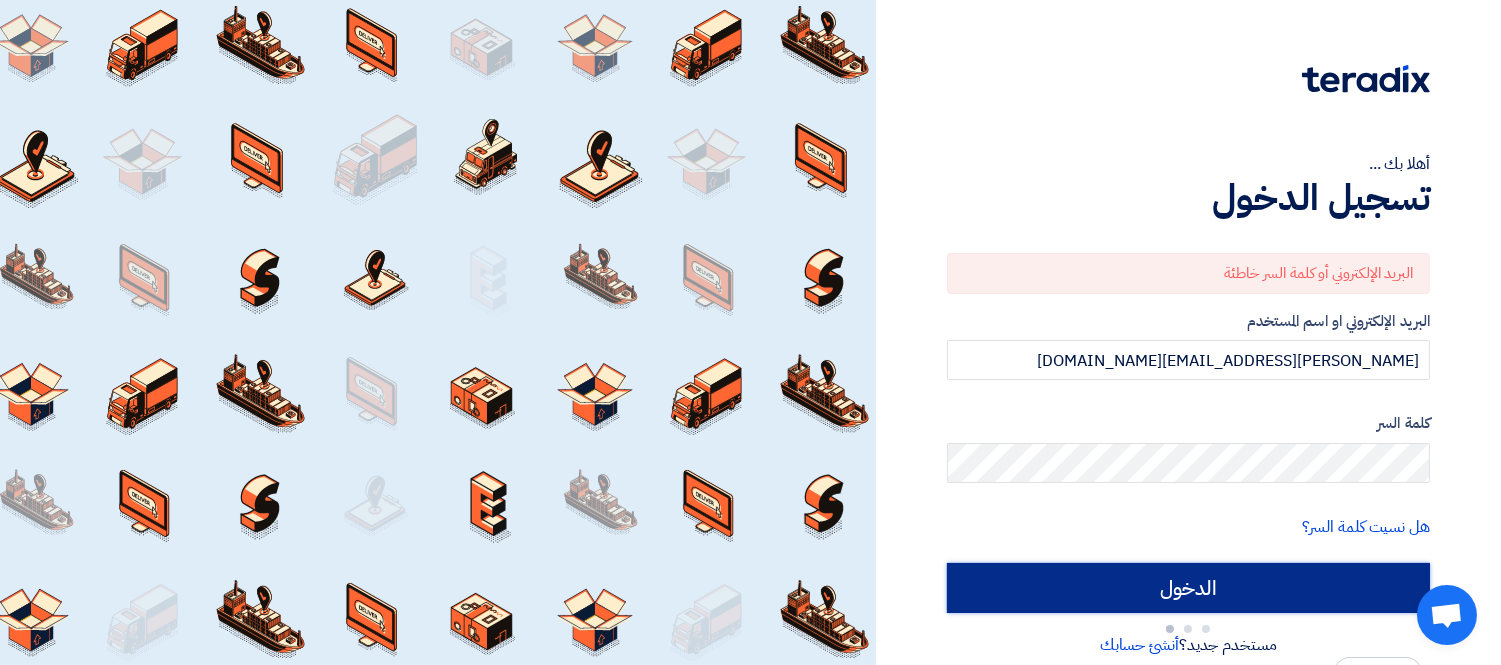 type on "Sign in" 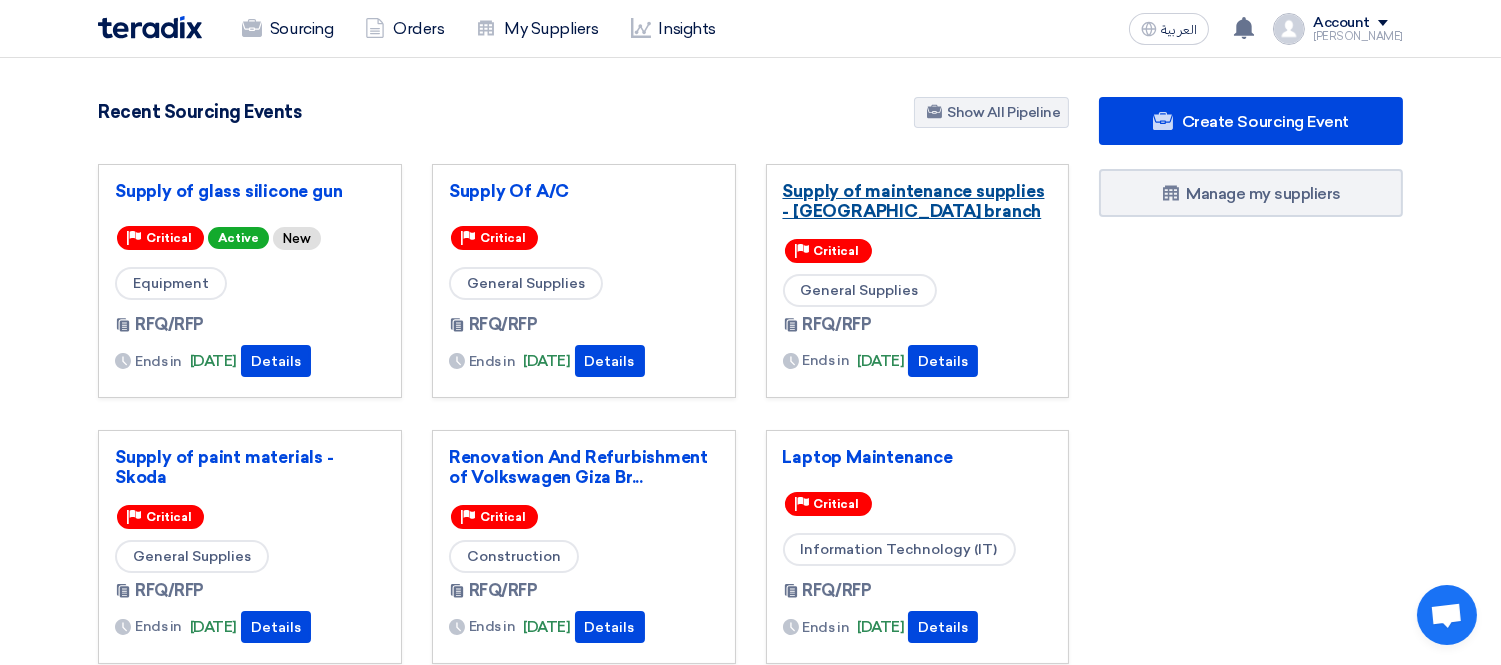 scroll, scrollTop: 0, scrollLeft: 0, axis: both 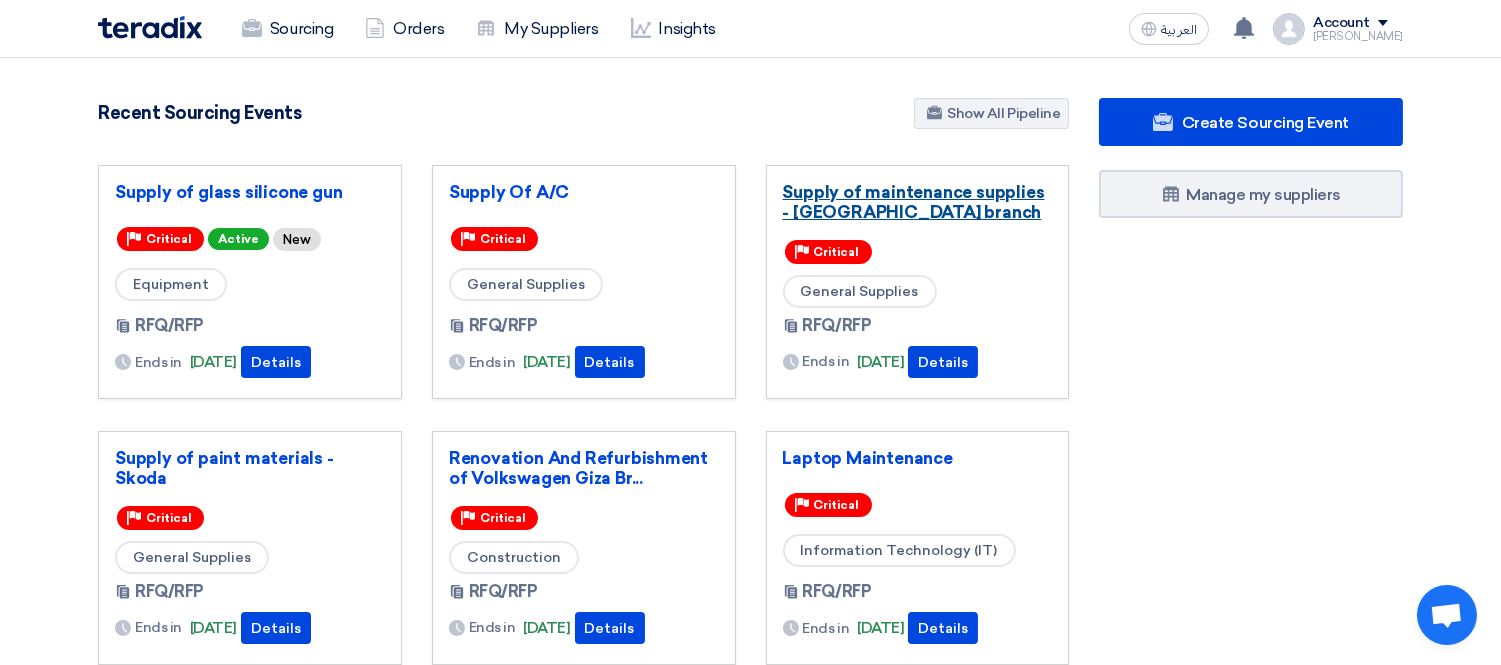 click on "Supply of maintenance supplies - [GEOGRAPHIC_DATA] branch" 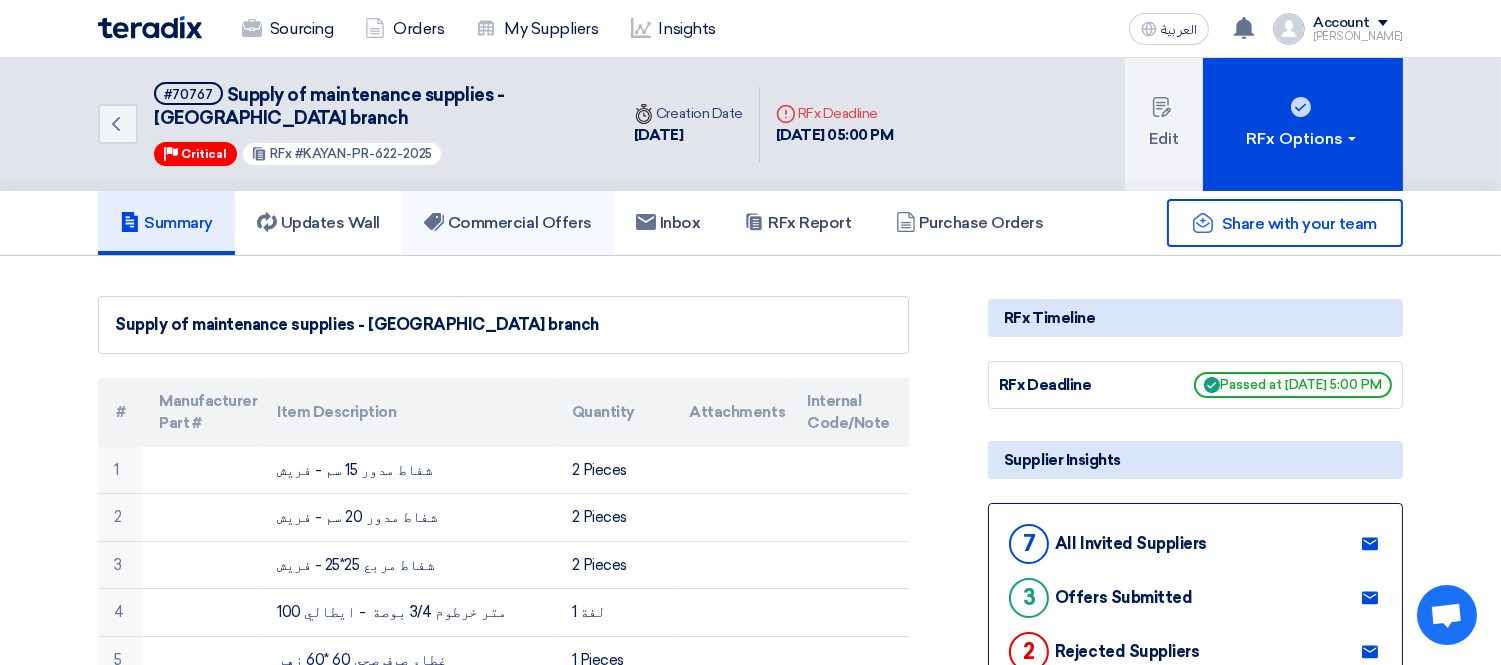 click on "Commercial Offers" 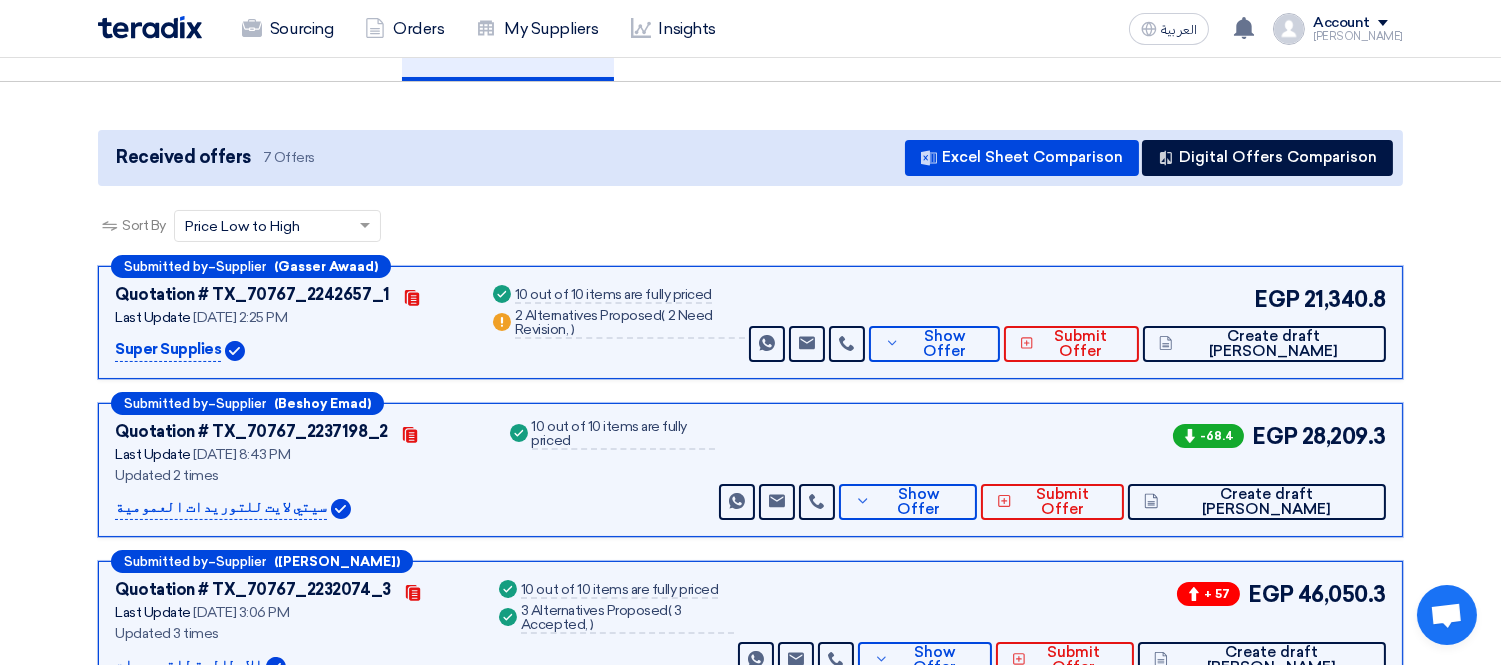 scroll, scrollTop: 222, scrollLeft: 0, axis: vertical 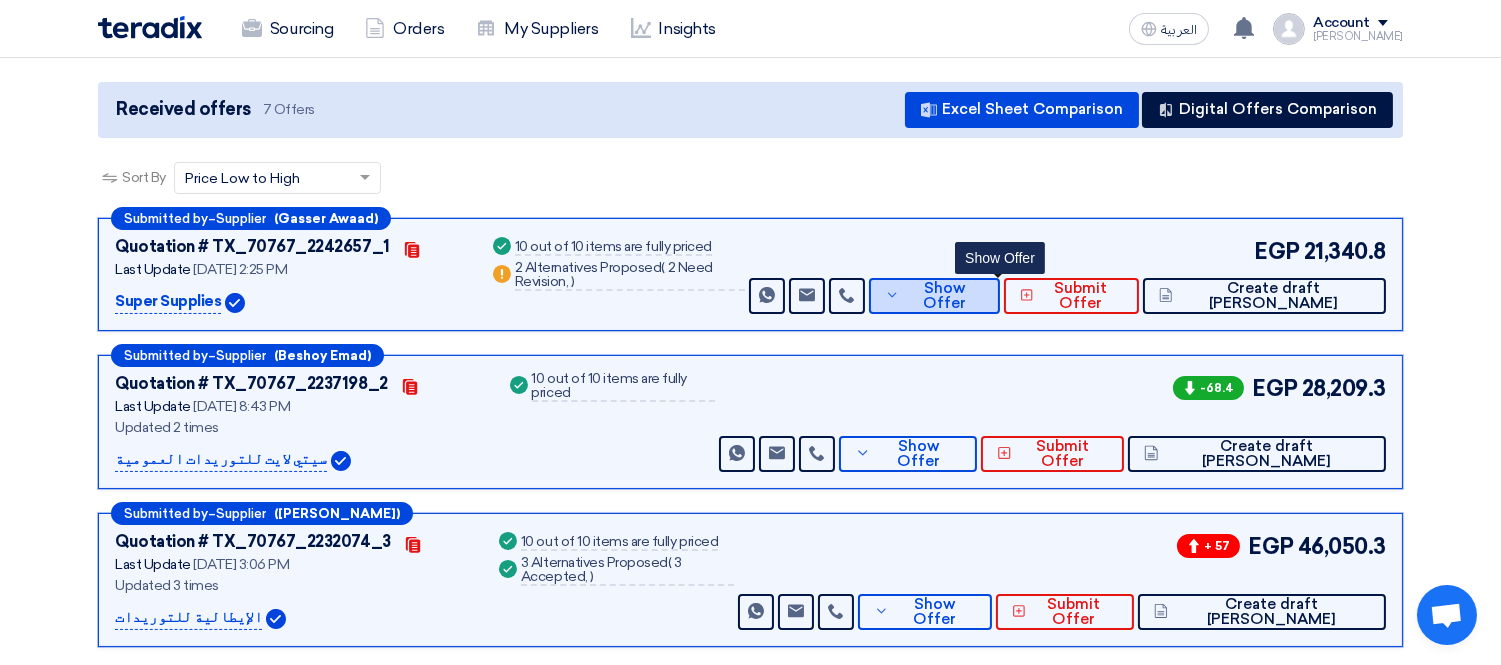 click on "Show Offer" at bounding box center [944, 296] 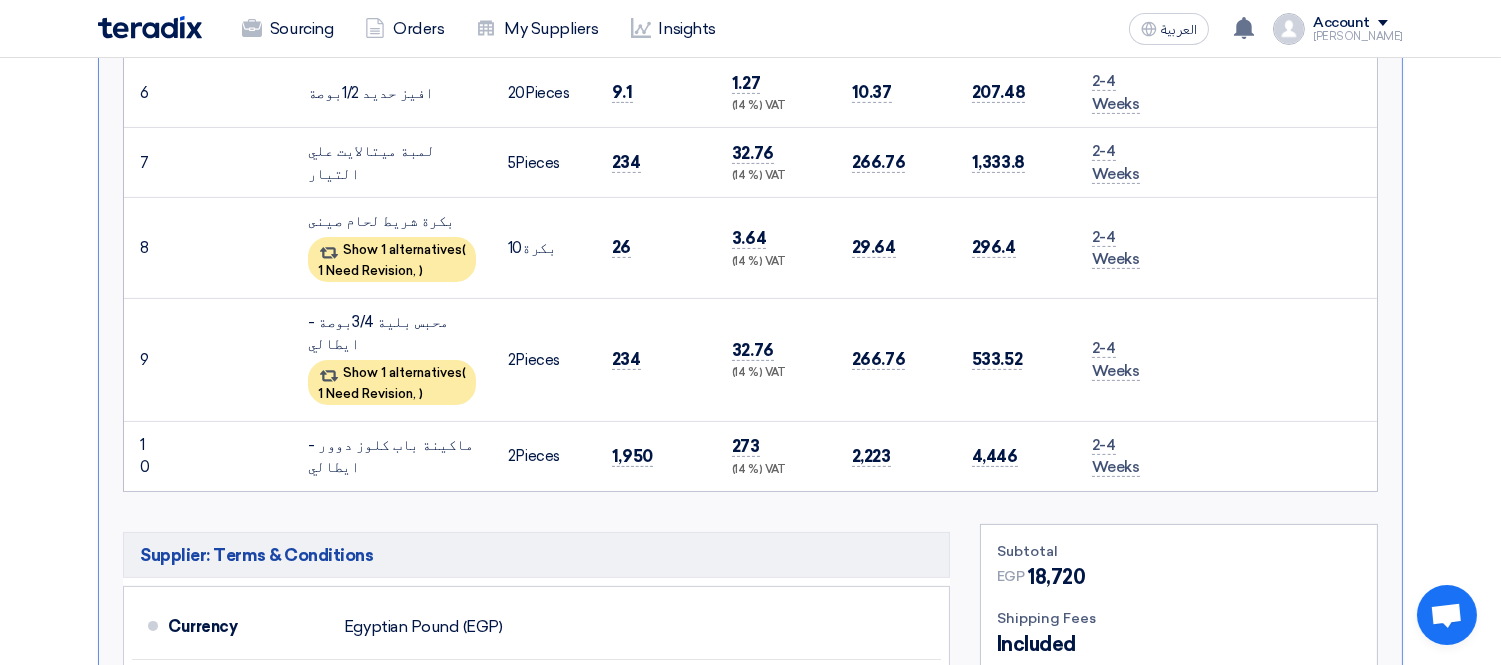 scroll, scrollTop: 1222, scrollLeft: 0, axis: vertical 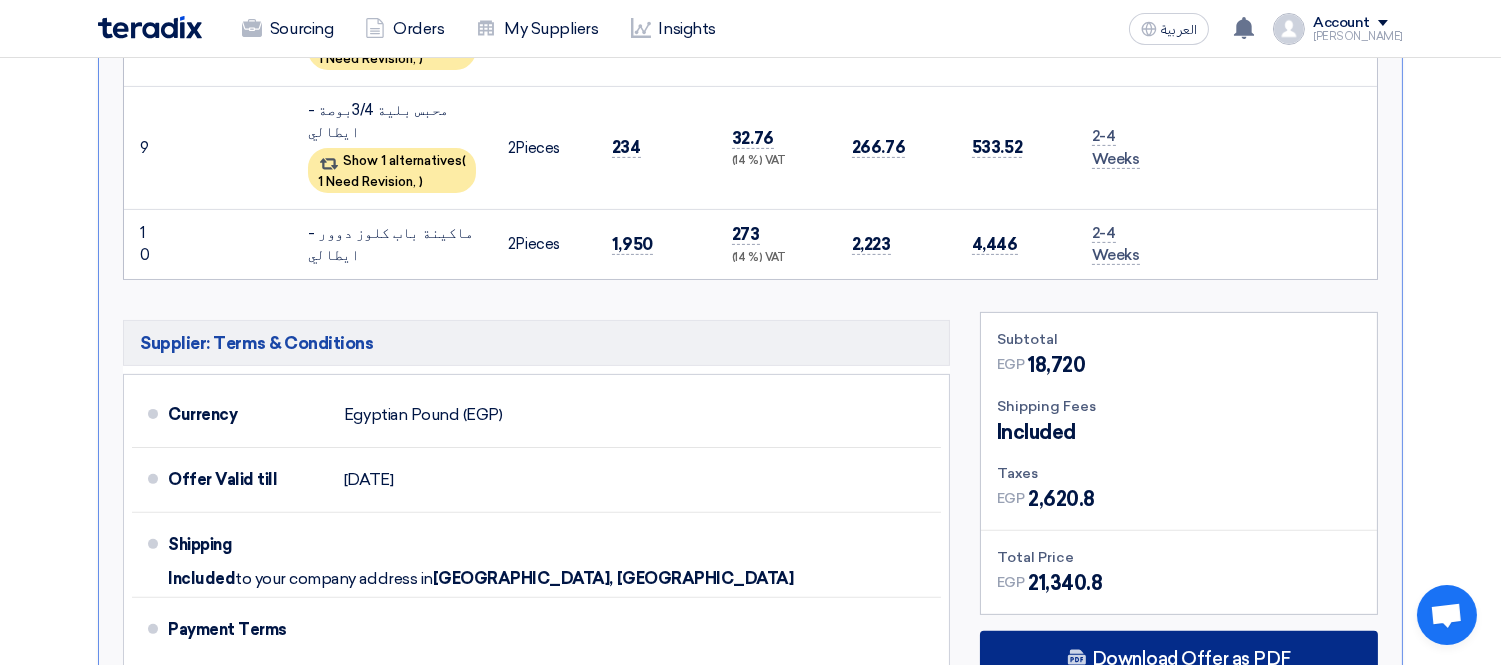 click on "Download Offer as PDF" at bounding box center [1191, 659] 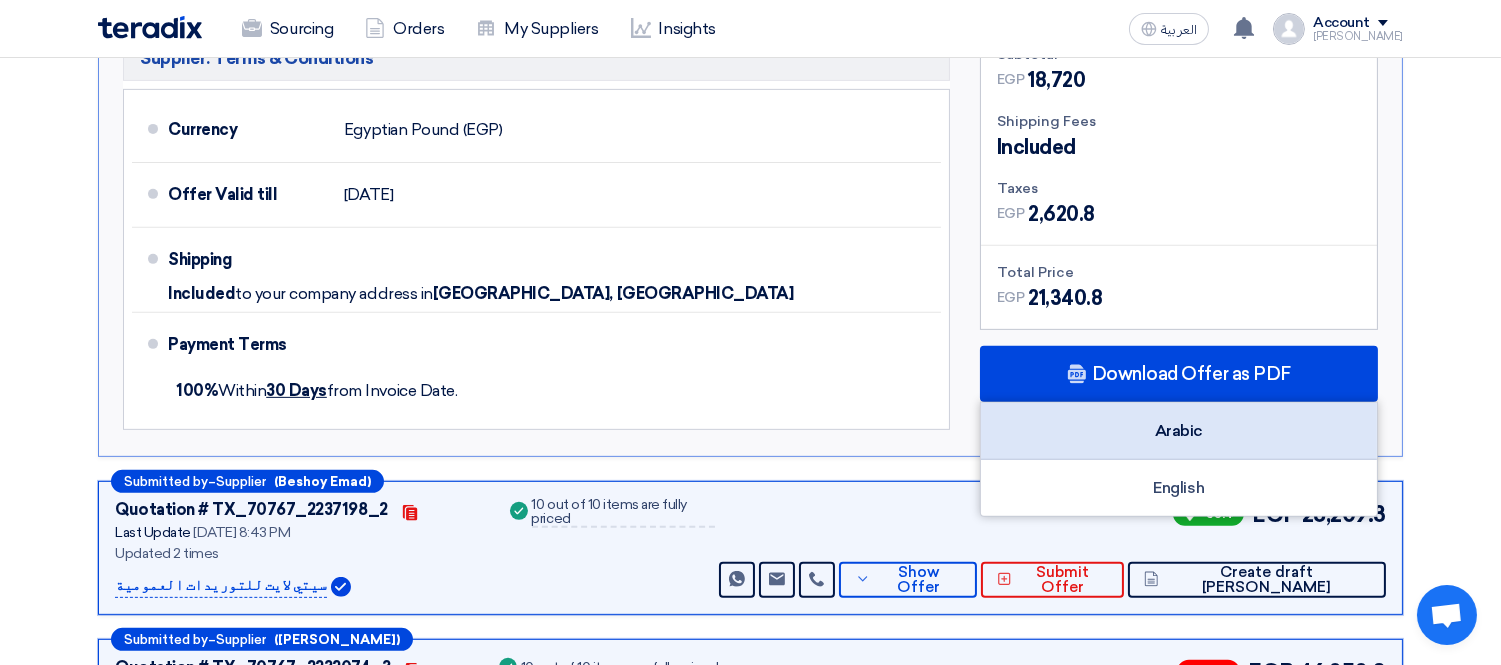 scroll, scrollTop: 1555, scrollLeft: 0, axis: vertical 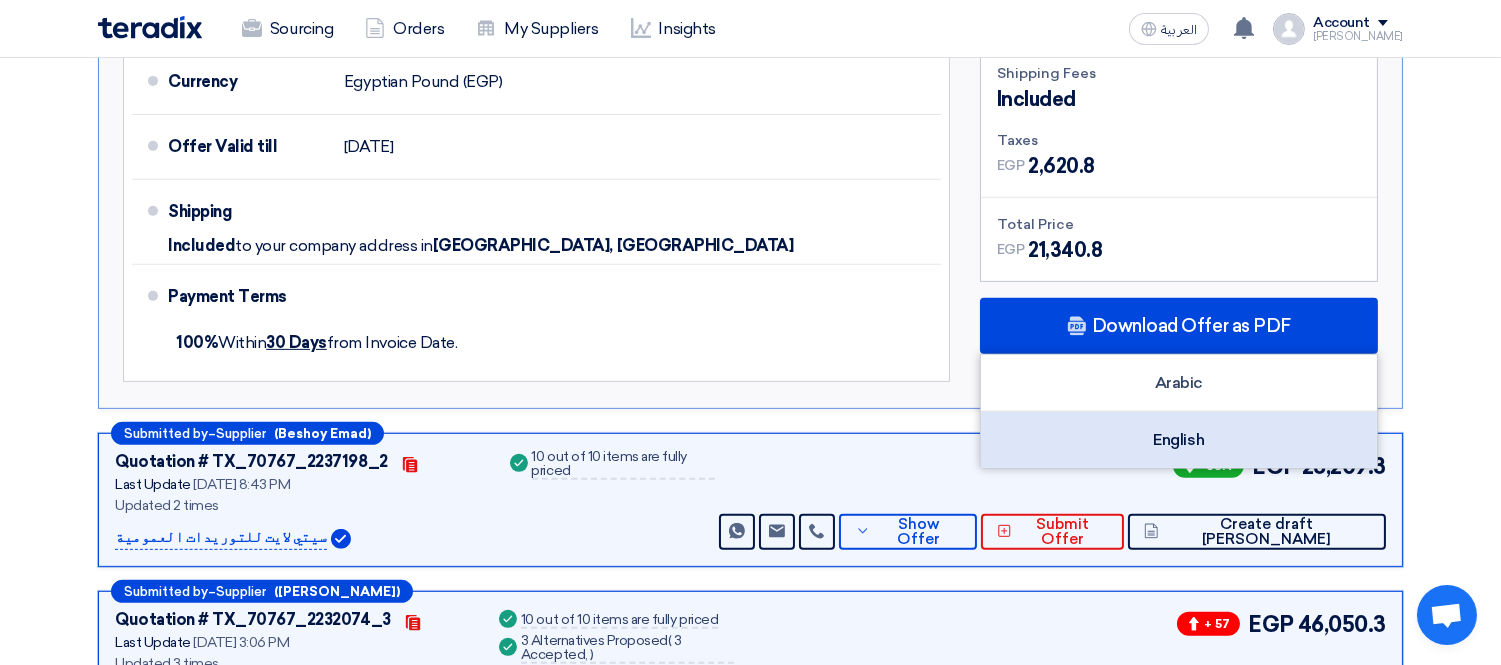 click on "English" at bounding box center [1179, 440] 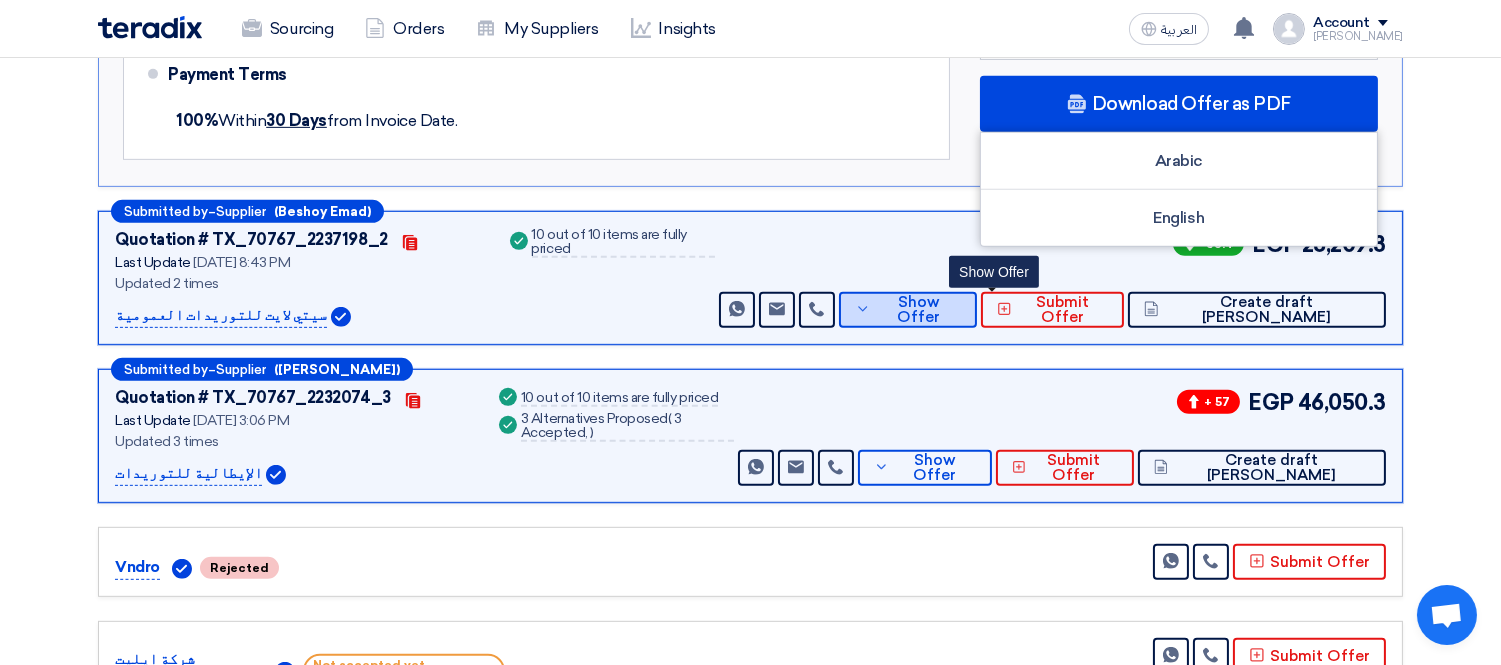 click on "Show Offer" at bounding box center (919, 310) 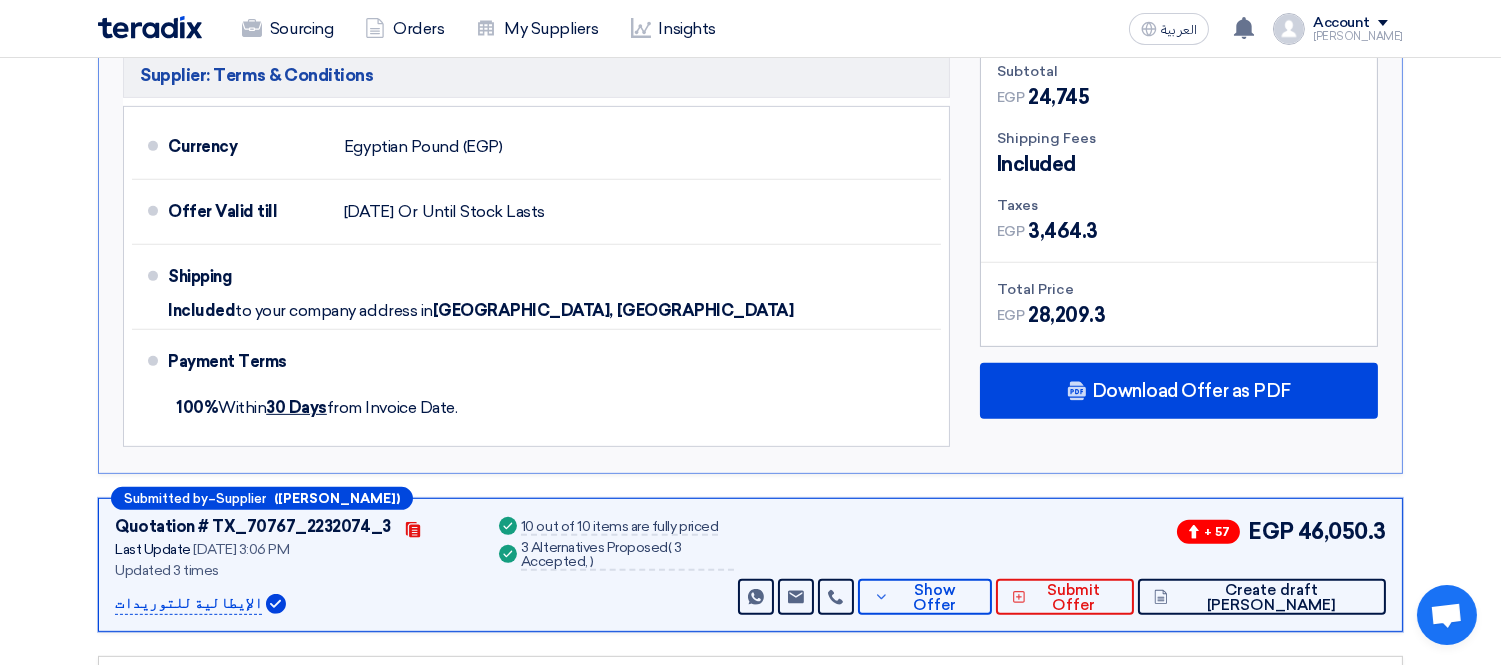 scroll, scrollTop: 1555, scrollLeft: 0, axis: vertical 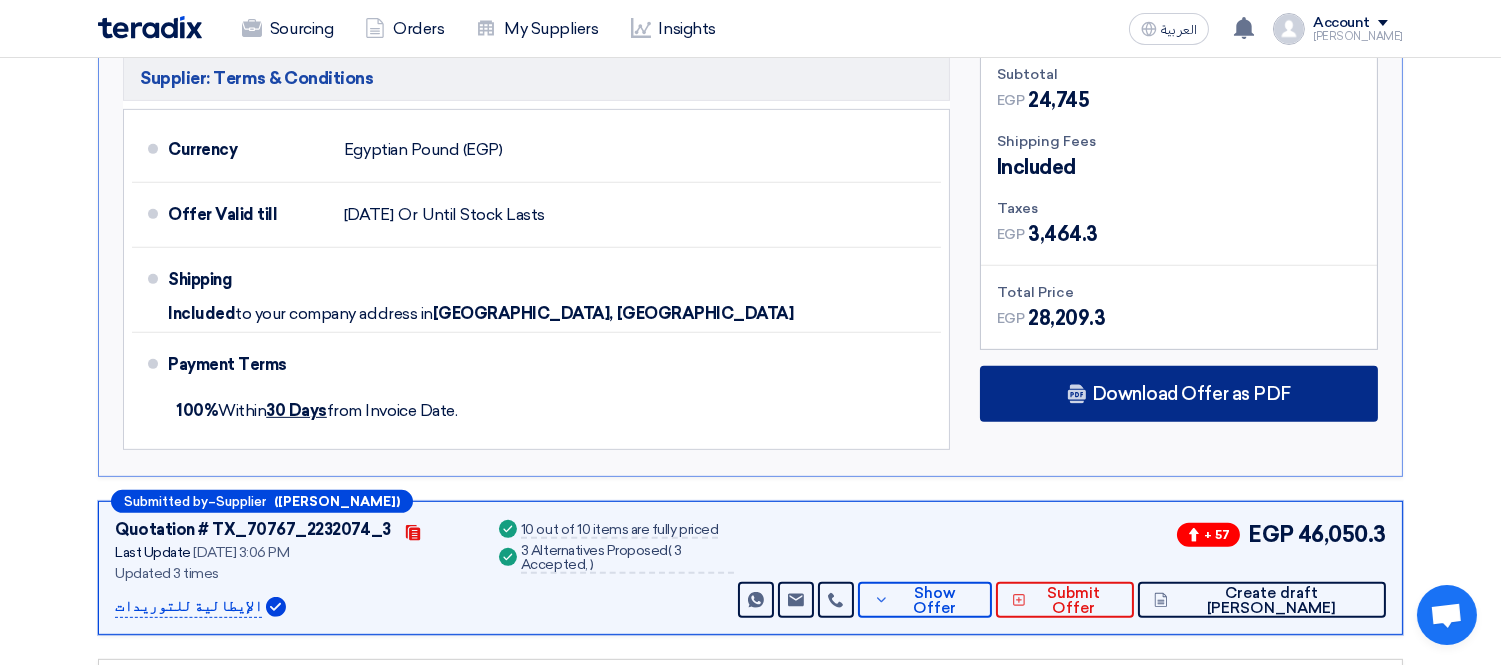 click on "Download Offer as PDF" at bounding box center [1191, 394] 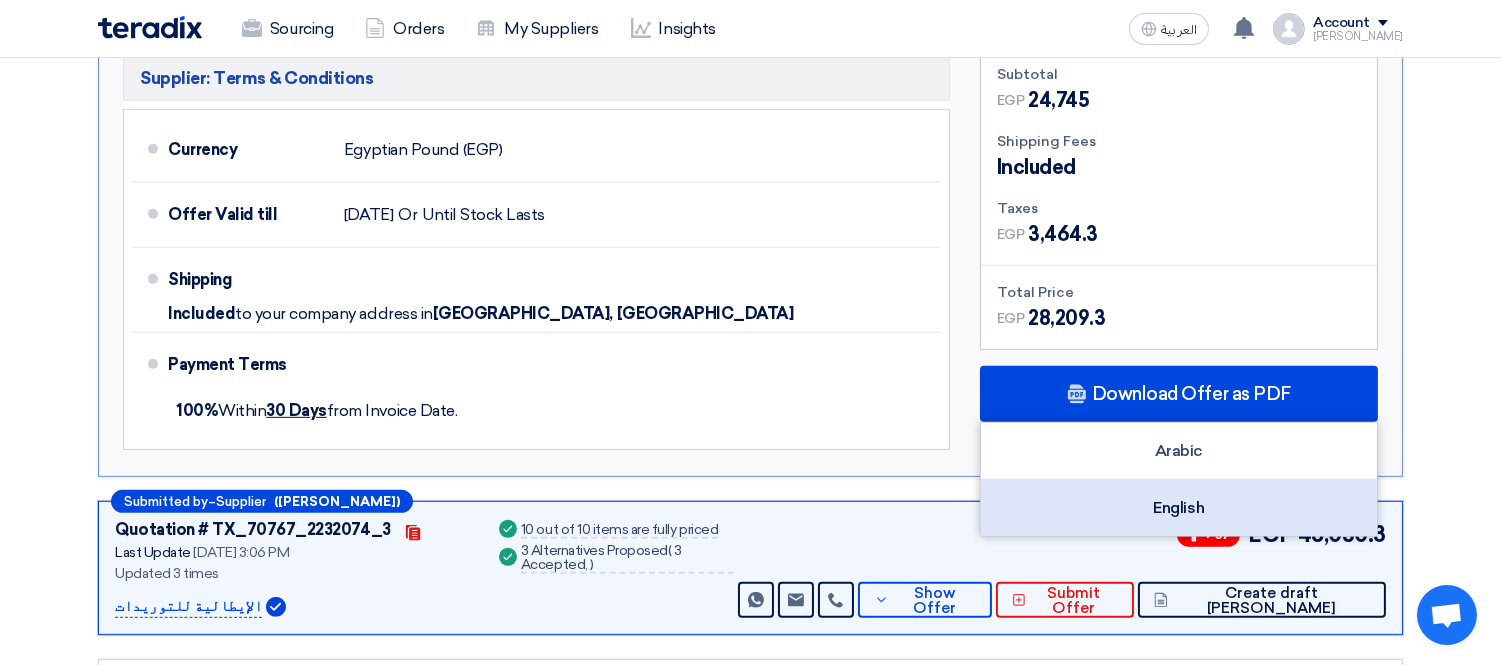 click on "English" at bounding box center [1179, 508] 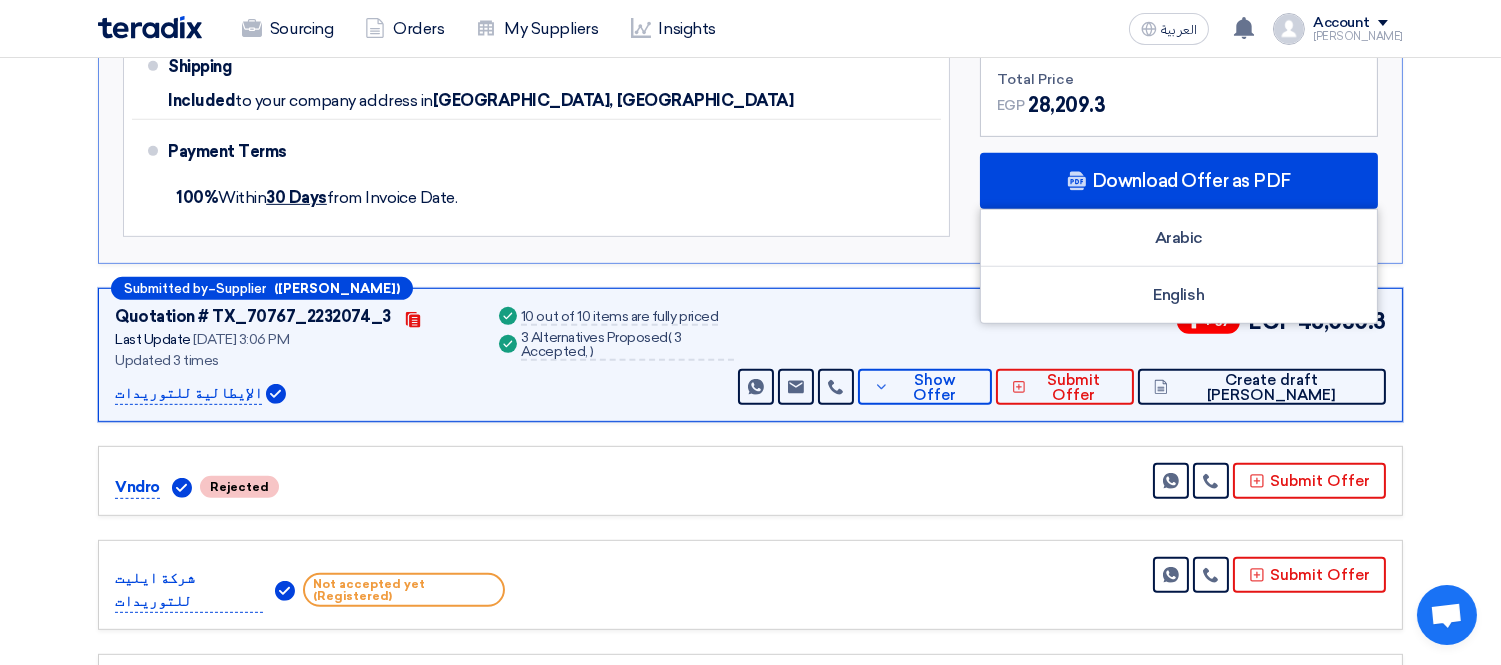 scroll, scrollTop: 1777, scrollLeft: 0, axis: vertical 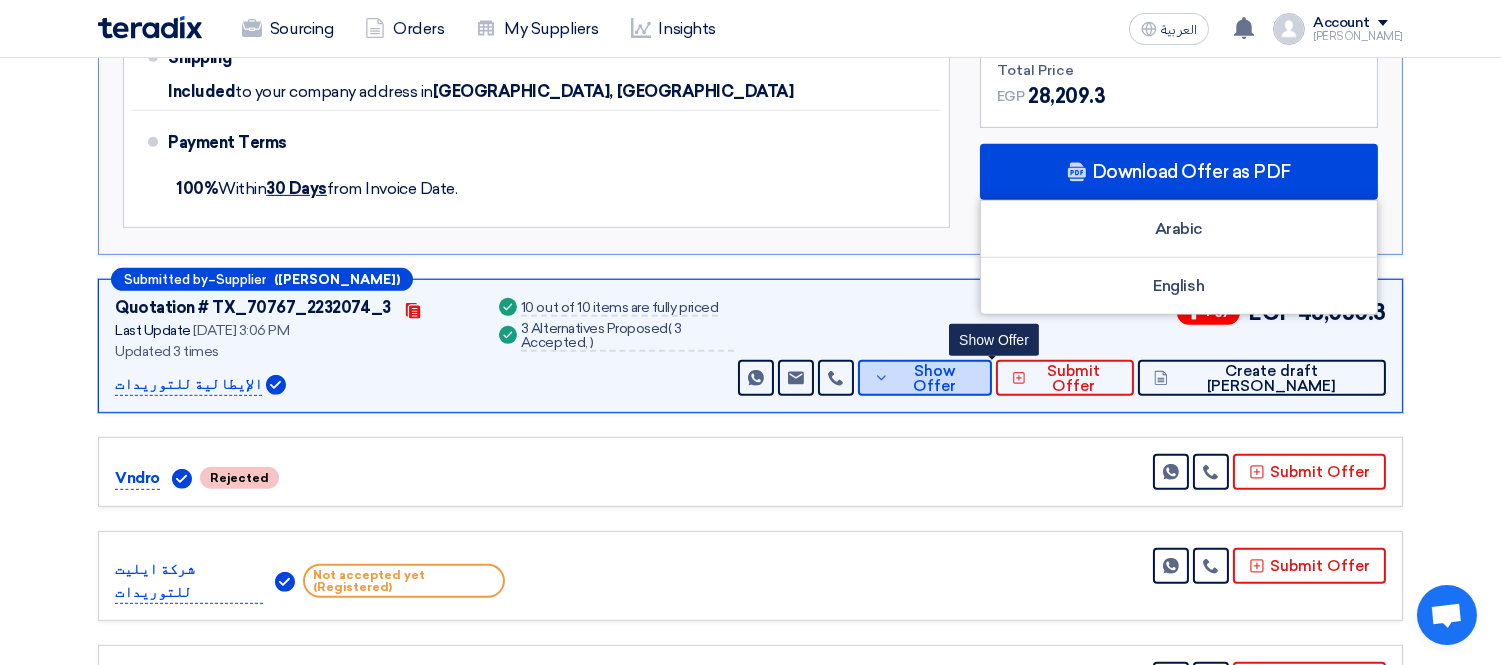 click on "Show Offer" at bounding box center [935, 379] 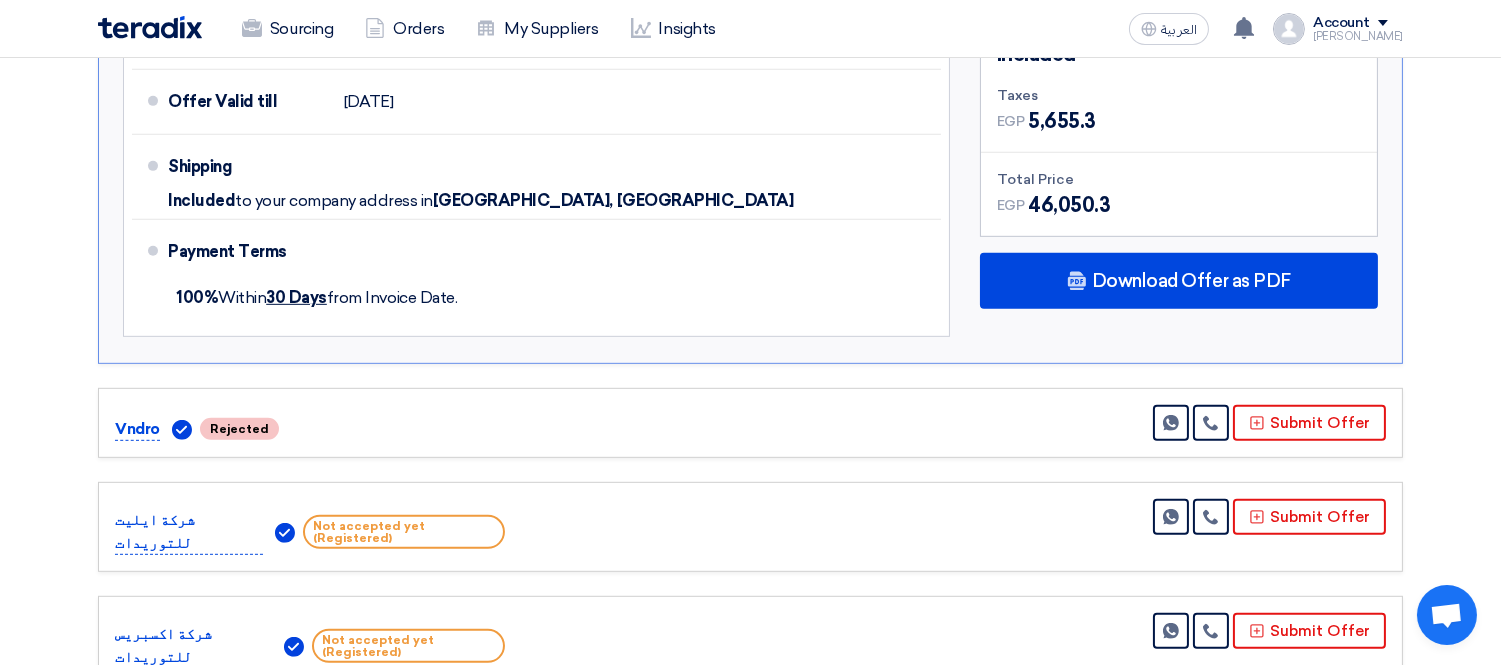 scroll, scrollTop: 2000, scrollLeft: 0, axis: vertical 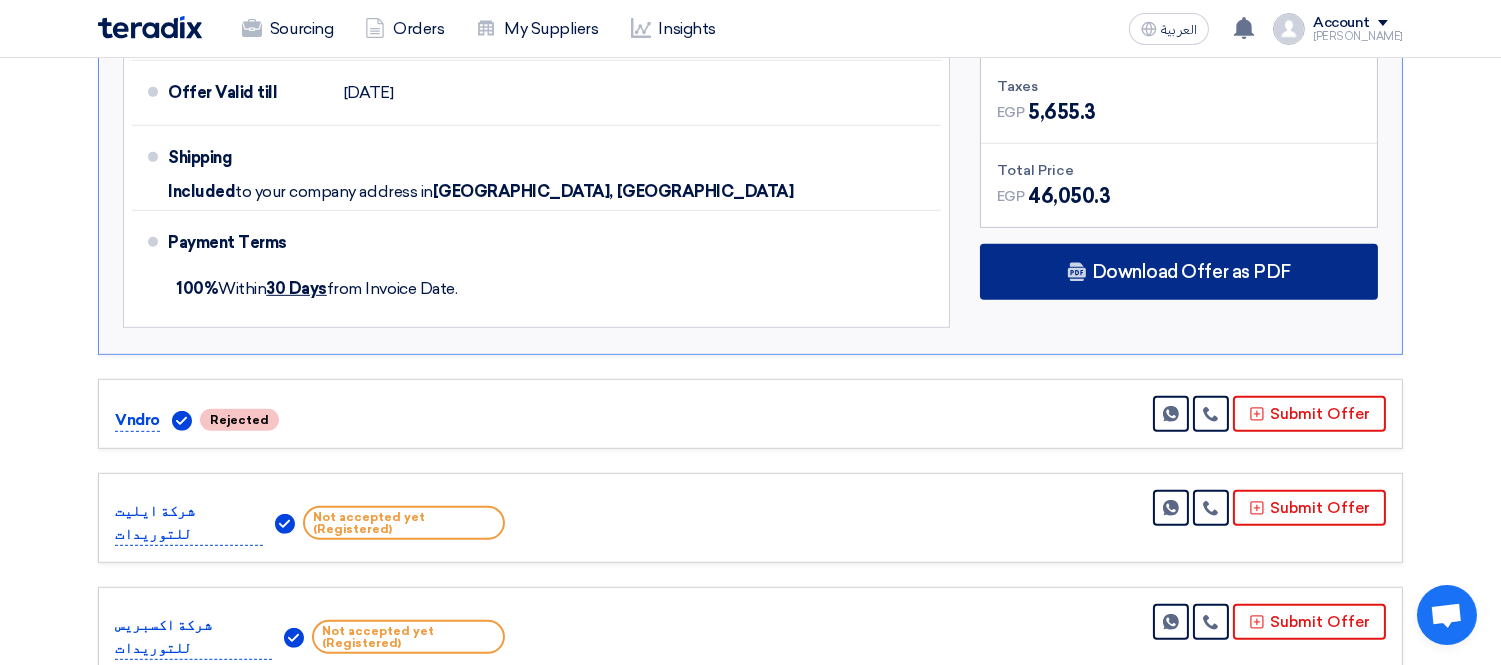 click on "Download Offer as PDF" at bounding box center [1191, 272] 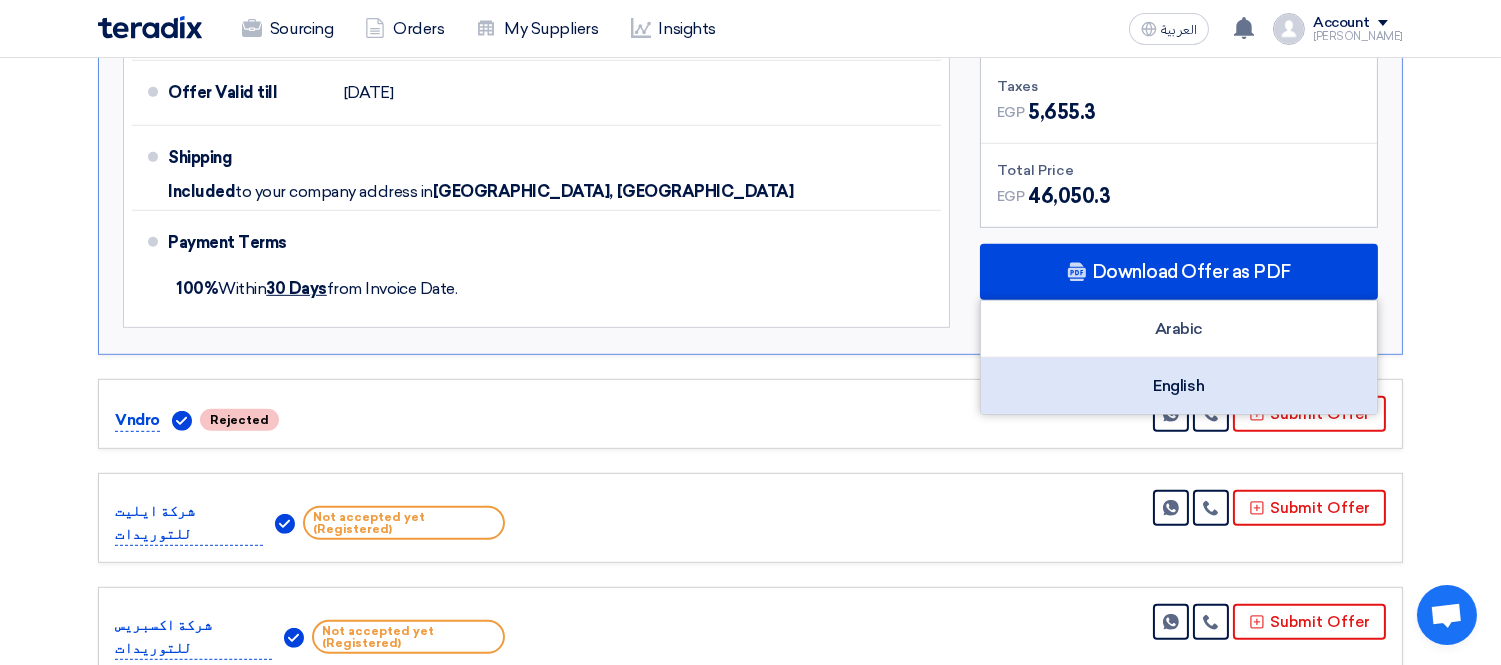 click on "English" at bounding box center [1179, 386] 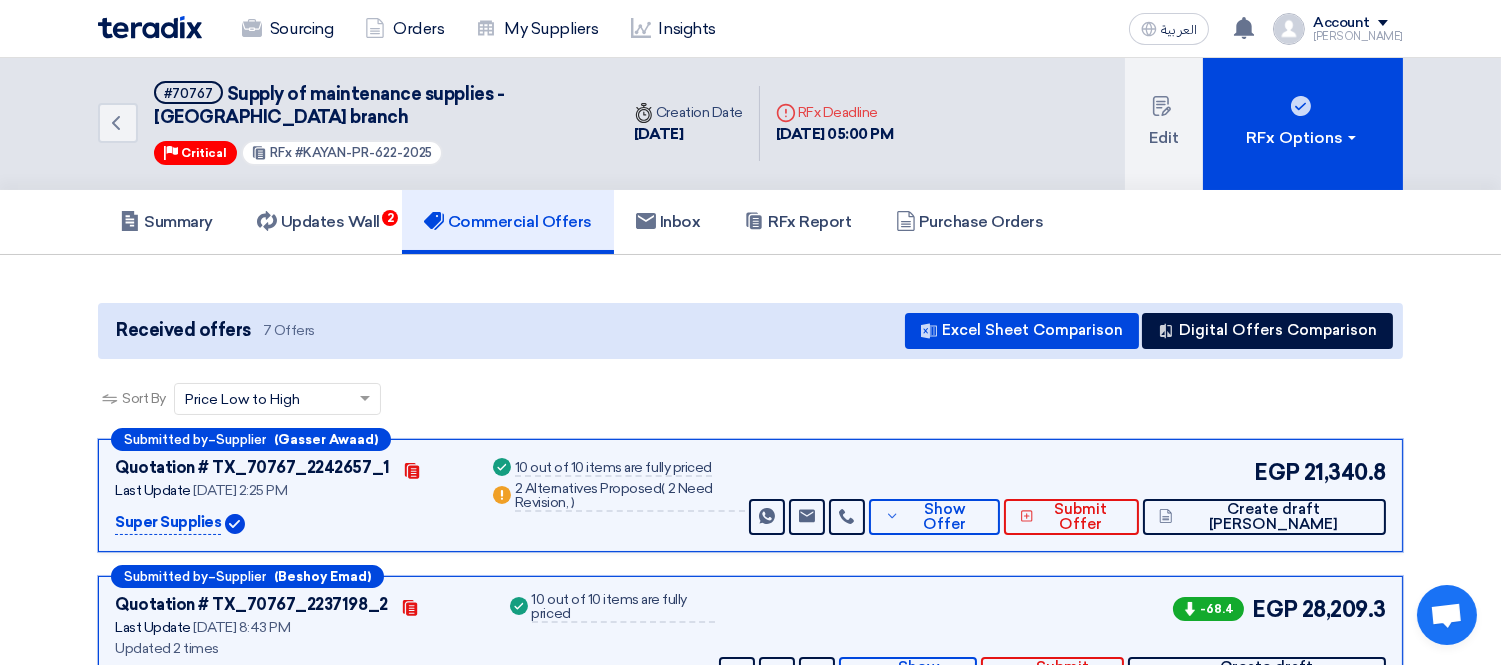 scroll, scrollTop: 0, scrollLeft: 0, axis: both 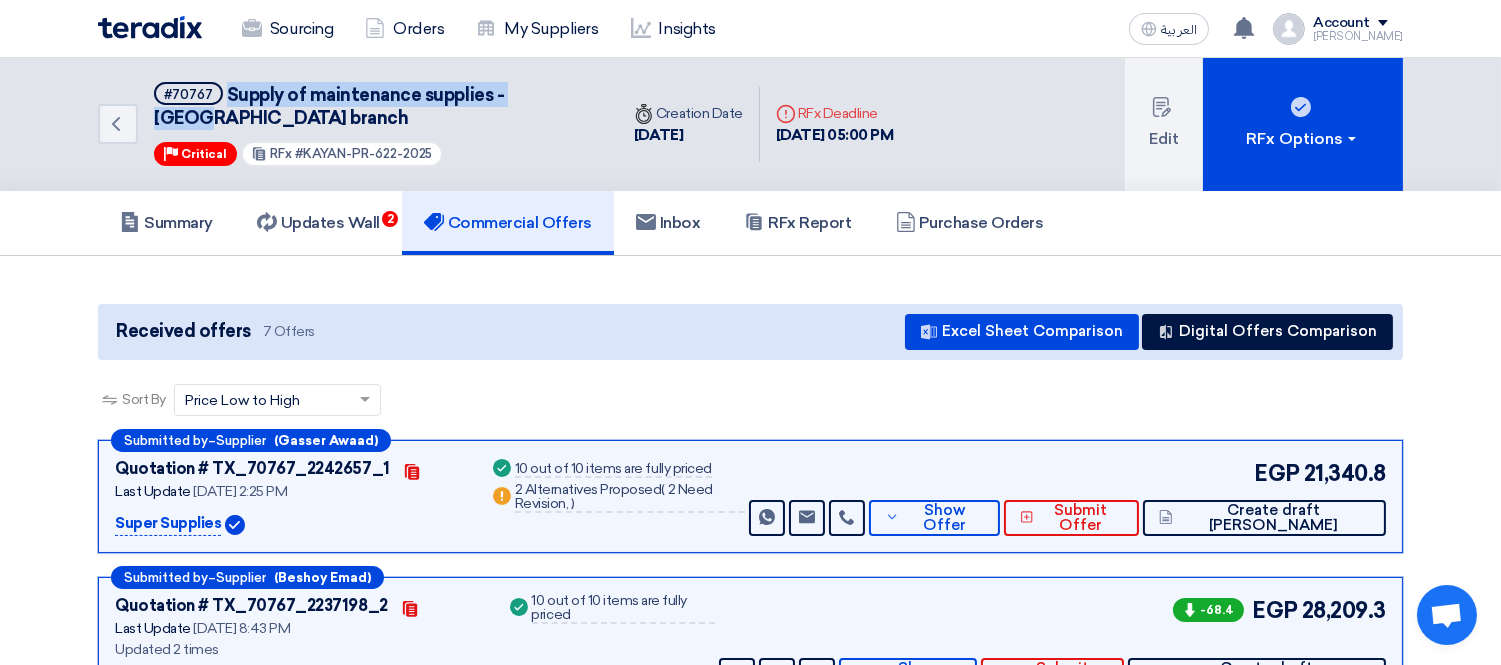 drag, startPoint x: 558, startPoint y: 90, endPoint x: 226, endPoint y: 88, distance: 332.006 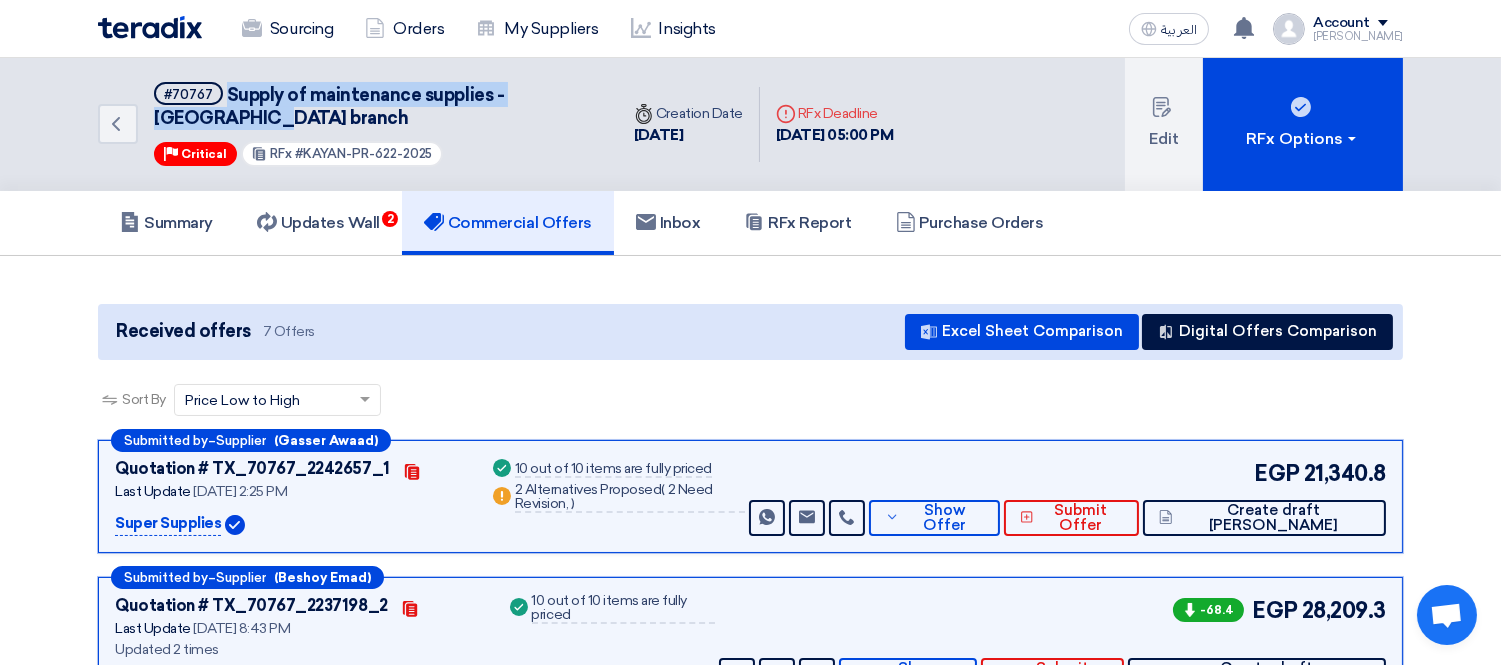 drag, startPoint x: 222, startPoint y: 123, endPoint x: 226, endPoint y: 75, distance: 48.166378 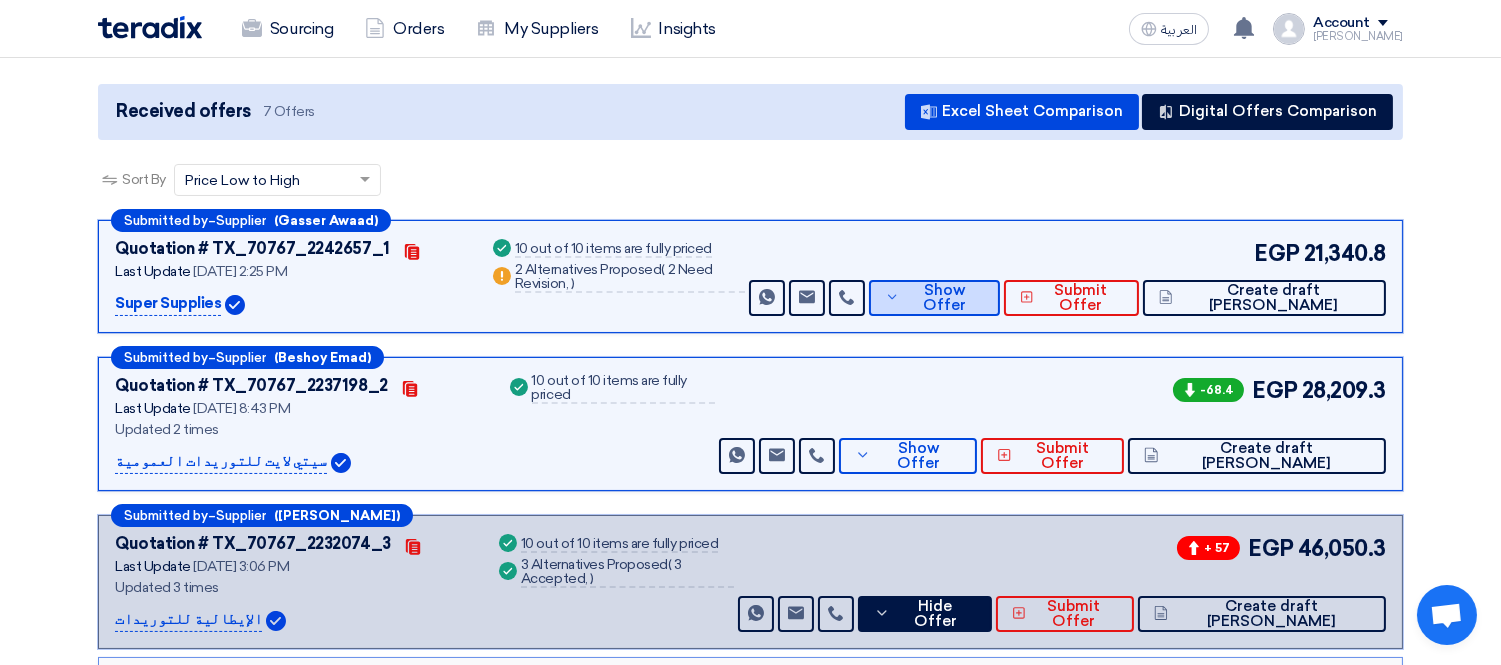 scroll, scrollTop: 222, scrollLeft: 0, axis: vertical 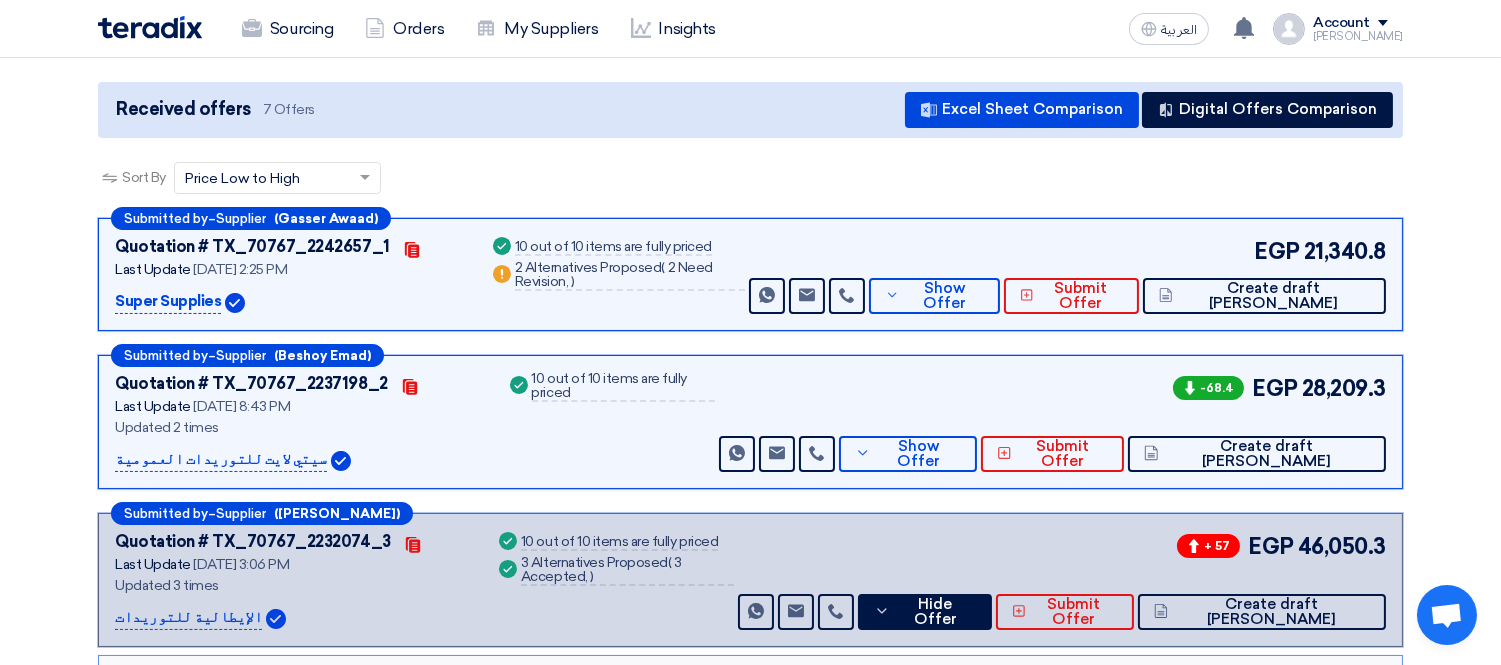 drag, startPoint x: 217, startPoint y: 294, endPoint x: 112, endPoint y: 293, distance: 105.00476 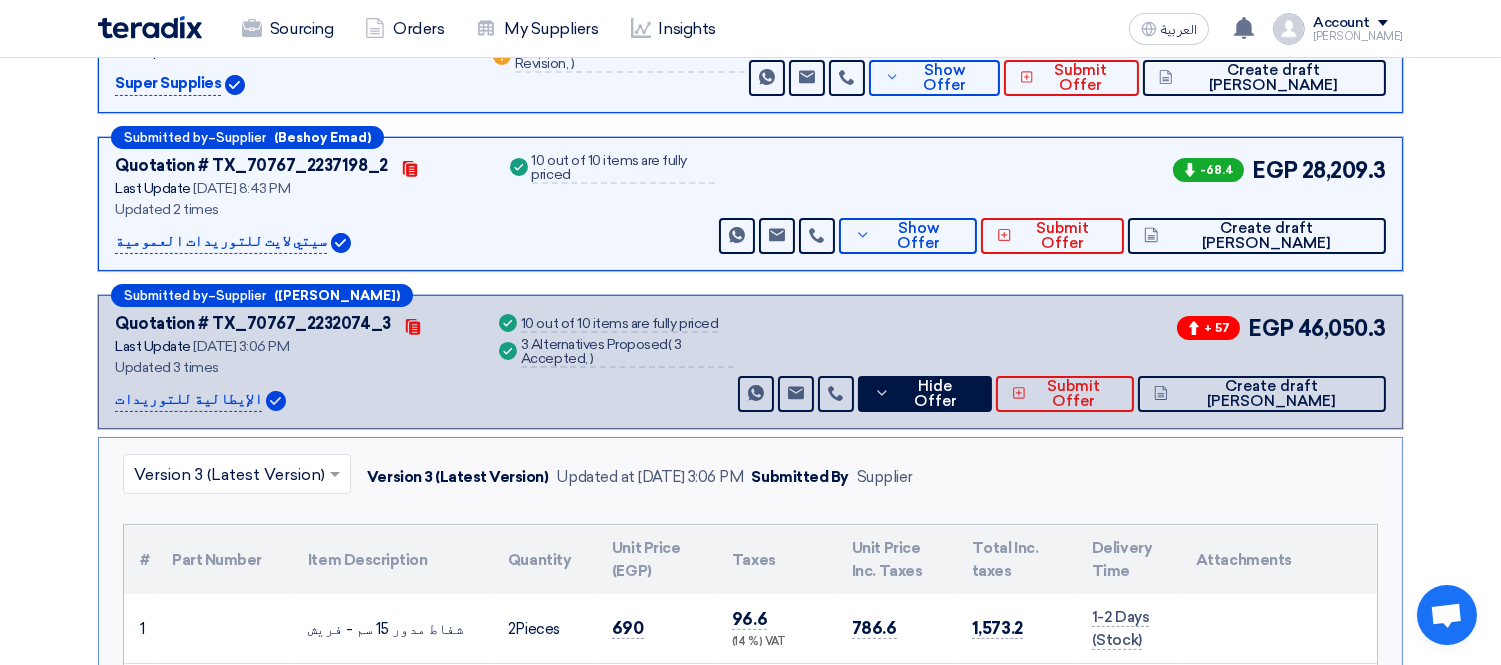 scroll, scrollTop: 444, scrollLeft: 0, axis: vertical 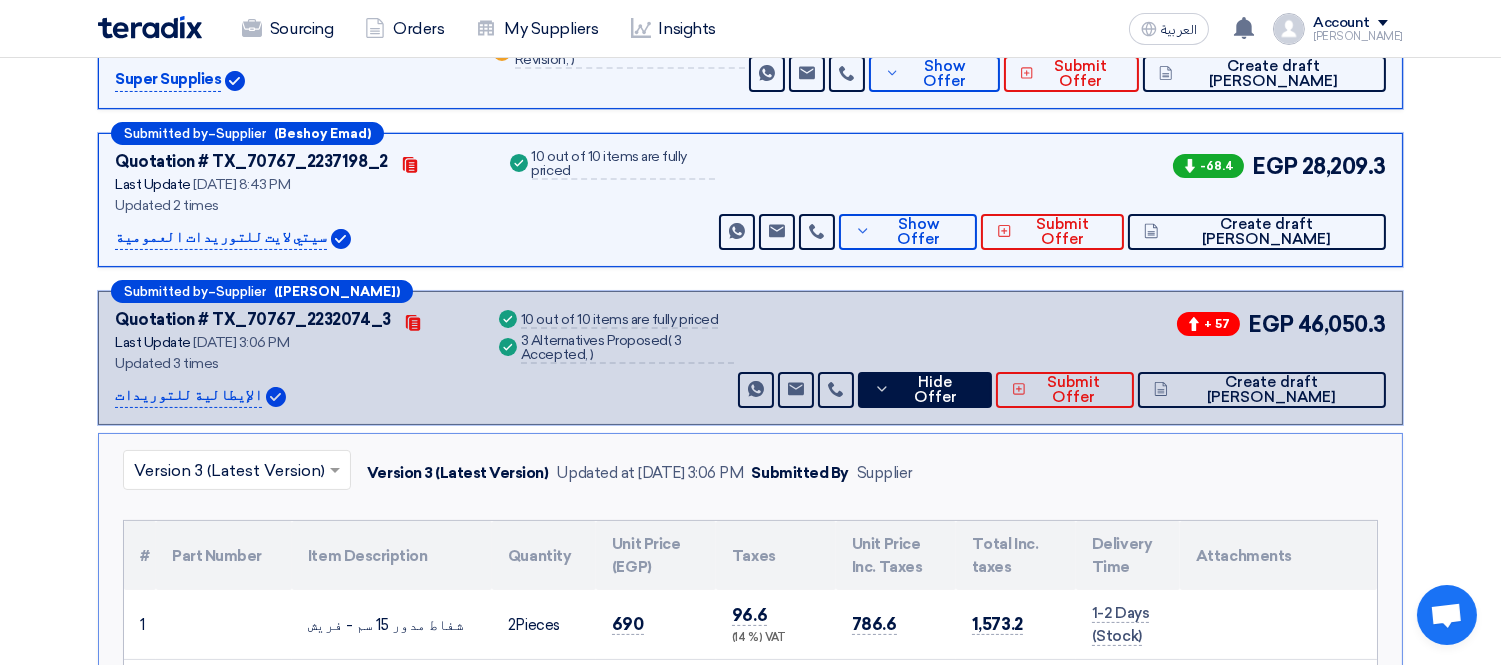 drag, startPoint x: 204, startPoint y: 390, endPoint x: 112, endPoint y: 390, distance: 92 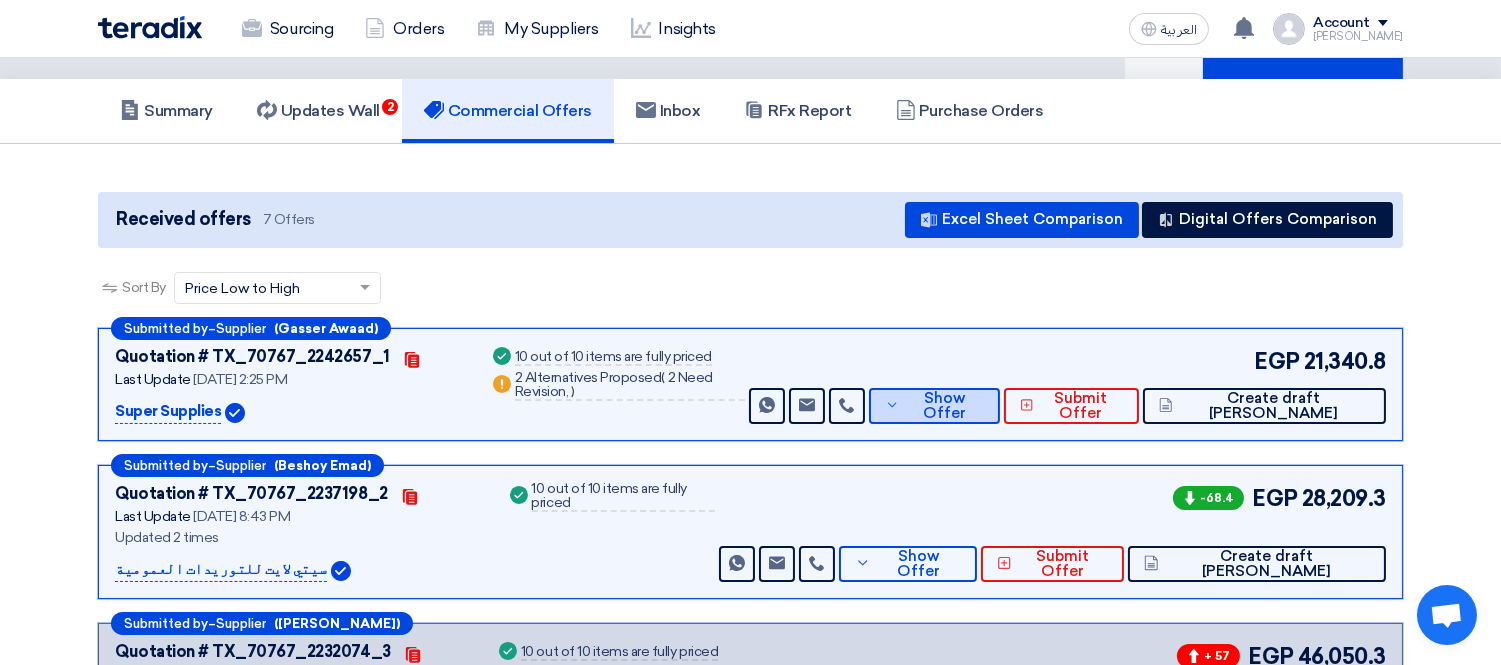 scroll, scrollTop: 111, scrollLeft: 0, axis: vertical 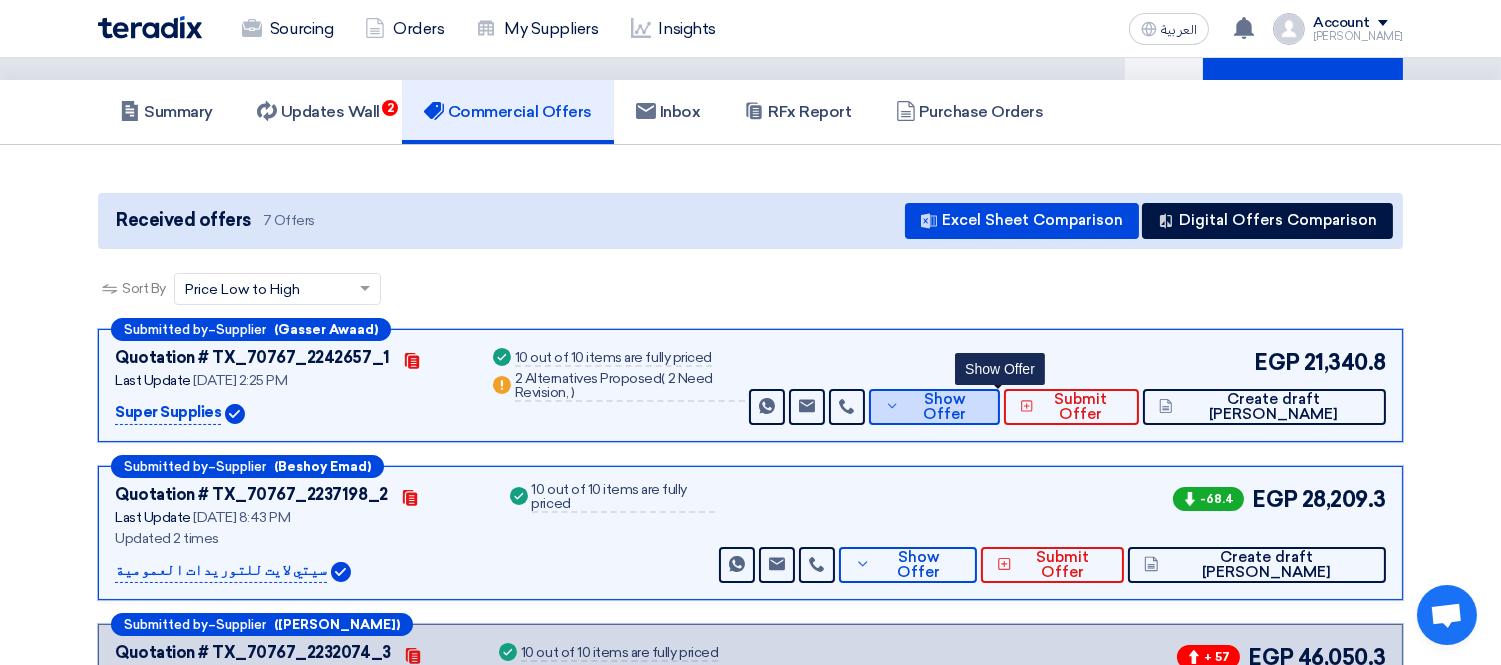 click on "Show Offer" at bounding box center [944, 407] 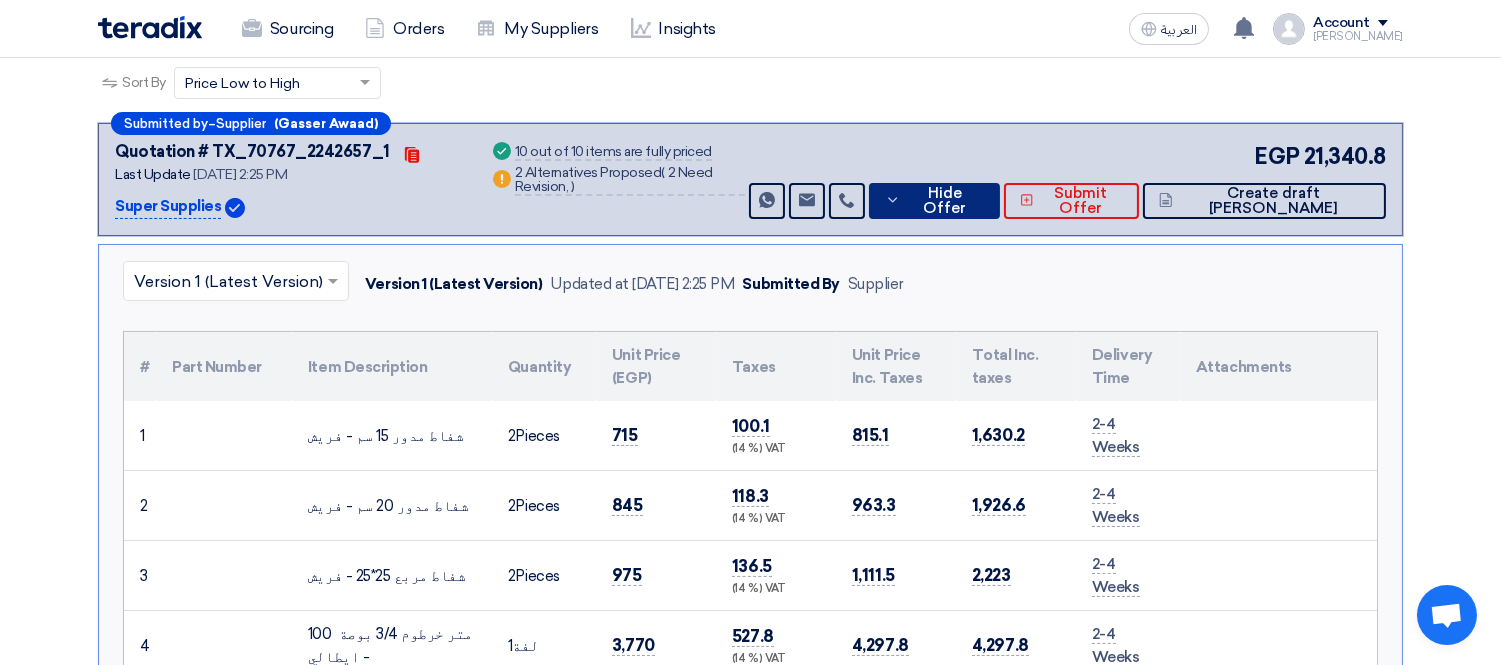 scroll, scrollTop: 333, scrollLeft: 0, axis: vertical 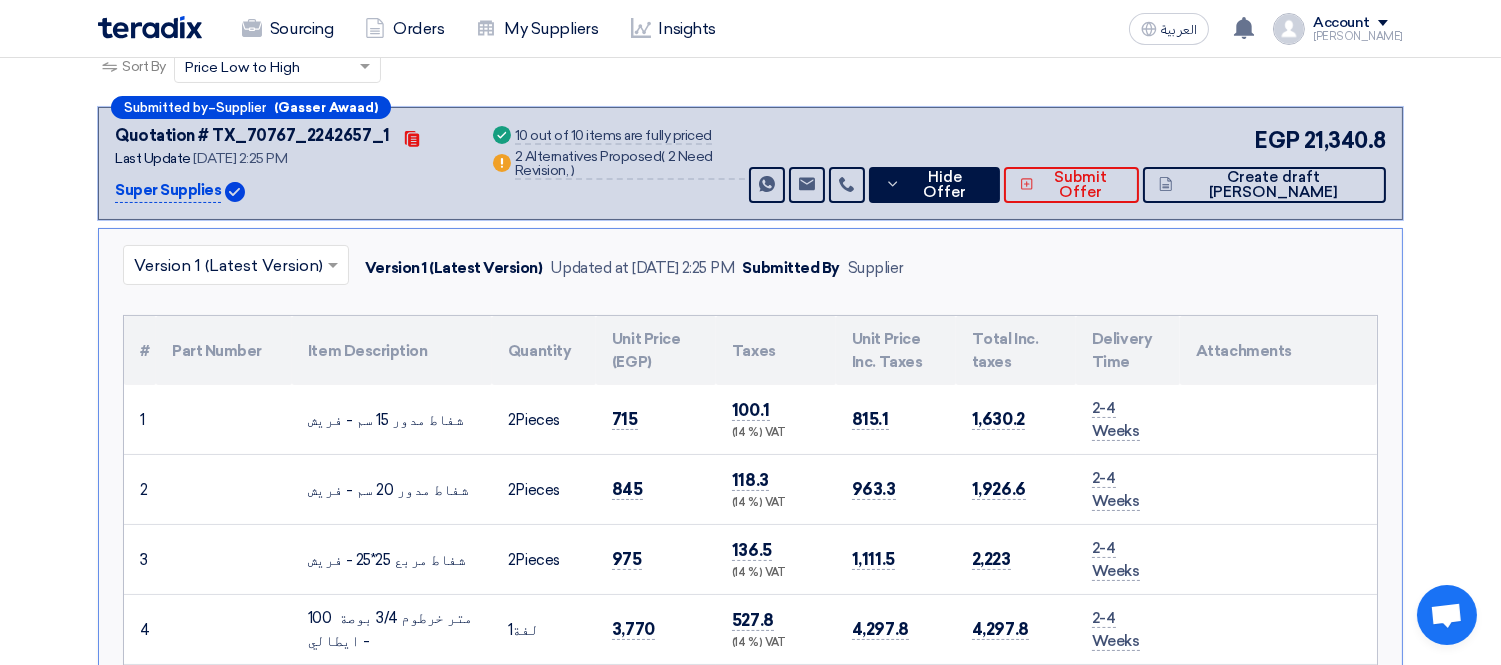 drag, startPoint x: 303, startPoint y: 415, endPoint x: 465, endPoint y: 418, distance: 162.02777 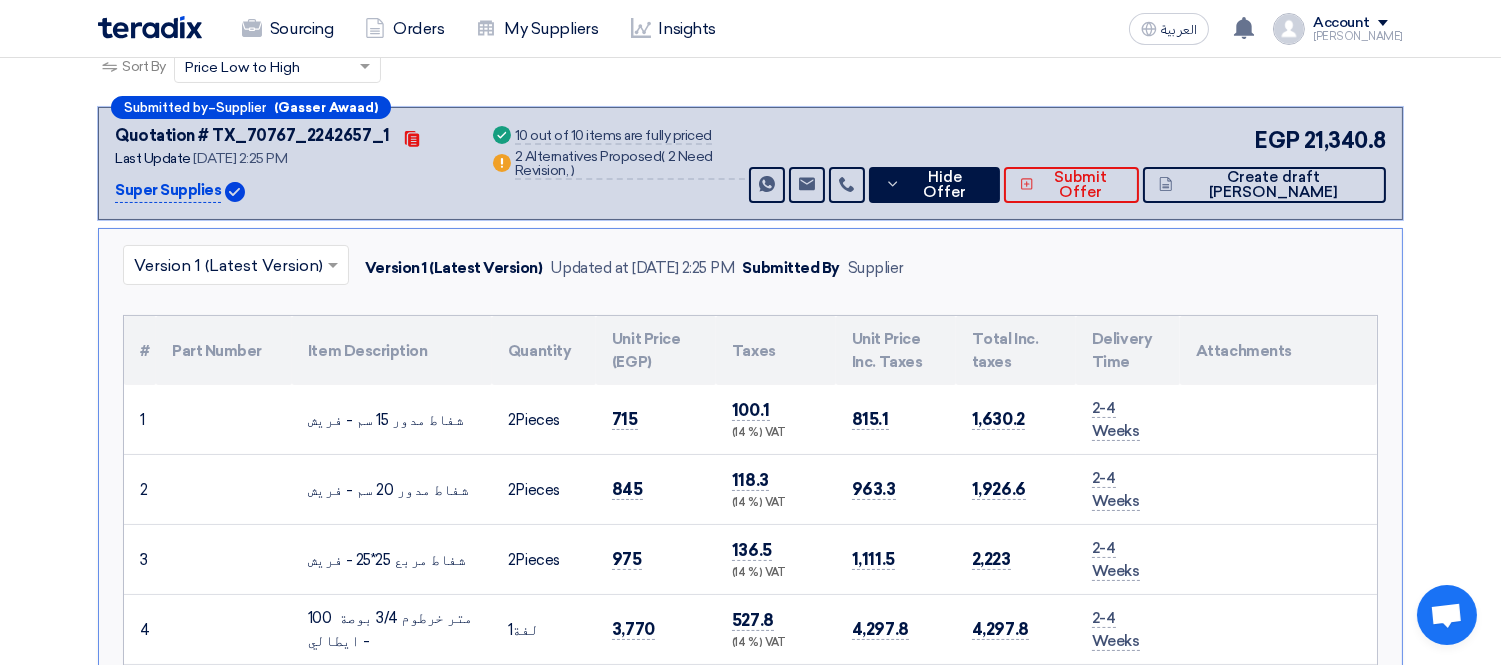 drag, startPoint x: 304, startPoint y: 484, endPoint x: 438, endPoint y: 485, distance: 134.00374 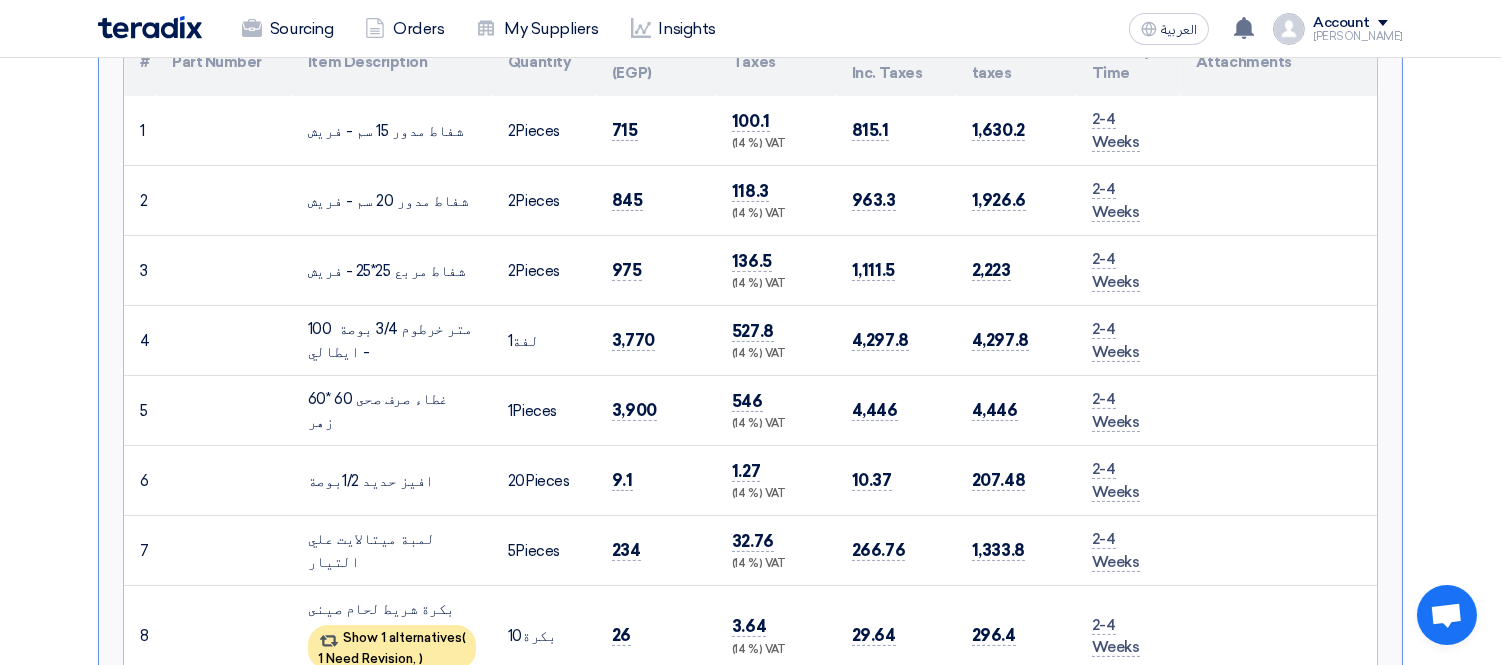 scroll, scrollTop: 666, scrollLeft: 0, axis: vertical 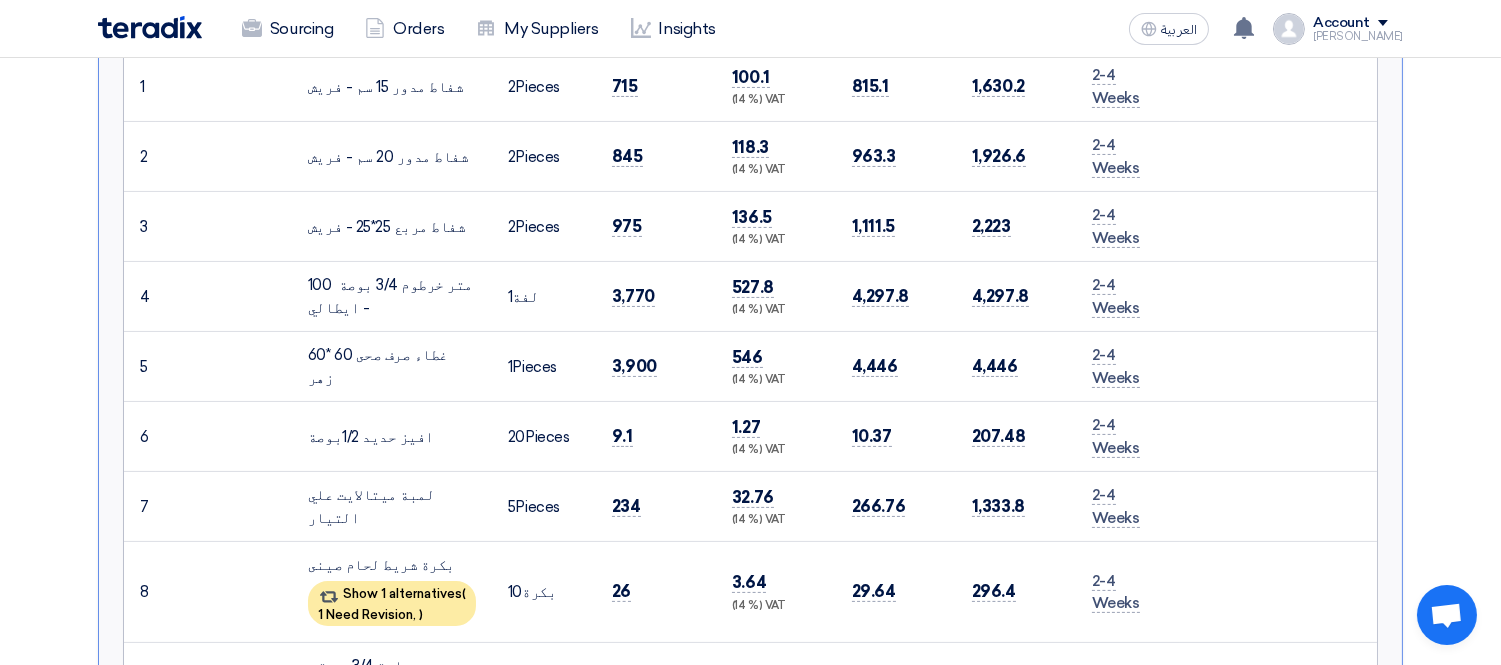 drag, startPoint x: 352, startPoint y: 311, endPoint x: 311, endPoint y: 274, distance: 55.226807 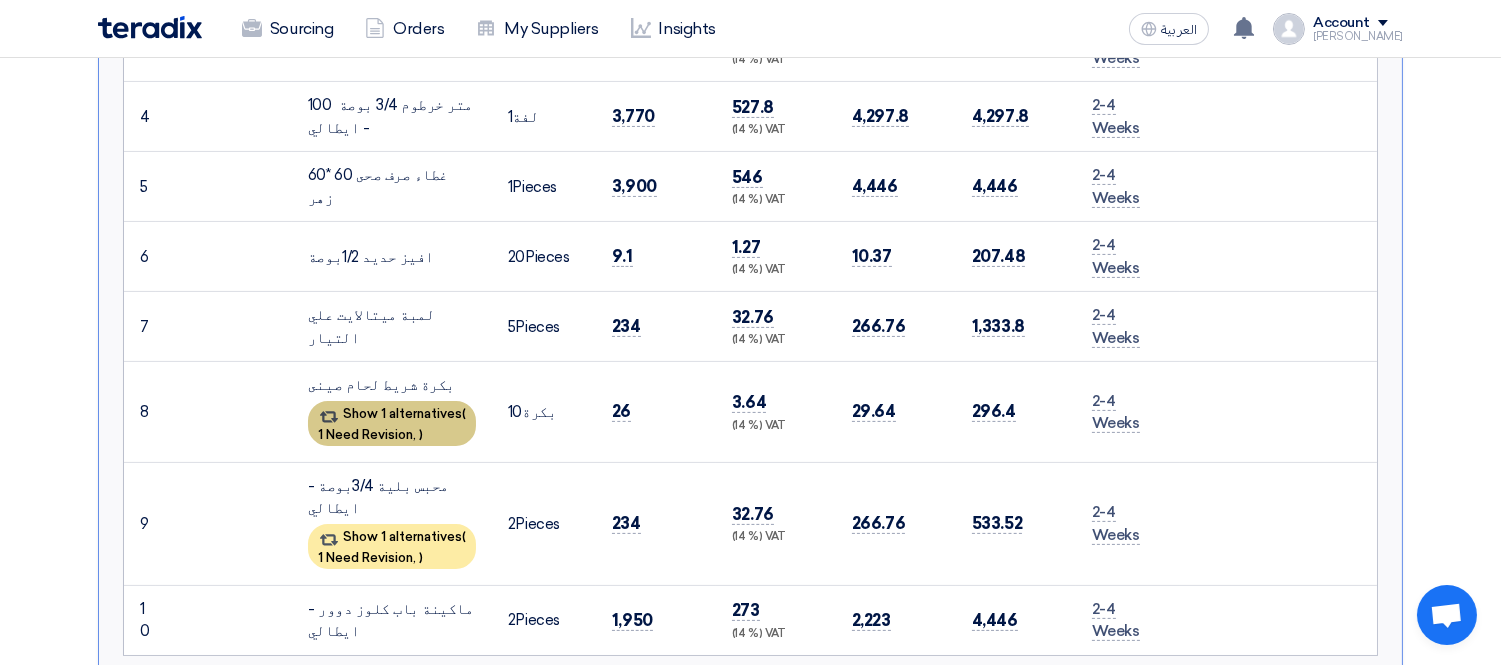 scroll, scrollTop: 888, scrollLeft: 0, axis: vertical 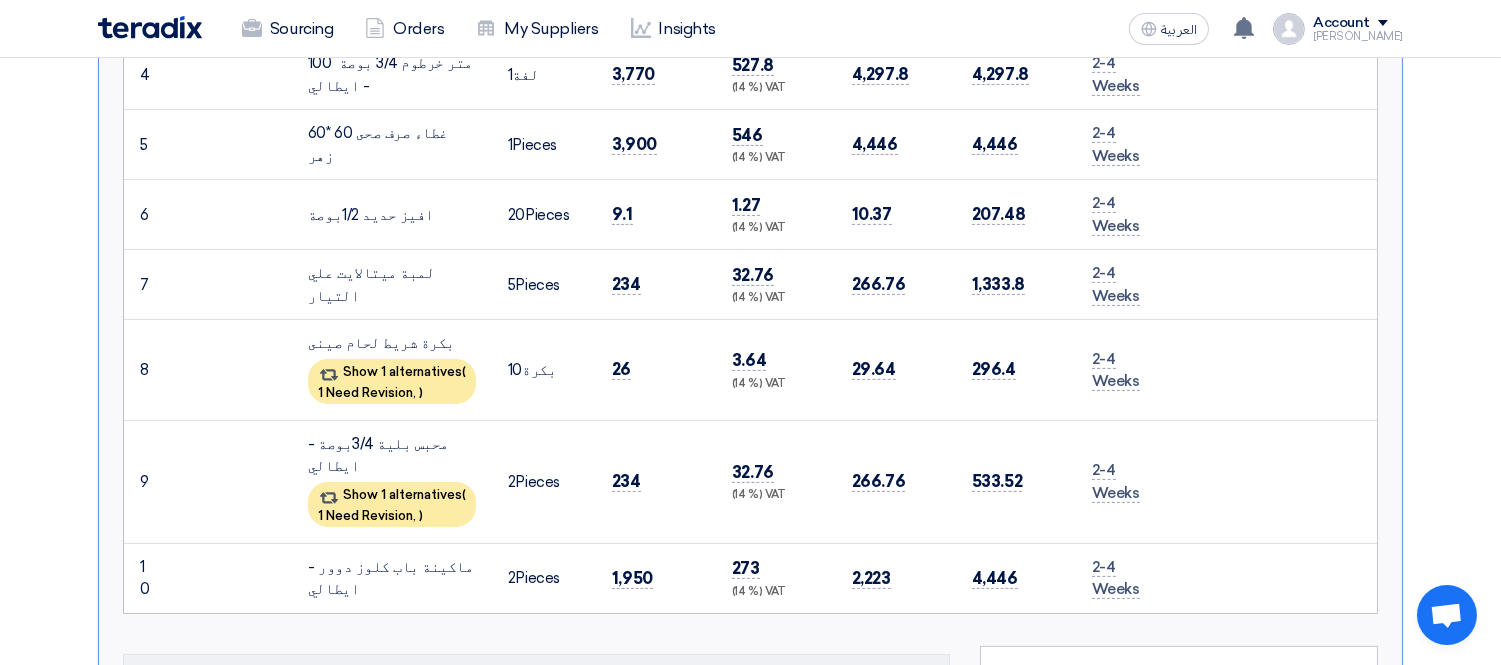 drag, startPoint x: 418, startPoint y: 334, endPoint x: 304, endPoint y: 337, distance: 114.03947 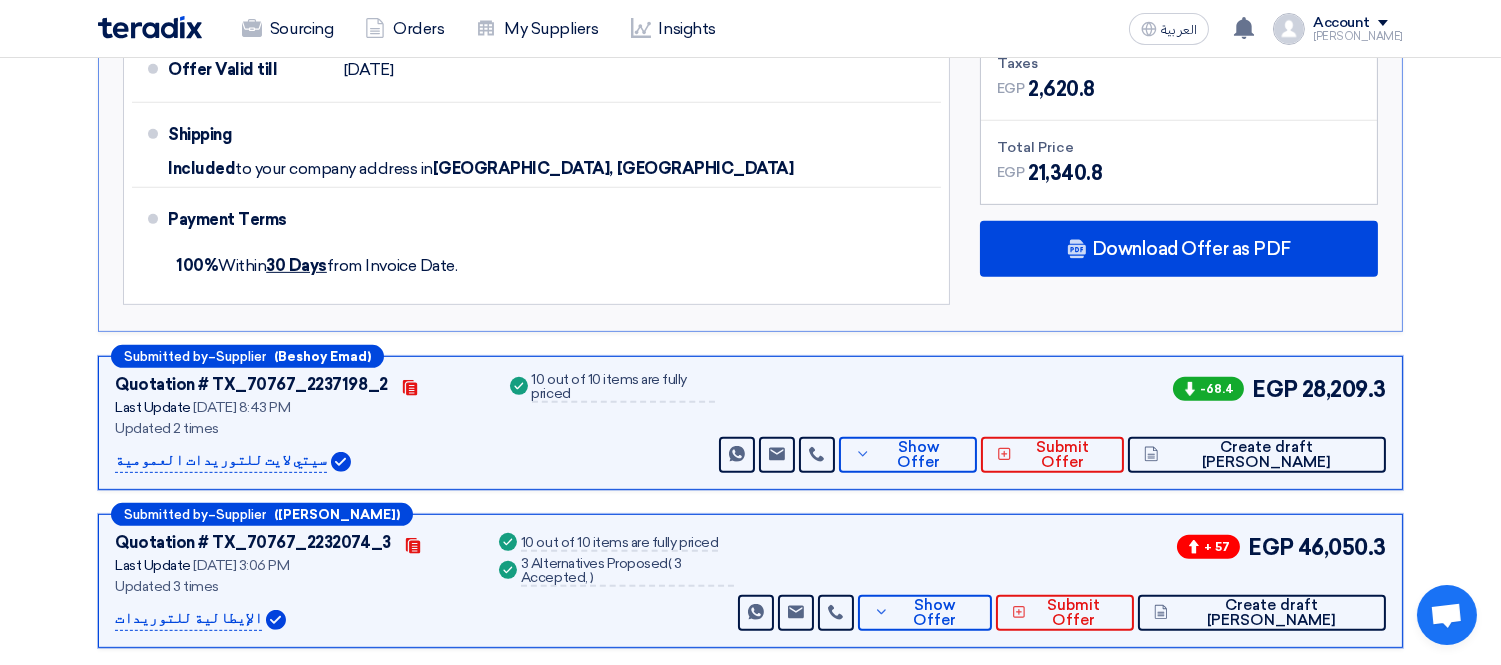 scroll, scrollTop: 1888, scrollLeft: 0, axis: vertical 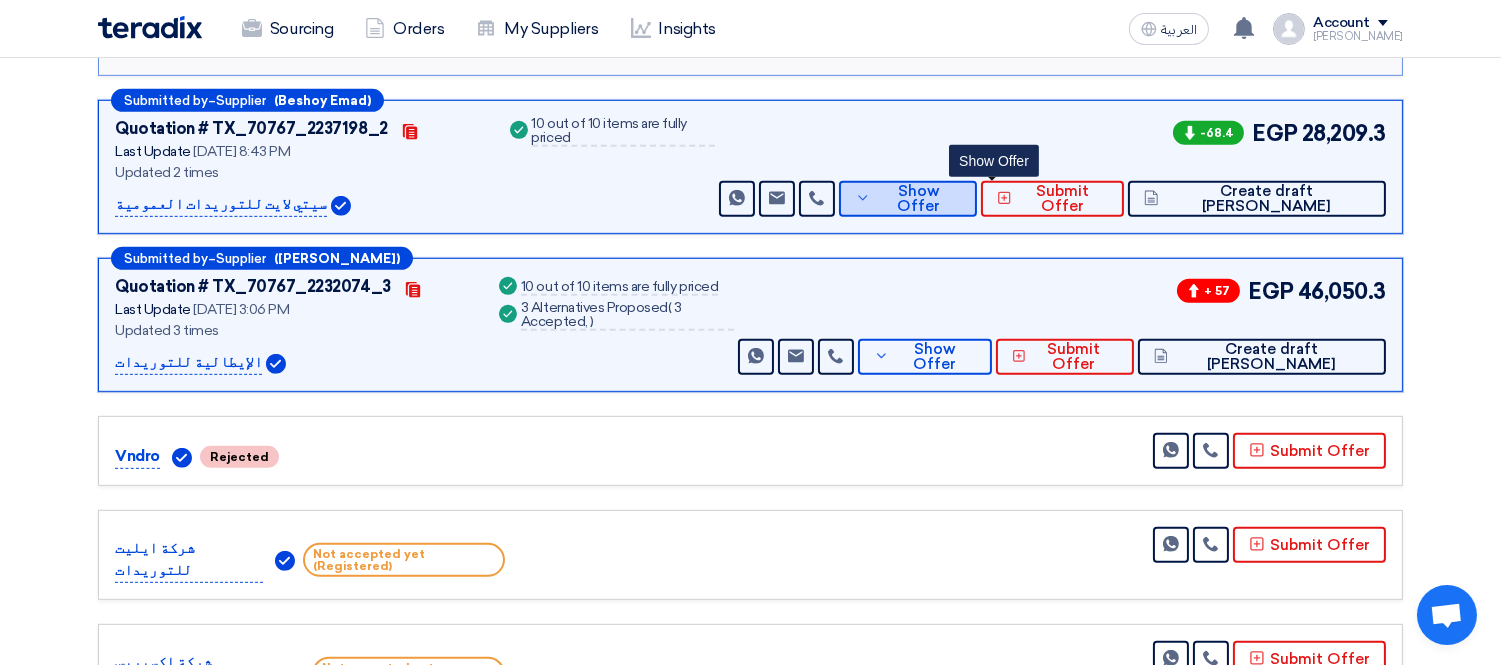 click on "Show Offer" at bounding box center (919, 199) 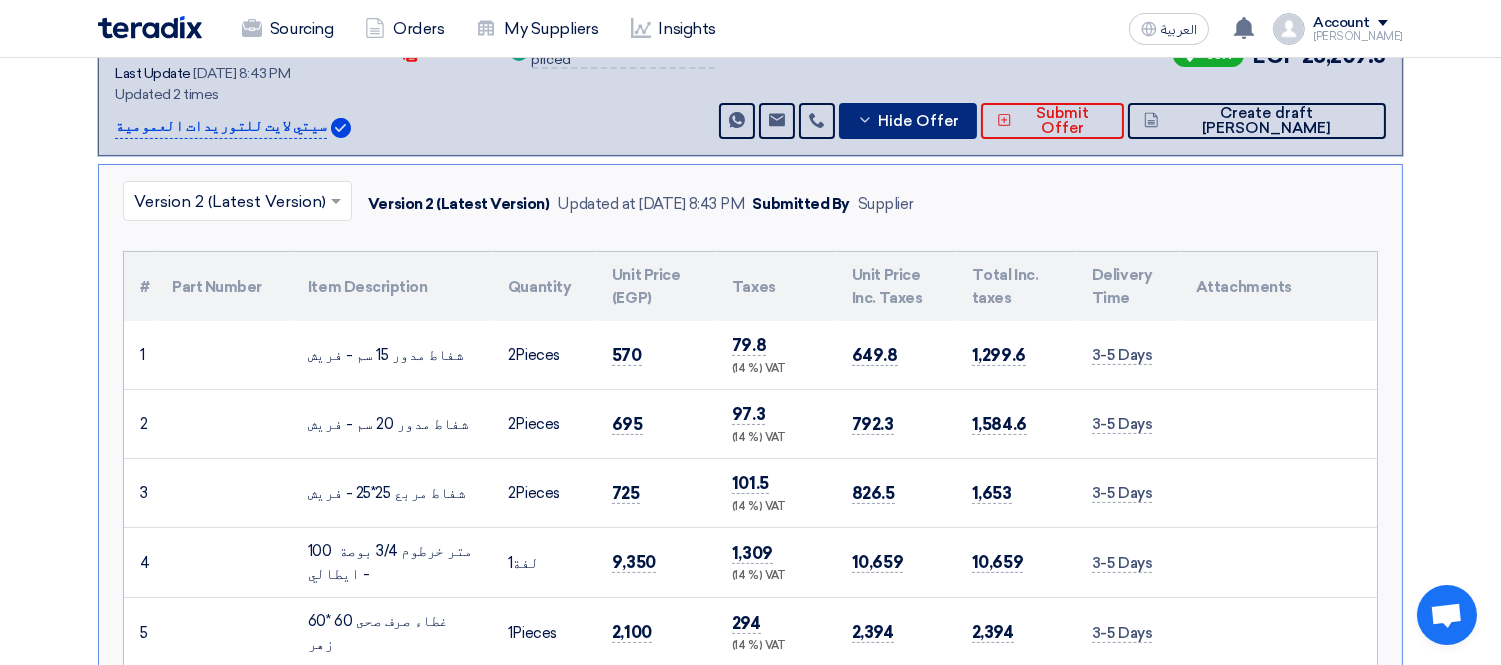 scroll, scrollTop: 666, scrollLeft: 0, axis: vertical 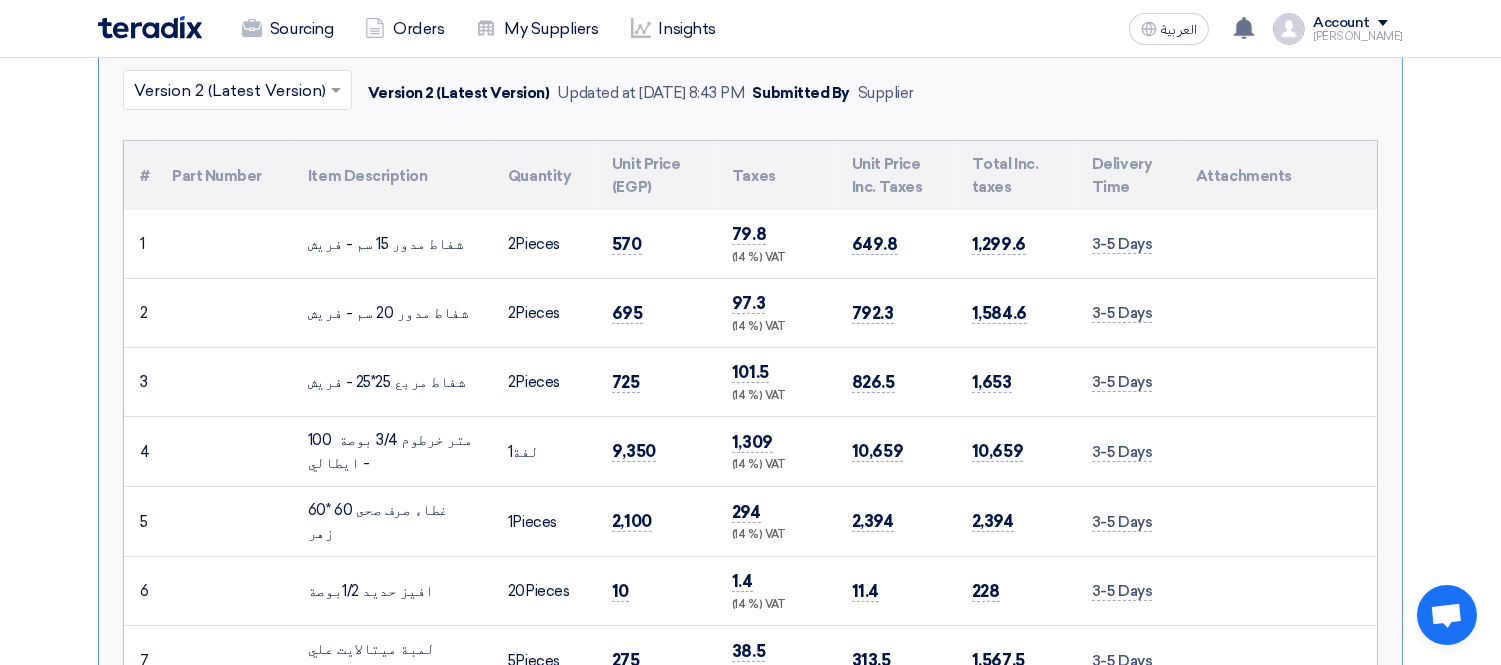 type 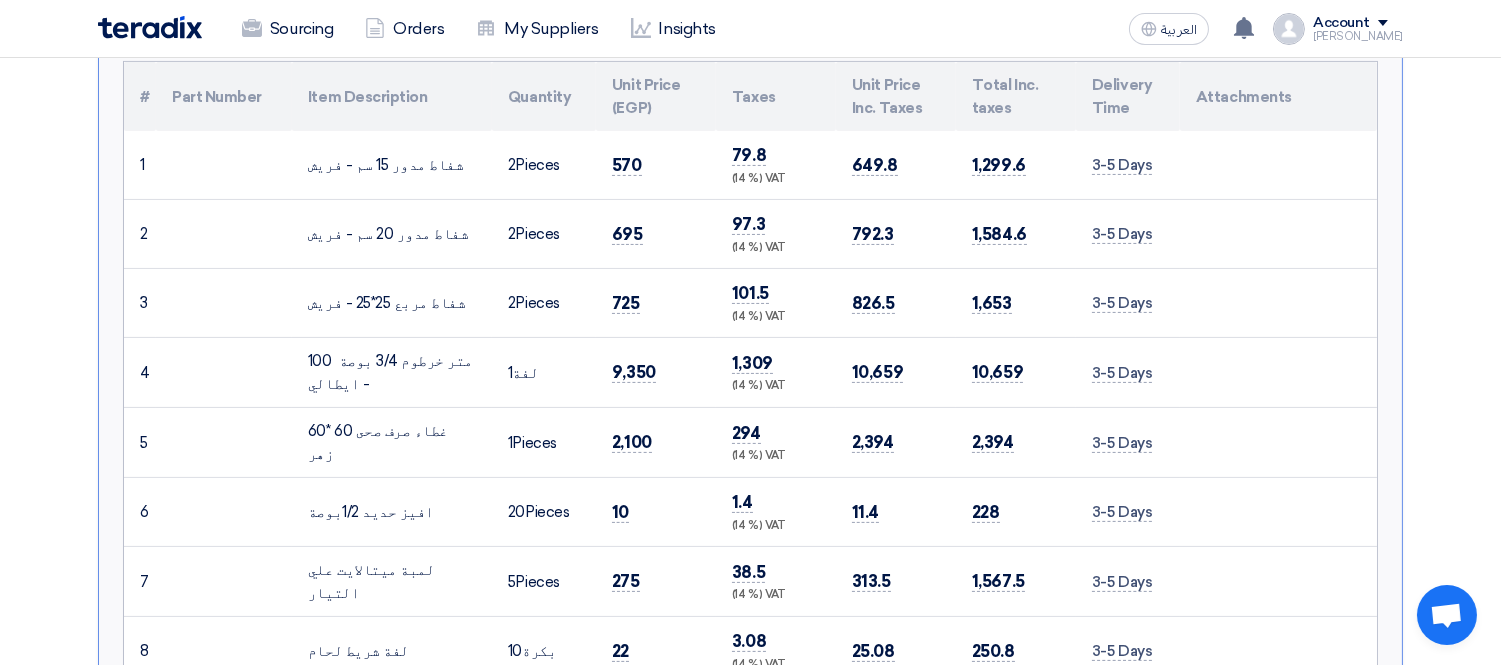 scroll, scrollTop: 888, scrollLeft: 0, axis: vertical 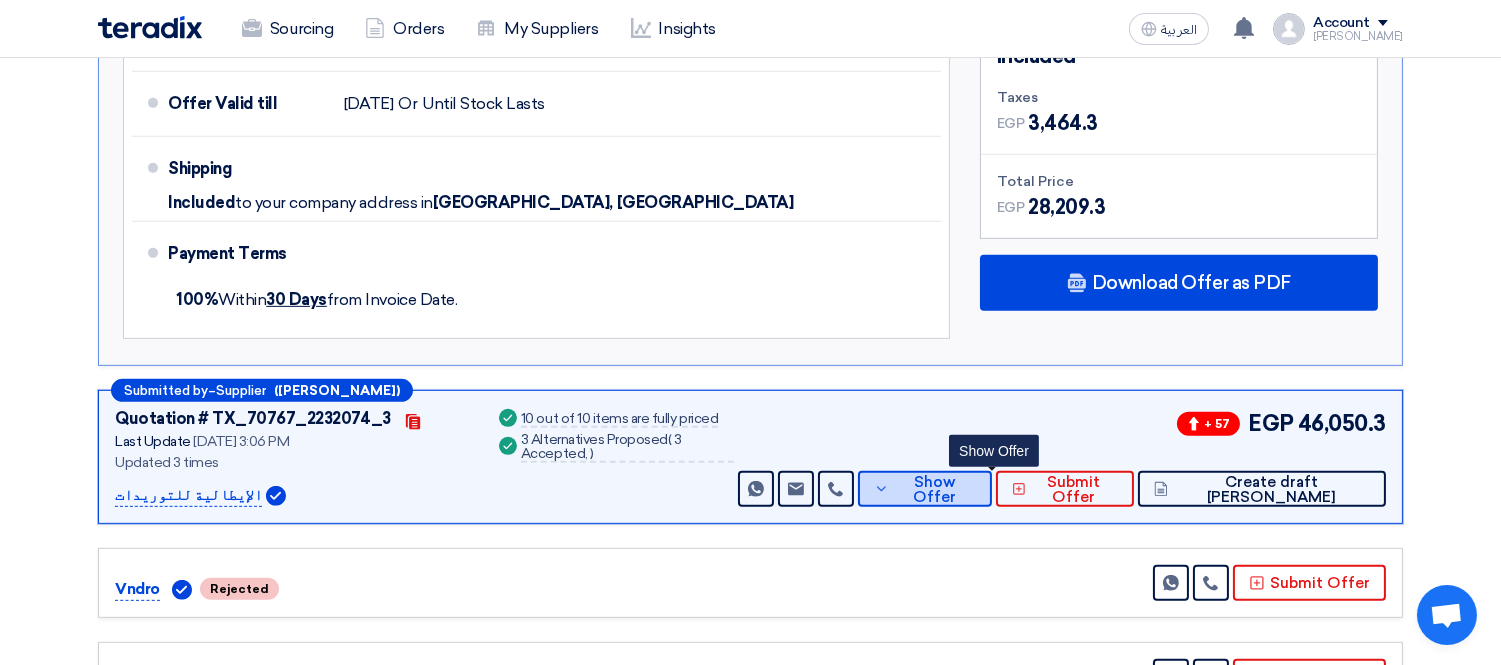 click on "Show Offer" at bounding box center [935, 490] 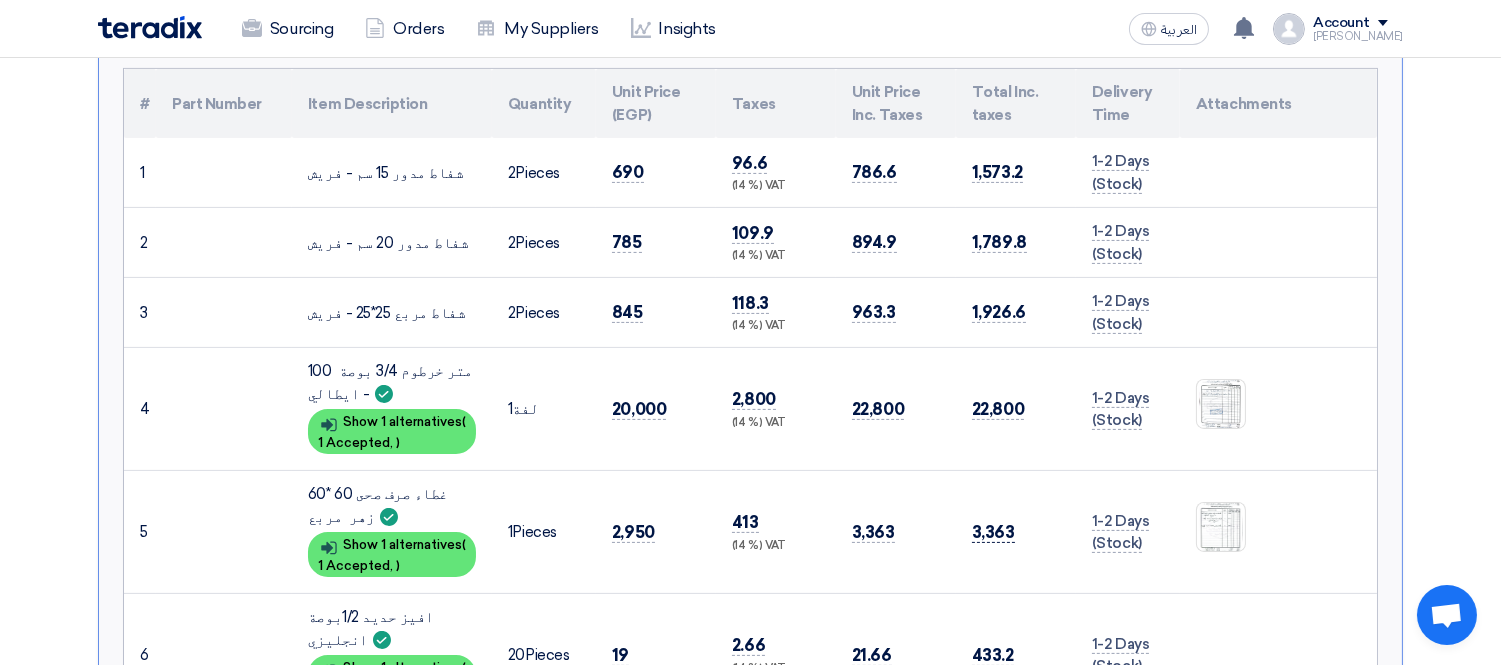 scroll, scrollTop: 777, scrollLeft: 0, axis: vertical 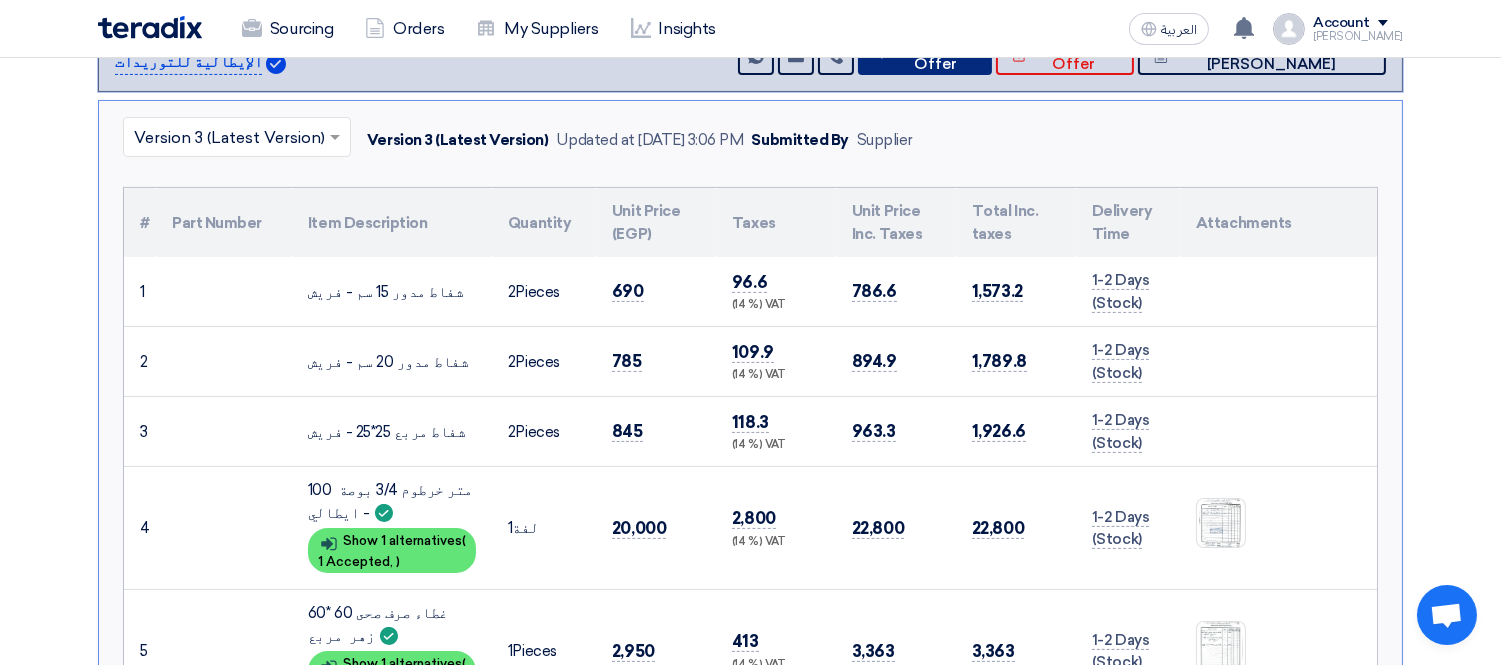 type 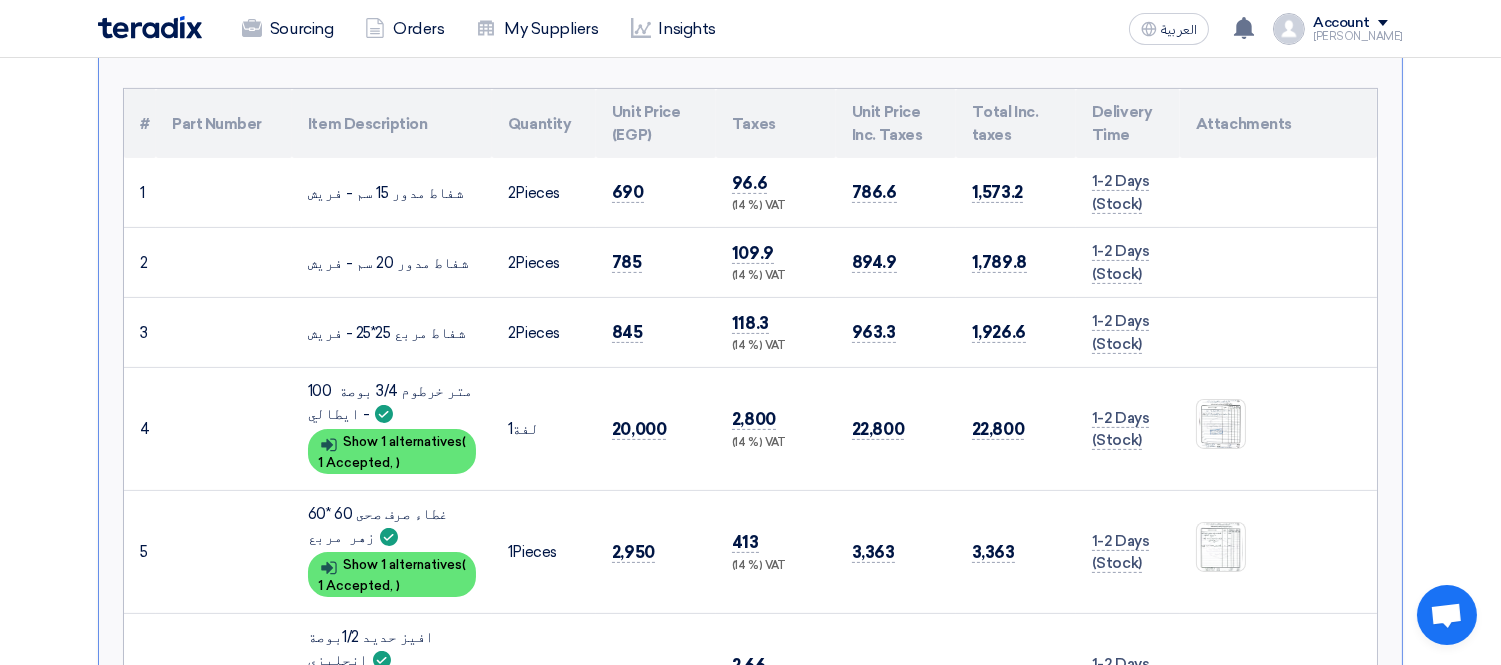 scroll, scrollTop: 1000, scrollLeft: 0, axis: vertical 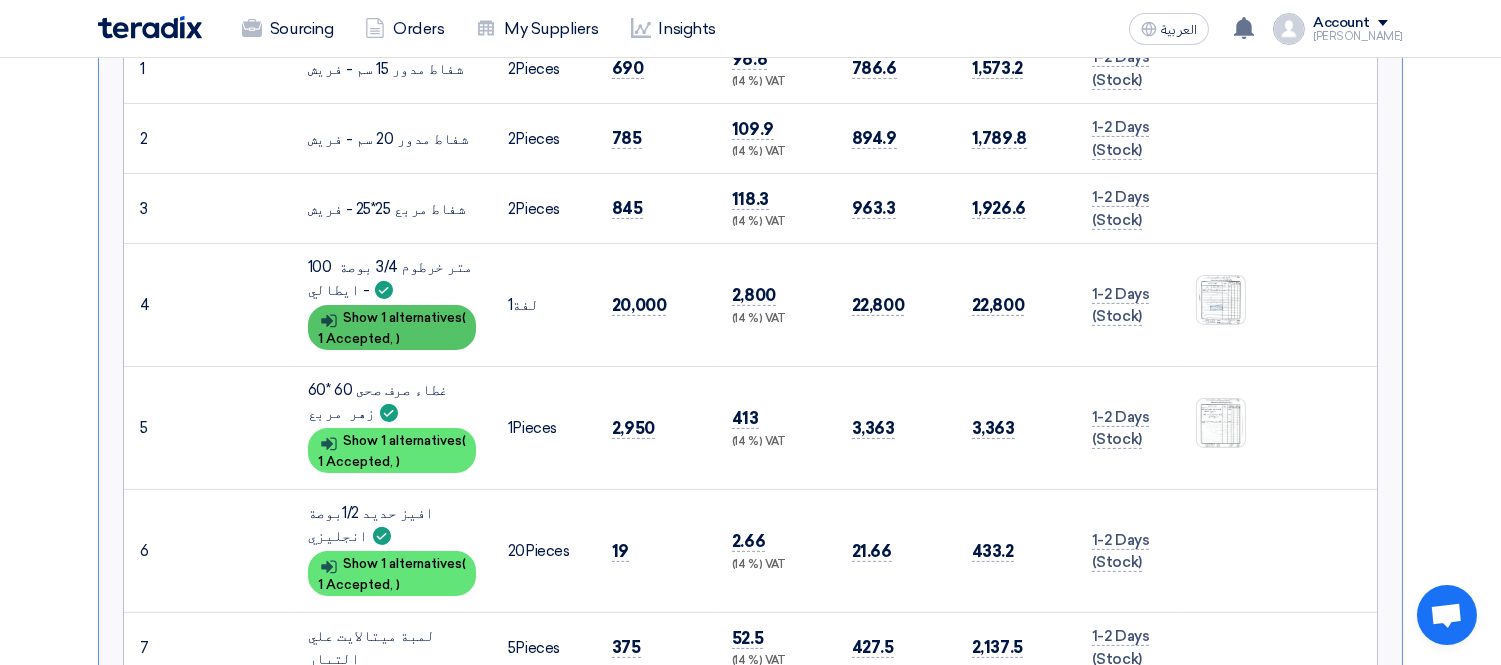 click on "Show details
Show 1 alternatives
(
1 Accepted,
)" at bounding box center (392, 327) 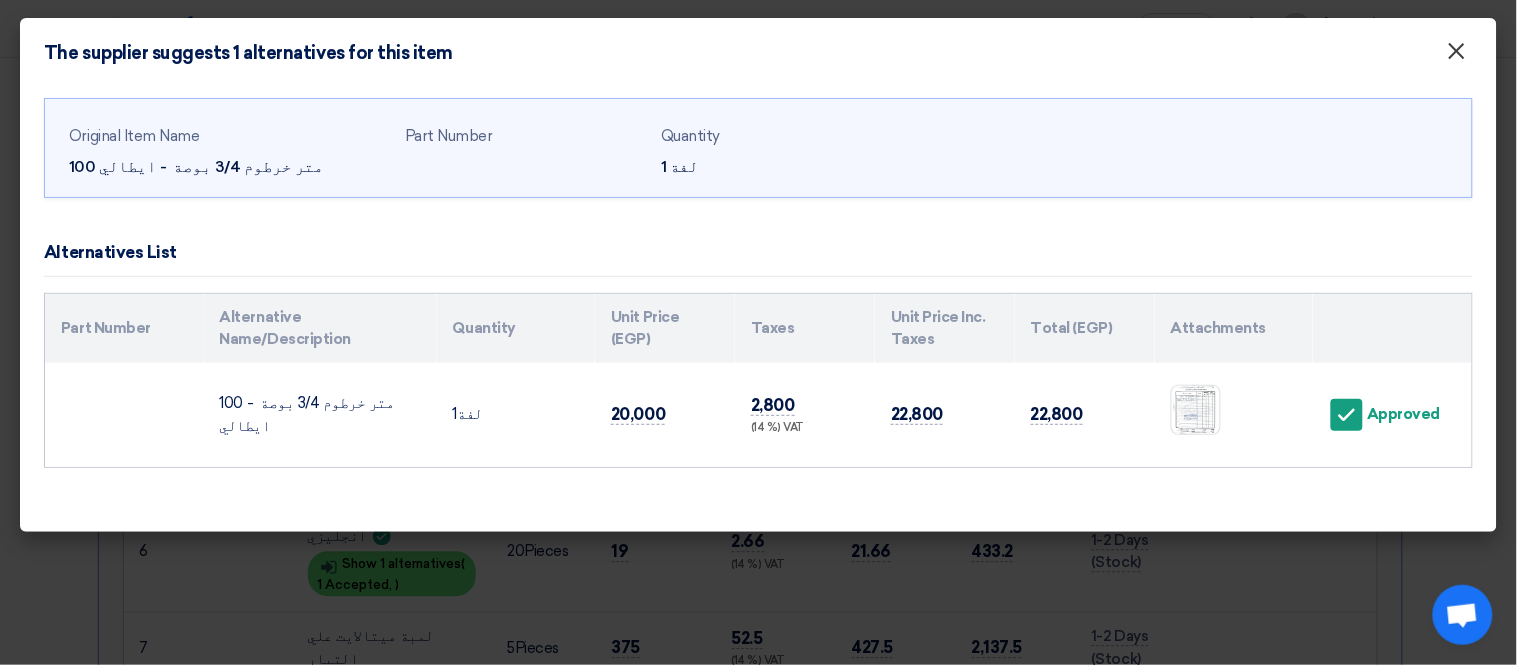 click on "×" 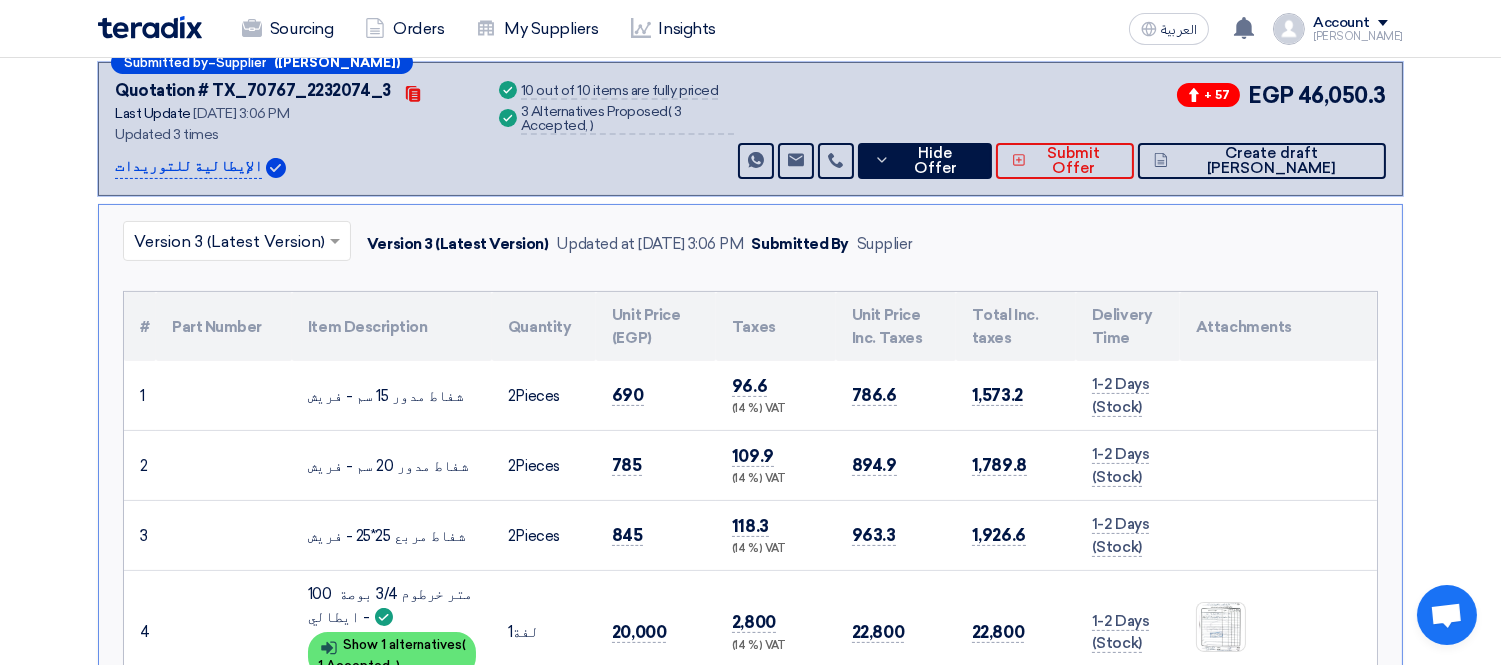 scroll, scrollTop: 666, scrollLeft: 0, axis: vertical 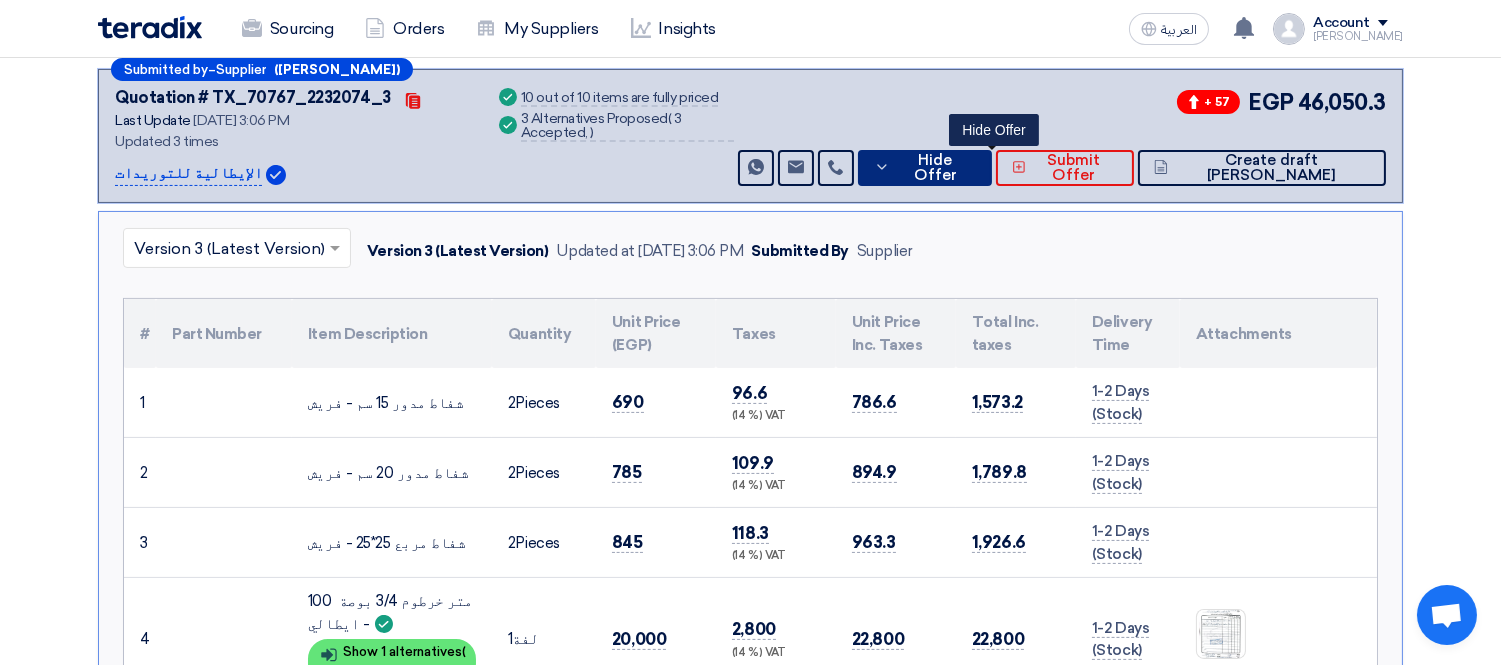 click on "Hide Offer" at bounding box center [935, 168] 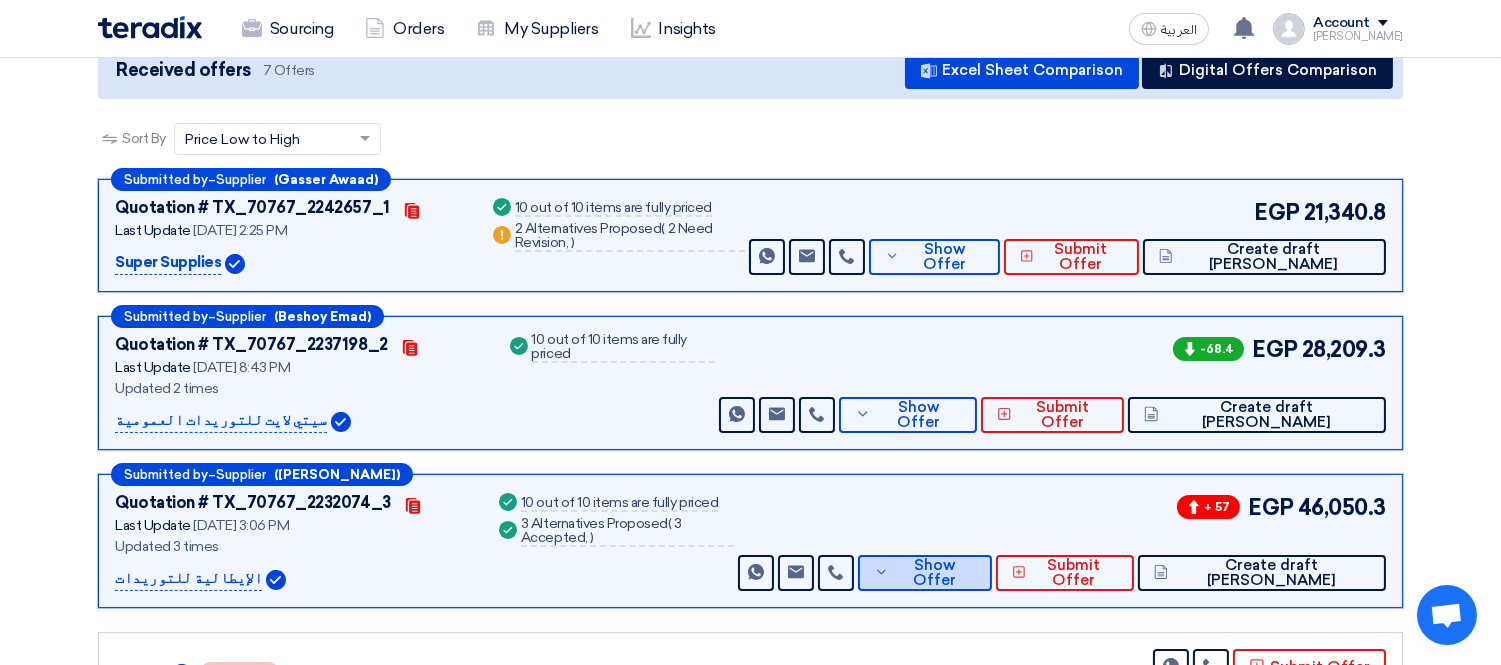 scroll, scrollTop: 222, scrollLeft: 0, axis: vertical 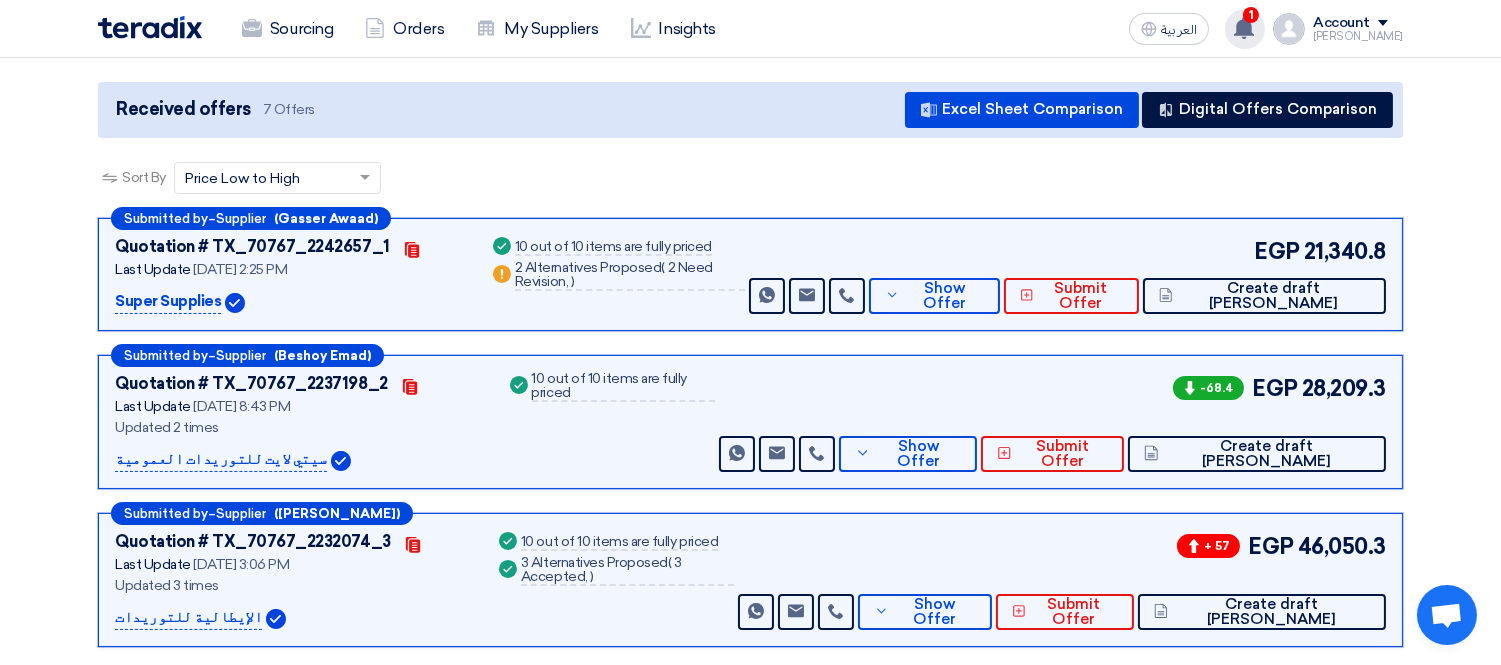 click on "1
You have a new offer for 'Supply of glass silicone gun' request with total price '16074'
Just now
You have a new offer for 'Supply of glass silicone gun' request with total price '16302'
49 minutes ago
50 minutes ago" 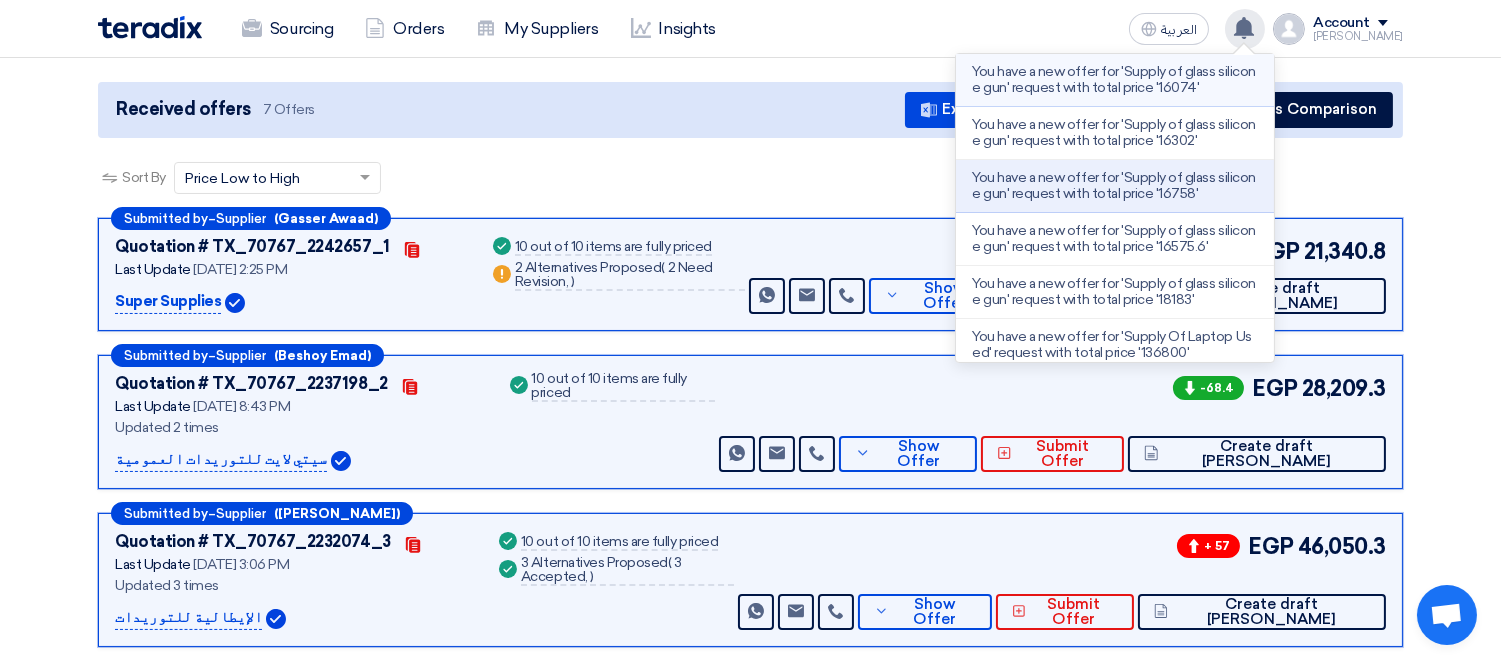 click on "You have a new offer for 'Supply of glass silicone gun' request with total price '16074'" 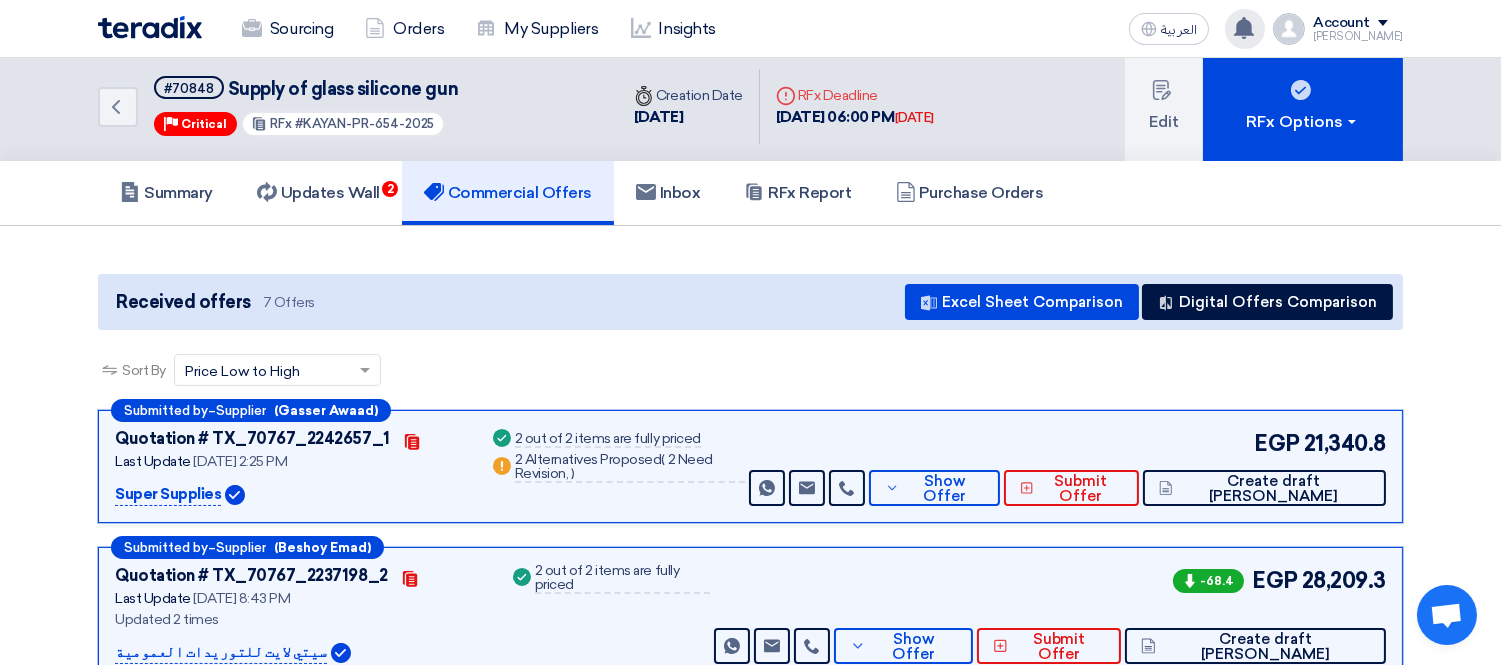 scroll, scrollTop: 0, scrollLeft: 0, axis: both 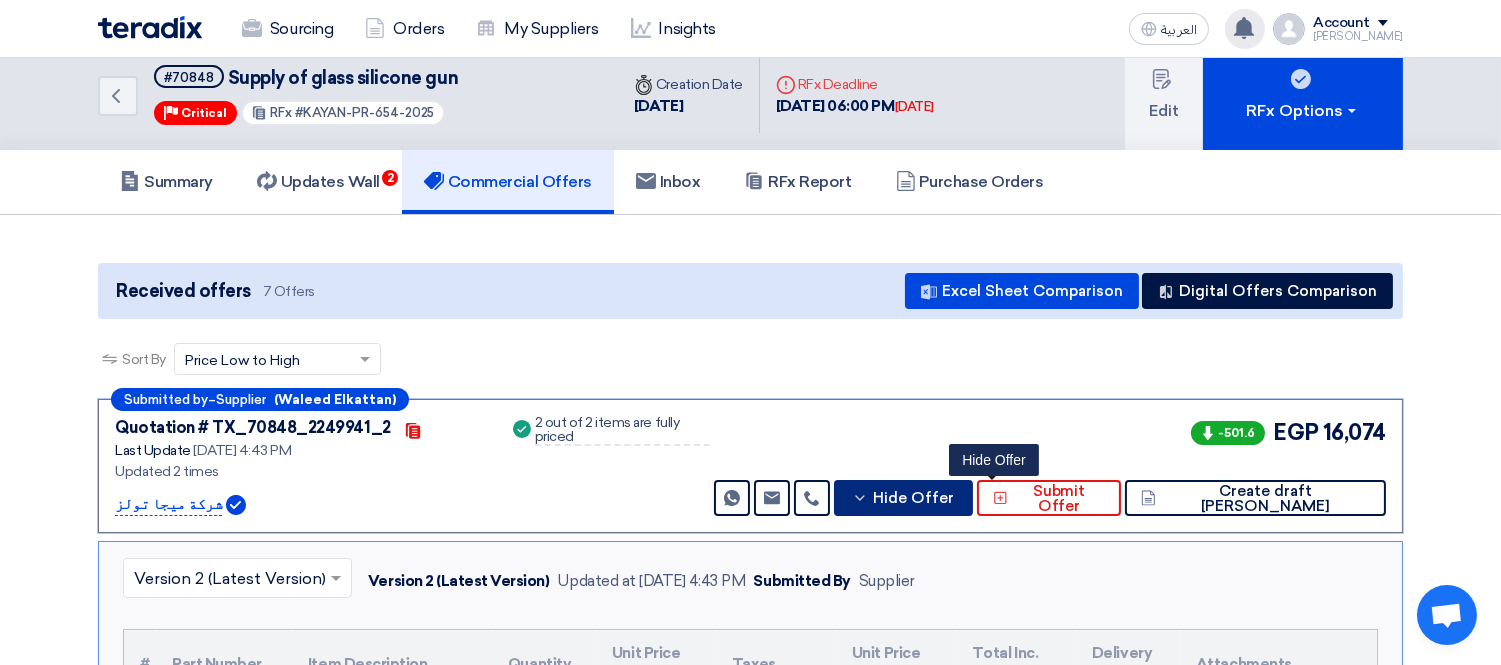 click on "Hide Offer" at bounding box center (913, 498) 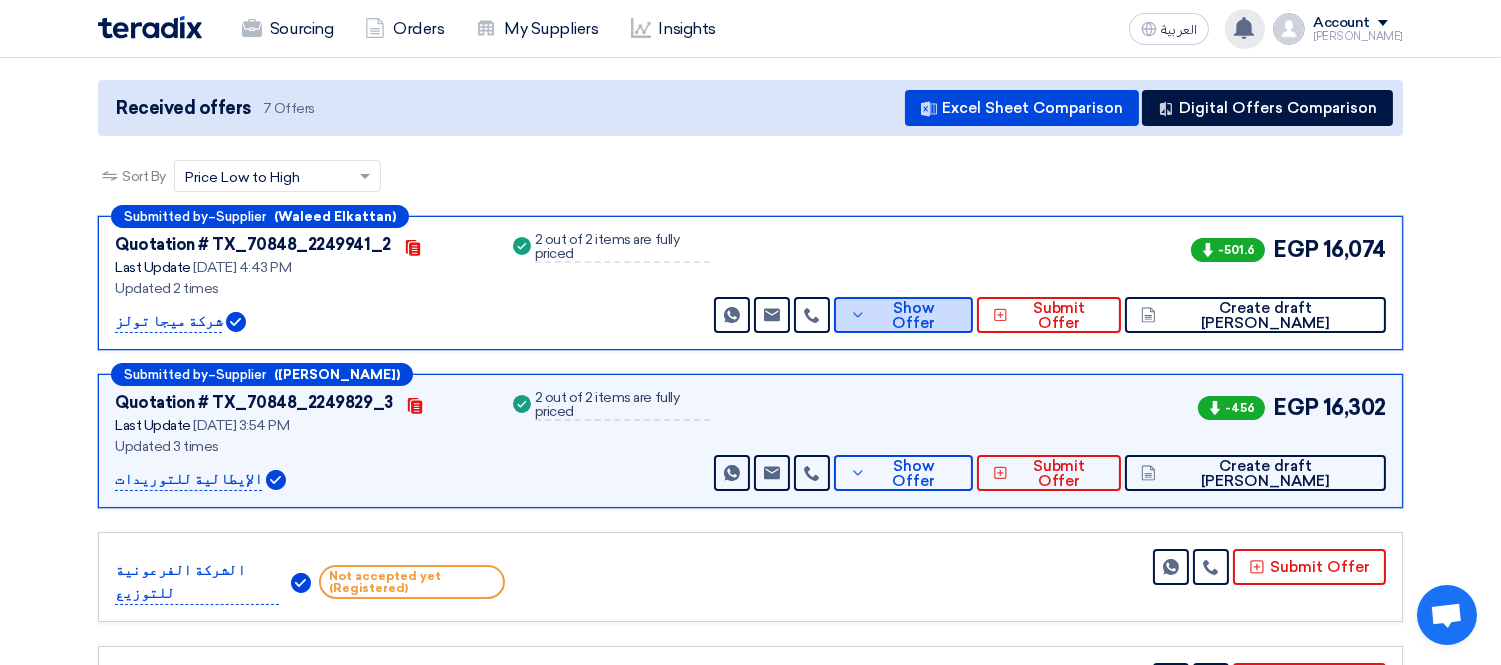 scroll, scrollTop: 191, scrollLeft: 0, axis: vertical 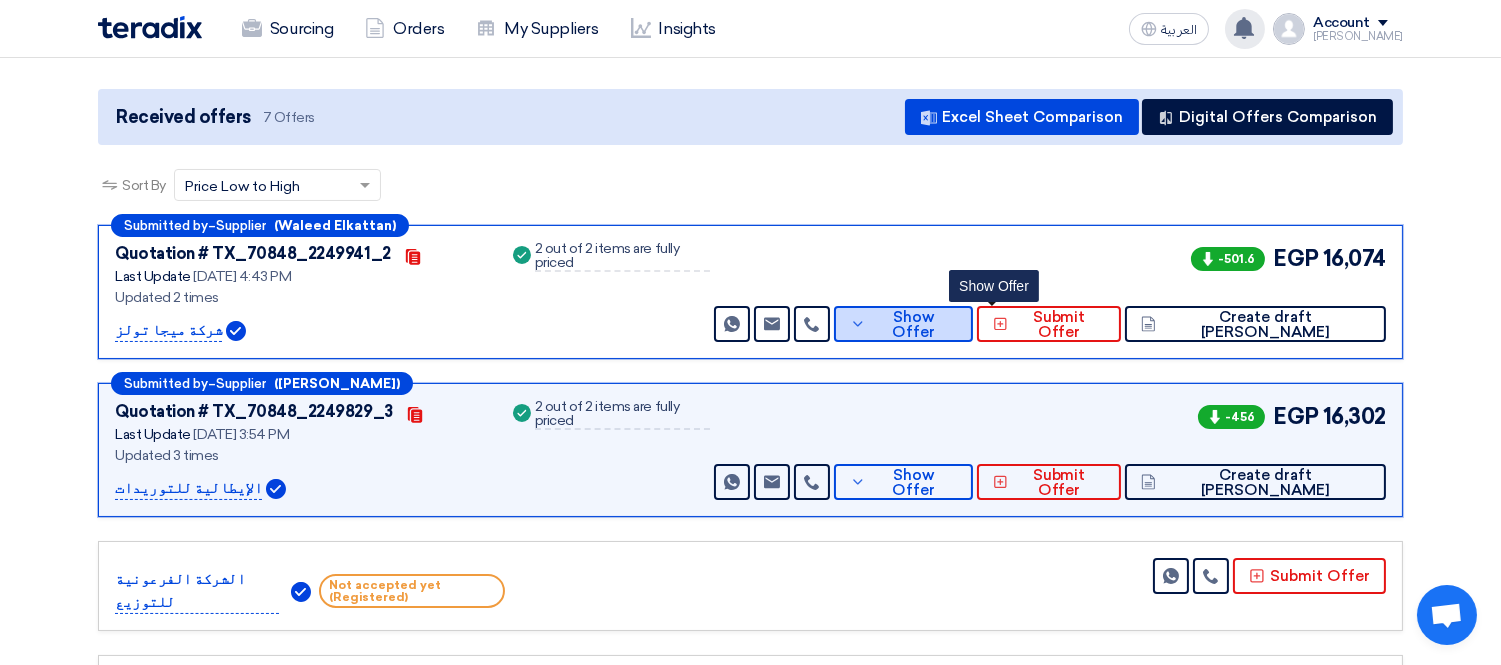 click on "Show Offer" at bounding box center (914, 325) 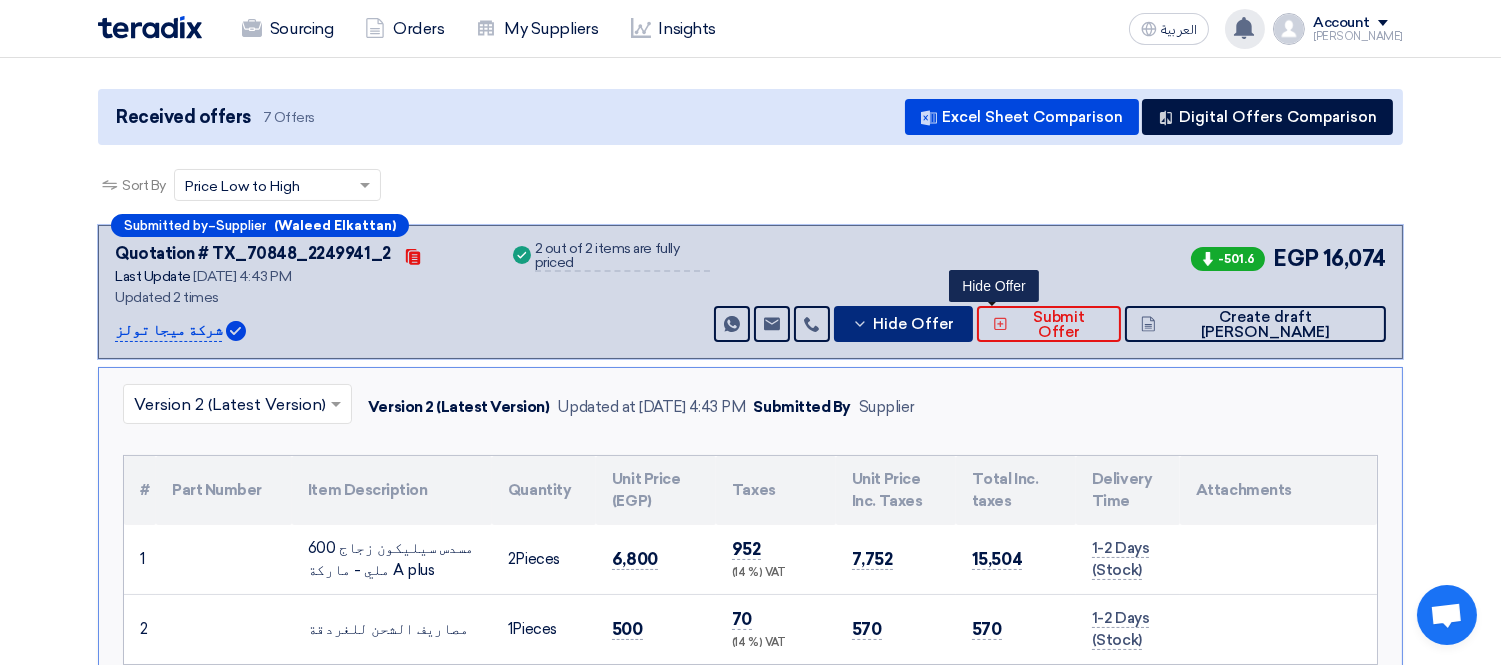 click on "Hide Offer" at bounding box center [913, 324] 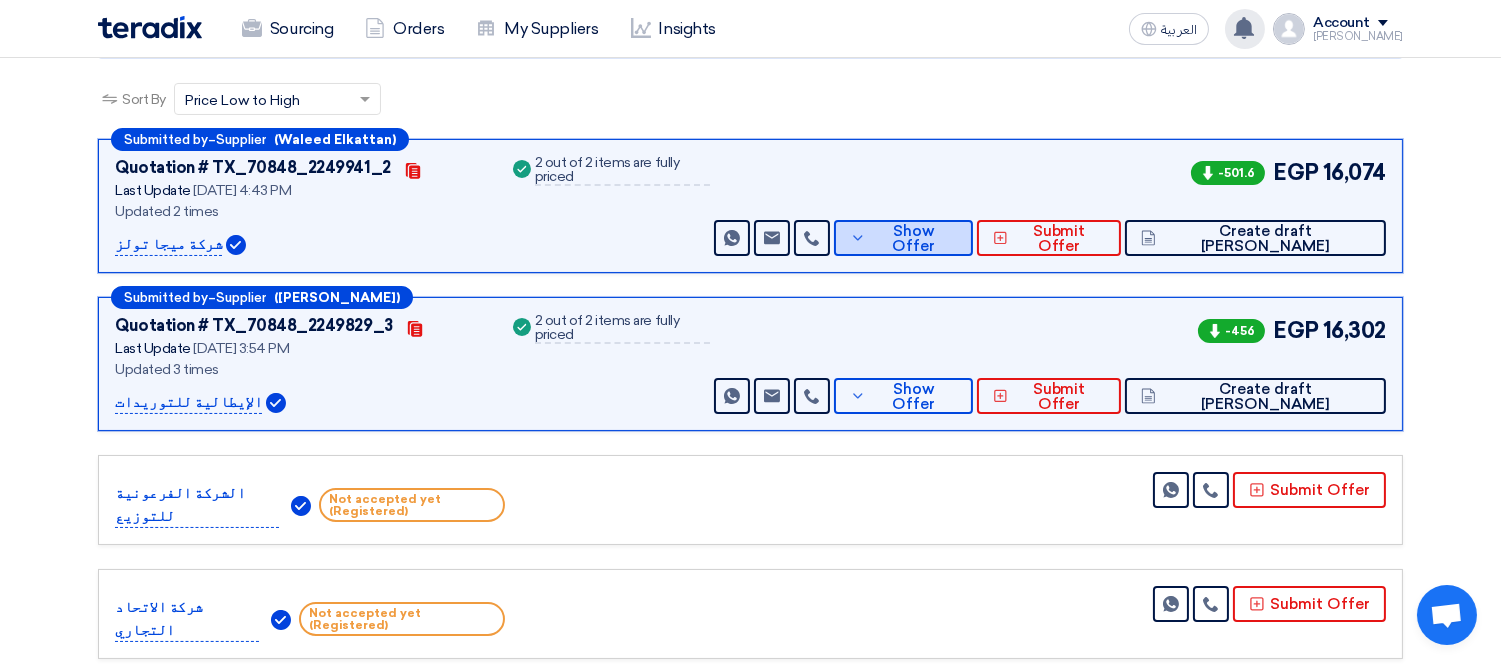 scroll, scrollTop: 302, scrollLeft: 0, axis: vertical 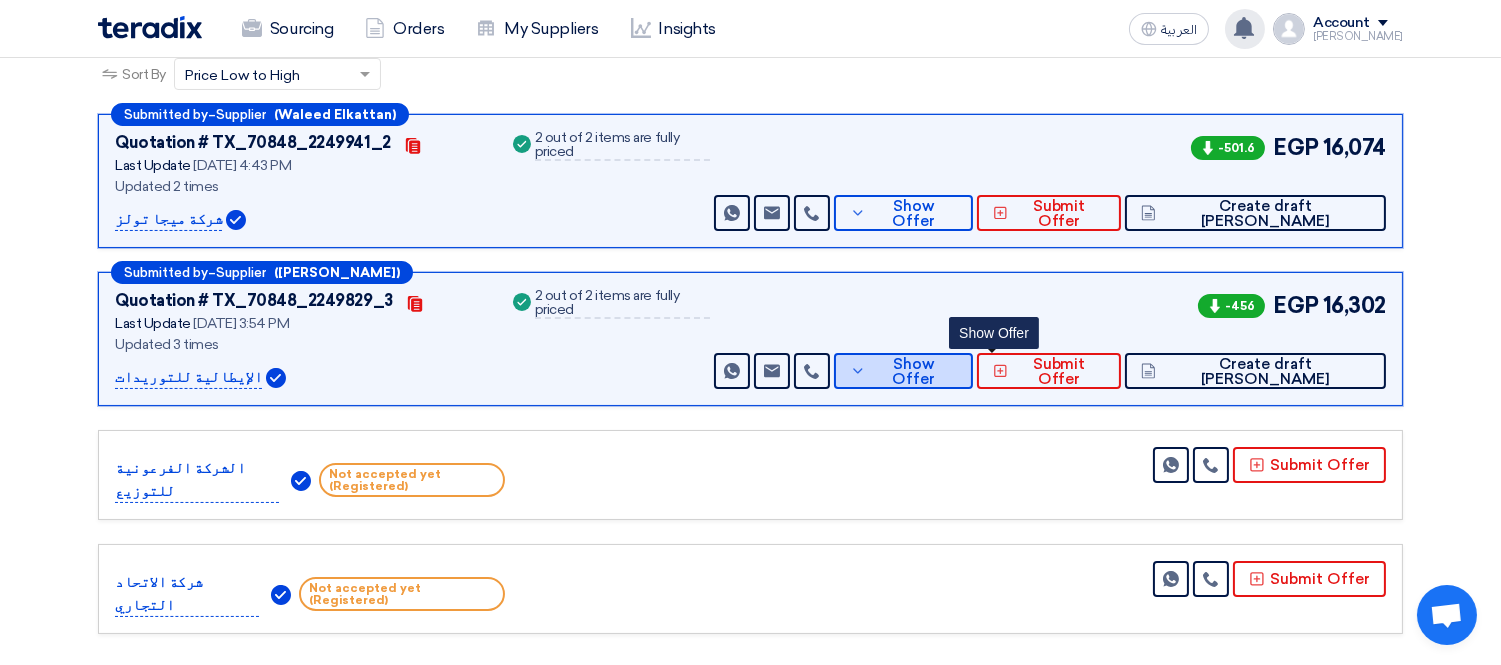 click on "Show Offer" at bounding box center [914, 372] 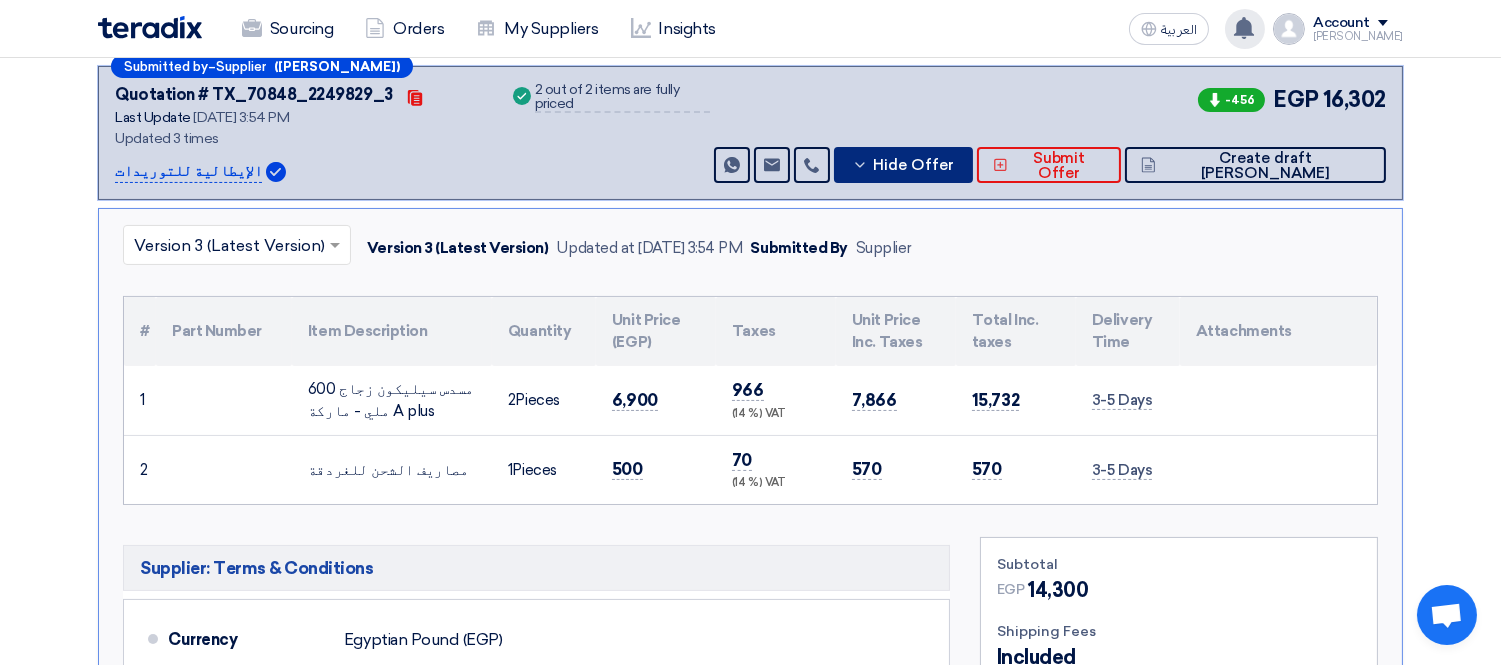 scroll, scrollTop: 524, scrollLeft: 0, axis: vertical 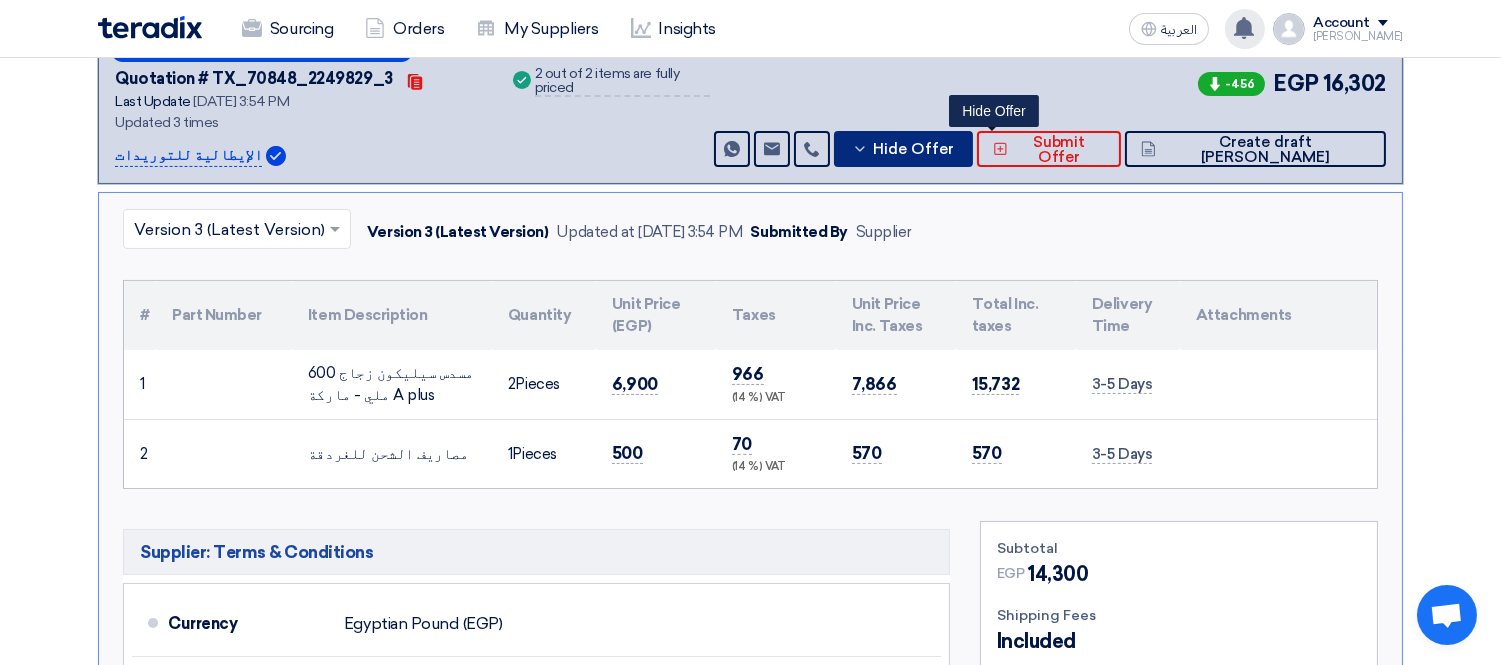click on "Hide Offer" at bounding box center [913, 149] 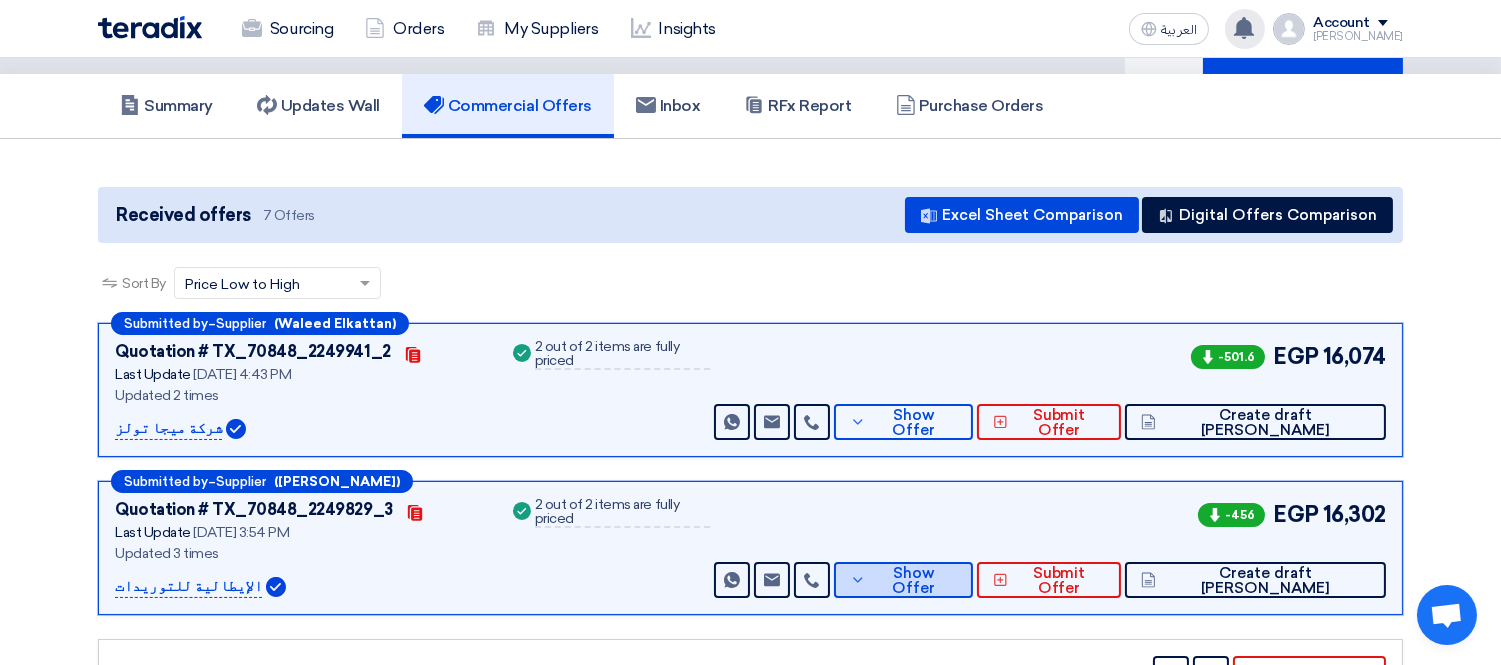 scroll, scrollTop: 80, scrollLeft: 0, axis: vertical 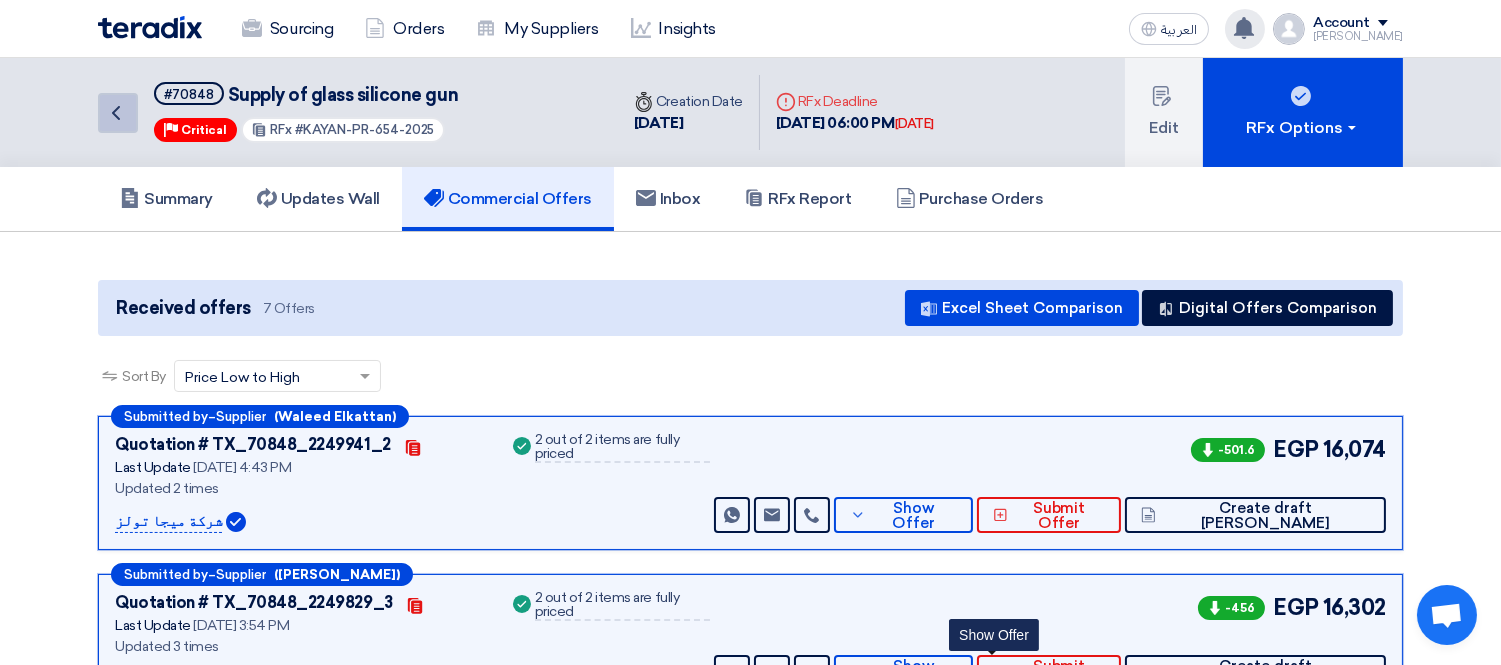 click 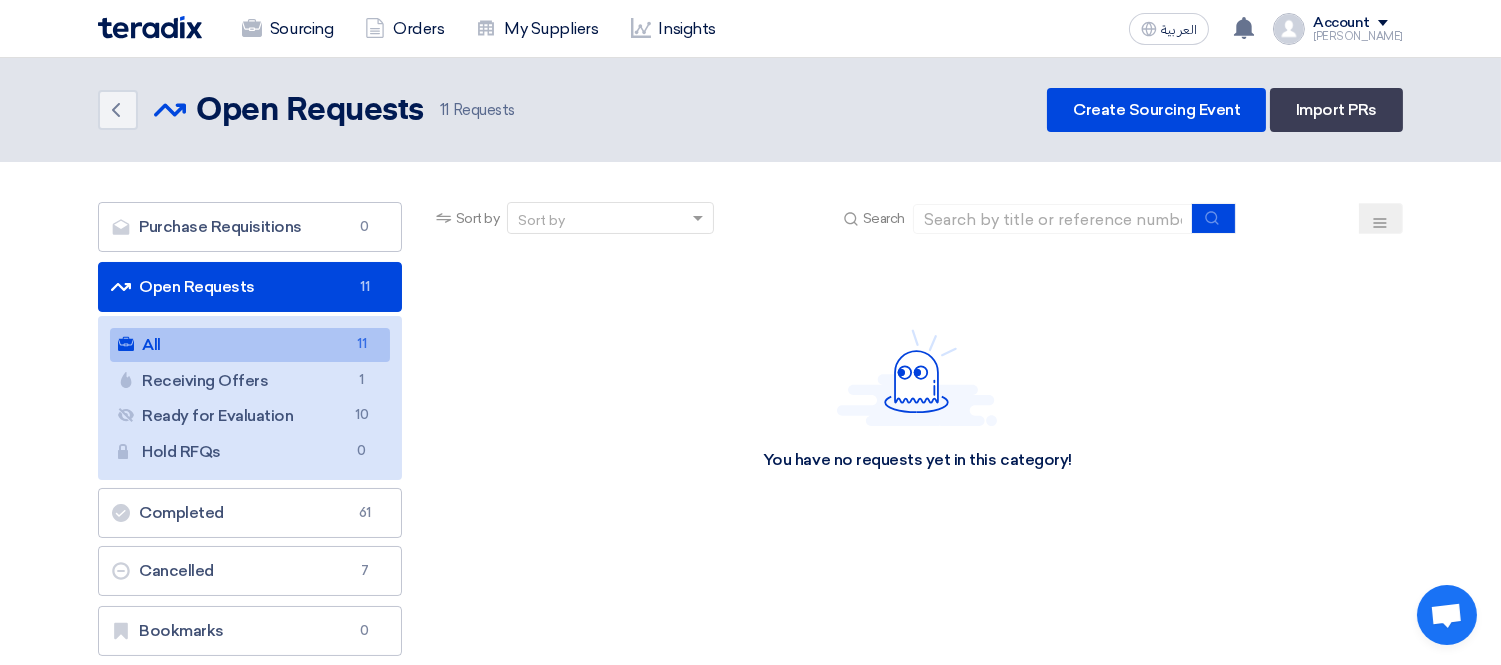 click on "Account" 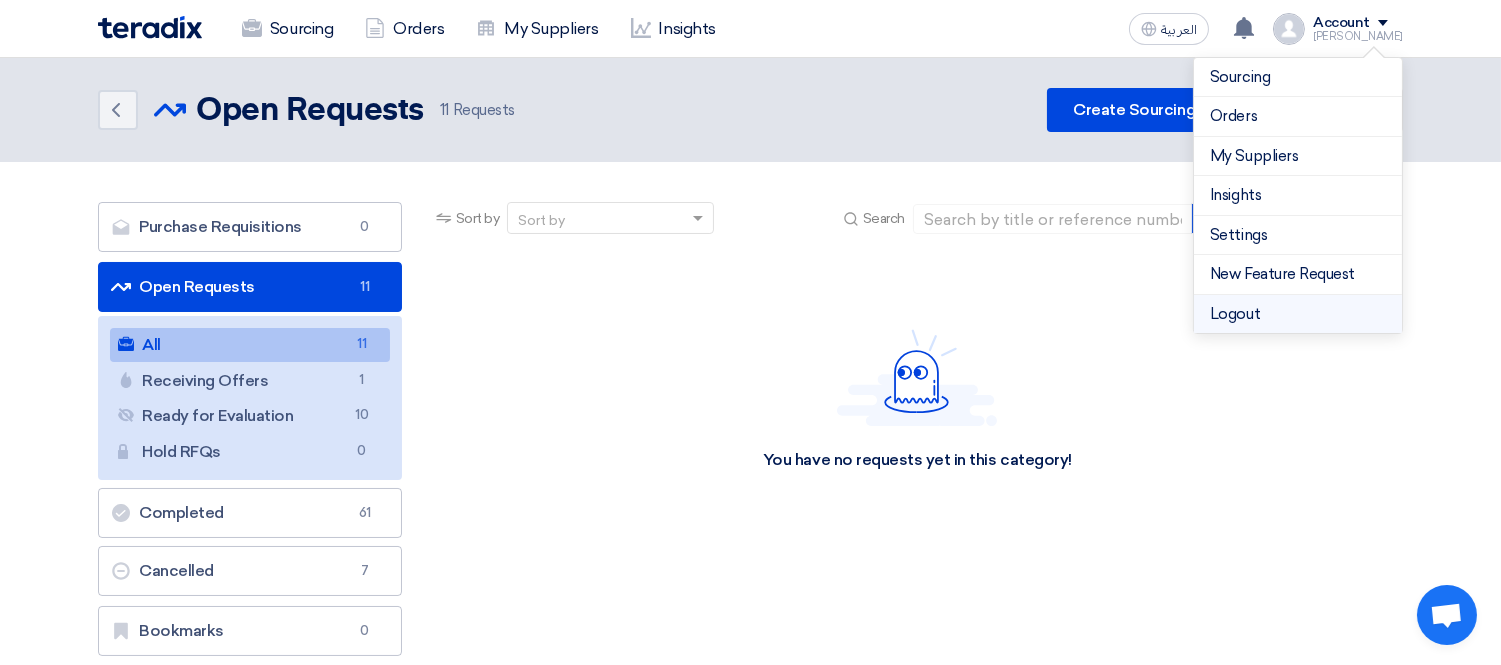 click on "Logout" 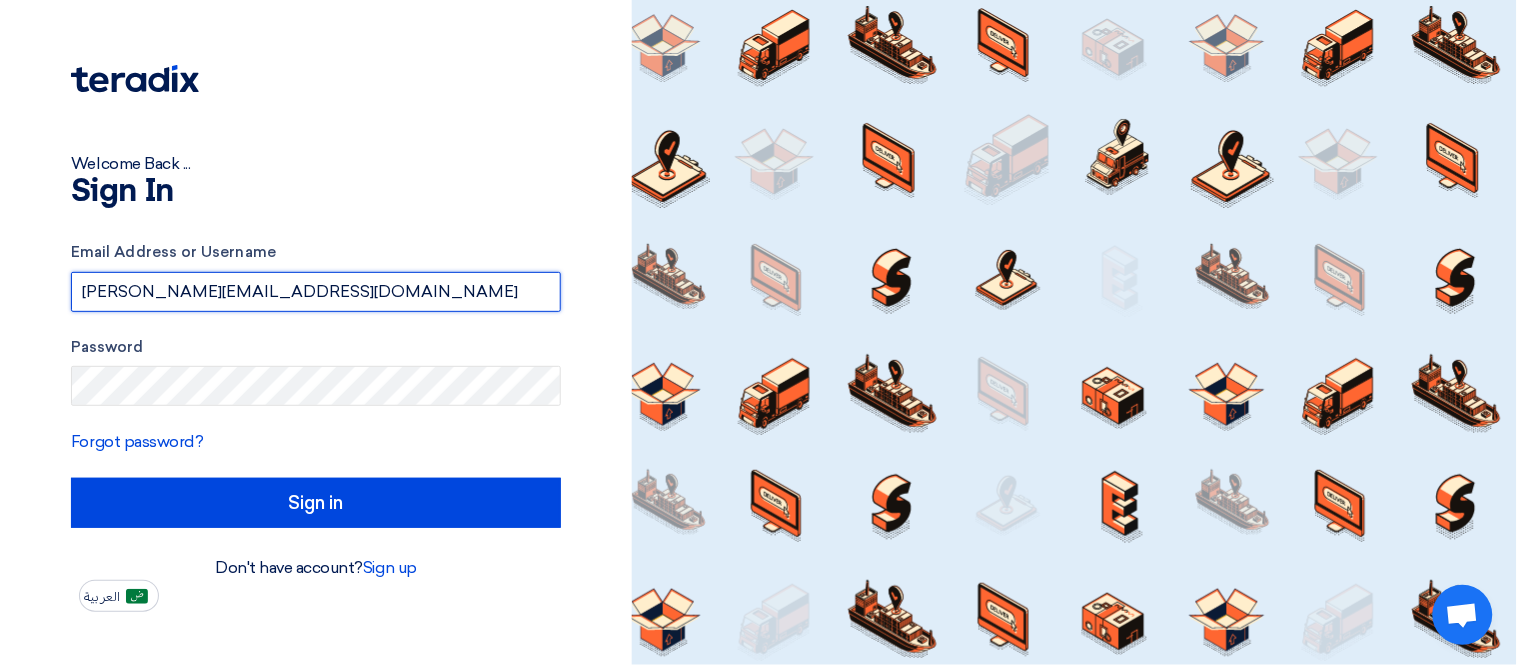 drag, startPoint x: 367, startPoint y: 290, endPoint x: 0, endPoint y: 287, distance: 367.01227 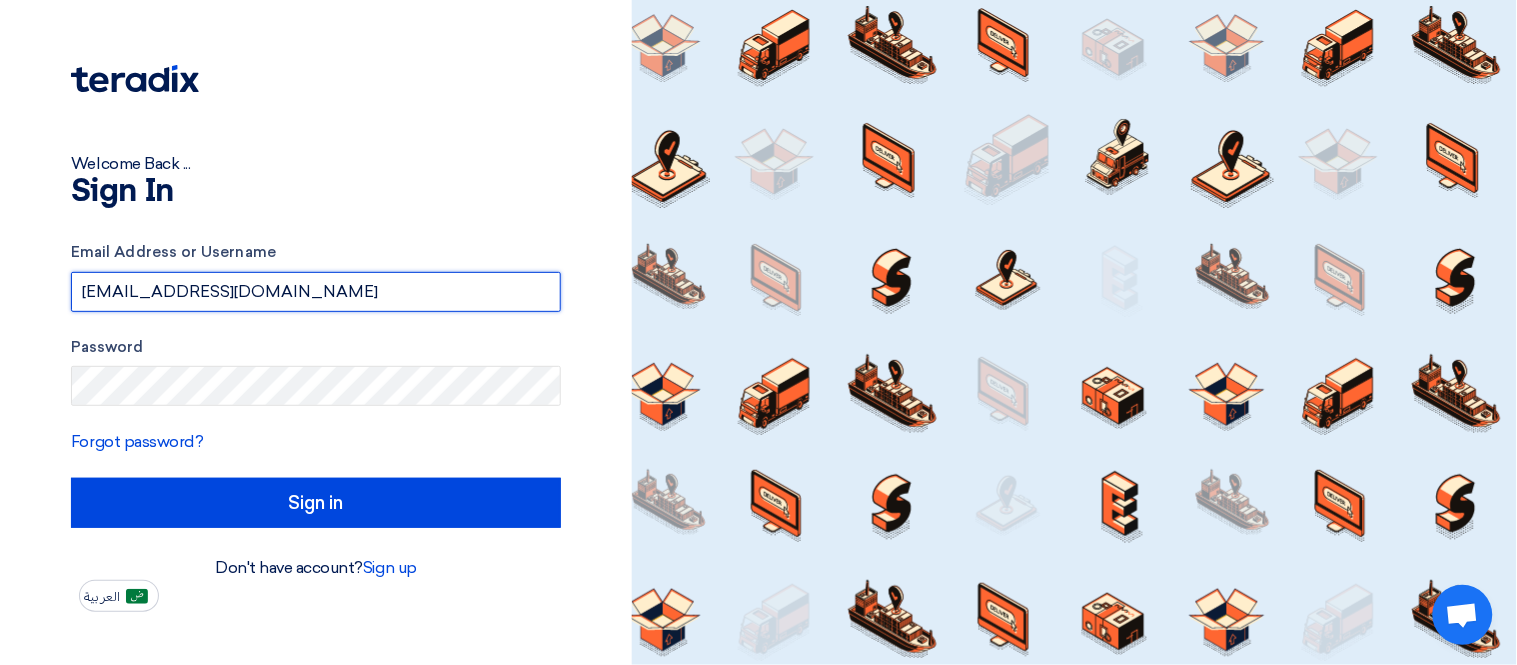 type on "[EMAIL_ADDRESS][DOMAIN_NAME]" 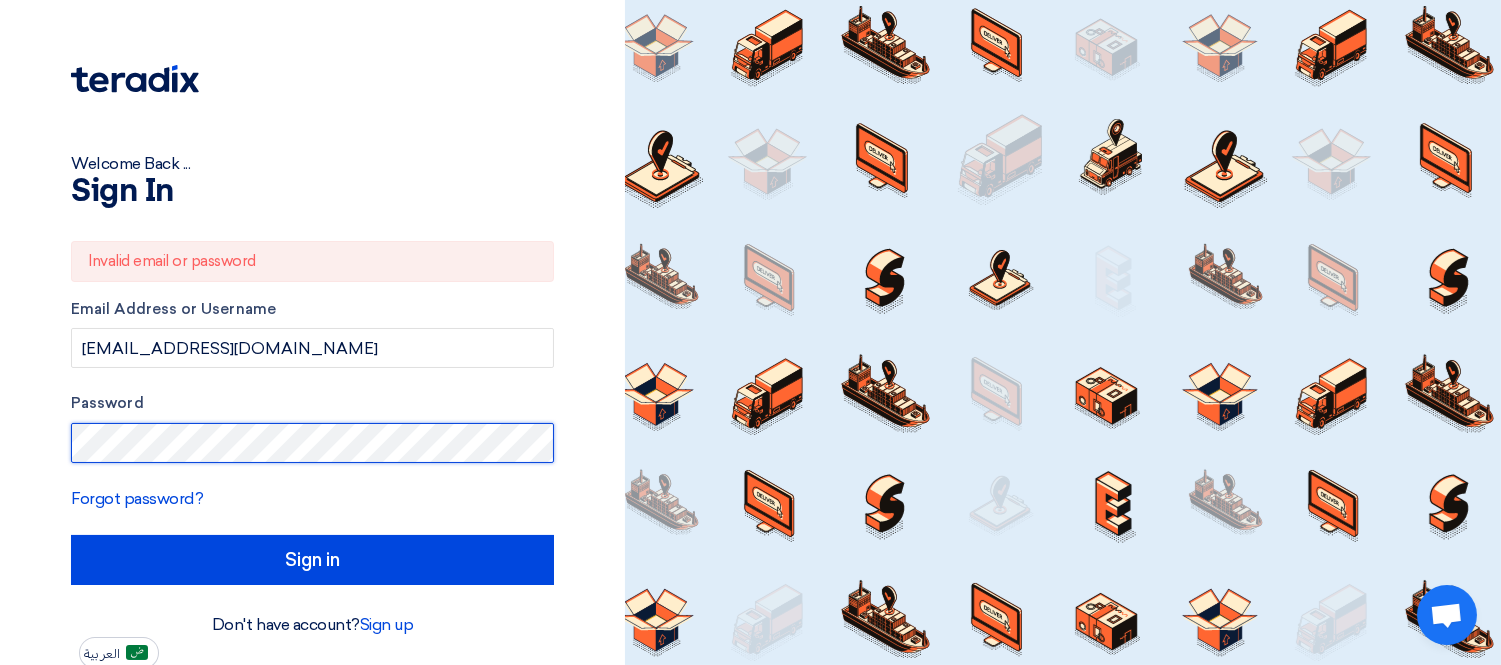 click on "Welcome Back ...
Sign In
Invalid email or password
Email Address or Username
[EMAIL_ADDRESS][DOMAIN_NAME]
Password
Forgot password?
Sign in
Don't have account?
Sign up
العربية" 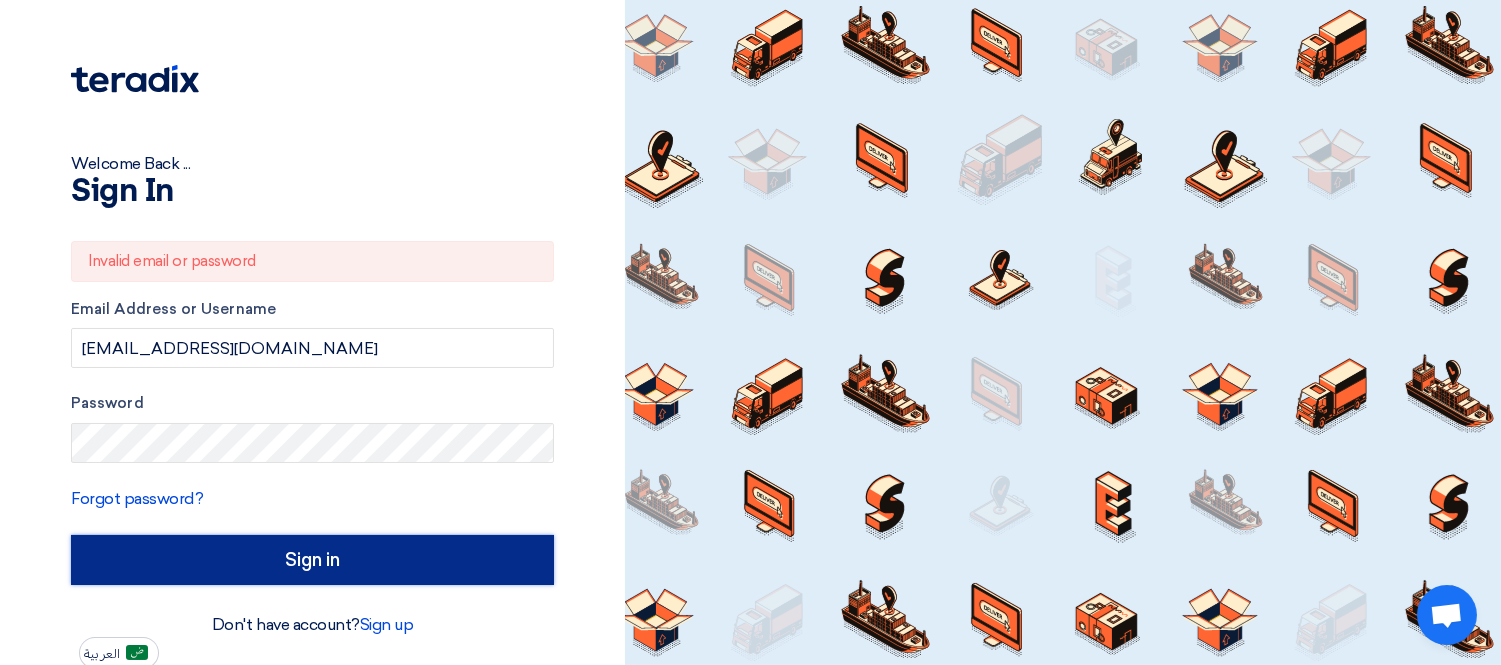 click on "Sign in" 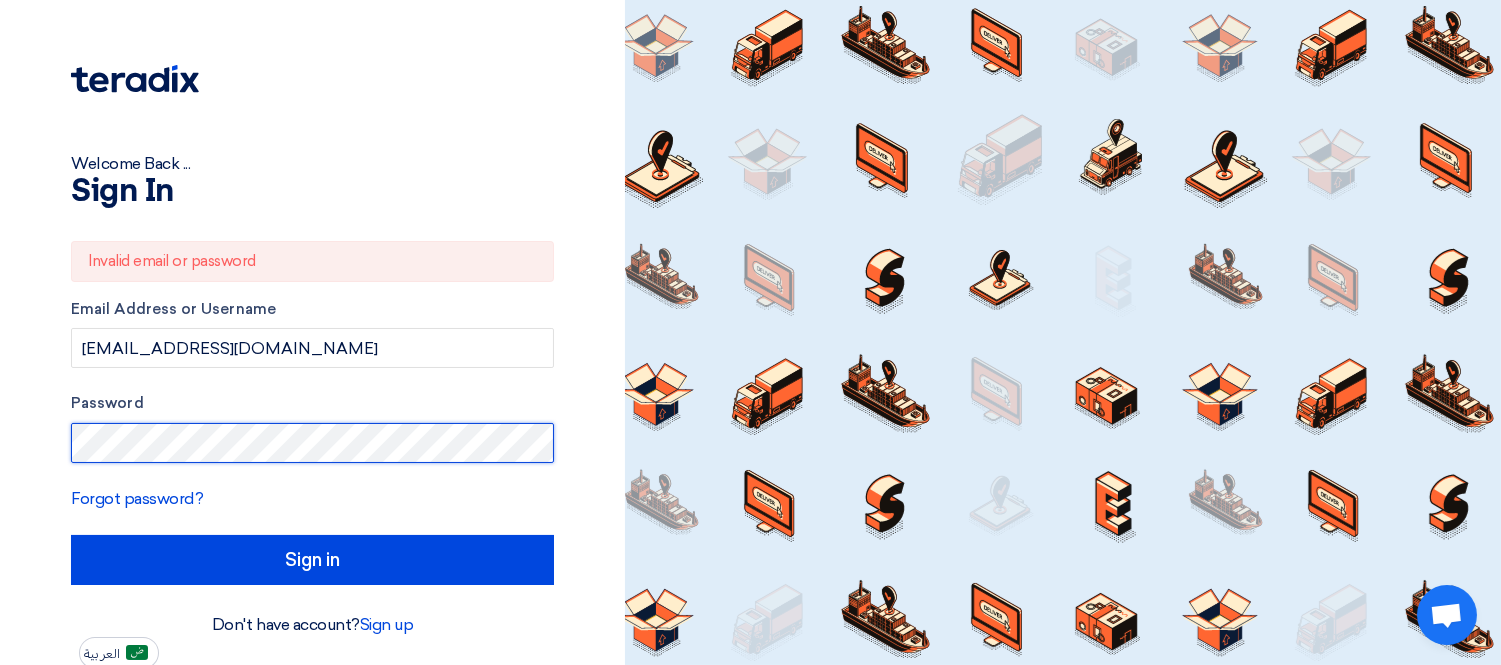click on "Welcome Back ...
Sign In
Invalid email or password
Email Address or Username
[EMAIL_ADDRESS][DOMAIN_NAME]
Password
Forgot password?
Sign in
Don't have account?
Sign up
العربية" 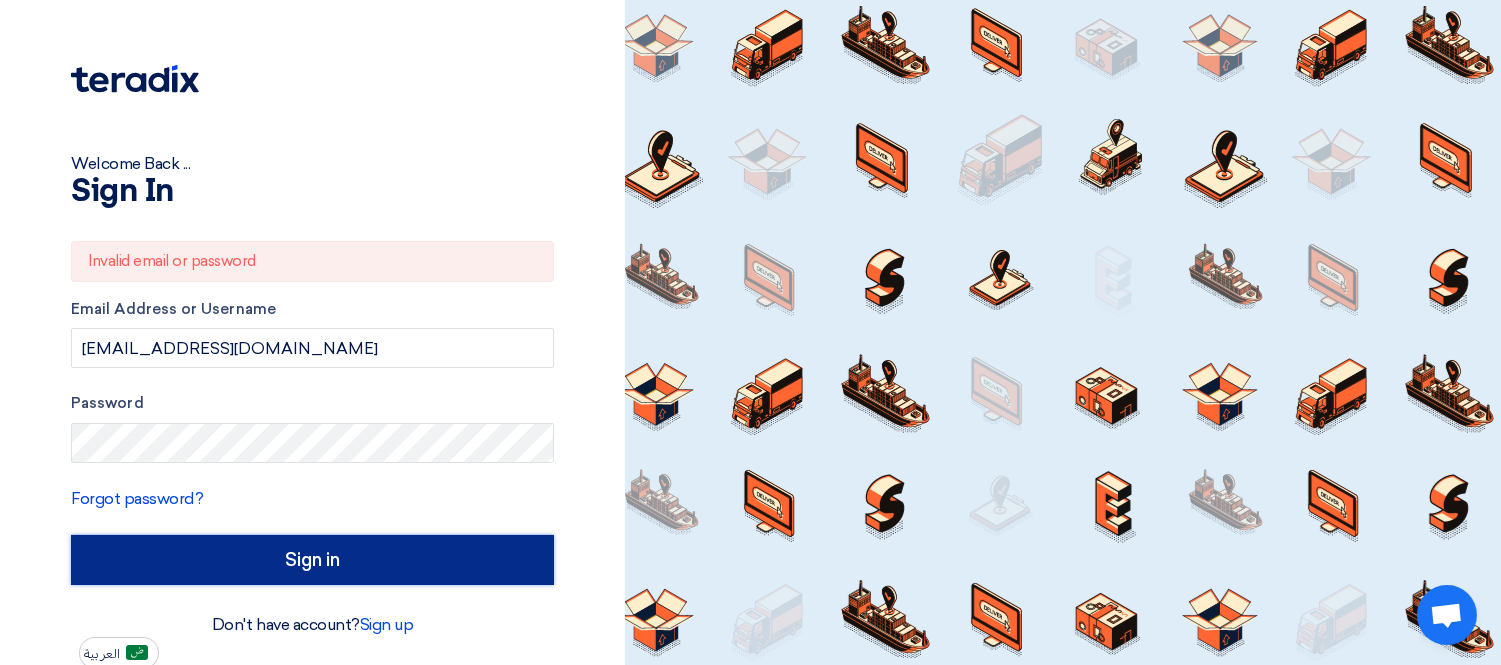 click on "Sign in" 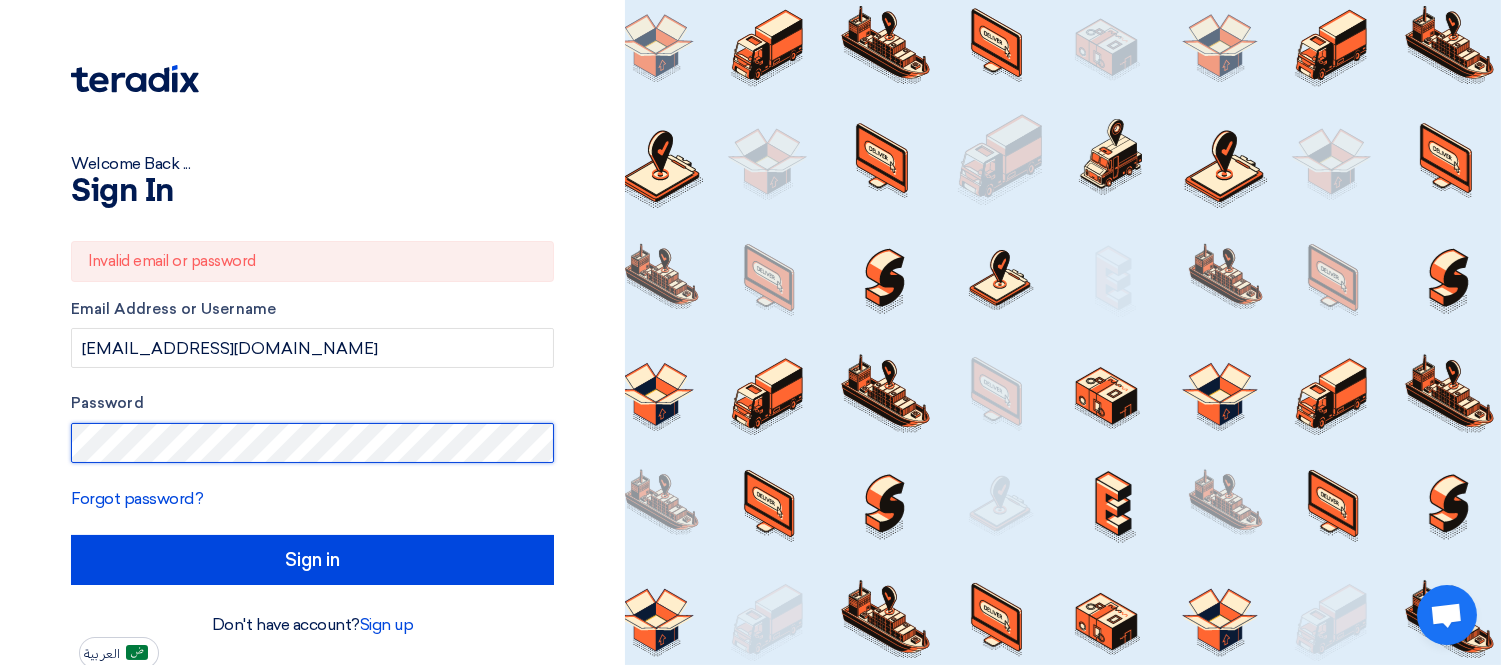click on "Welcome Back ...
Sign In
Invalid email or password
Email Address or Username
[EMAIL_ADDRESS][DOMAIN_NAME]
Password
Forgot password?
Sign in
Don't have account?
Sign up
العربية" 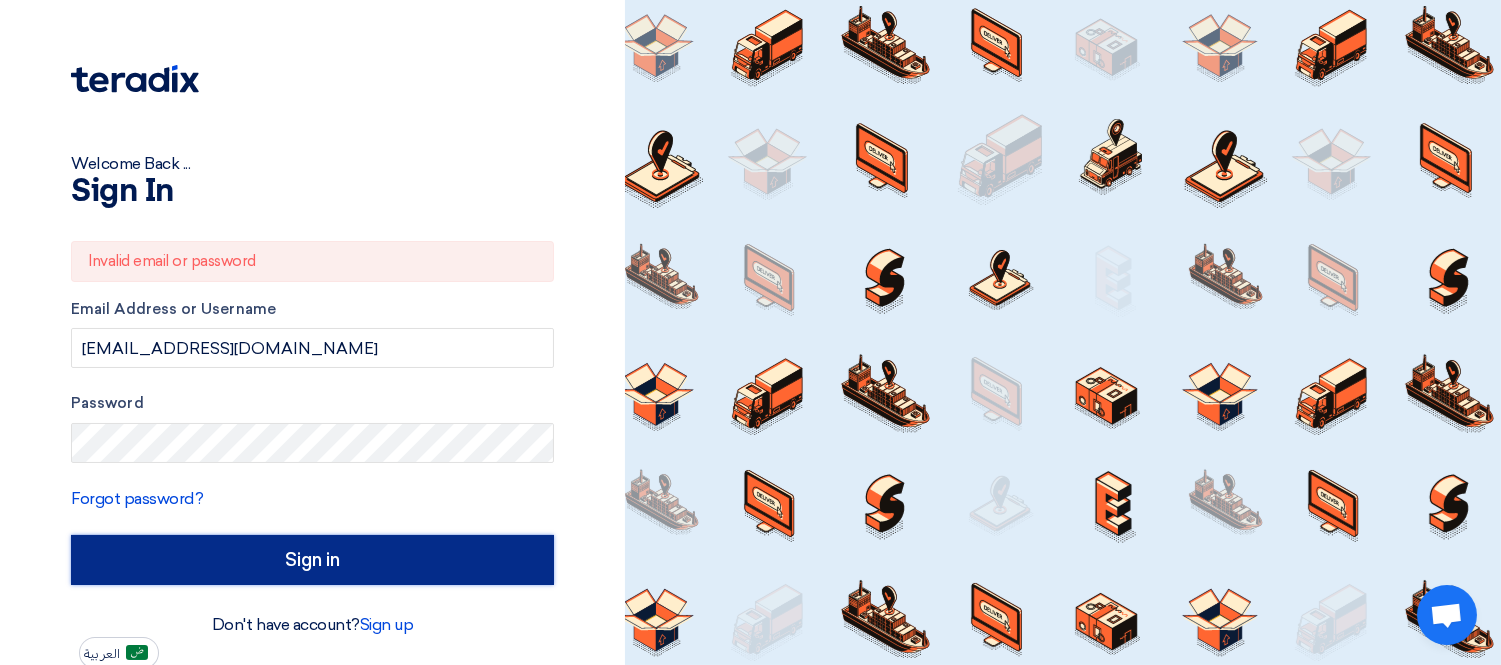 click on "Sign in" 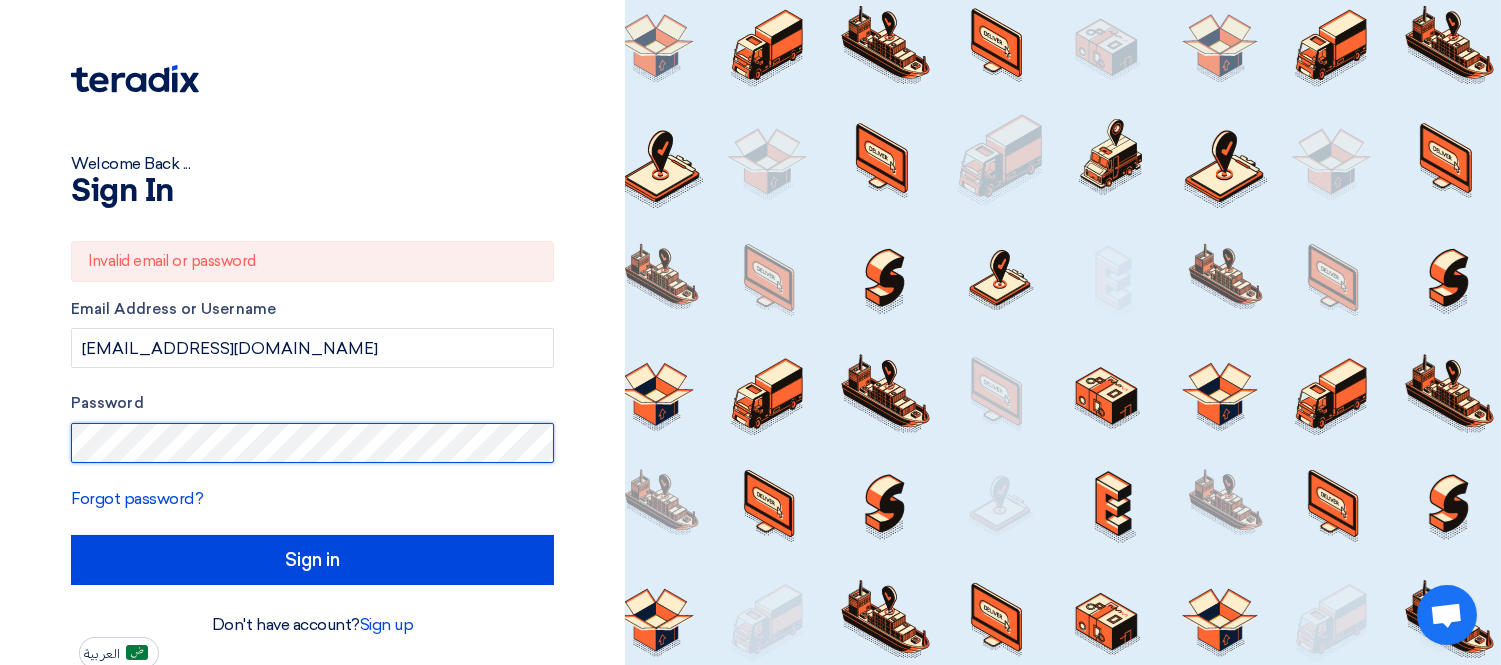 click on "Welcome Back ...
Sign In
Invalid email or password
Email Address or Username
[EMAIL_ADDRESS][DOMAIN_NAME]
Password
Forgot password?
Sign in
Don't have account?
Sign up
العربية" 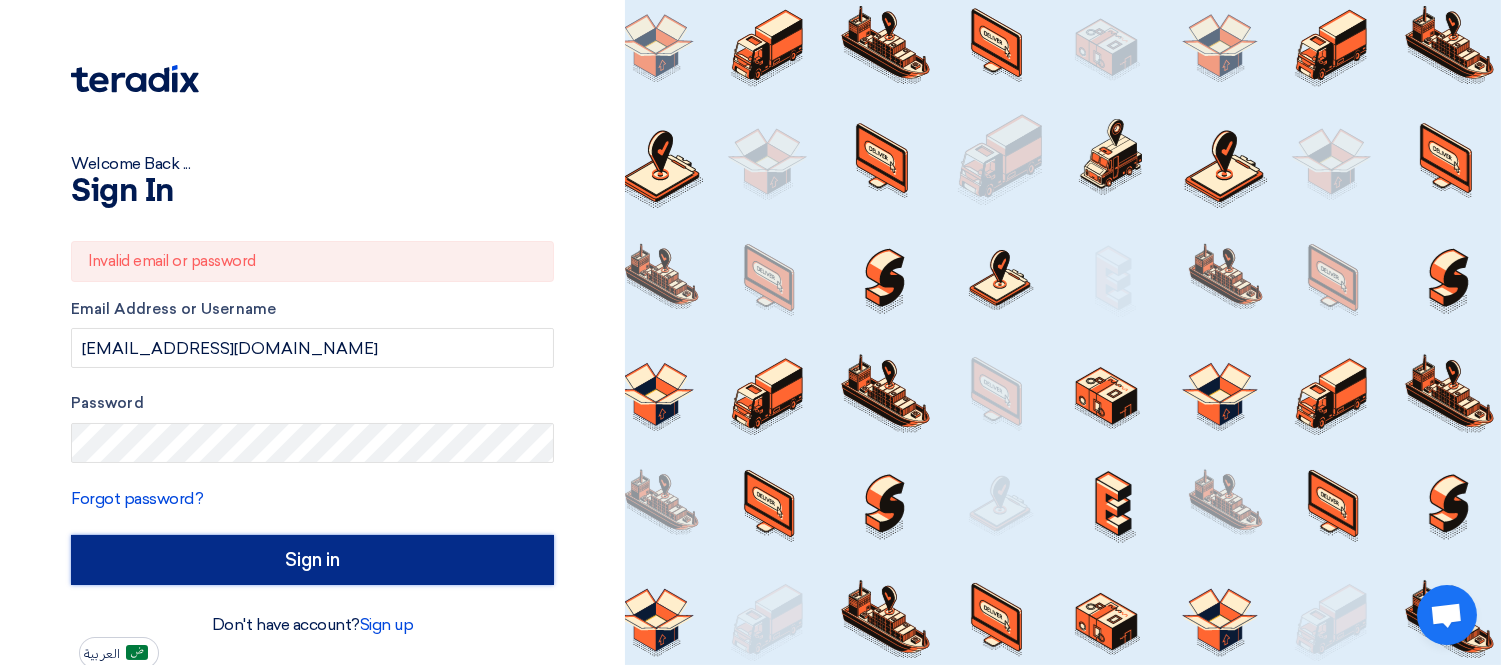 click on "Sign in" 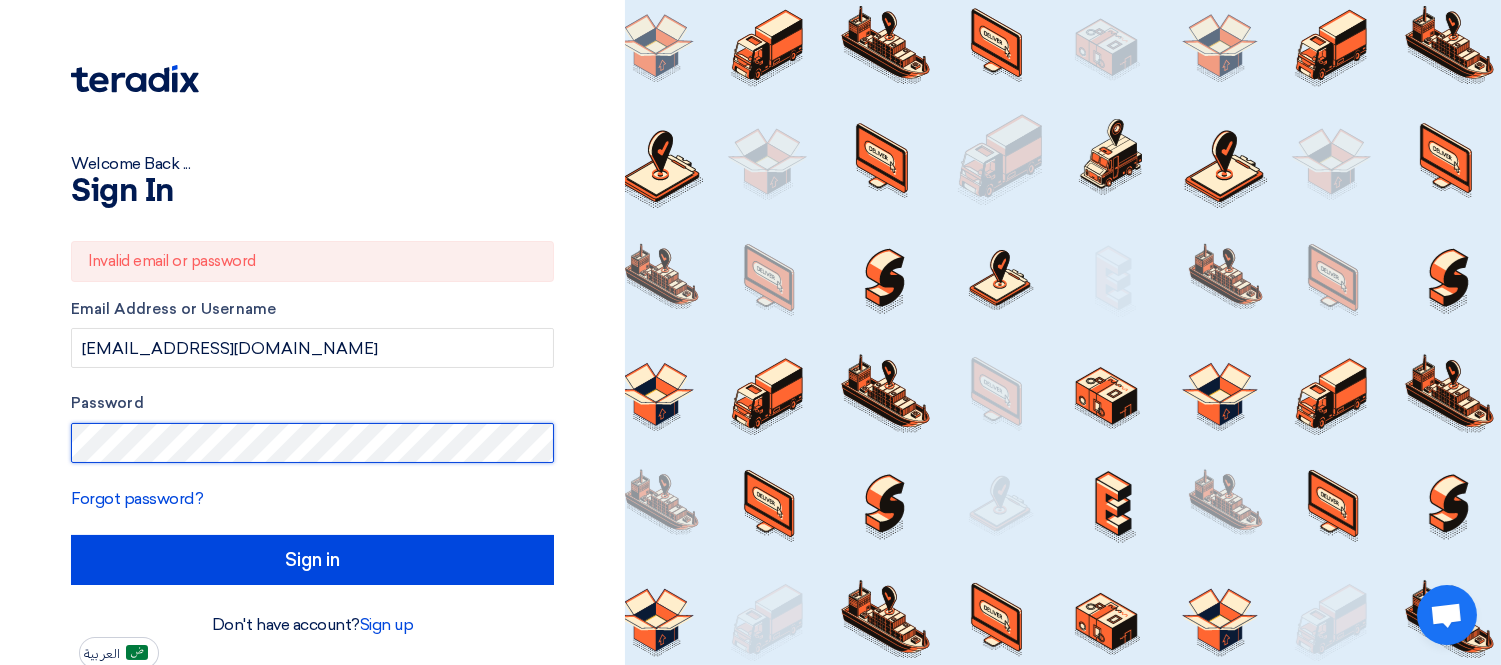 click on "Welcome Back ...
Sign In
Invalid email or password
Email Address or Username
[EMAIL_ADDRESS][DOMAIN_NAME]
Password
Forgot password?
Sign in
Don't have account?
Sign up
العربية" 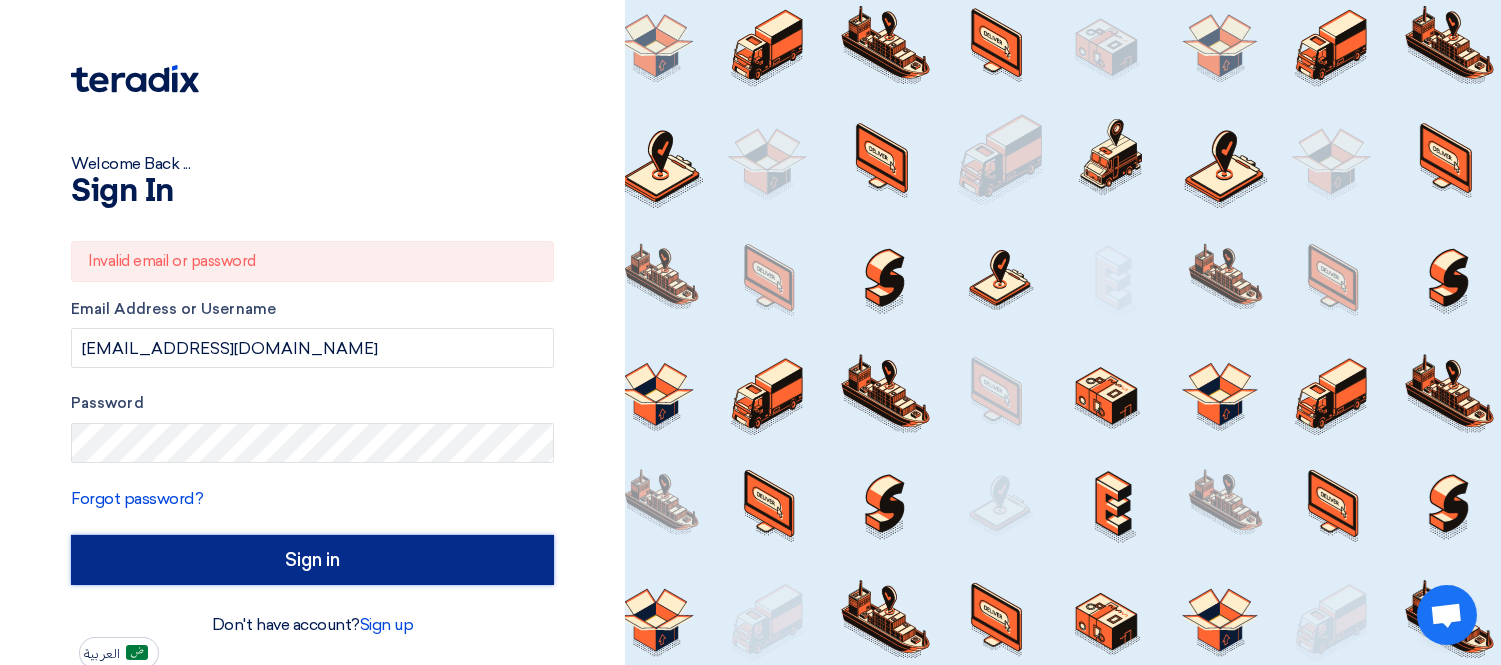 click on "Sign in" 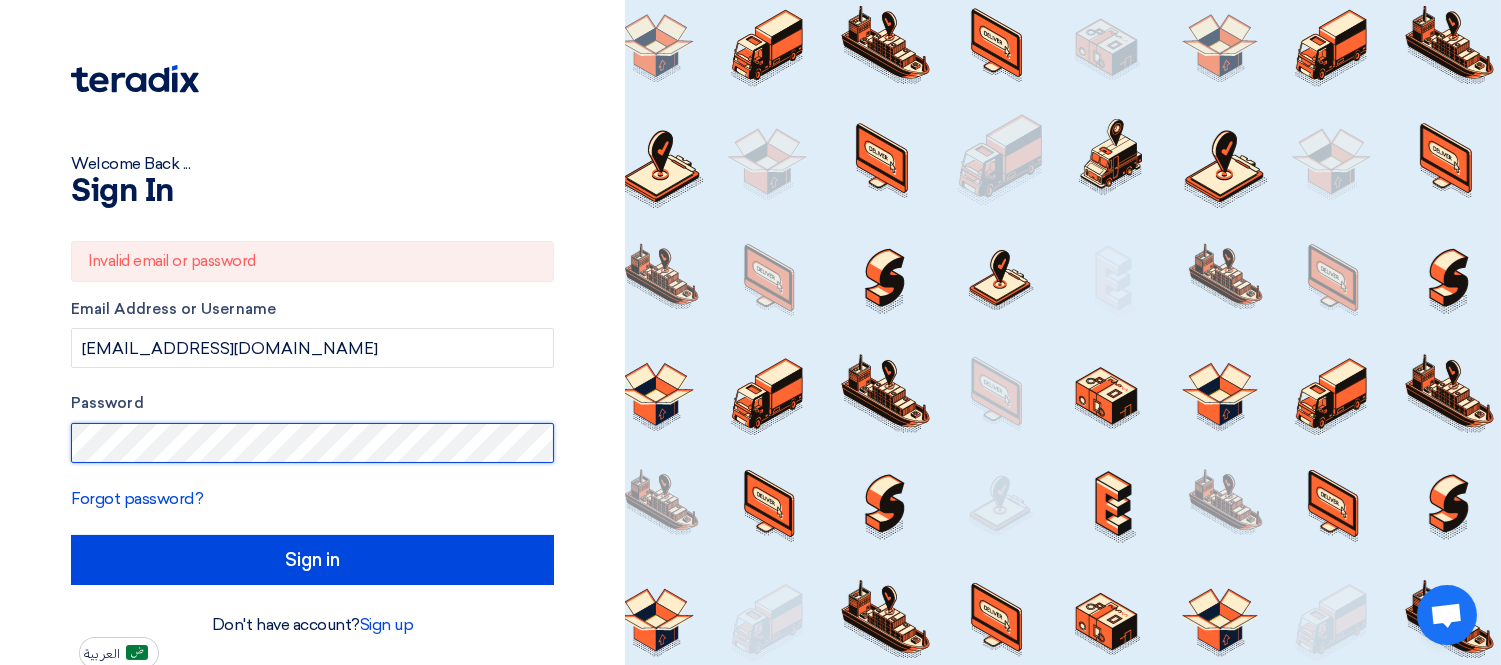click on "Welcome Back ...
Sign In
Invalid email or password
Email Address or Username
[EMAIL_ADDRESS][DOMAIN_NAME]
Password
Forgot password?
Sign in
Don't have account?
Sign up
العربية" 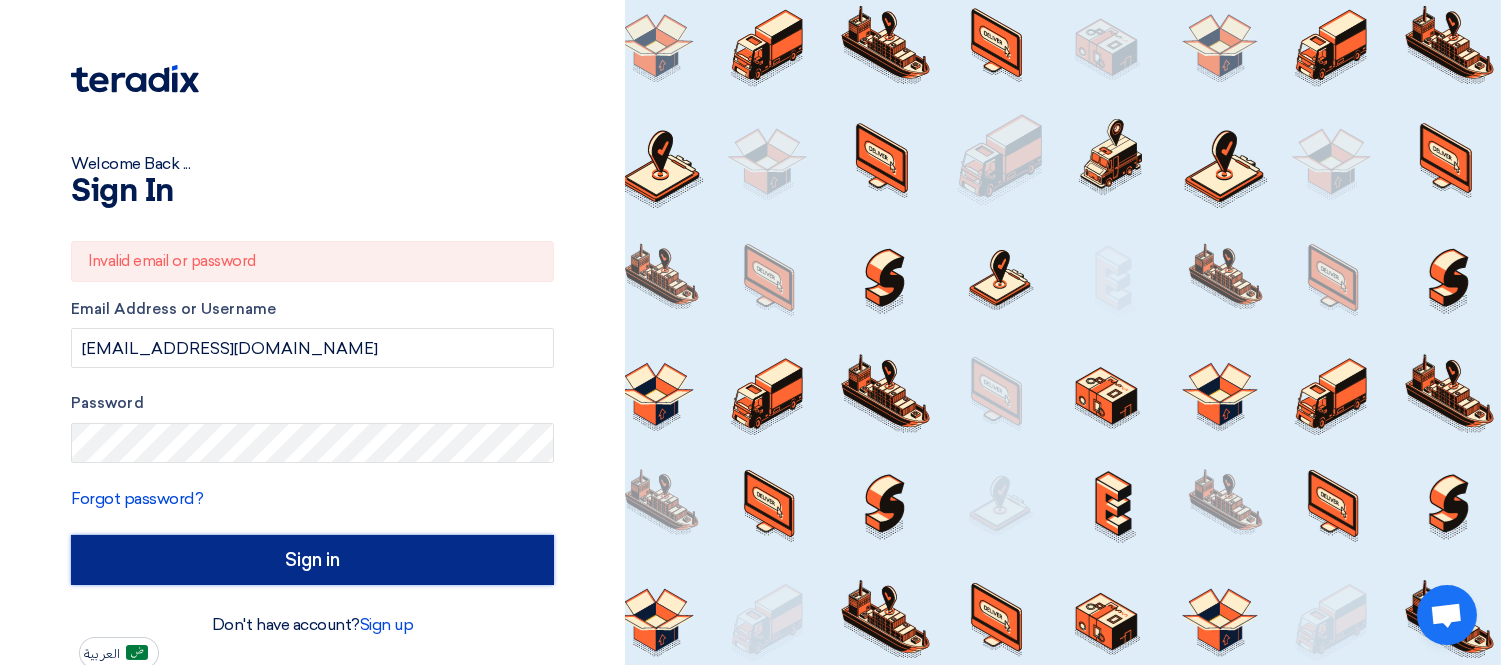 click on "Sign in" 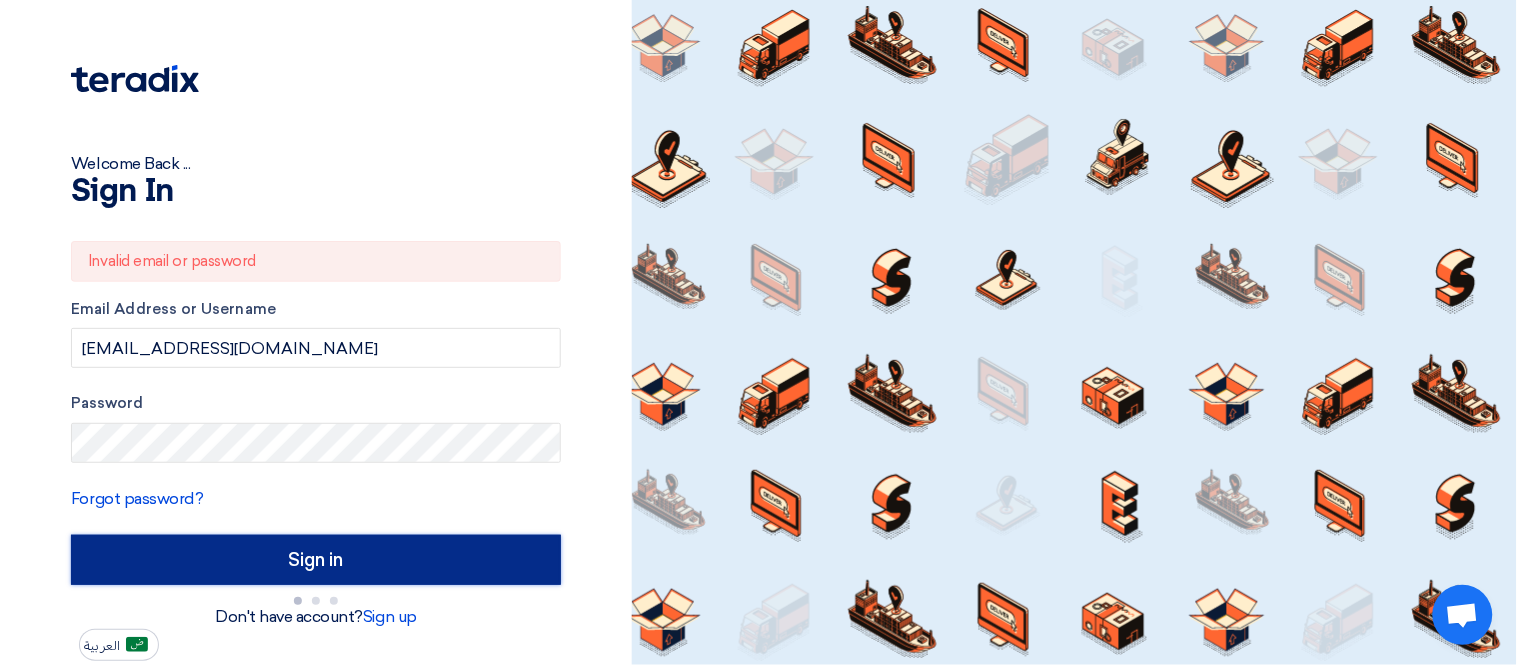 click on "Sign in" 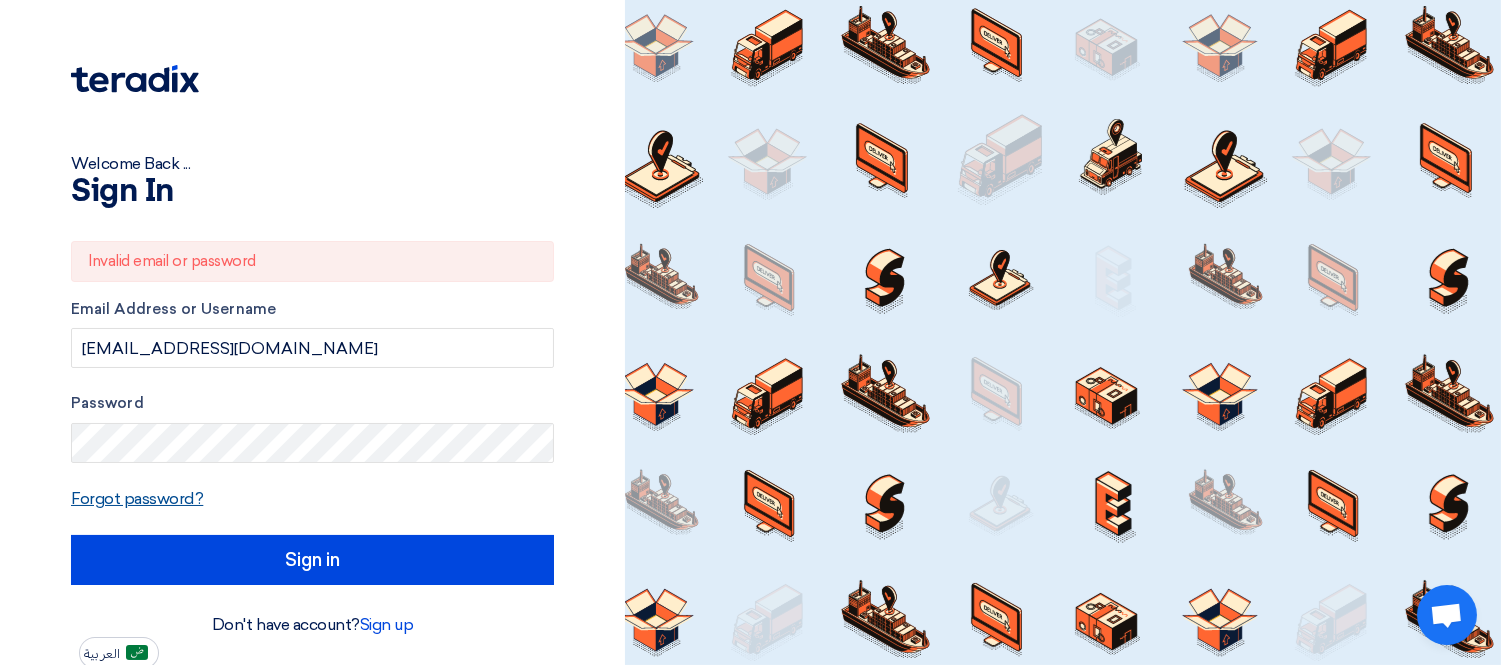 click on "Forgot password?" 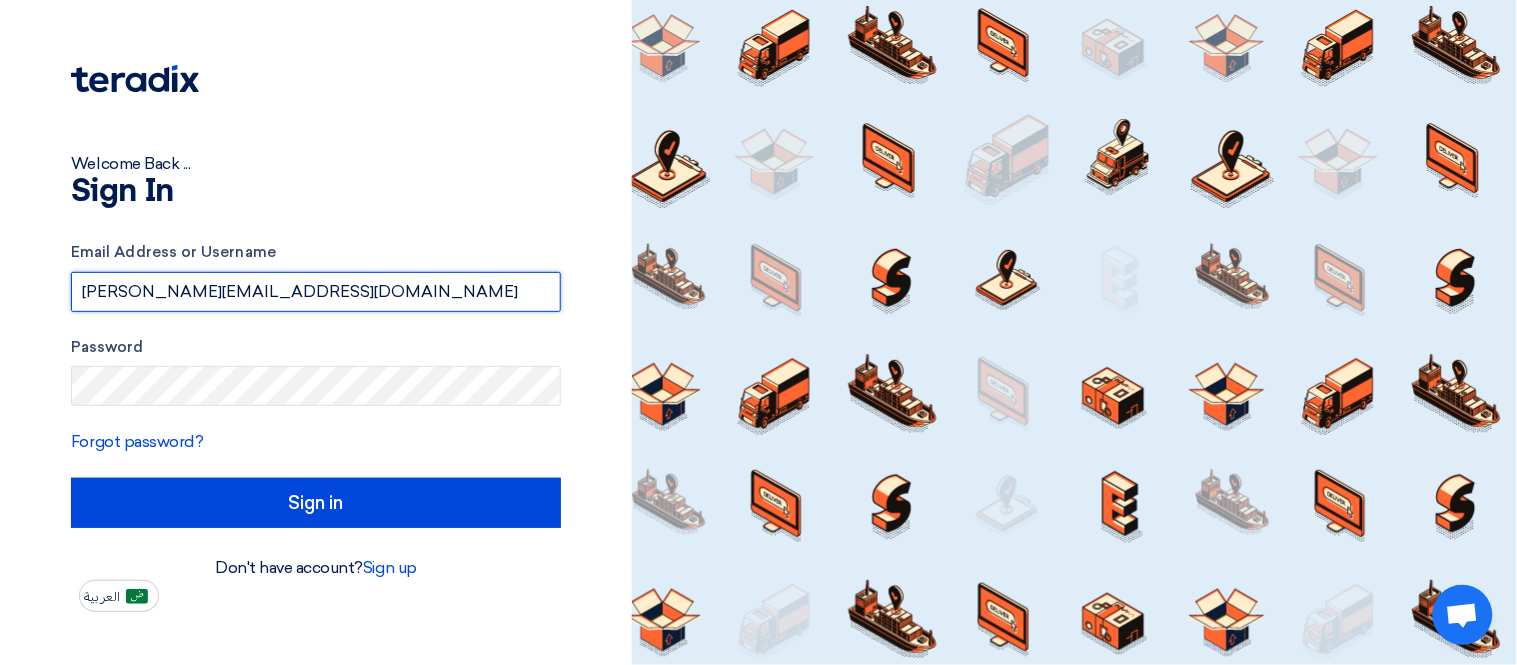 drag, startPoint x: 357, startPoint y: 285, endPoint x: 0, endPoint y: 305, distance: 357.55978 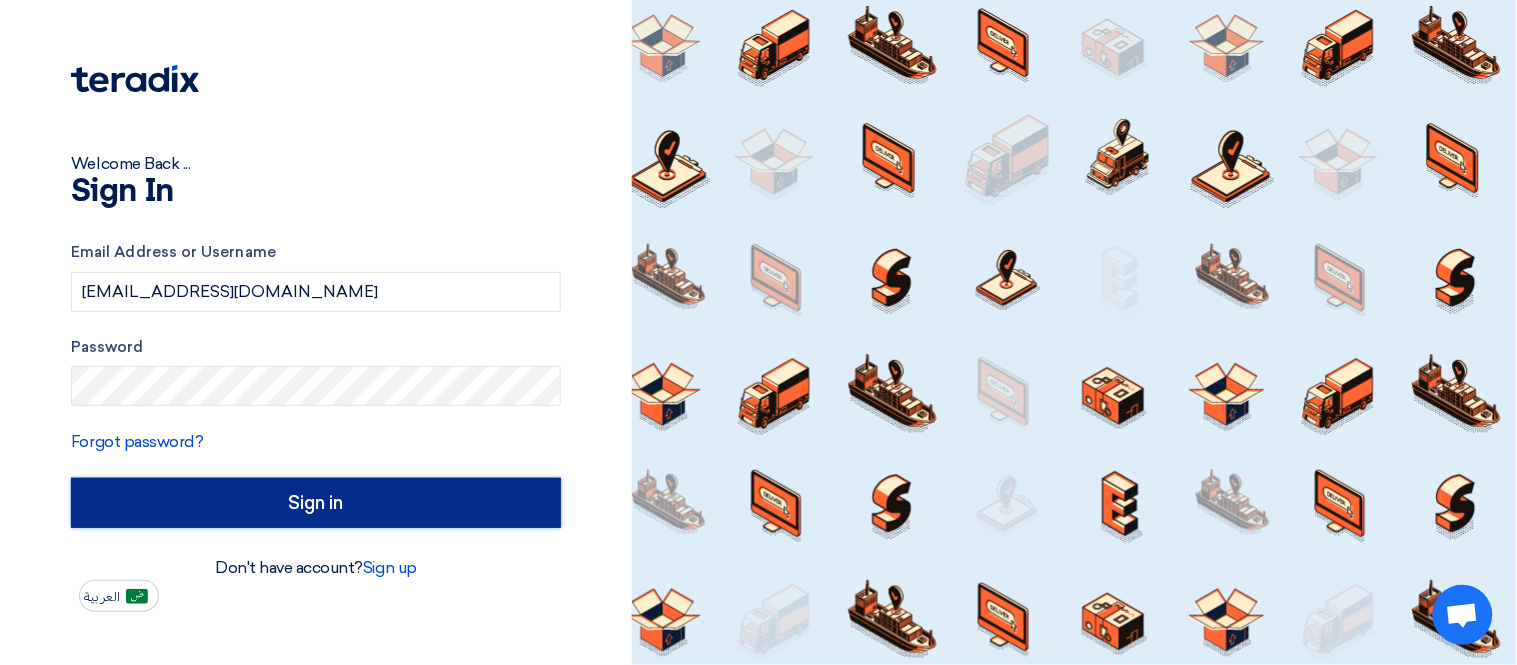 click on "Sign in" 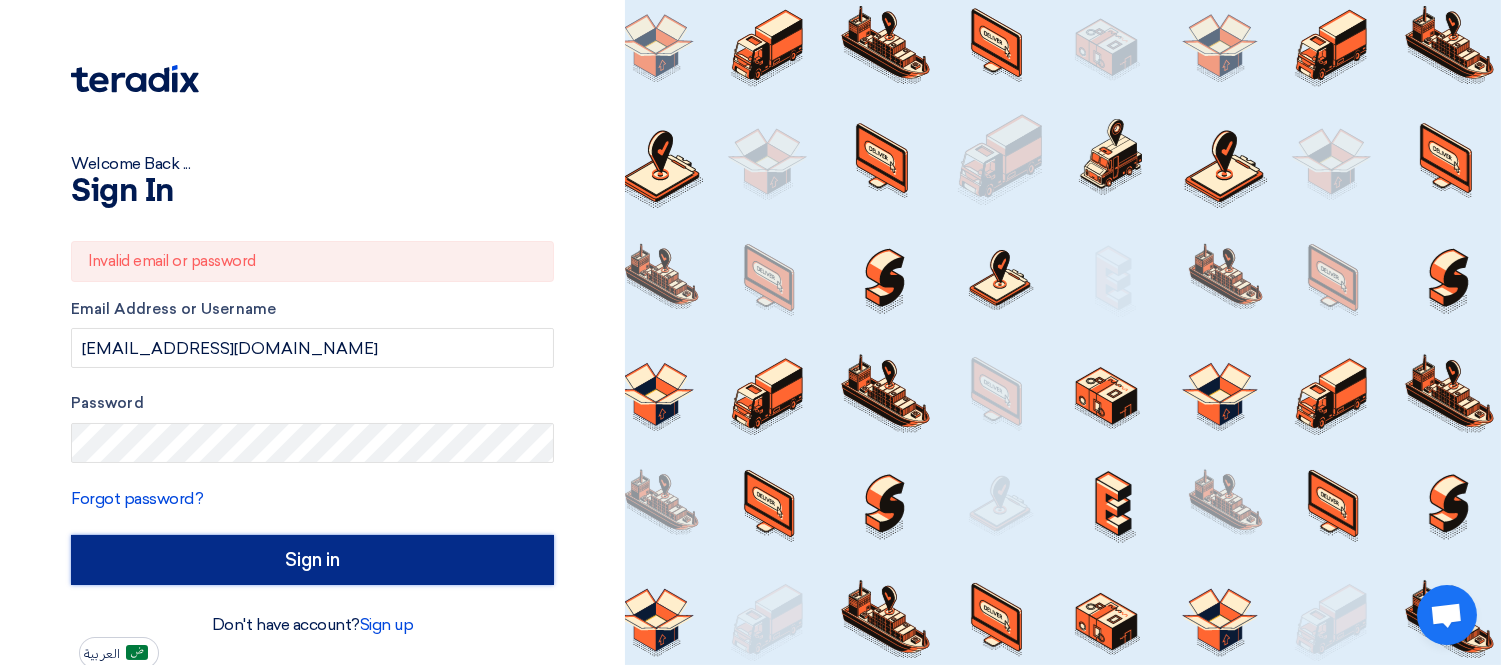 click on "Sign in" 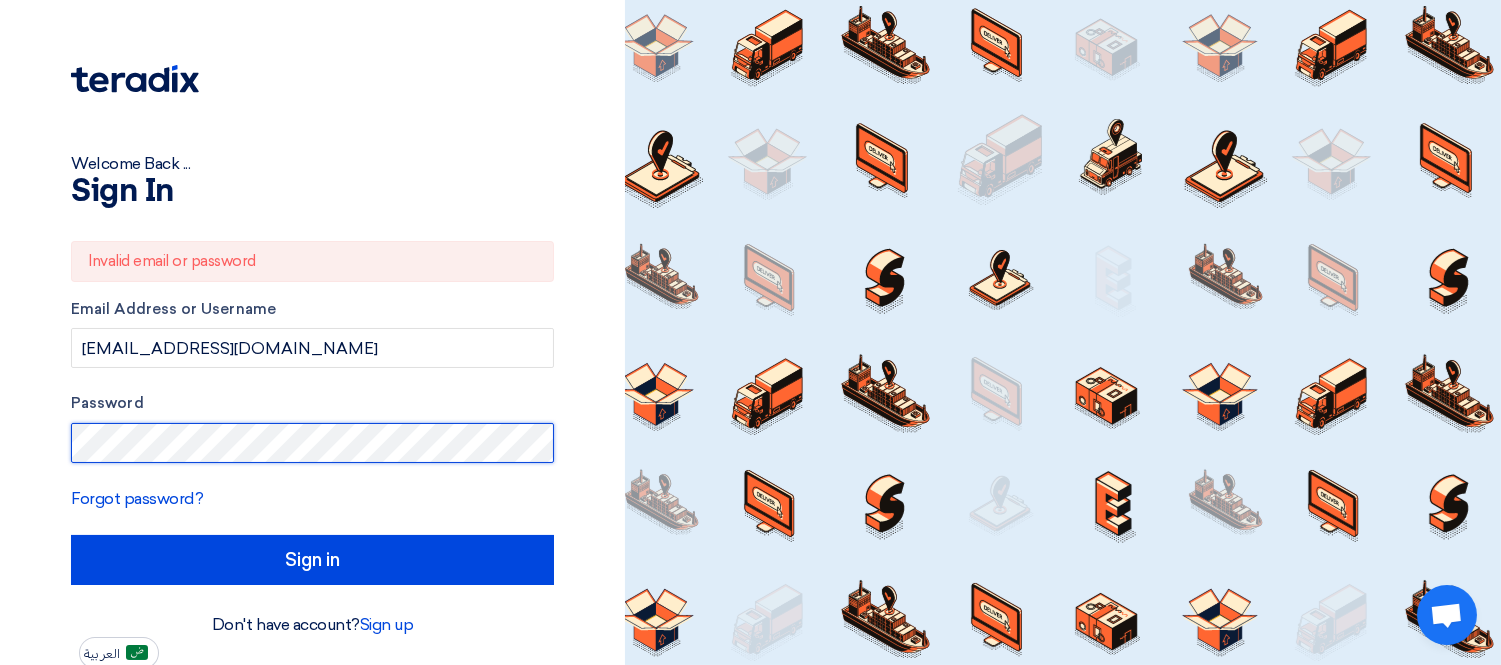 click on "Welcome Back ...
Sign In
Invalid email or password
Email Address or Username
[EMAIL_ADDRESS][DOMAIN_NAME]
Password
Forgot password?
Sign in
Don't have account?
Sign up
العربية" 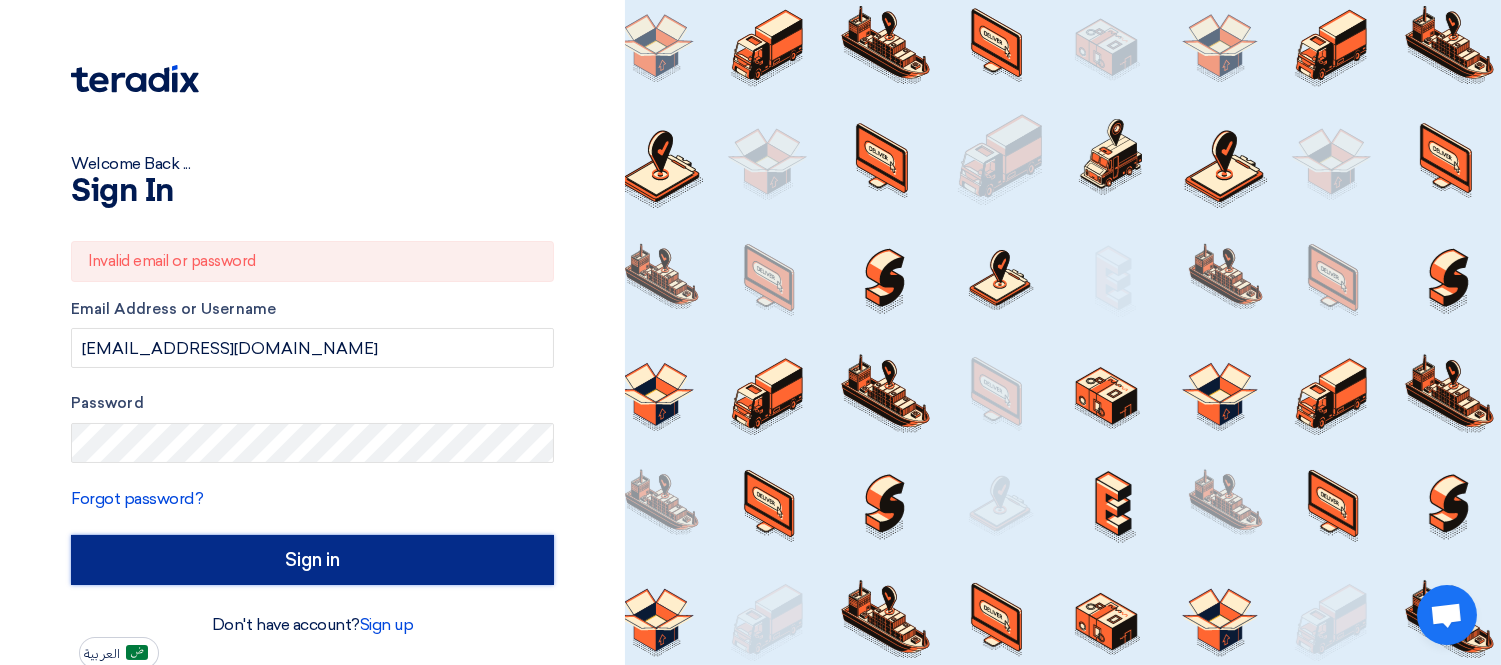 click on "Sign in" 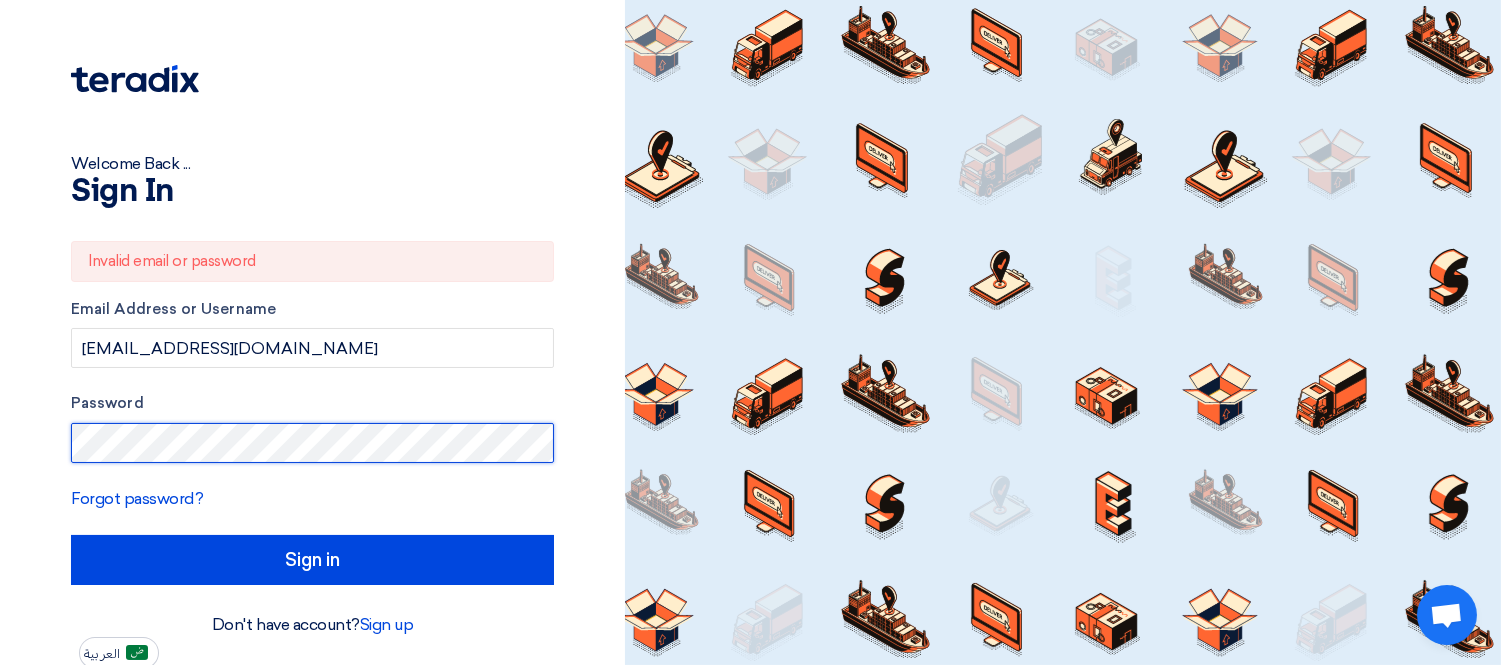 click on "Welcome Back ...
Sign In
Invalid email or password
Email Address or Username
[EMAIL_ADDRESS][DOMAIN_NAME]
Password
Forgot password?
Sign in
Don't have account?
Sign up
العربية" 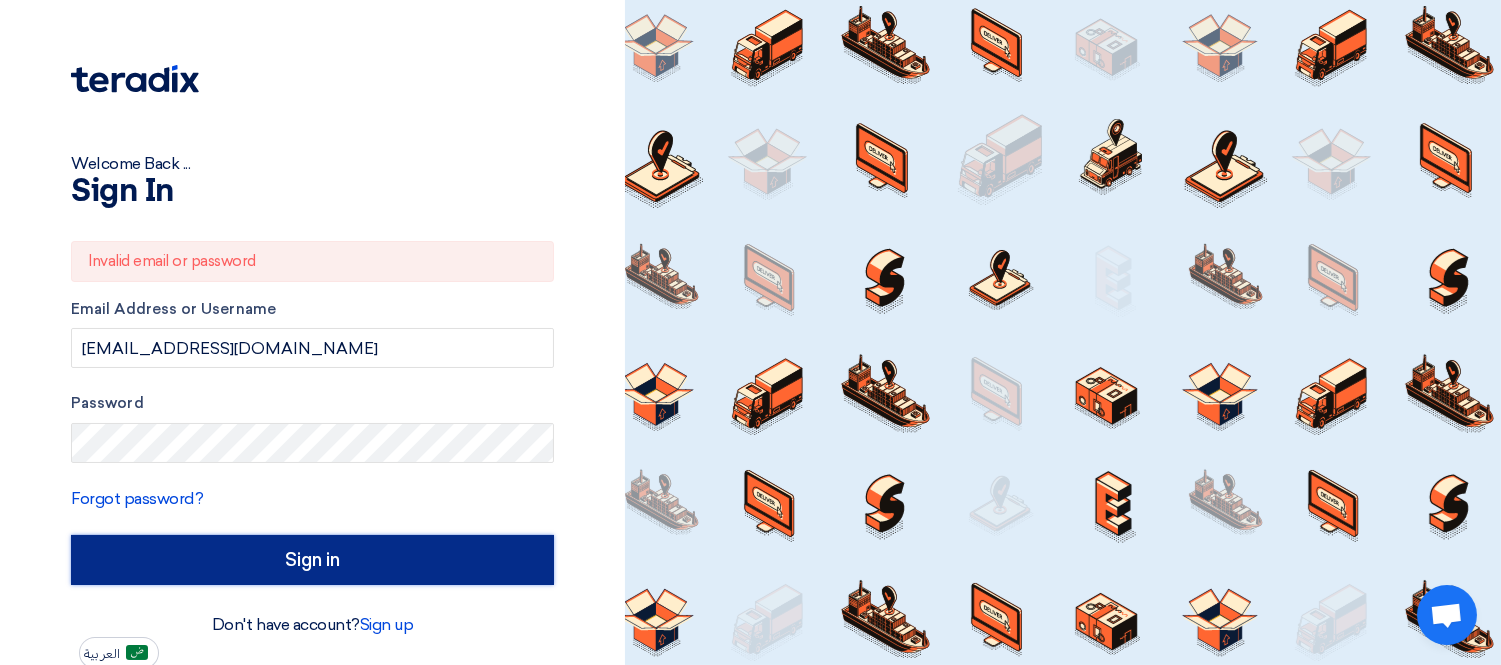 click on "Sign in" 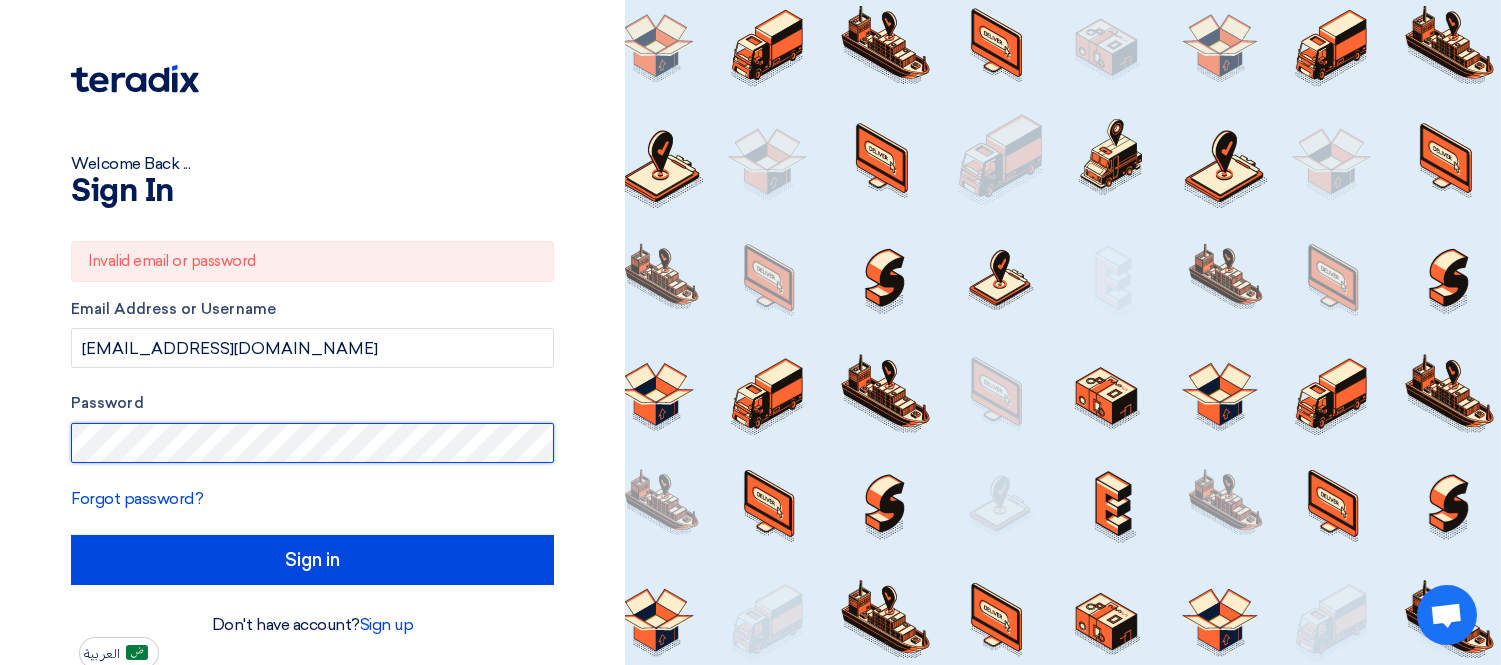 click on "Welcome Back ...
Sign In
Invalid email or password
Email Address or Username
[EMAIL_ADDRESS][DOMAIN_NAME]
Password
Forgot password?
Sign in
Don't have account?
Sign up
العربية" 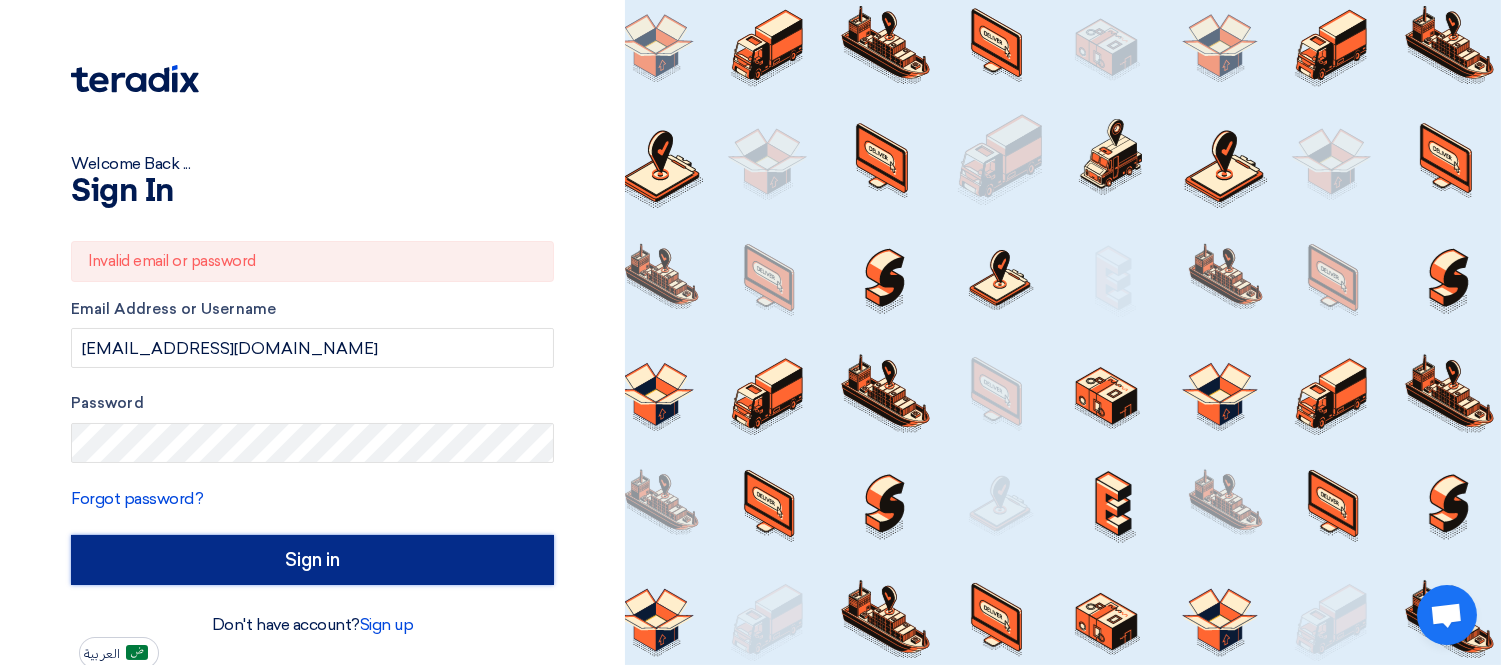 click on "Sign in" 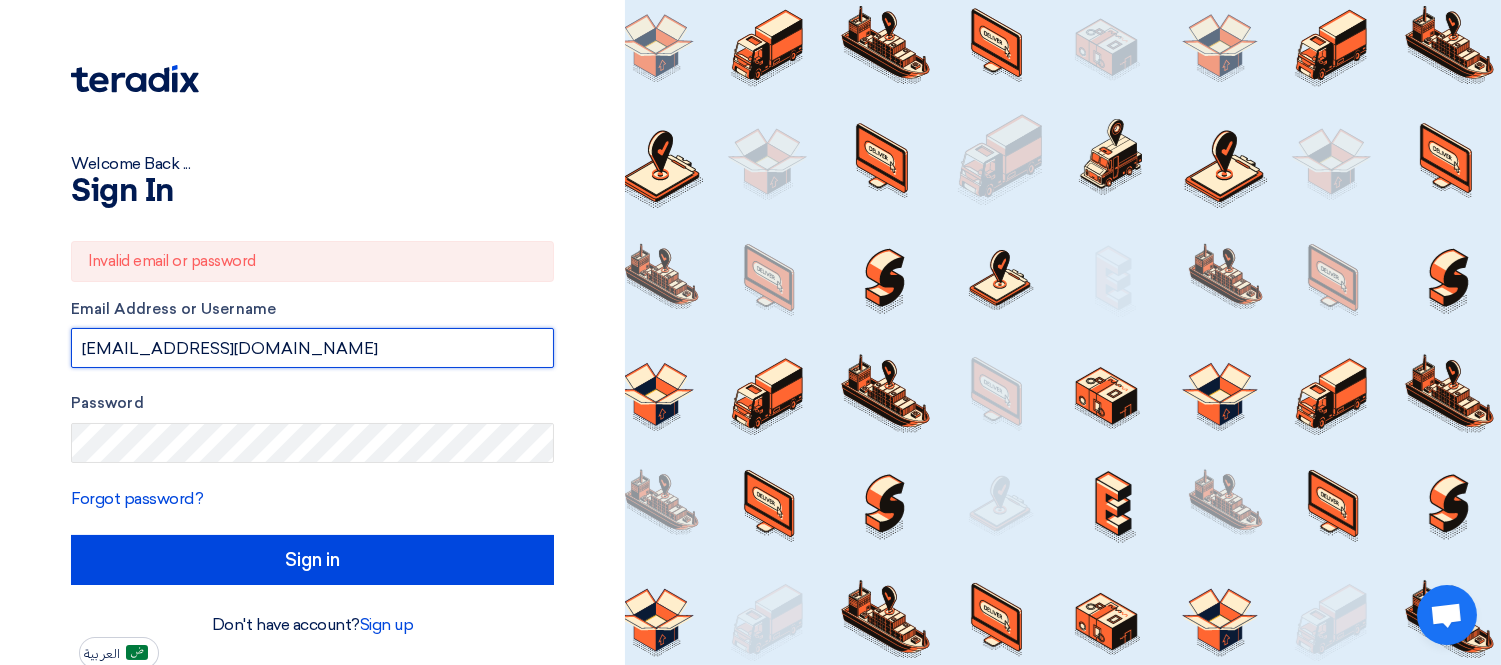 drag, startPoint x: 55, startPoint y: 362, endPoint x: 0, endPoint y: 363, distance: 55.00909 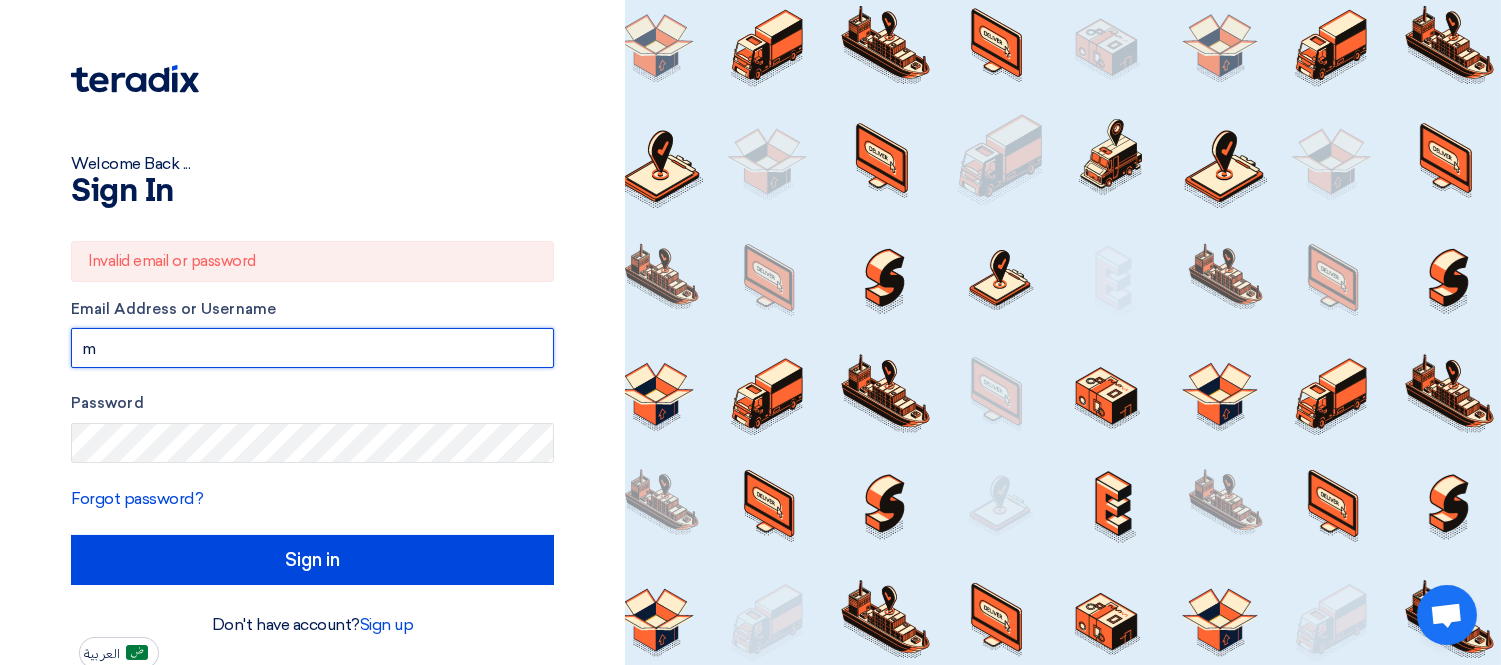 type on "[PERSON_NAME][EMAIL_ADDRESS][DOMAIN_NAME]" 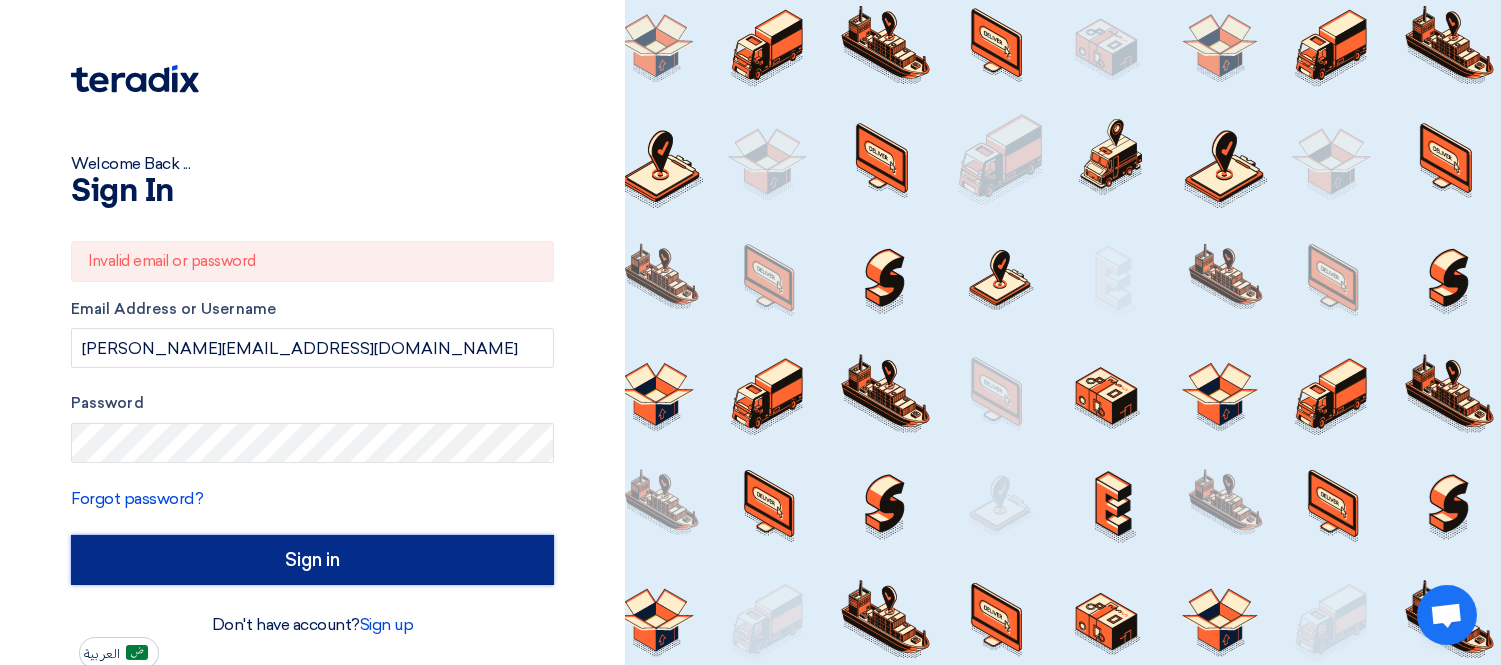 click on "Sign in" 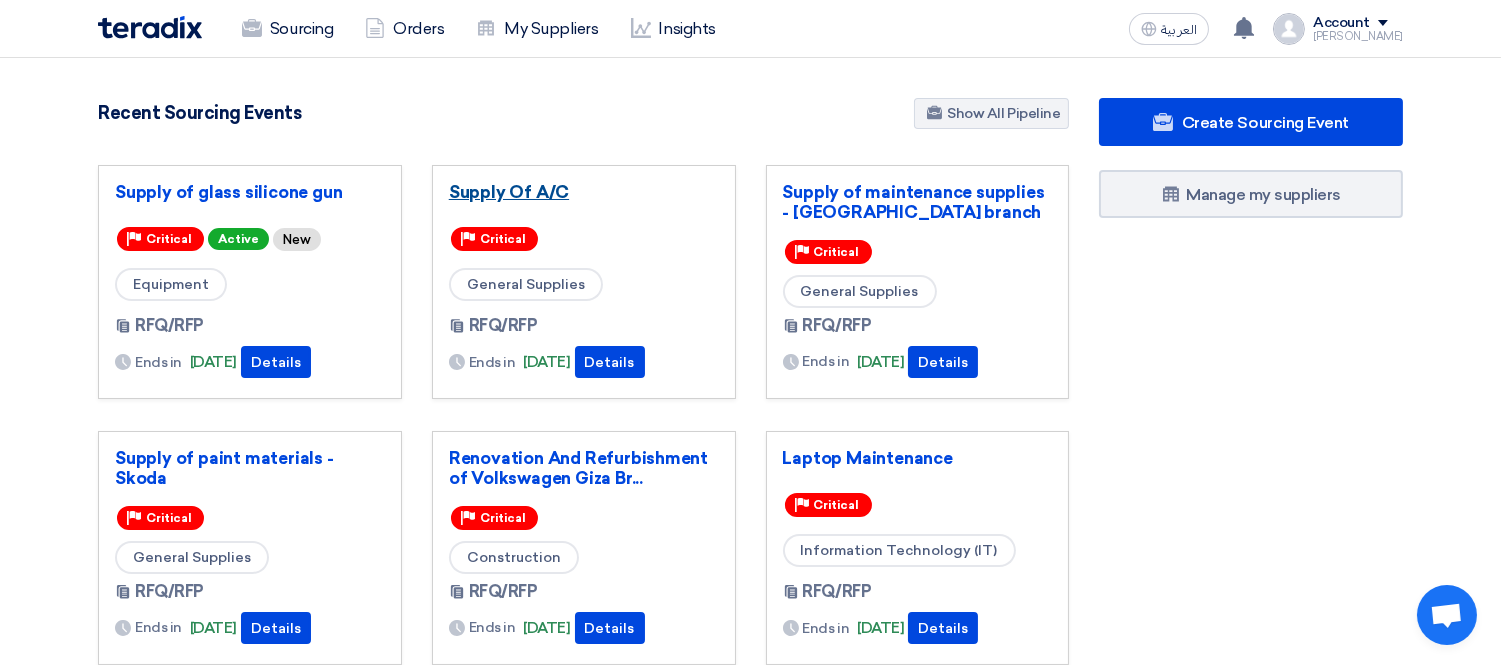 click on "Supply Of  A/C" 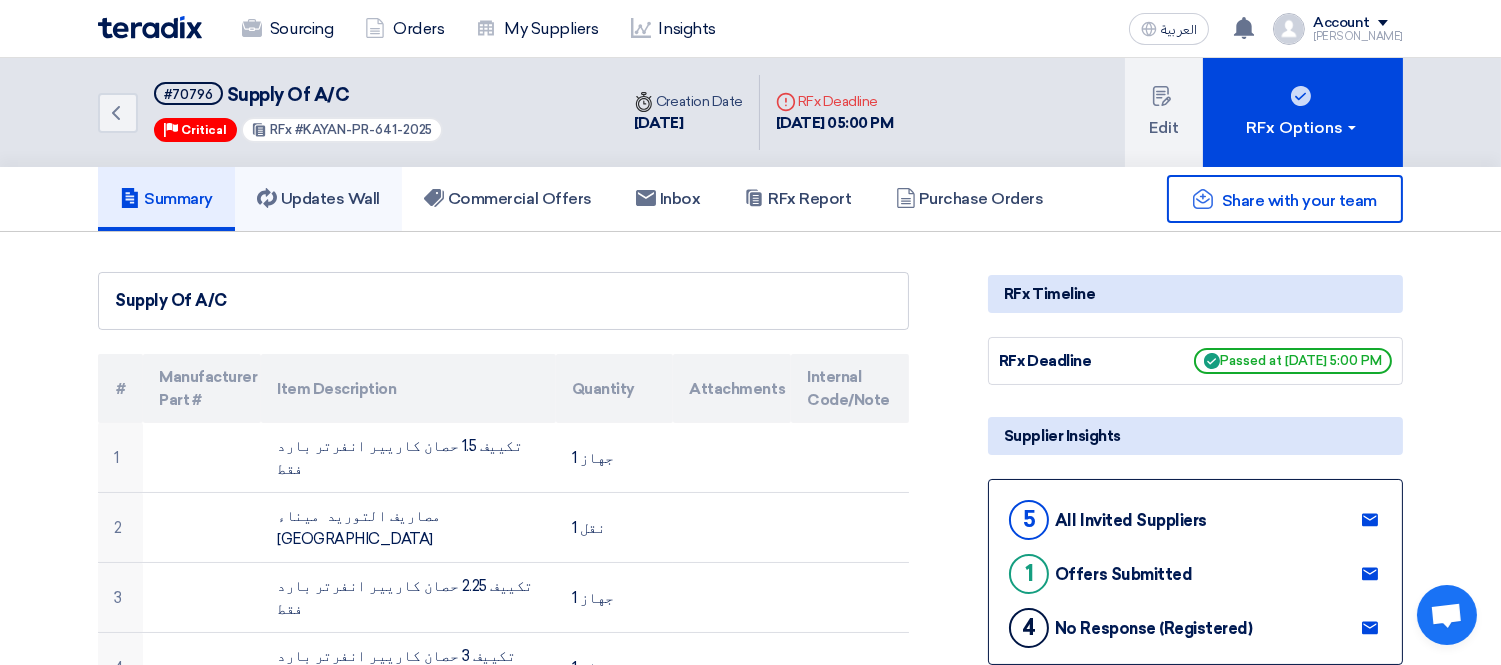 click on "Updates Wall" 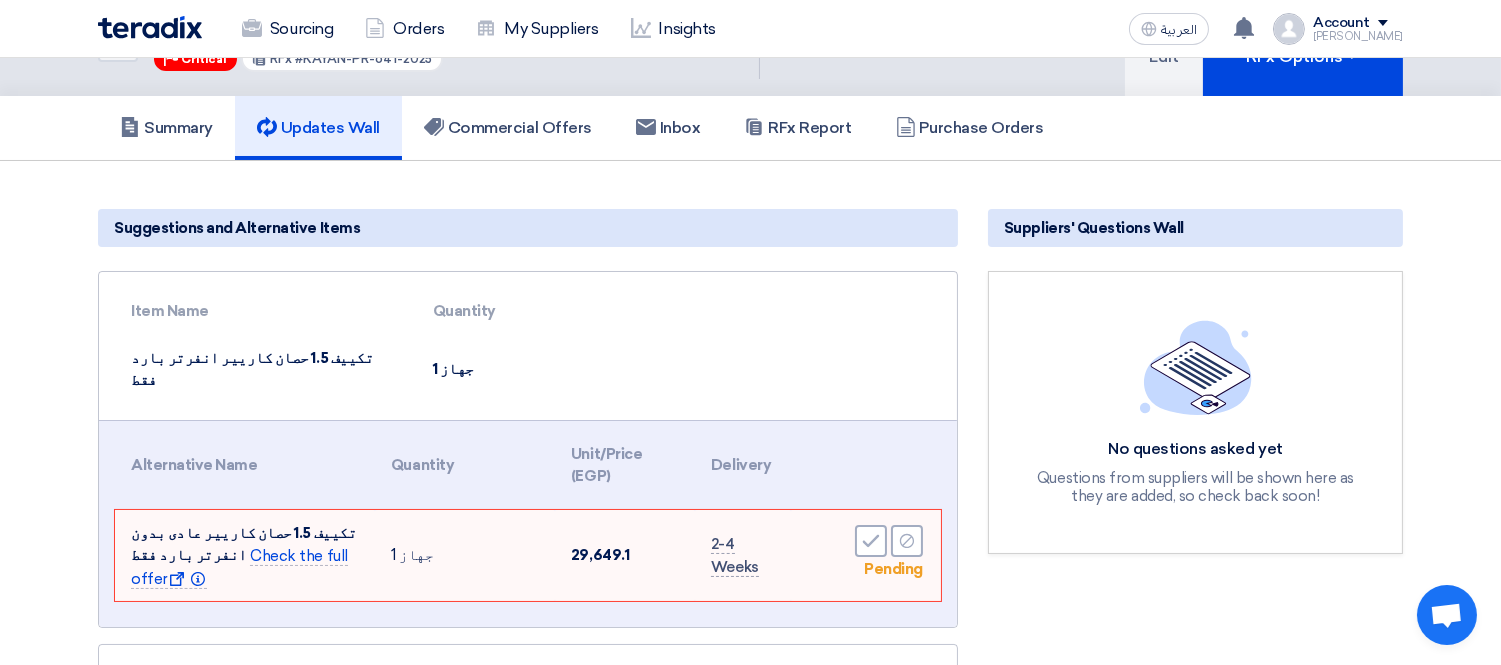 scroll, scrollTop: 111, scrollLeft: 0, axis: vertical 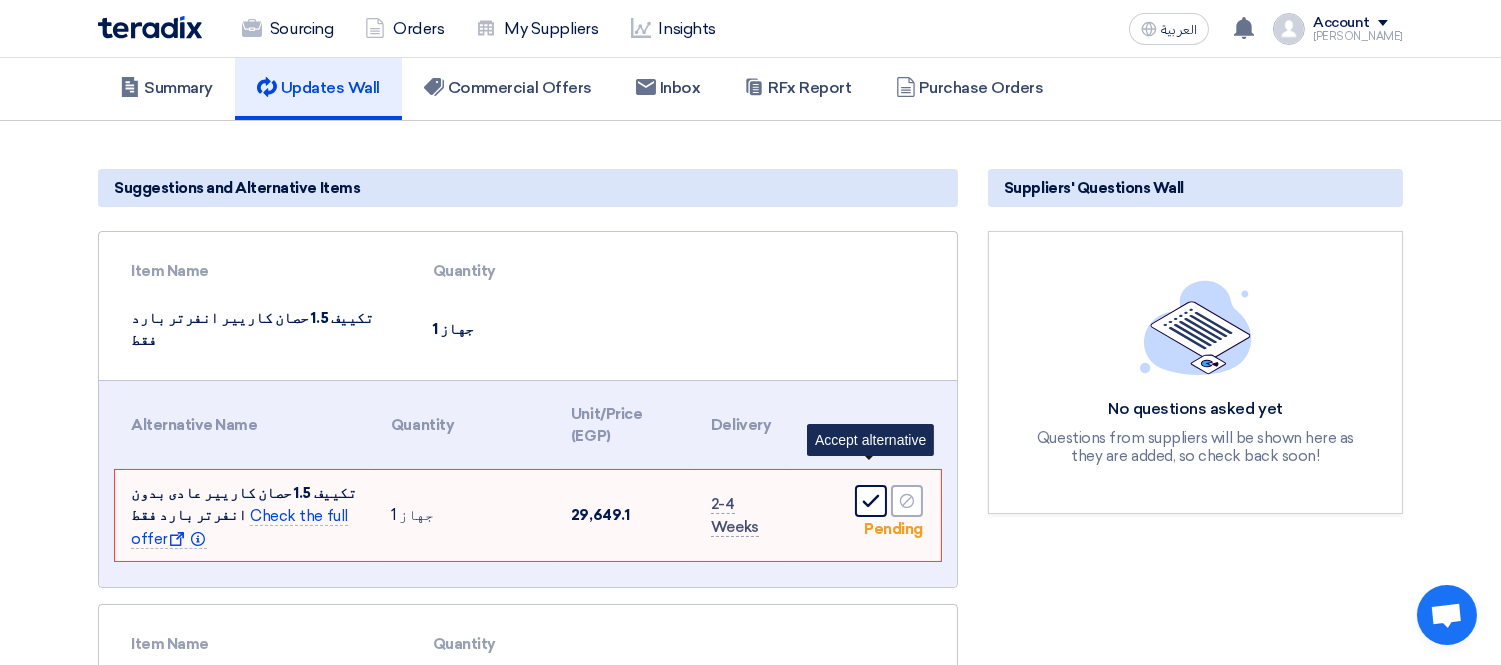 click on "Accept" 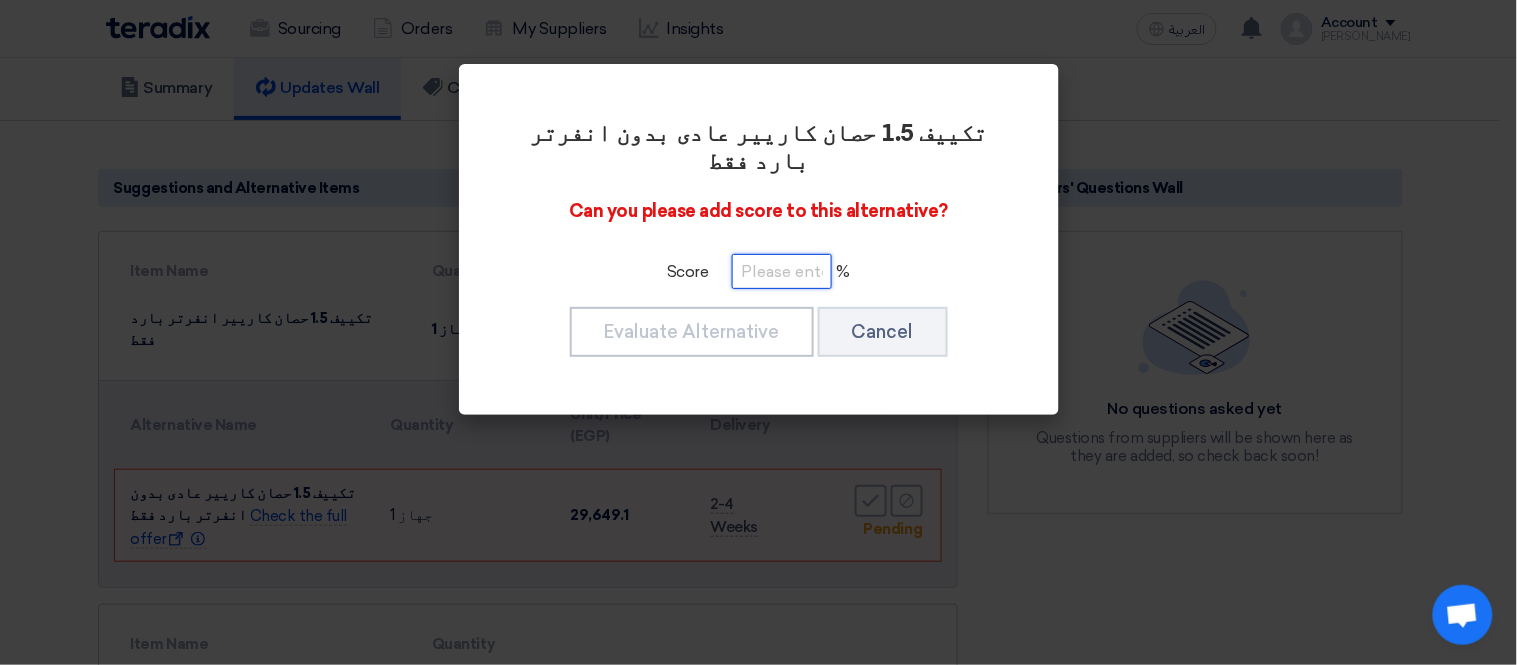 click 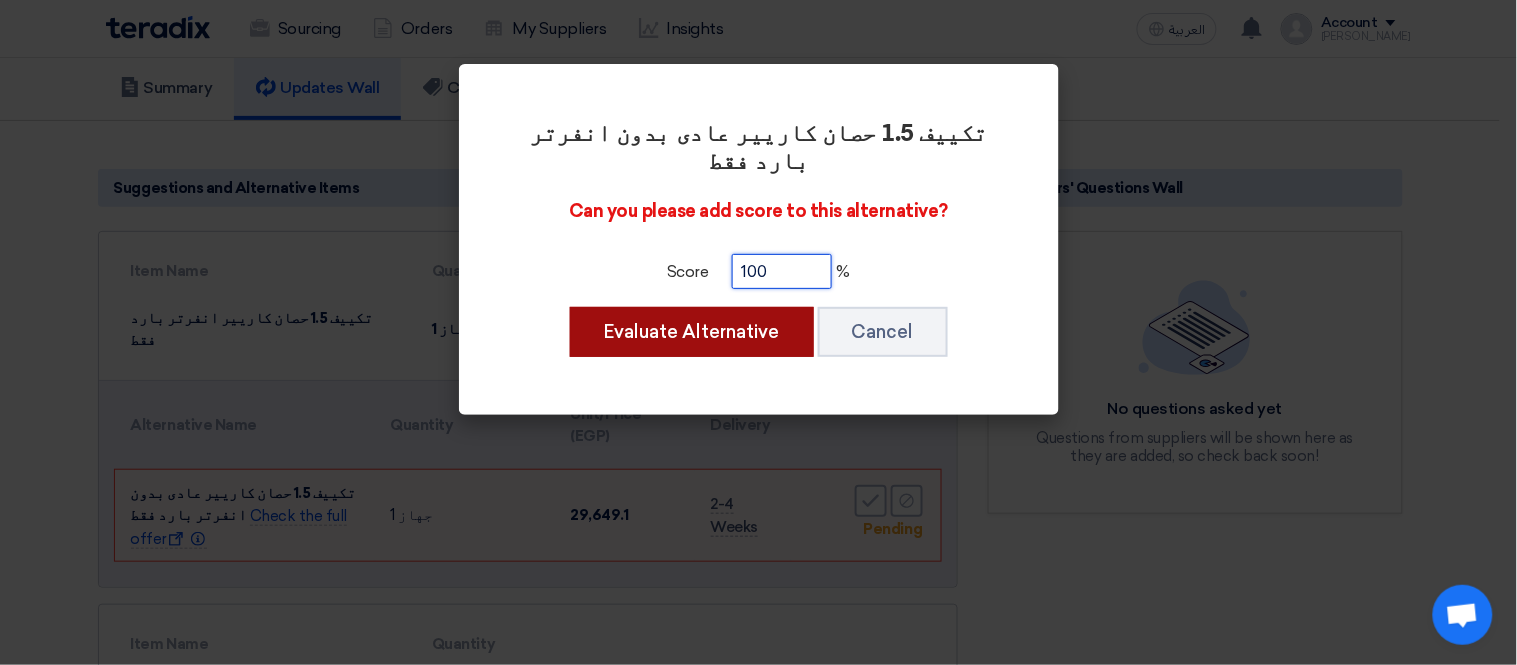 type on "100" 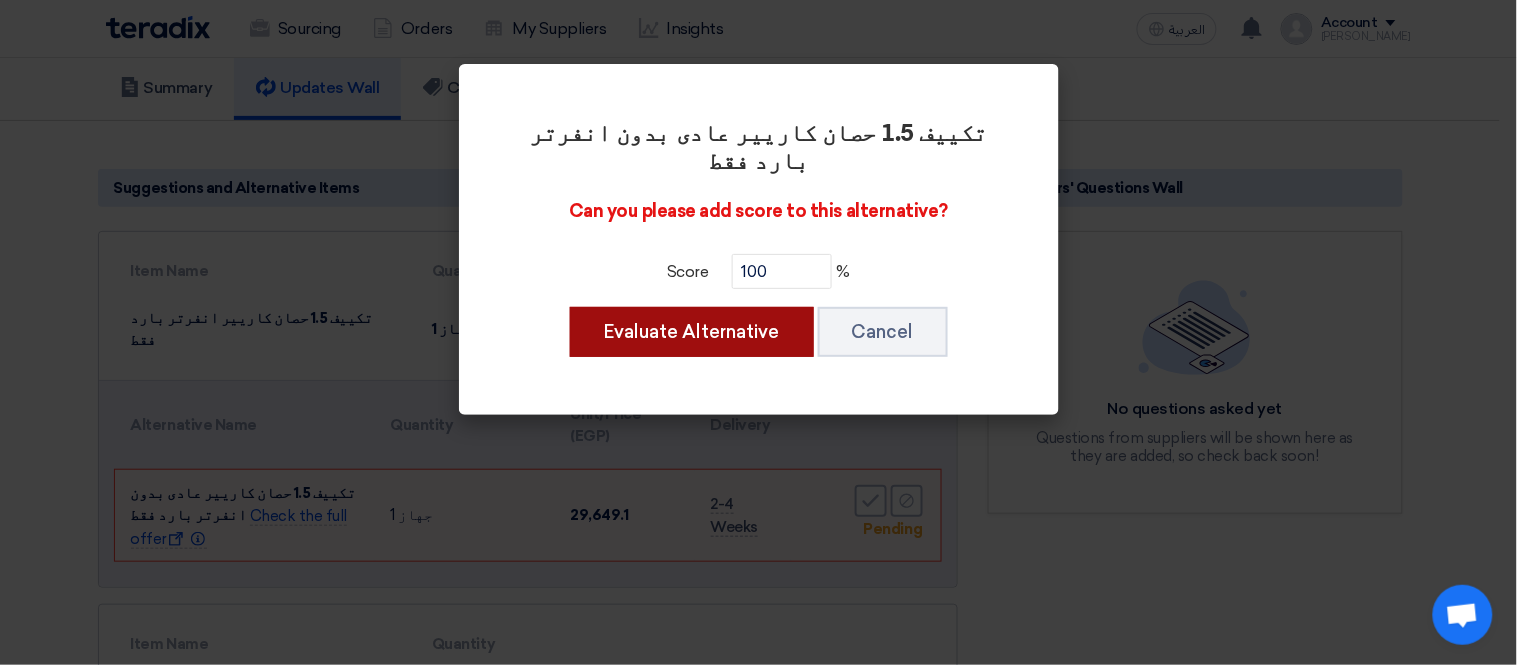 click on "Evaluate Alternative" 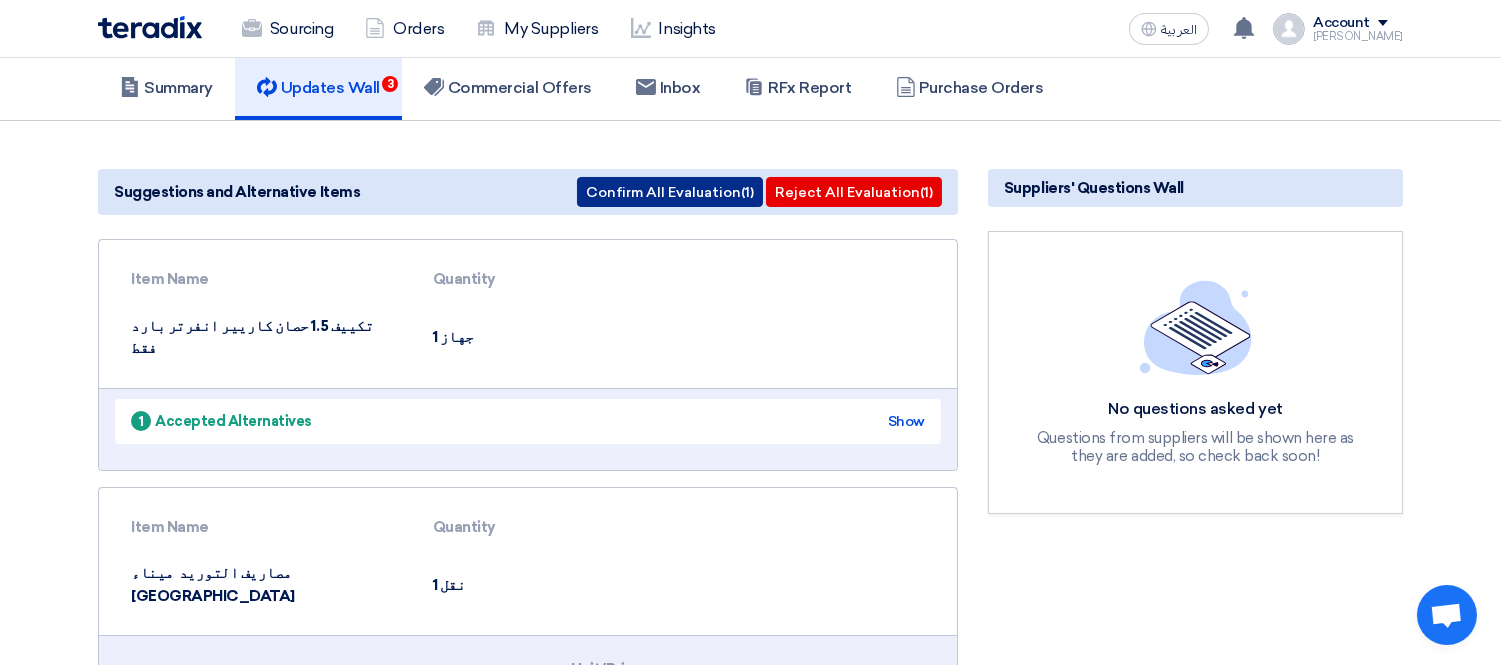 click on "Confirm All Evaluation
(1)" 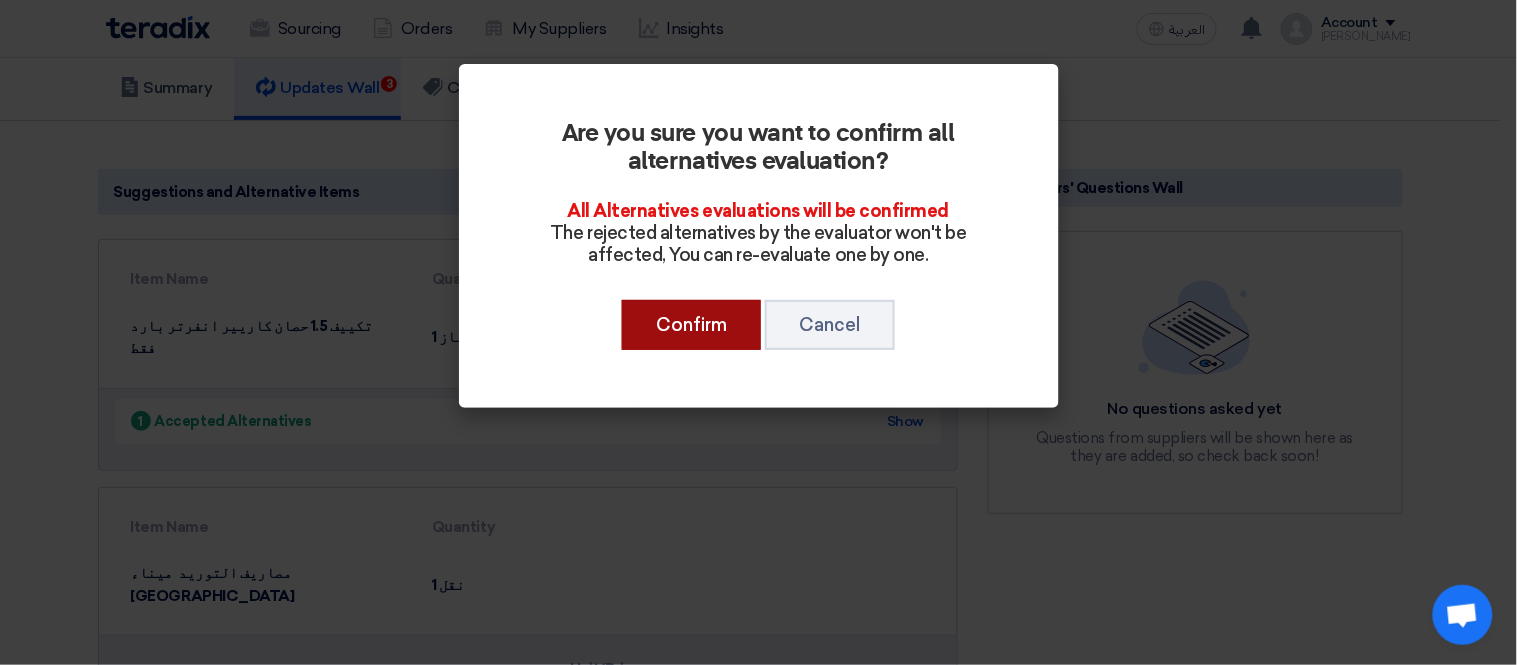 click on "Confirm" 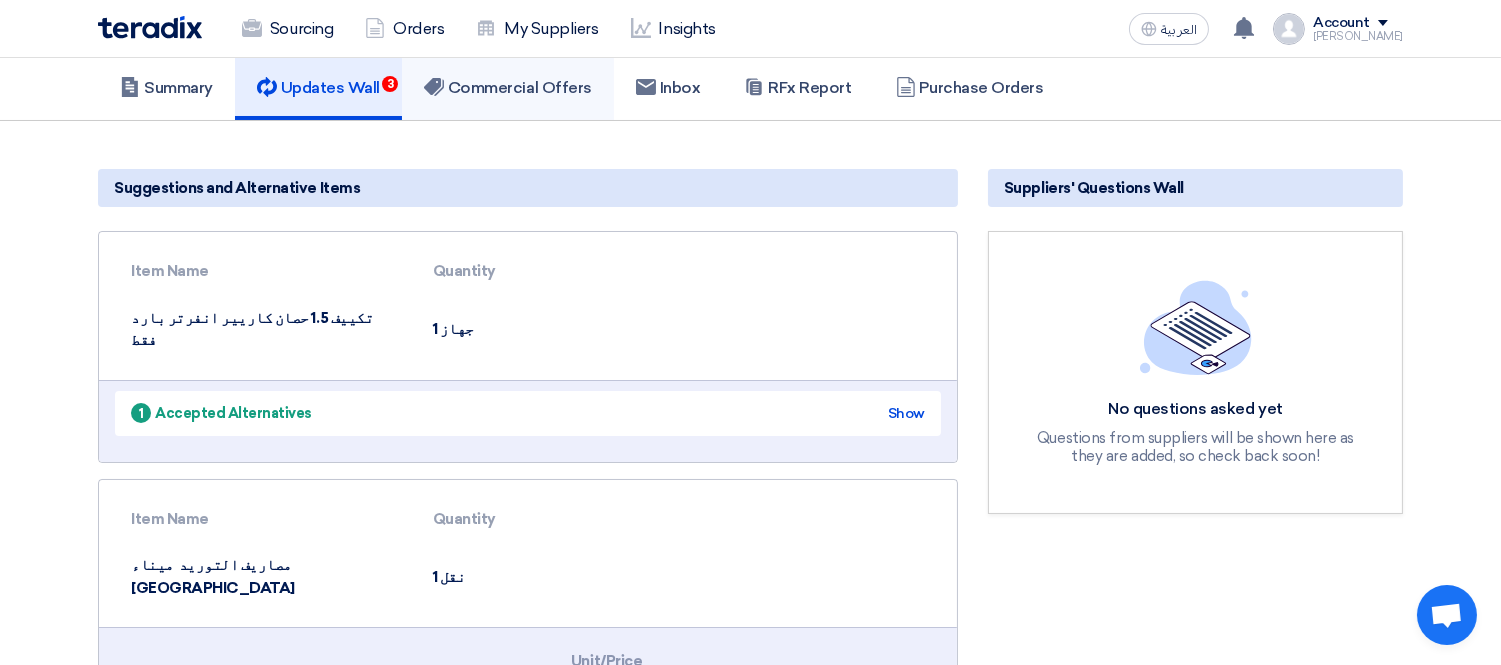 click on "Commercial Offers" 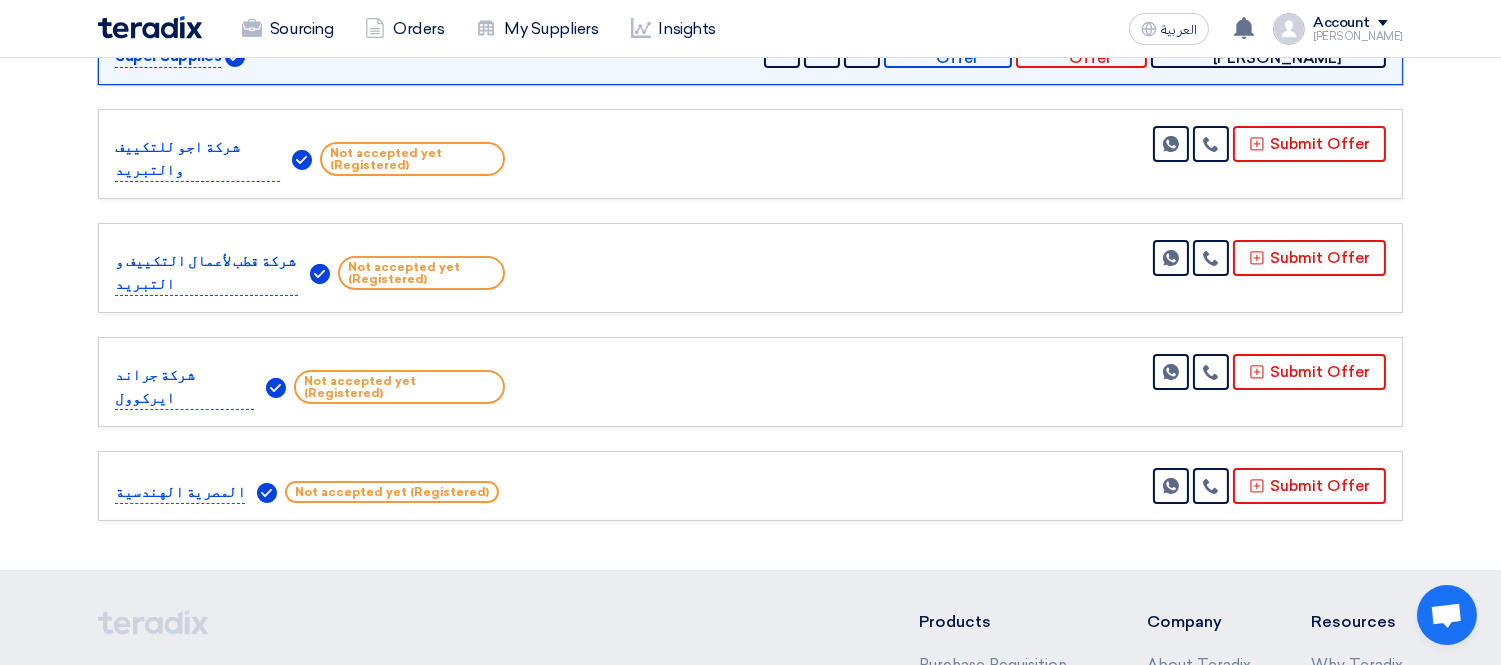 scroll, scrollTop: 333, scrollLeft: 0, axis: vertical 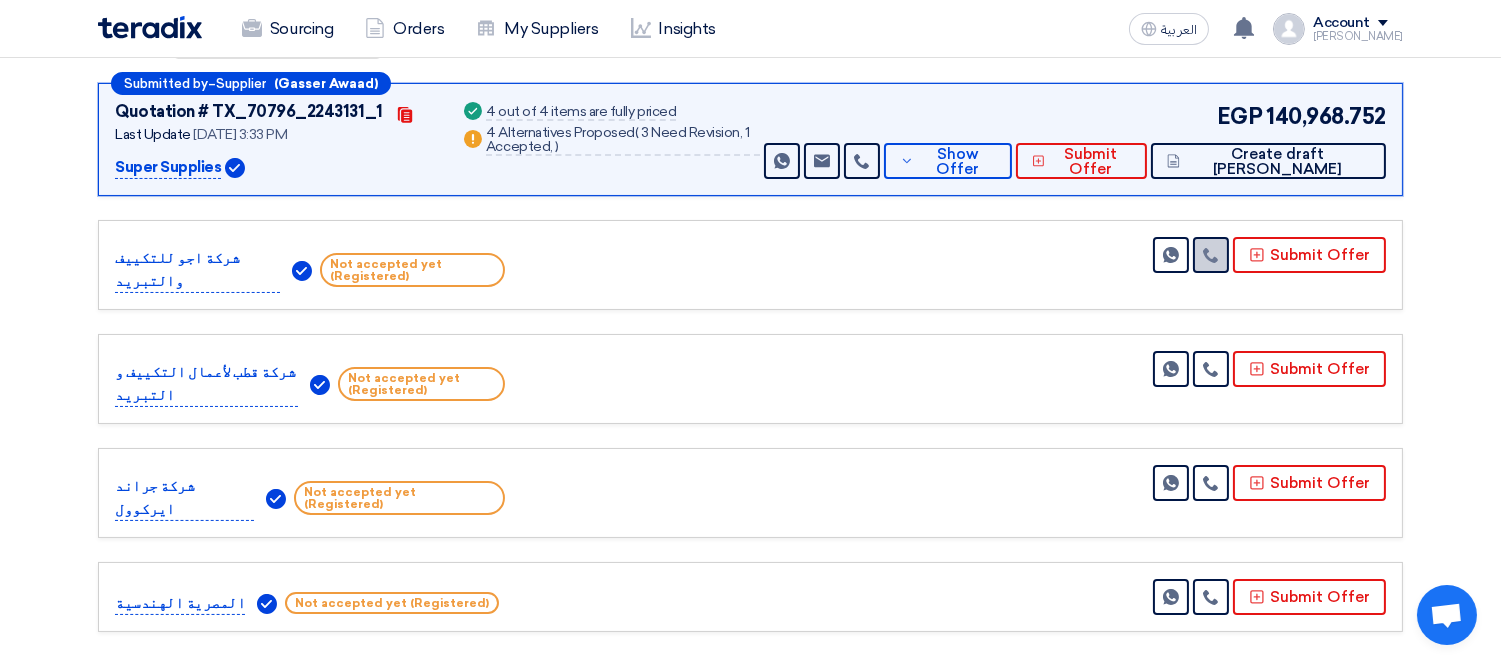 click 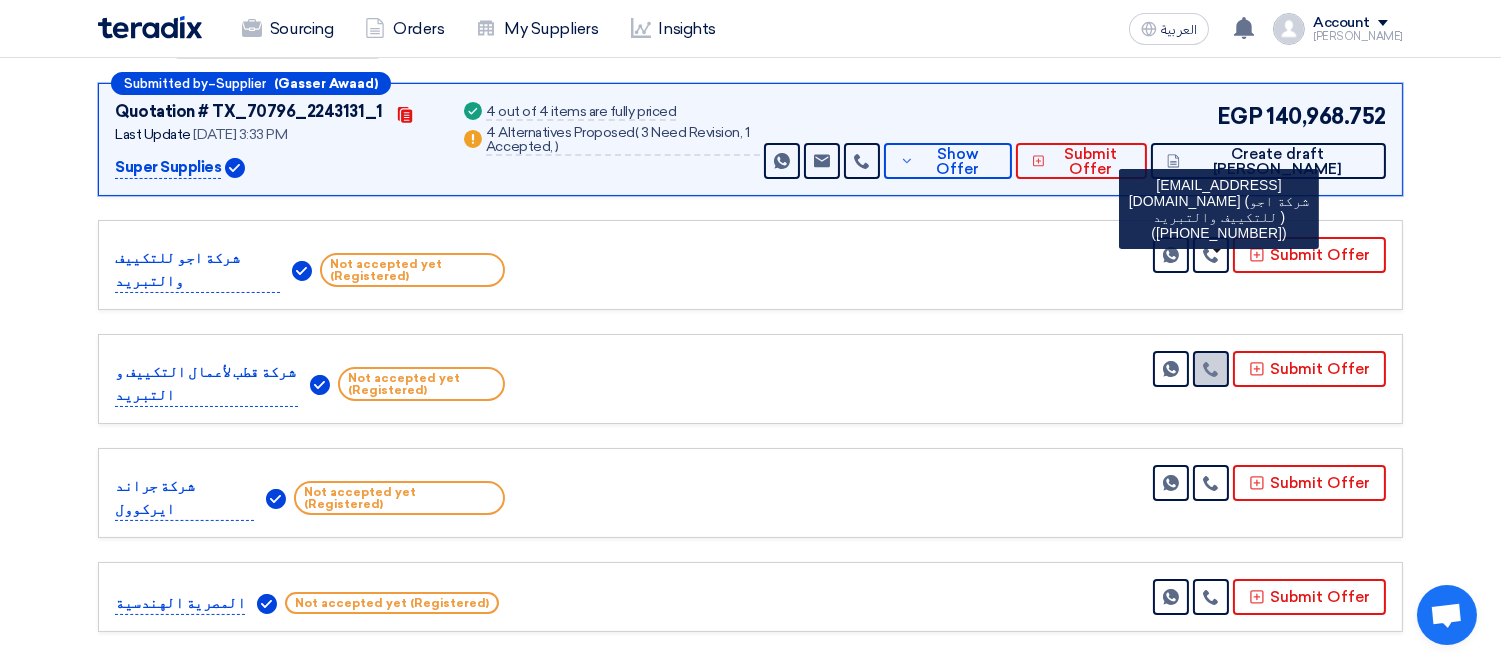 click 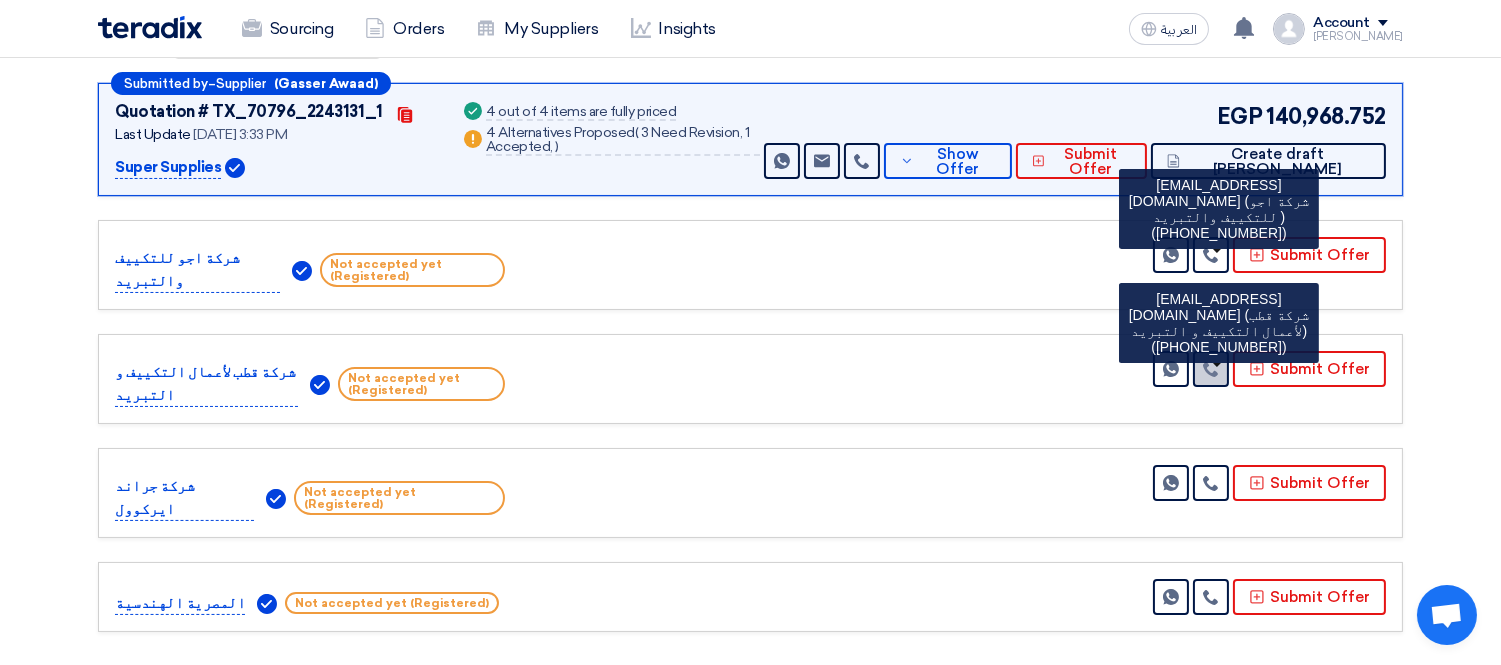 click 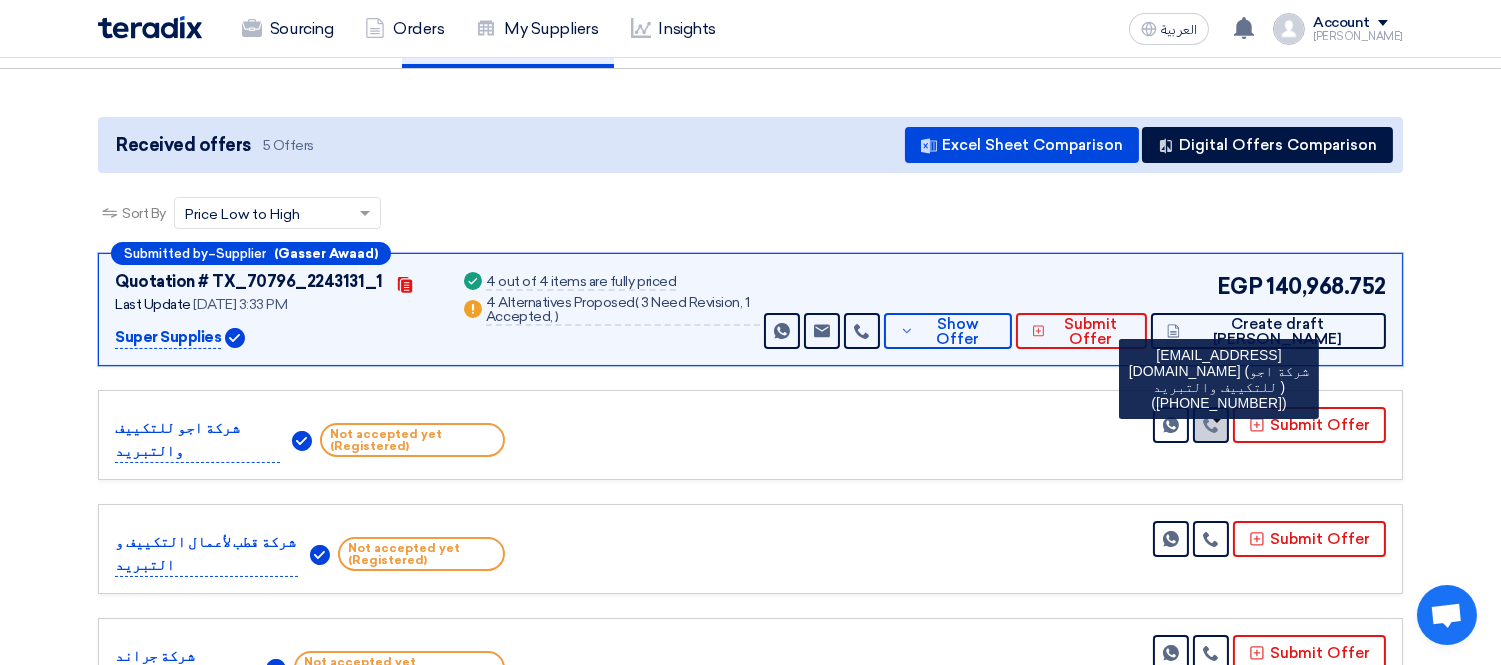 scroll, scrollTop: 0, scrollLeft: 0, axis: both 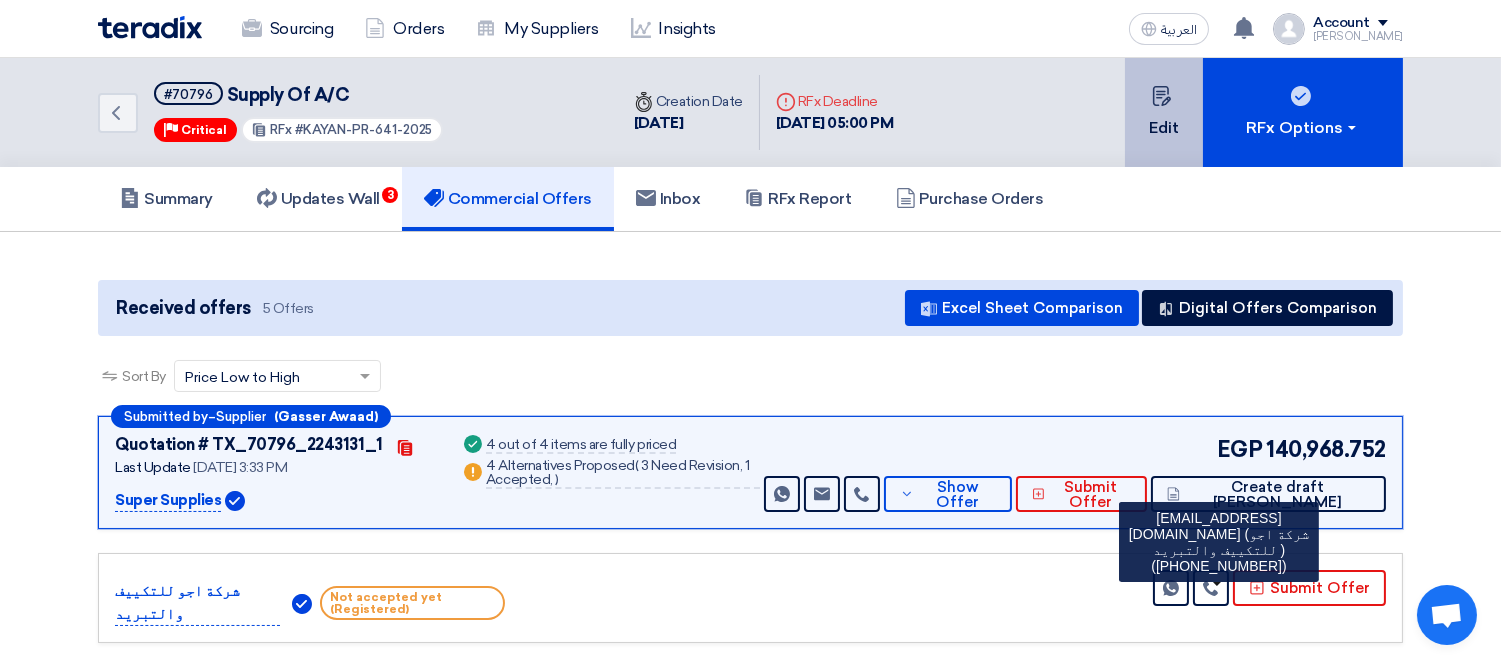 click on "Edit" 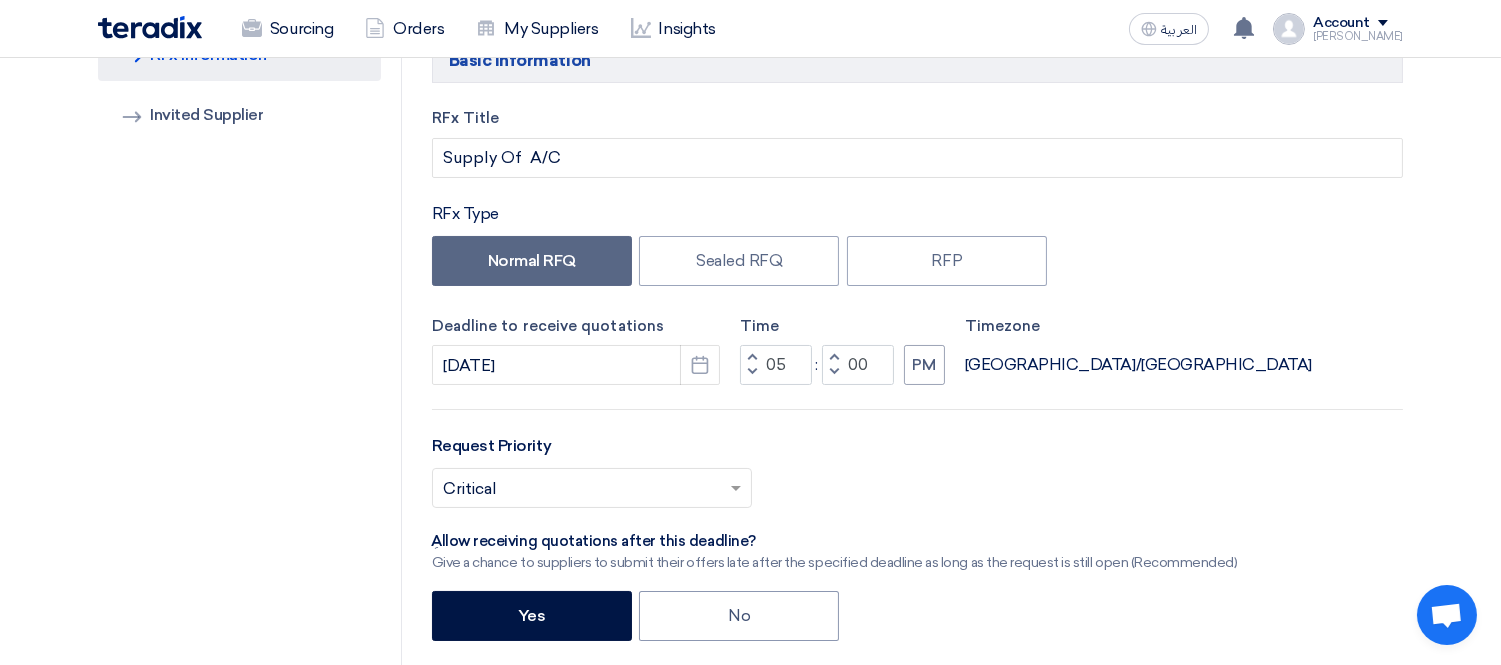 scroll, scrollTop: 222, scrollLeft: 0, axis: vertical 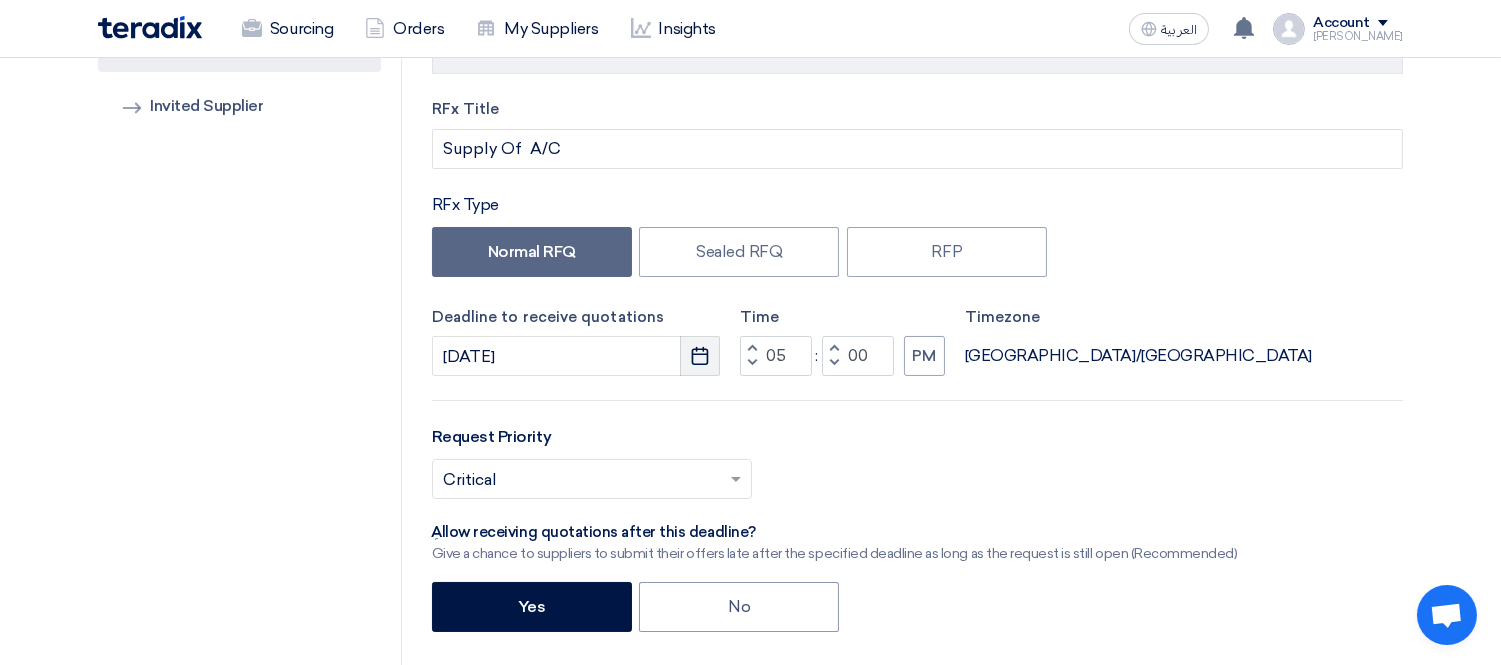 click on "Pick a date" 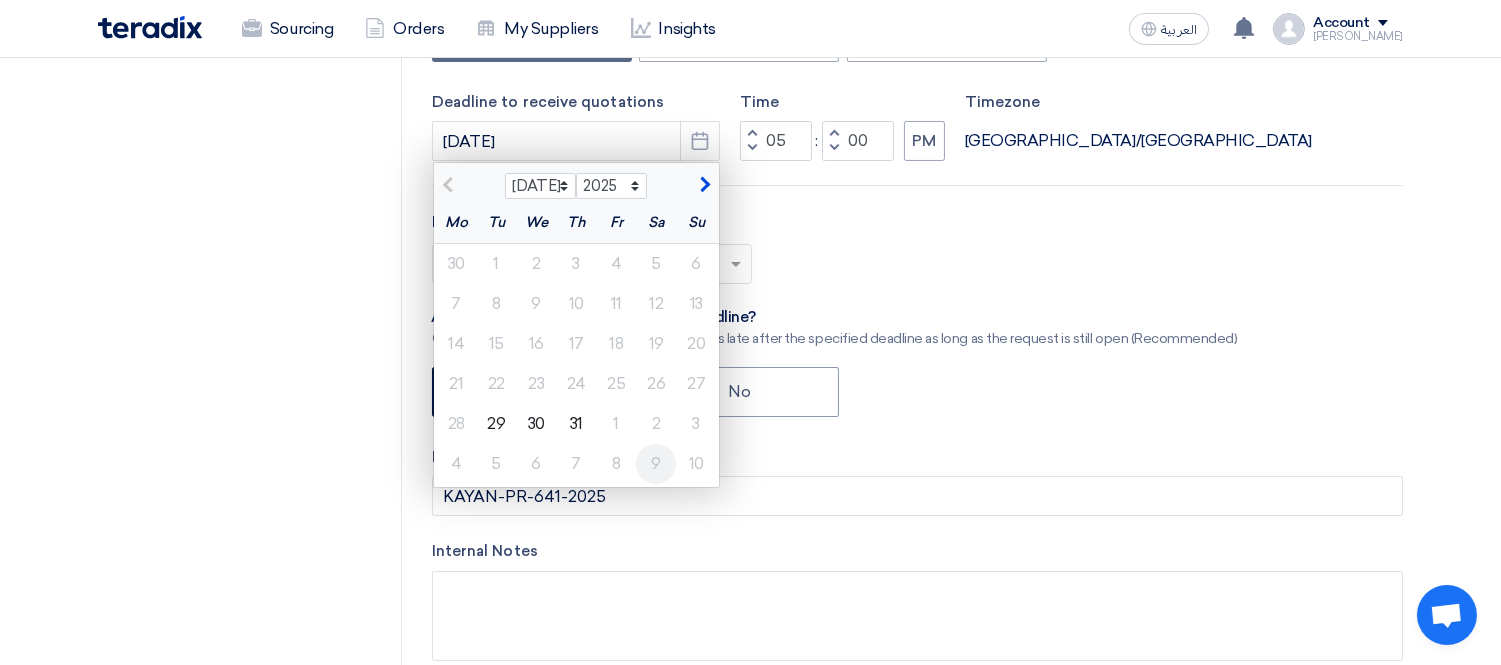 scroll, scrollTop: 444, scrollLeft: 0, axis: vertical 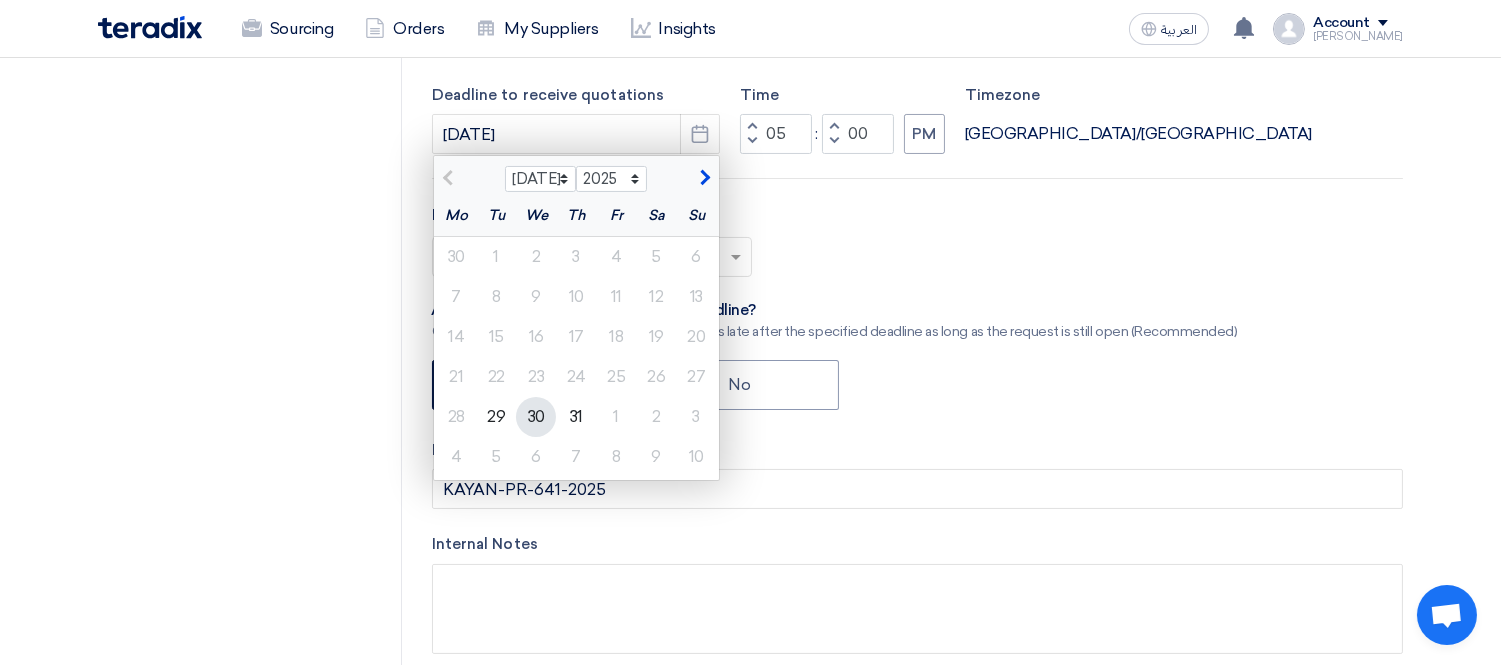 click on "30" 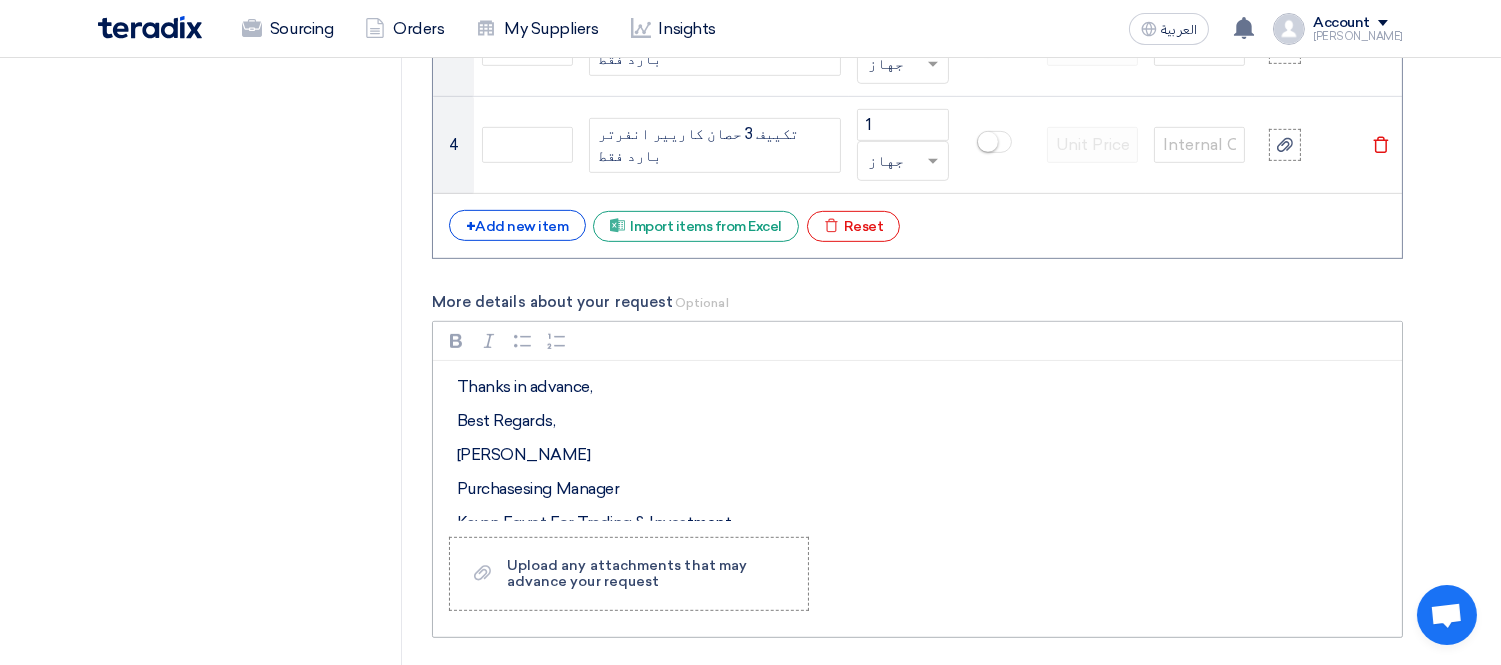 scroll, scrollTop: 1888, scrollLeft: 0, axis: vertical 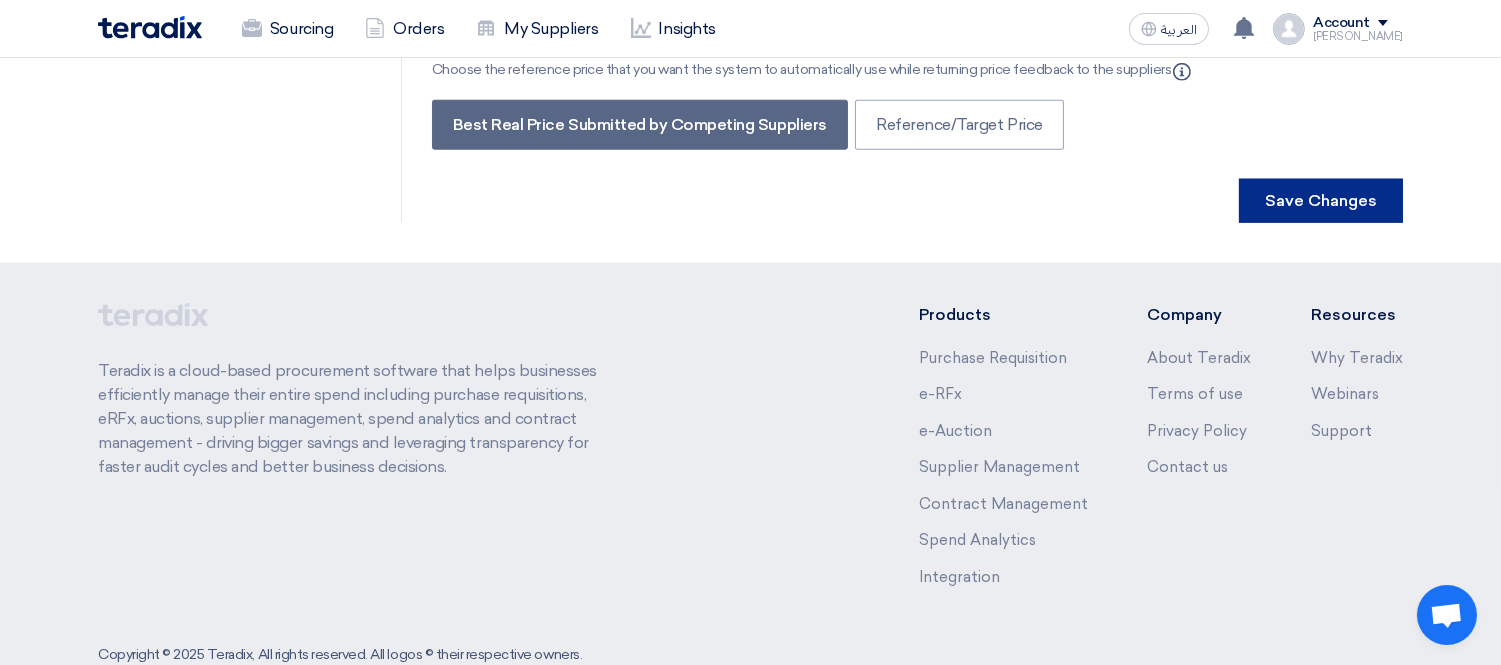 click on "Save Changes" 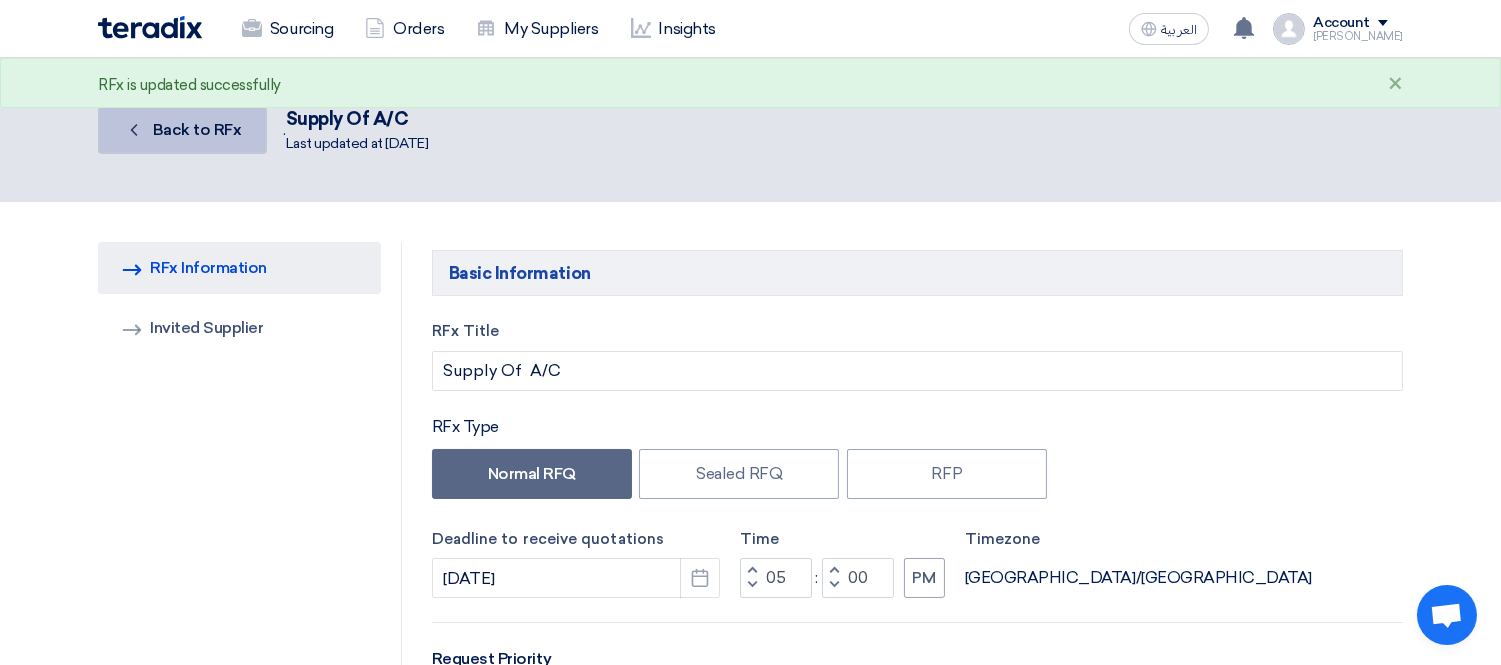 click on "Back to RFx" 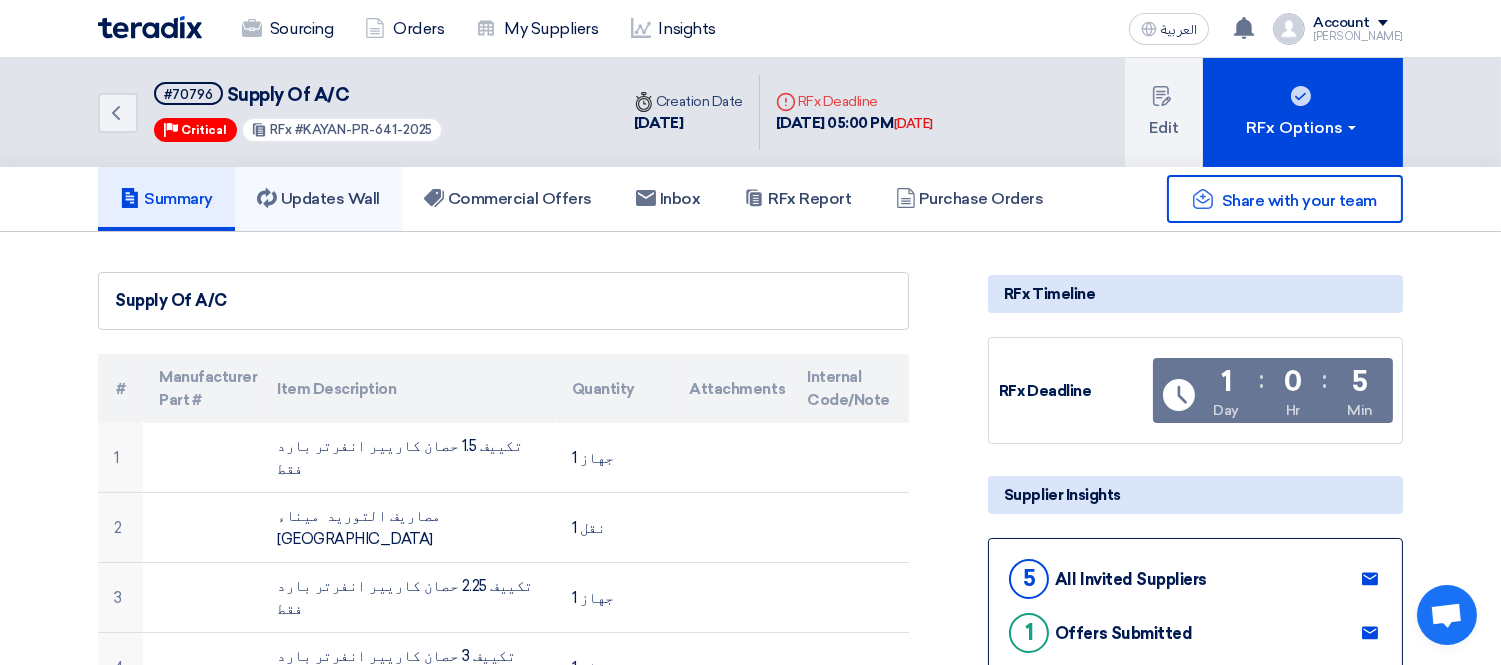 click on "Updates Wall" 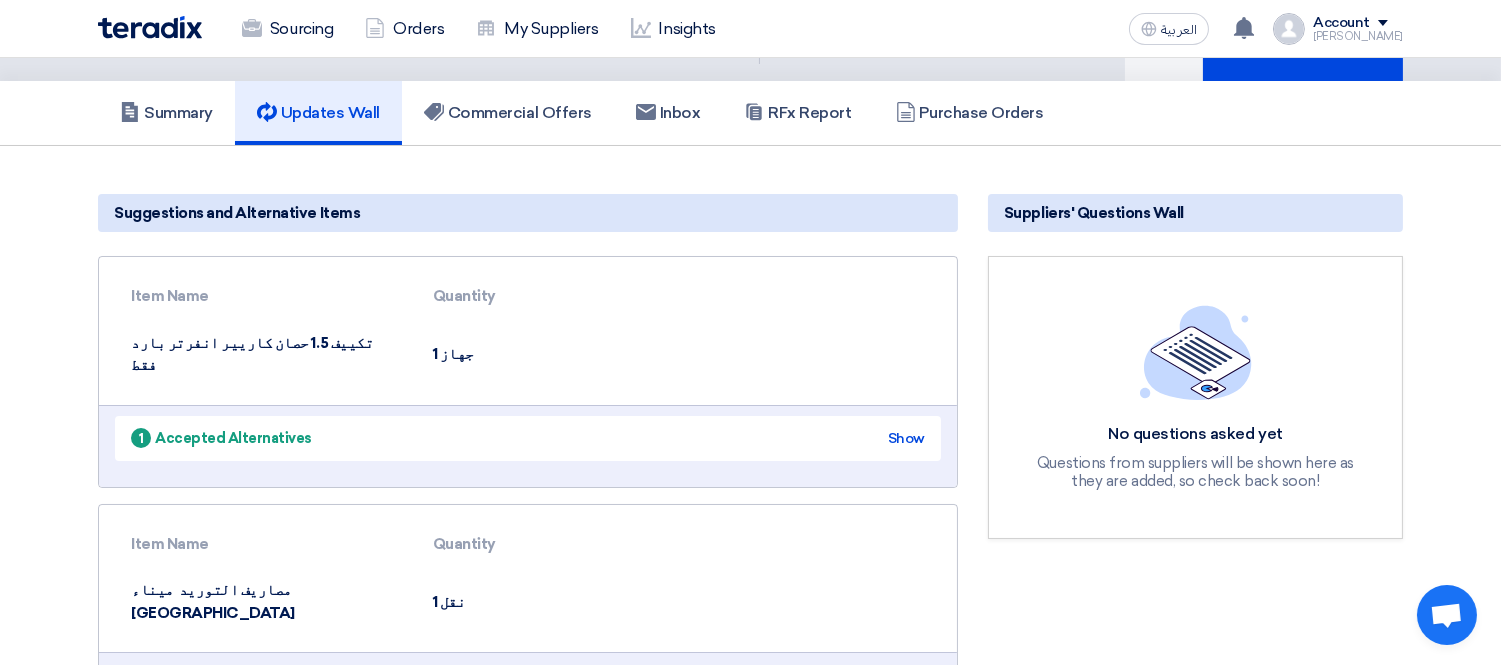 scroll, scrollTop: 111, scrollLeft: 0, axis: vertical 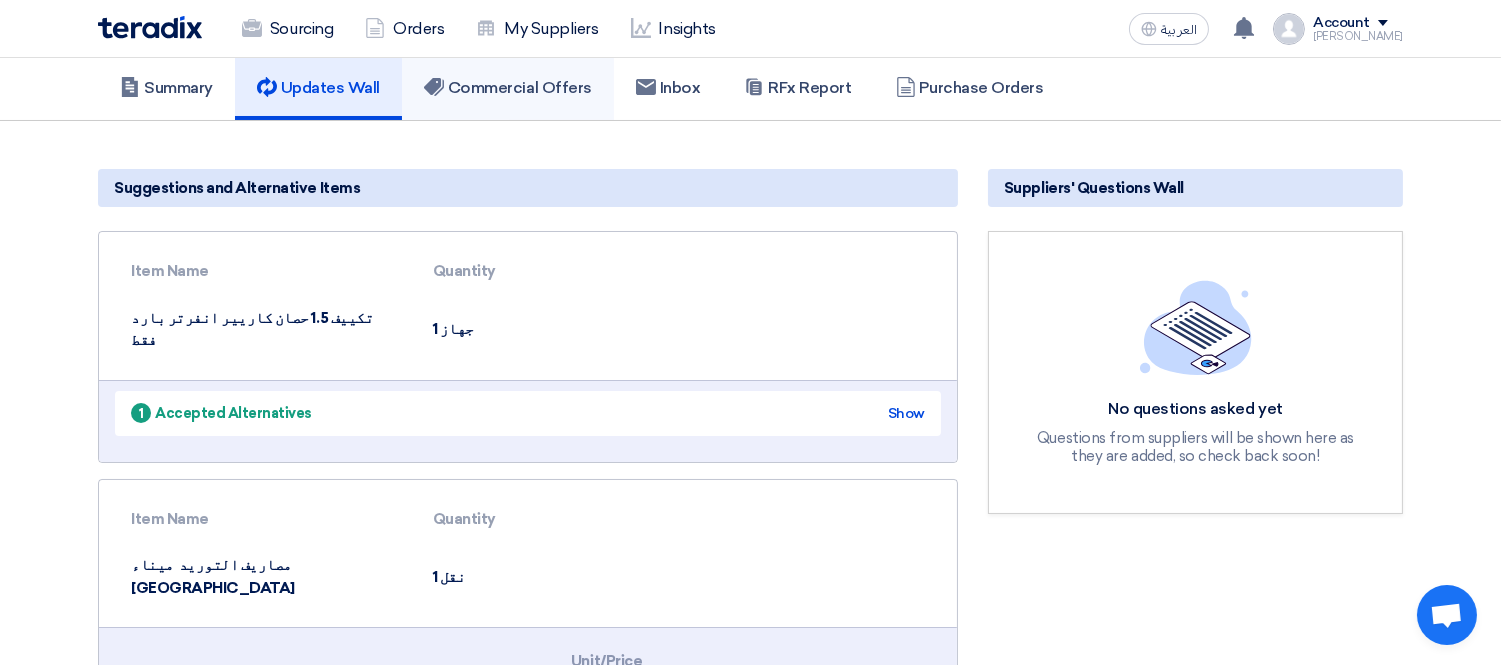 click on "Commercial Offers" 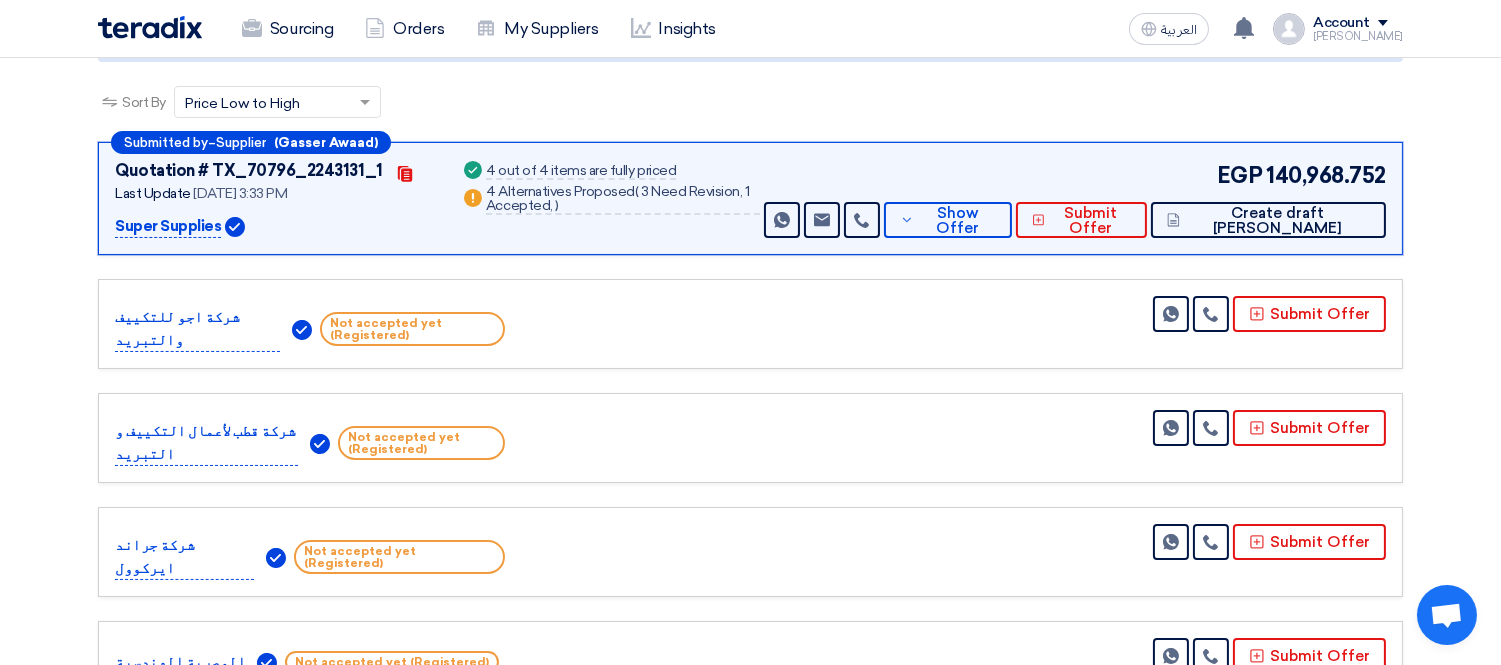 scroll, scrollTop: 333, scrollLeft: 0, axis: vertical 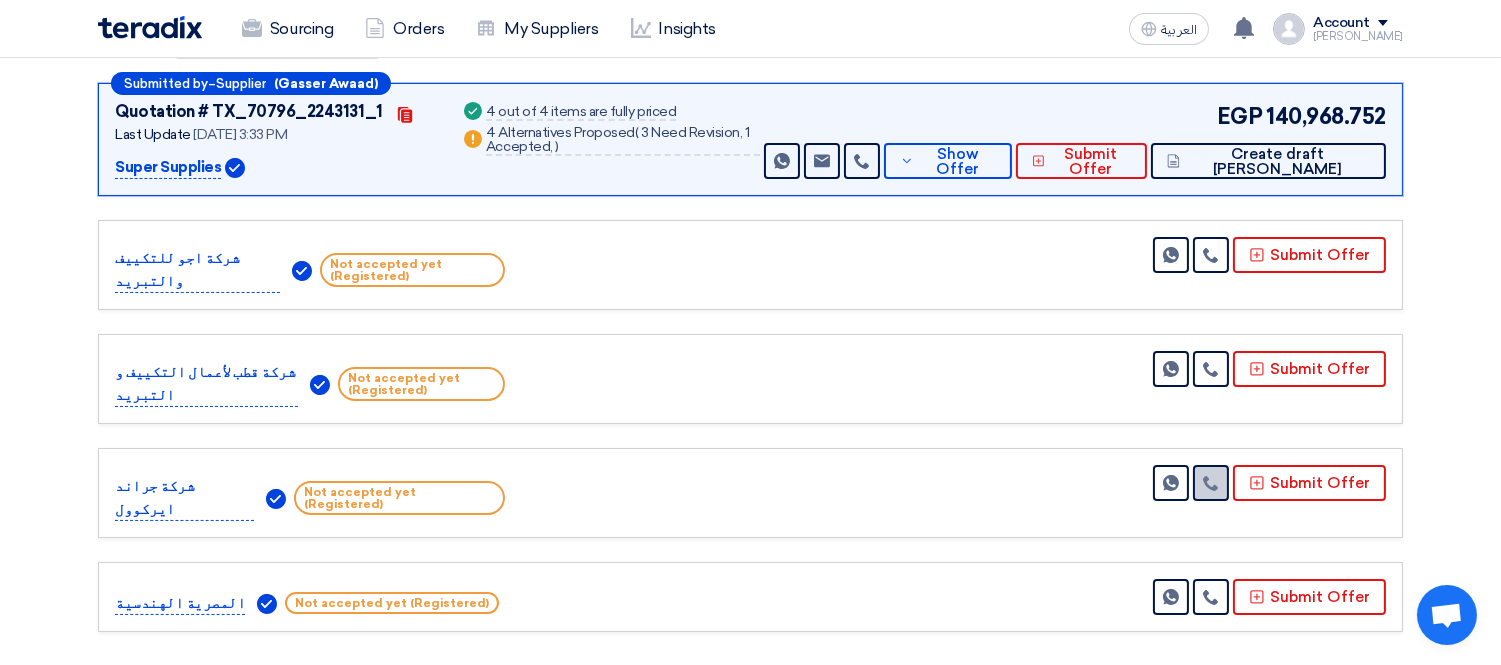 click 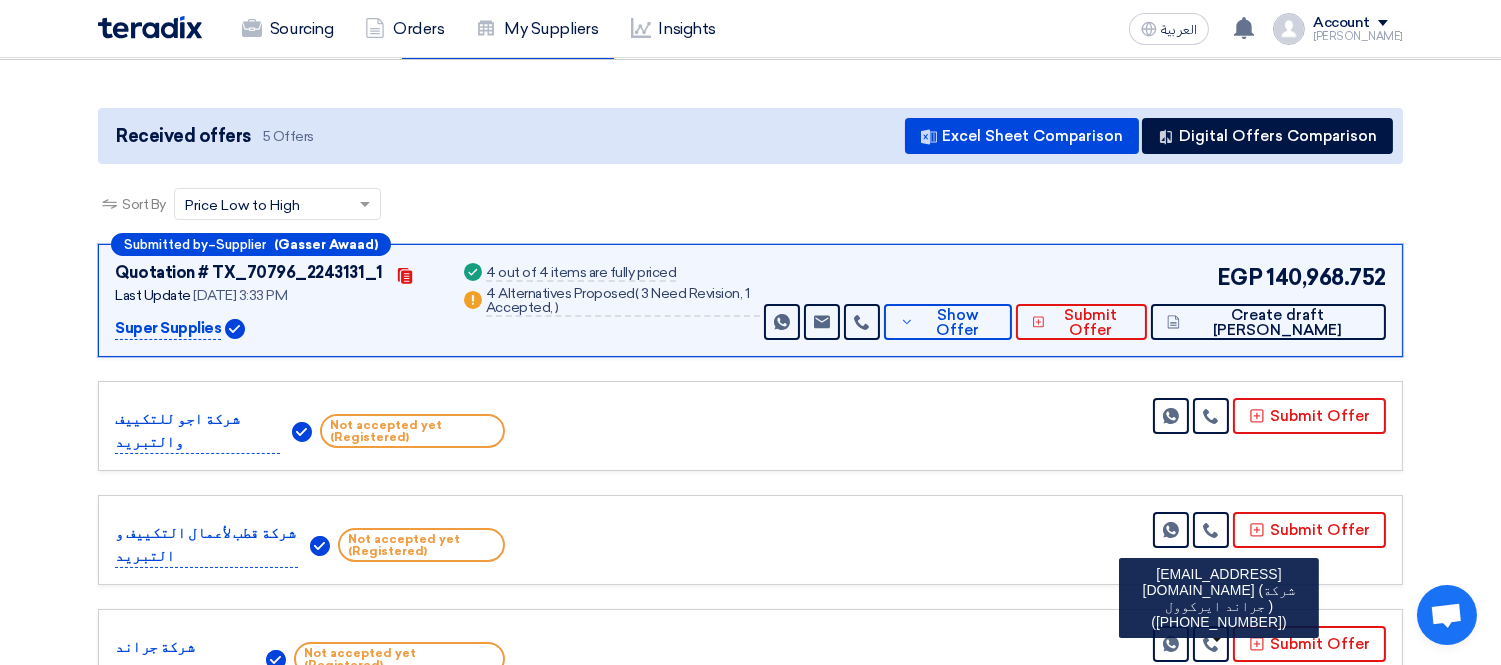 scroll, scrollTop: 0, scrollLeft: 0, axis: both 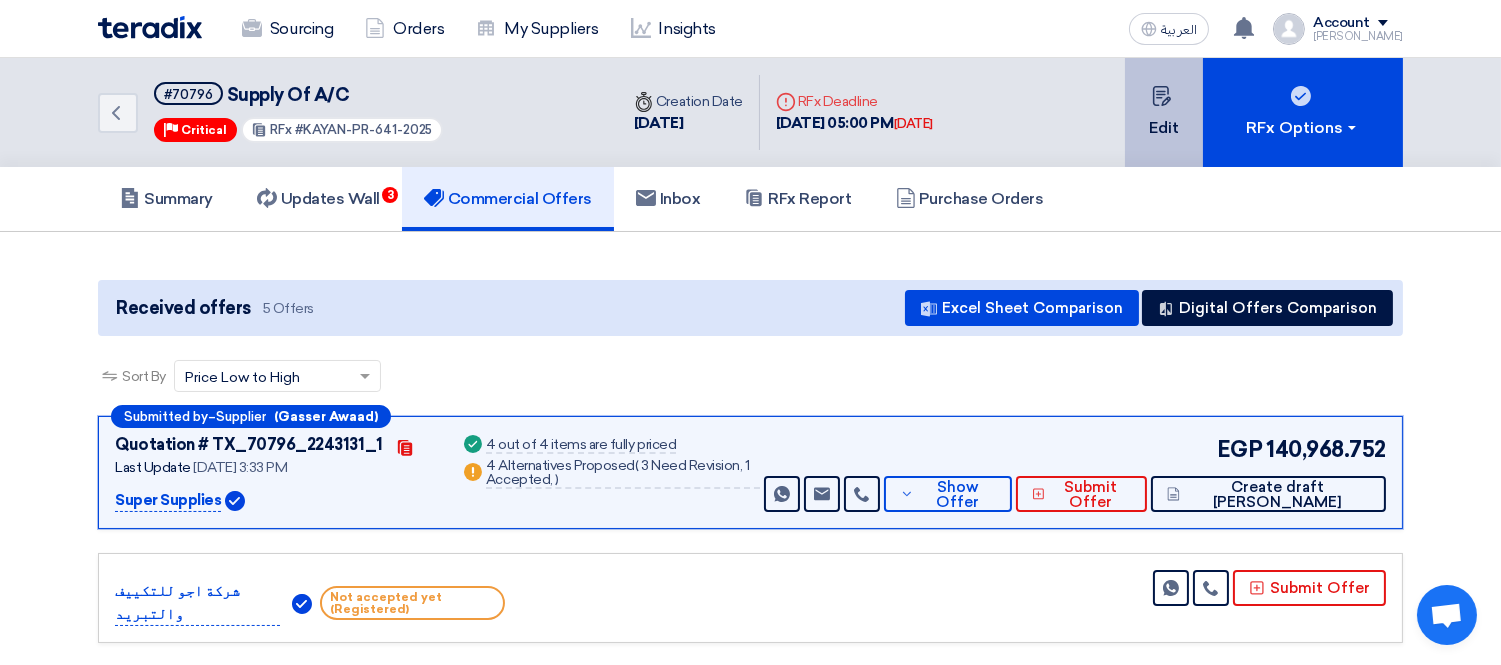 click on "Edit" 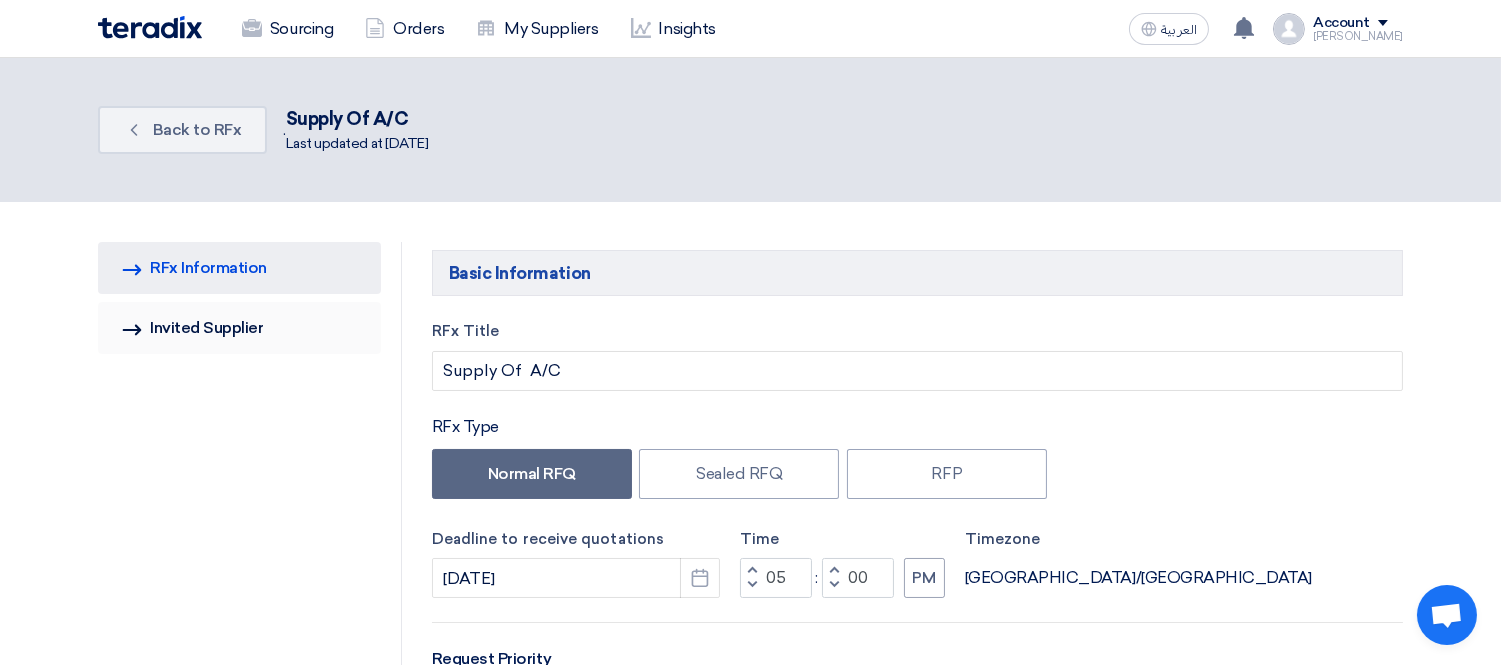 click on "Invited Suppliers
Invited Supplier" 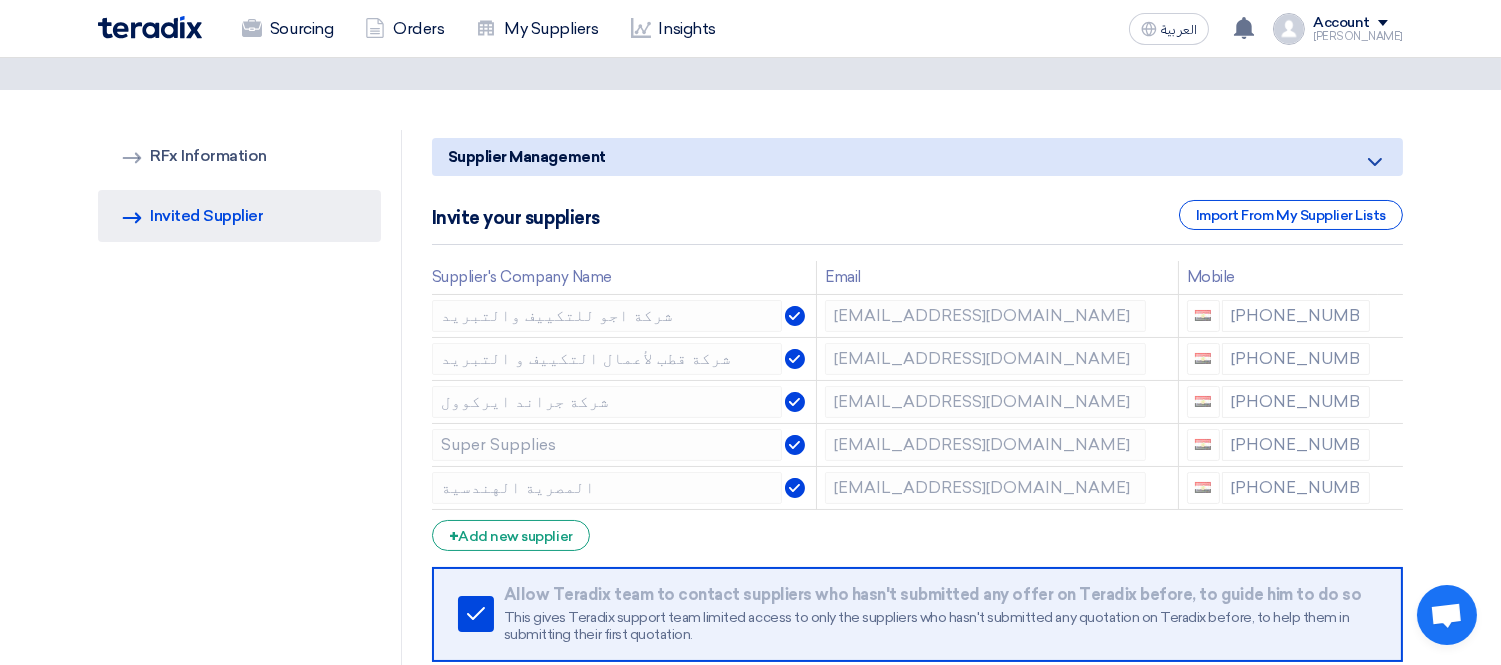 scroll, scrollTop: 111, scrollLeft: 0, axis: vertical 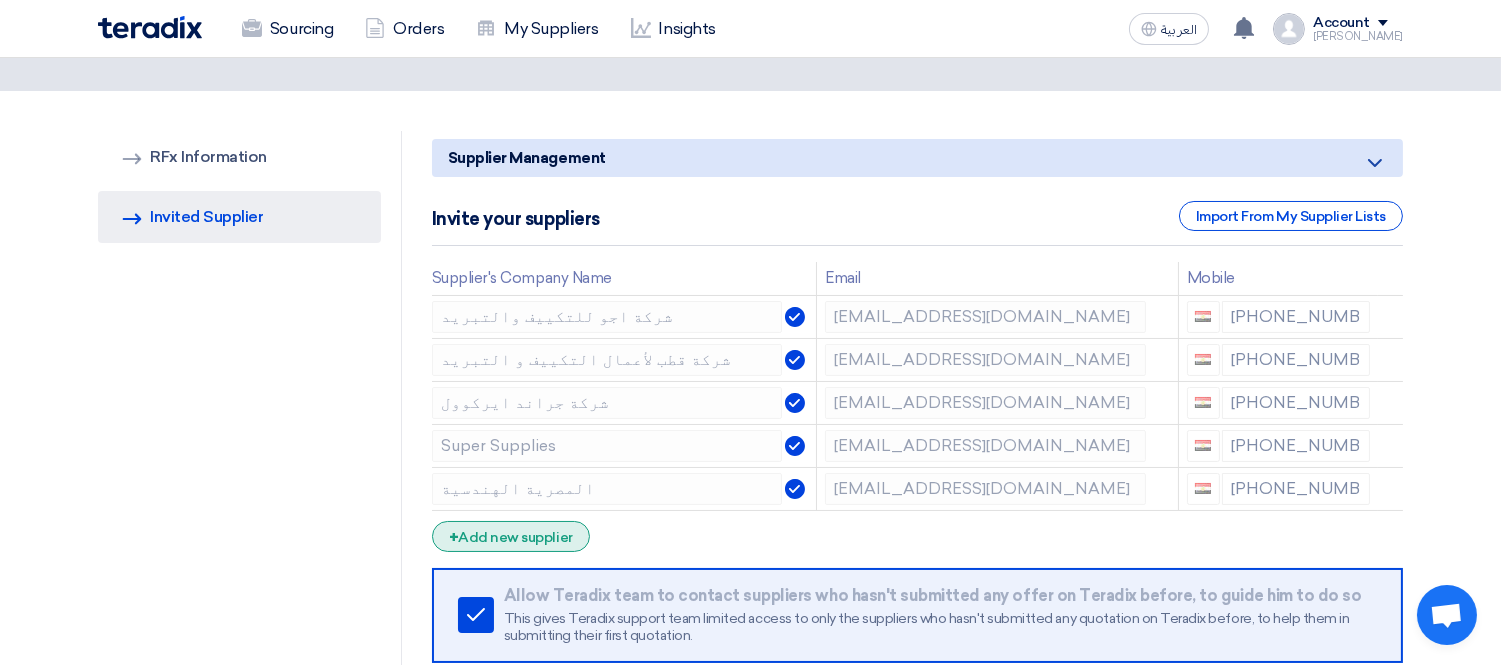 click on "+
Add new supplier" 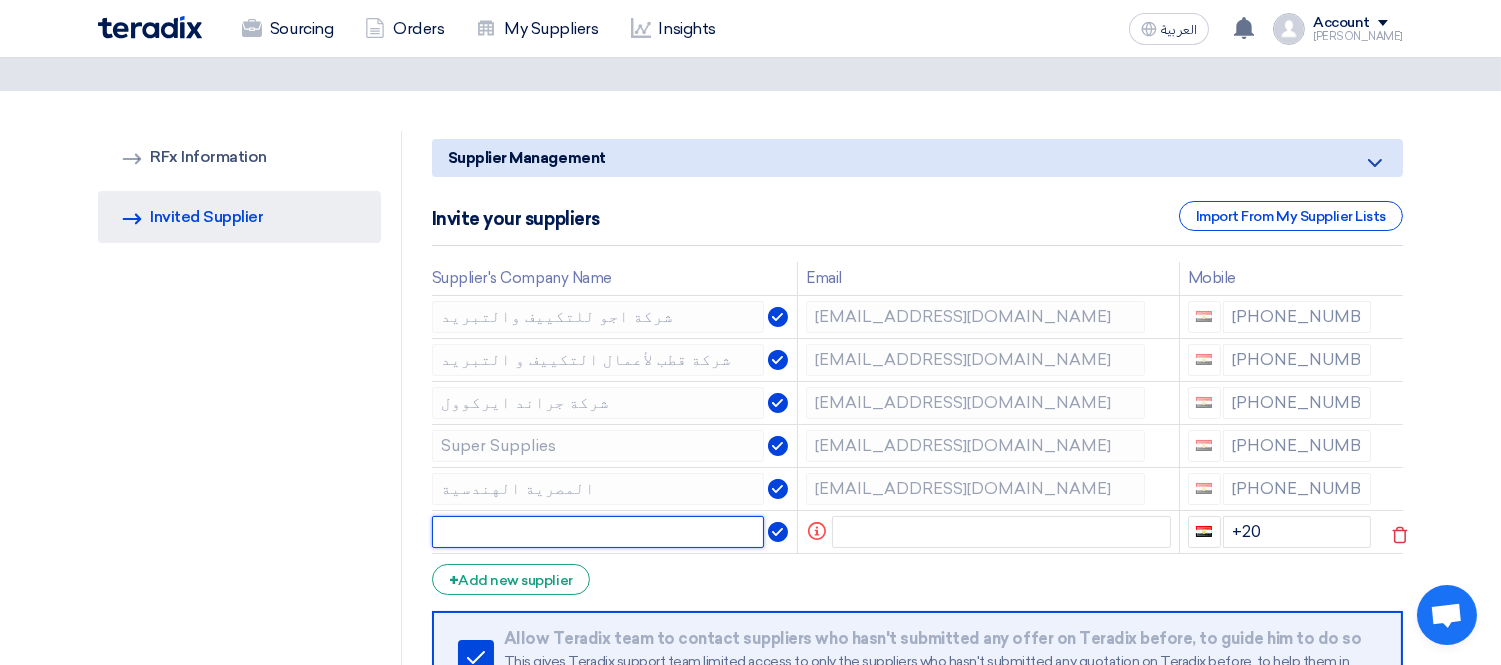click 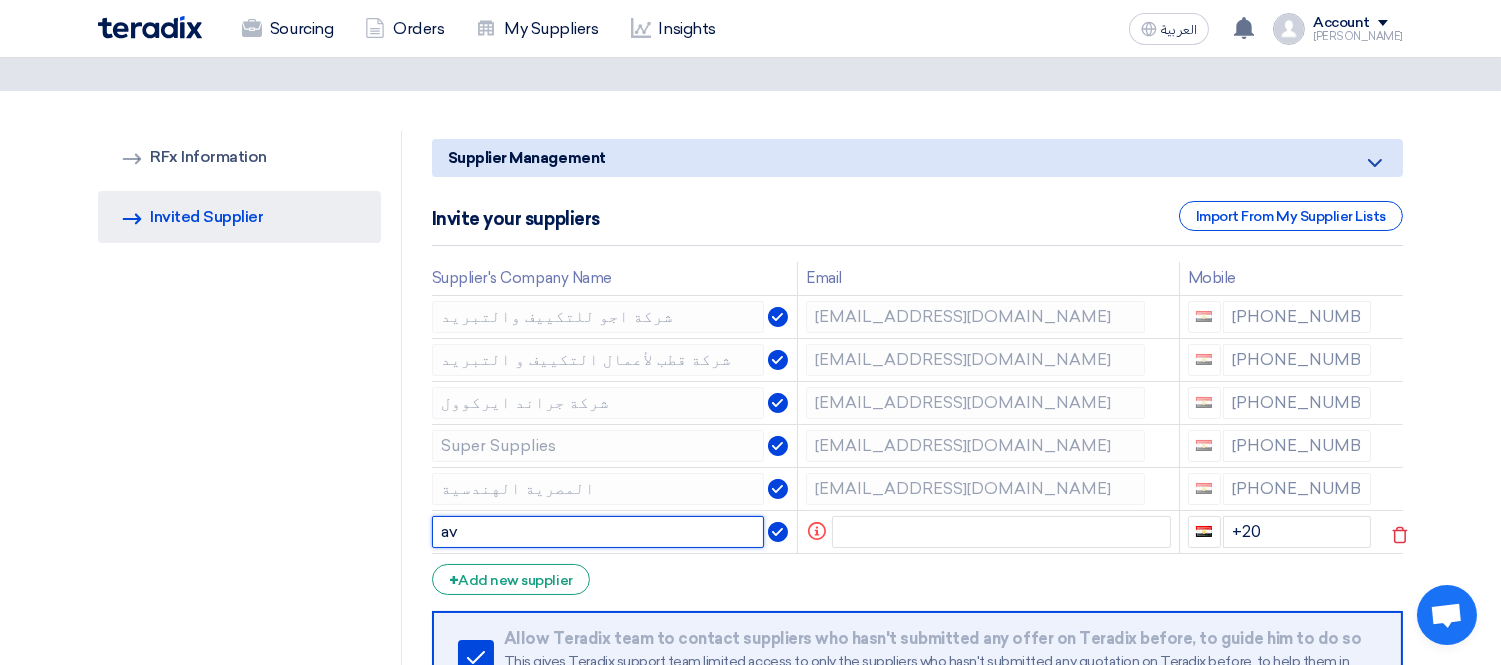 type on "a" 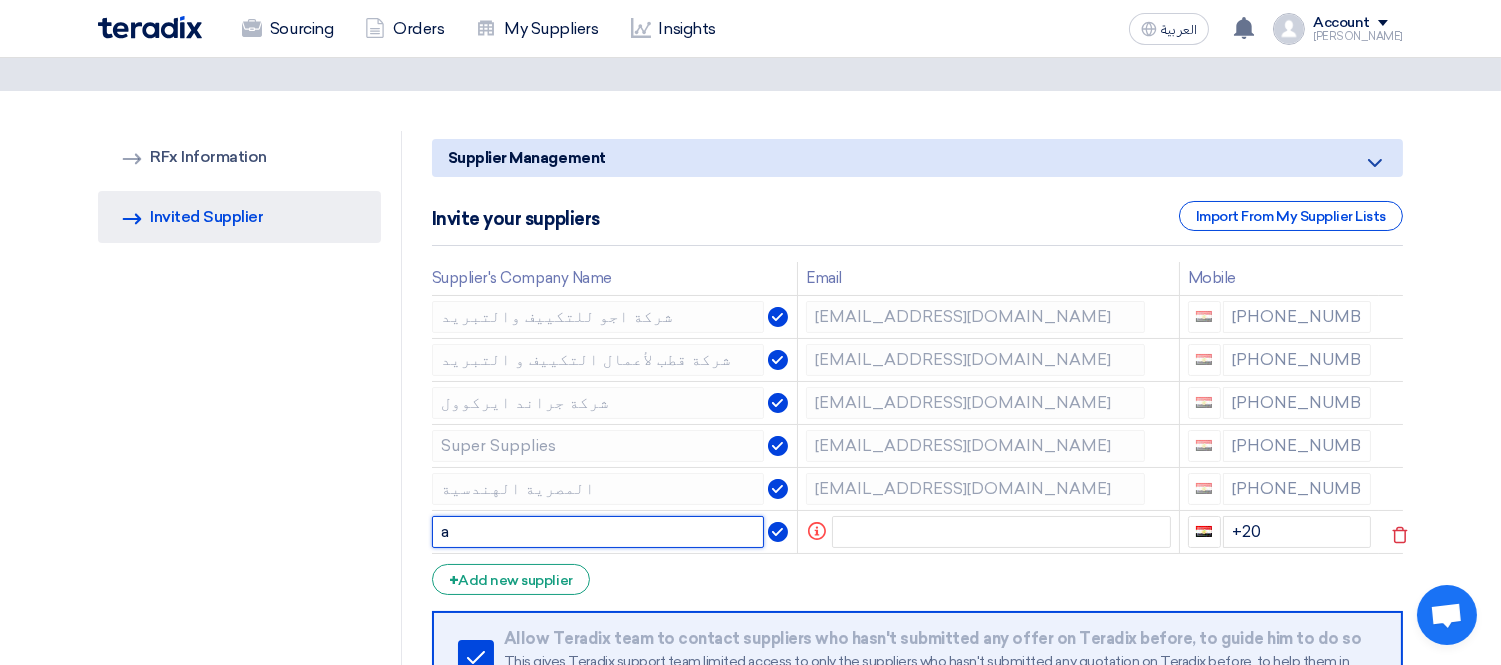 type 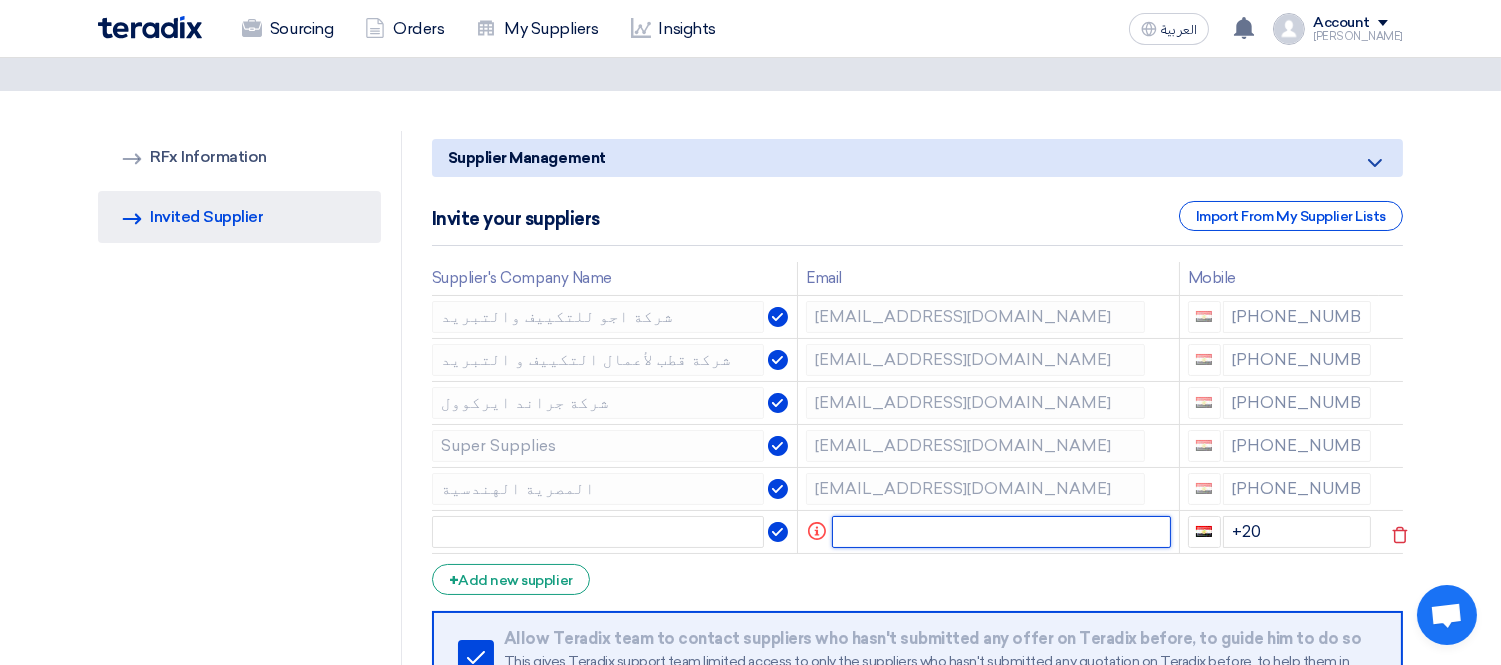 click 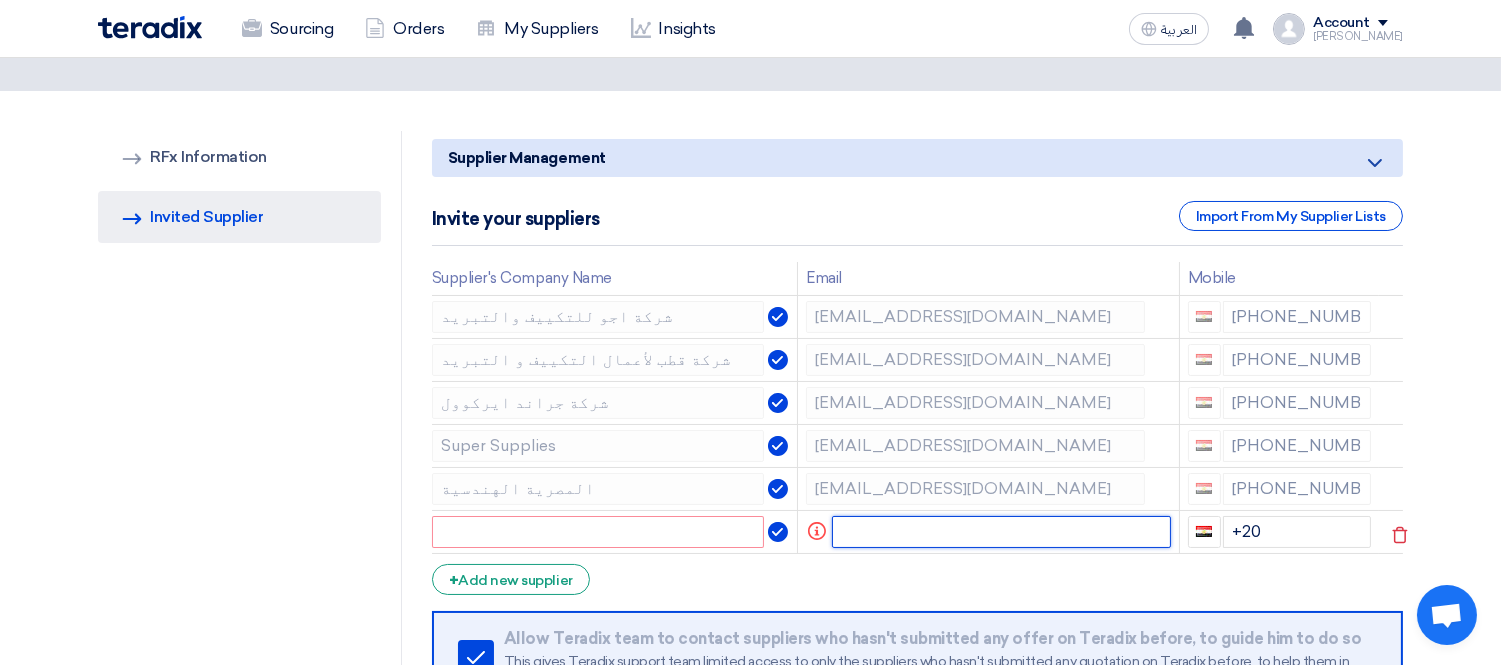 paste on "[EMAIL_ADDRESS][DOMAIN_NAME]" 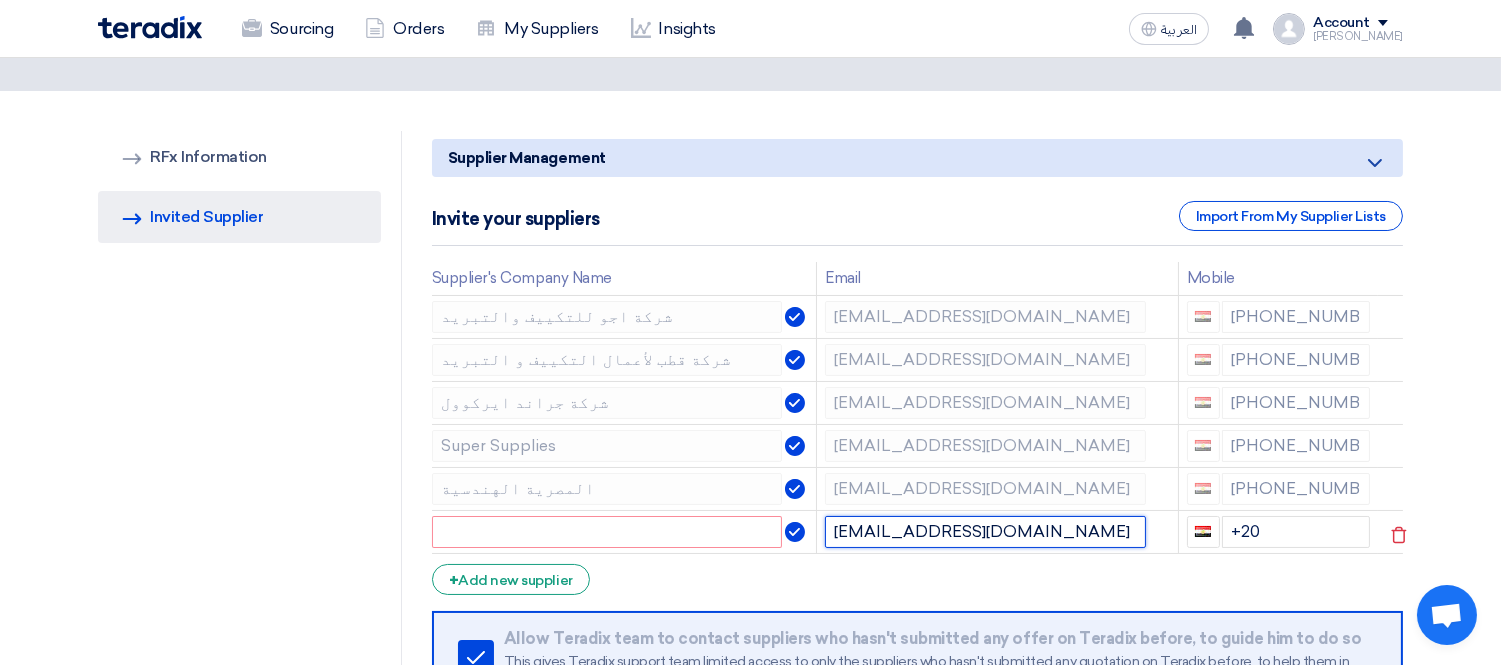 type on "[EMAIL_ADDRESS][DOMAIN_NAME]" 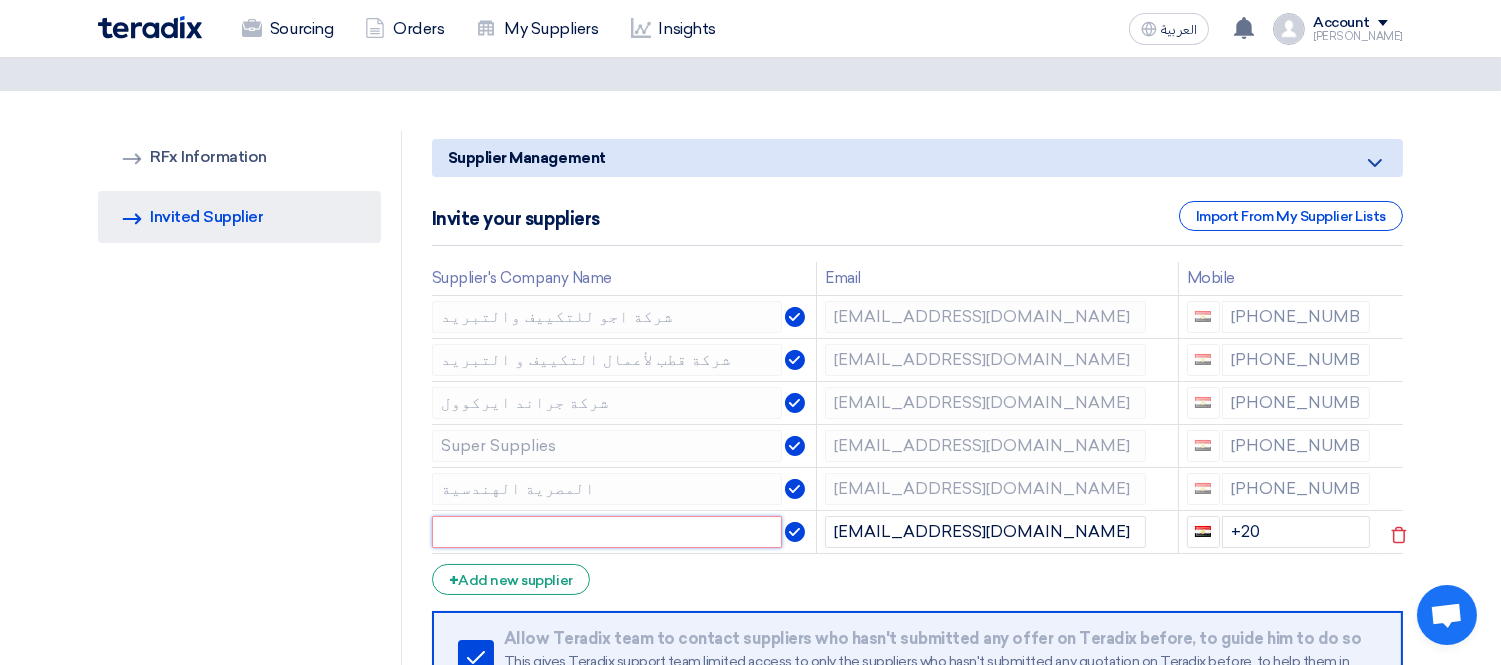 click 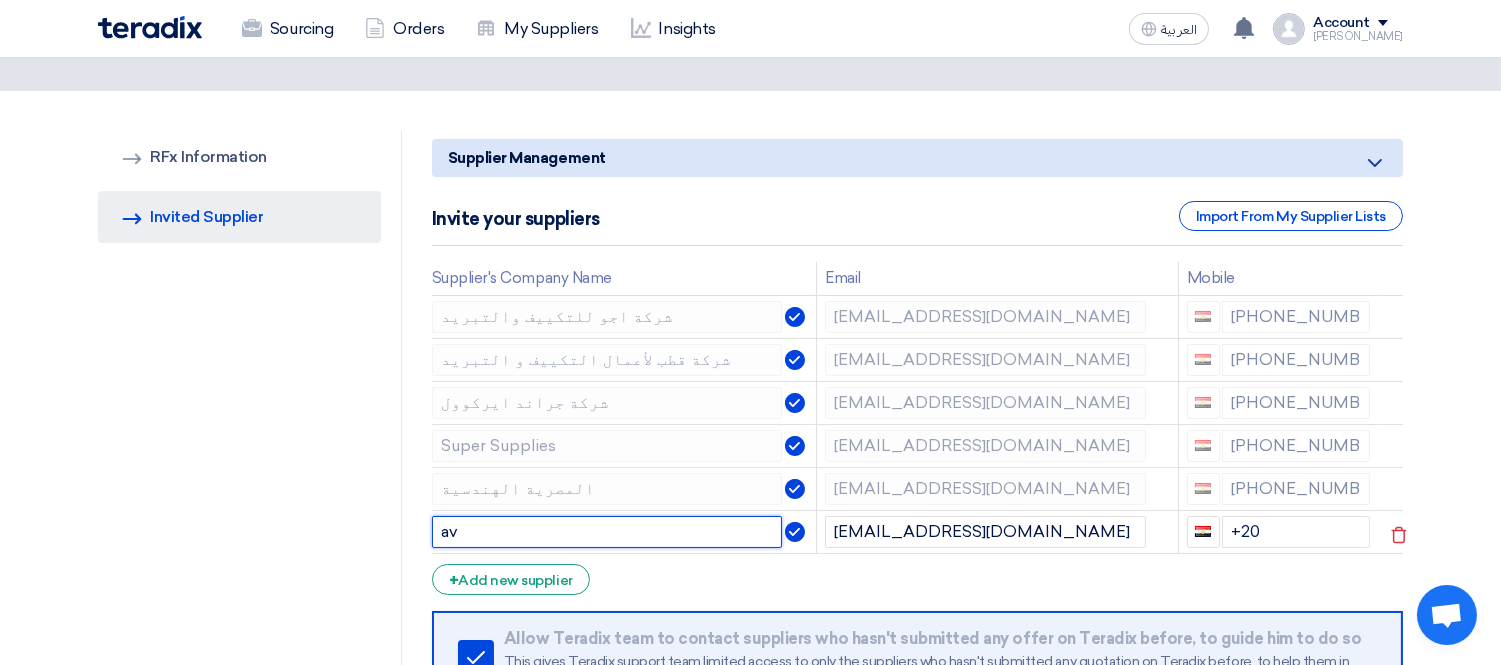 type on "a" 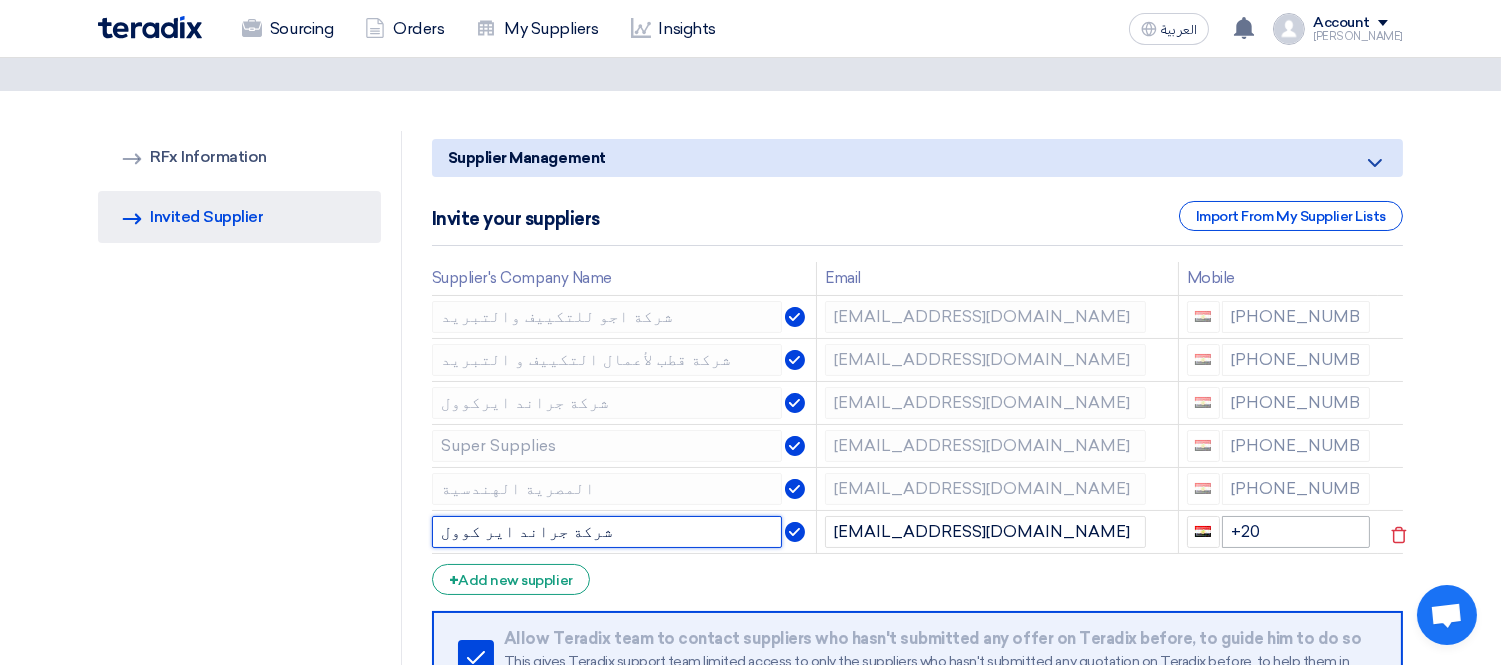 type on "شركة جراند اير كوول" 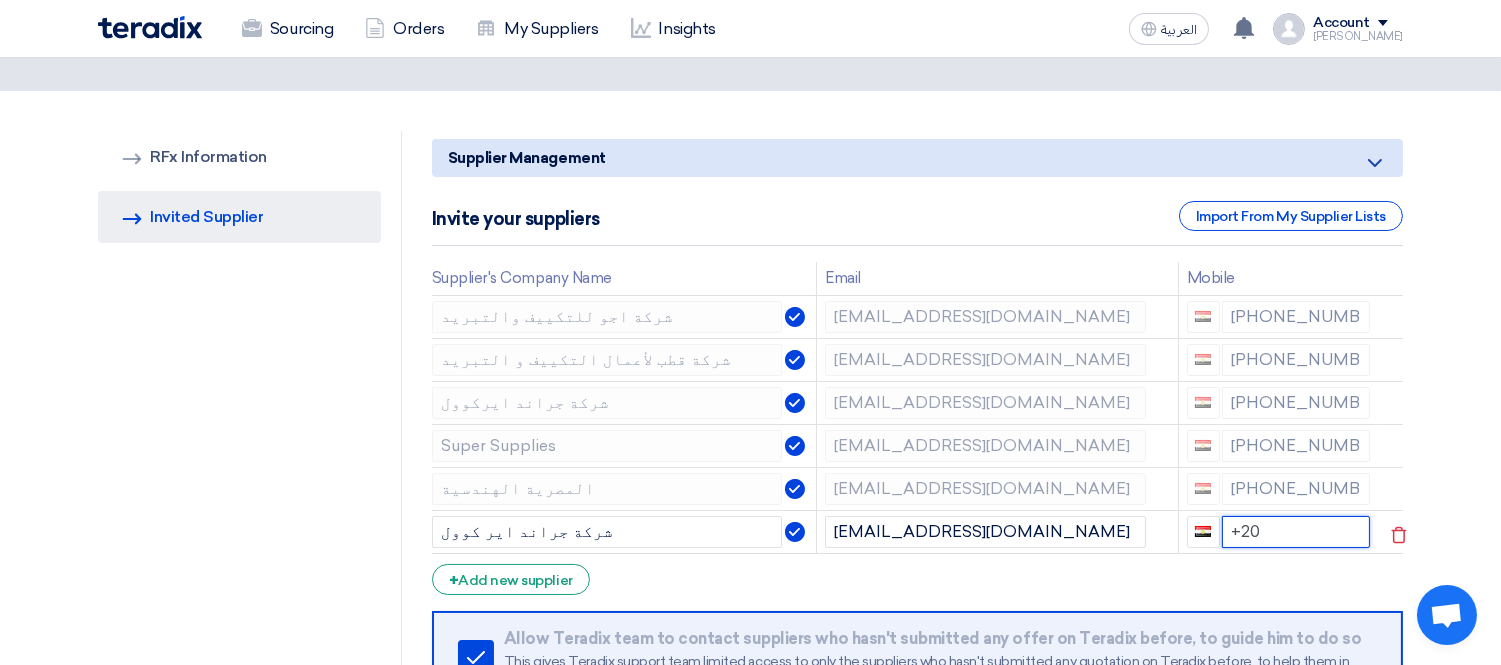 click on "+20" 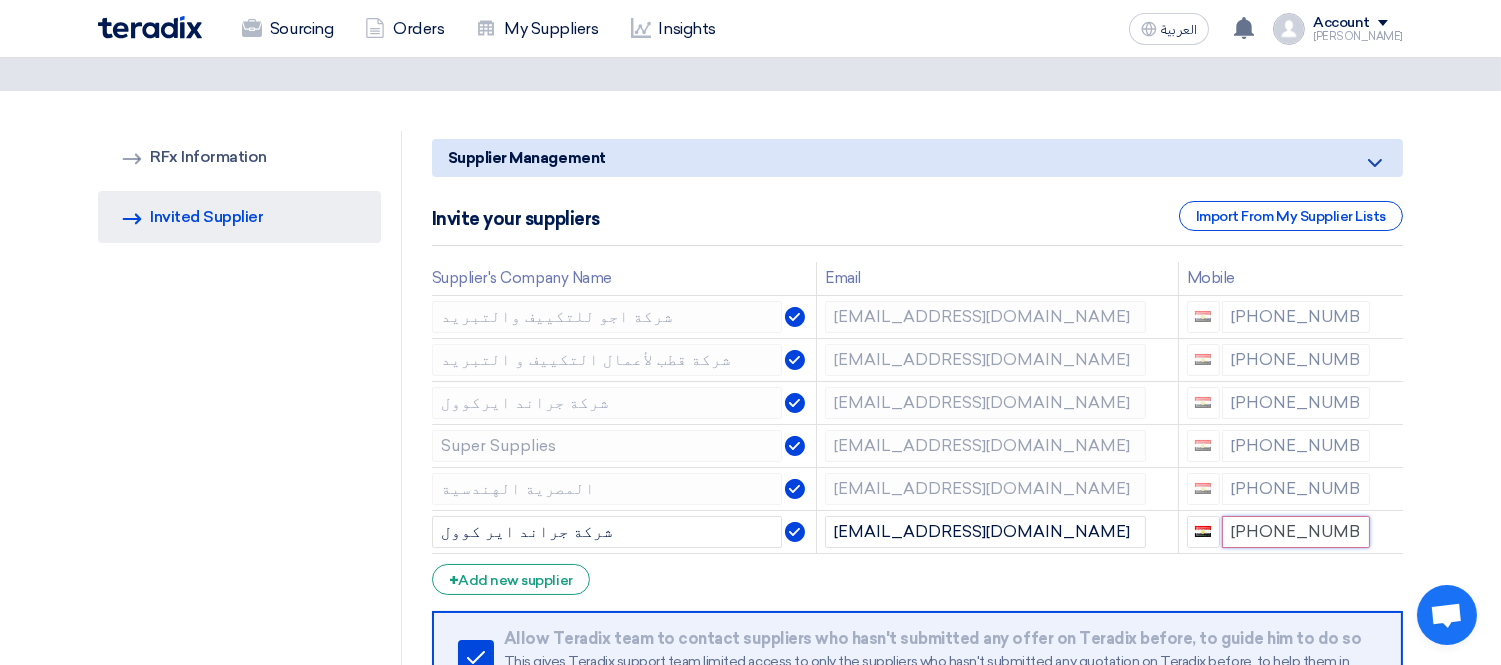 type on "[PHONE_NUMBER]" 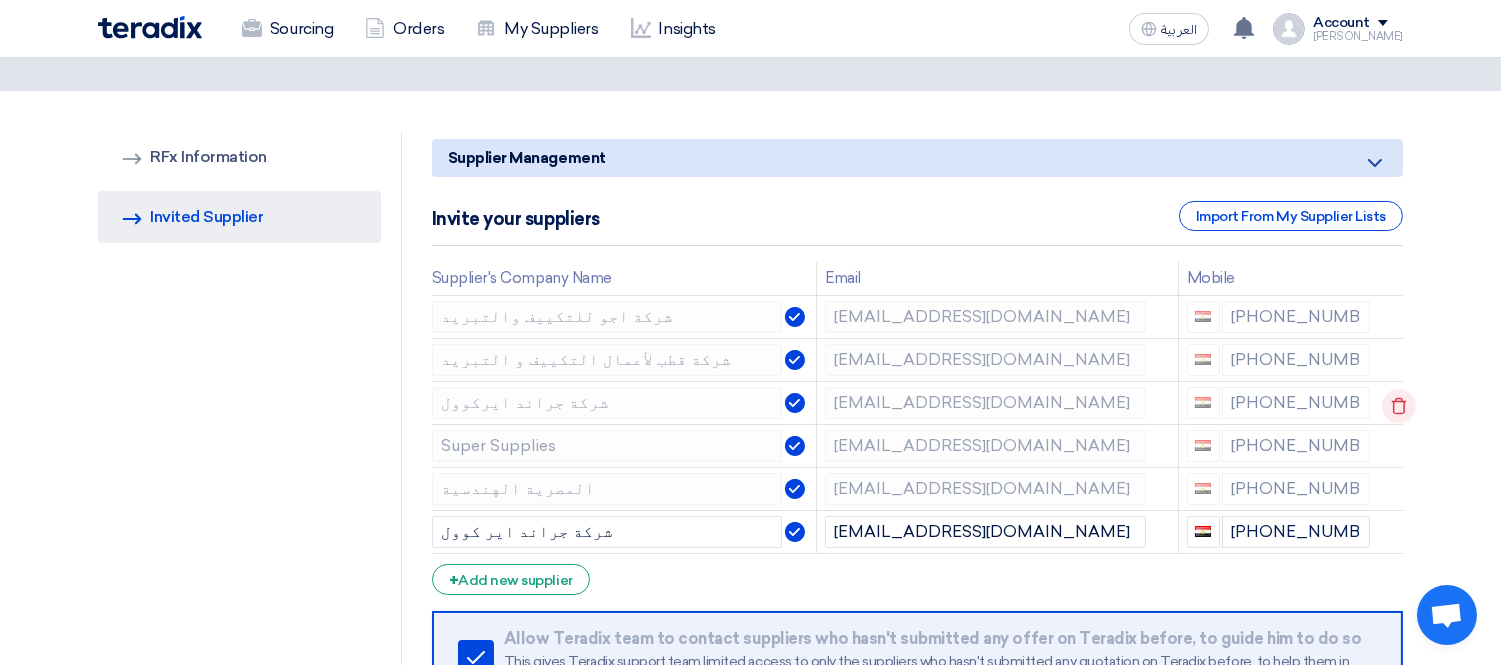 click 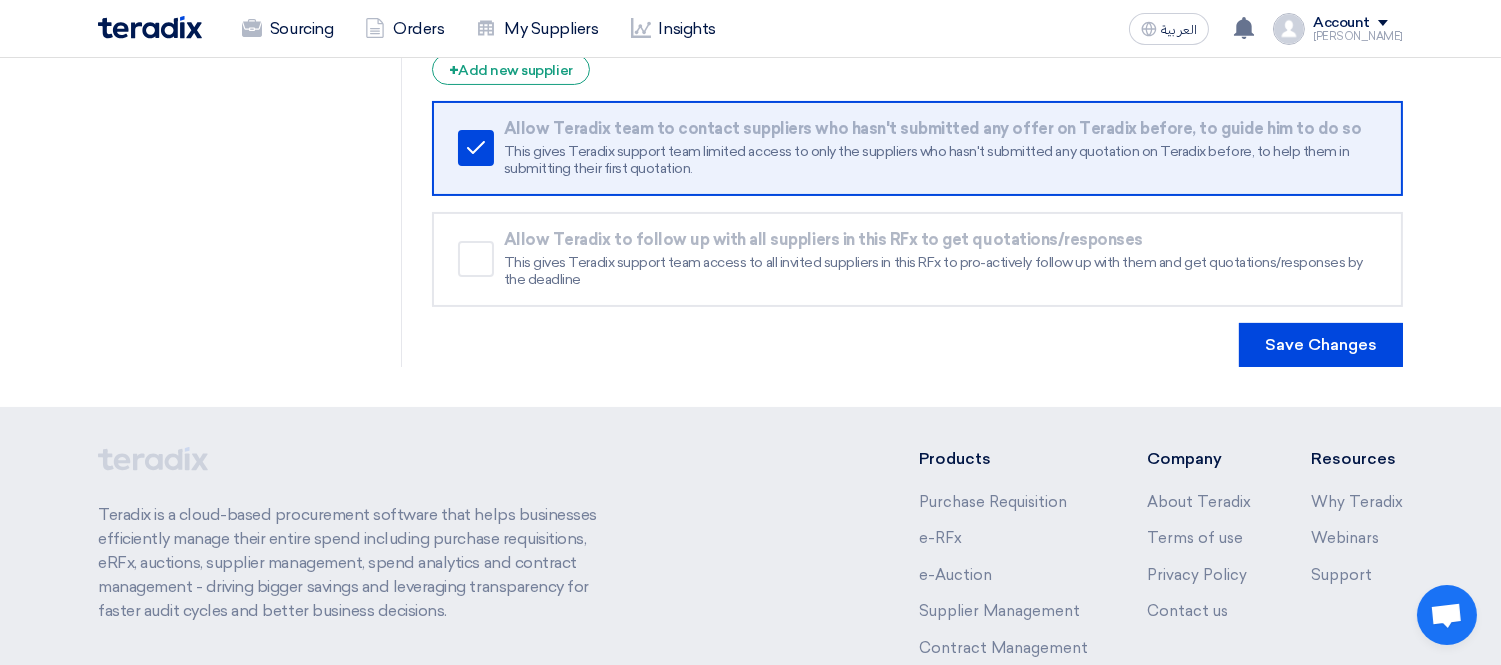scroll, scrollTop: 666, scrollLeft: 0, axis: vertical 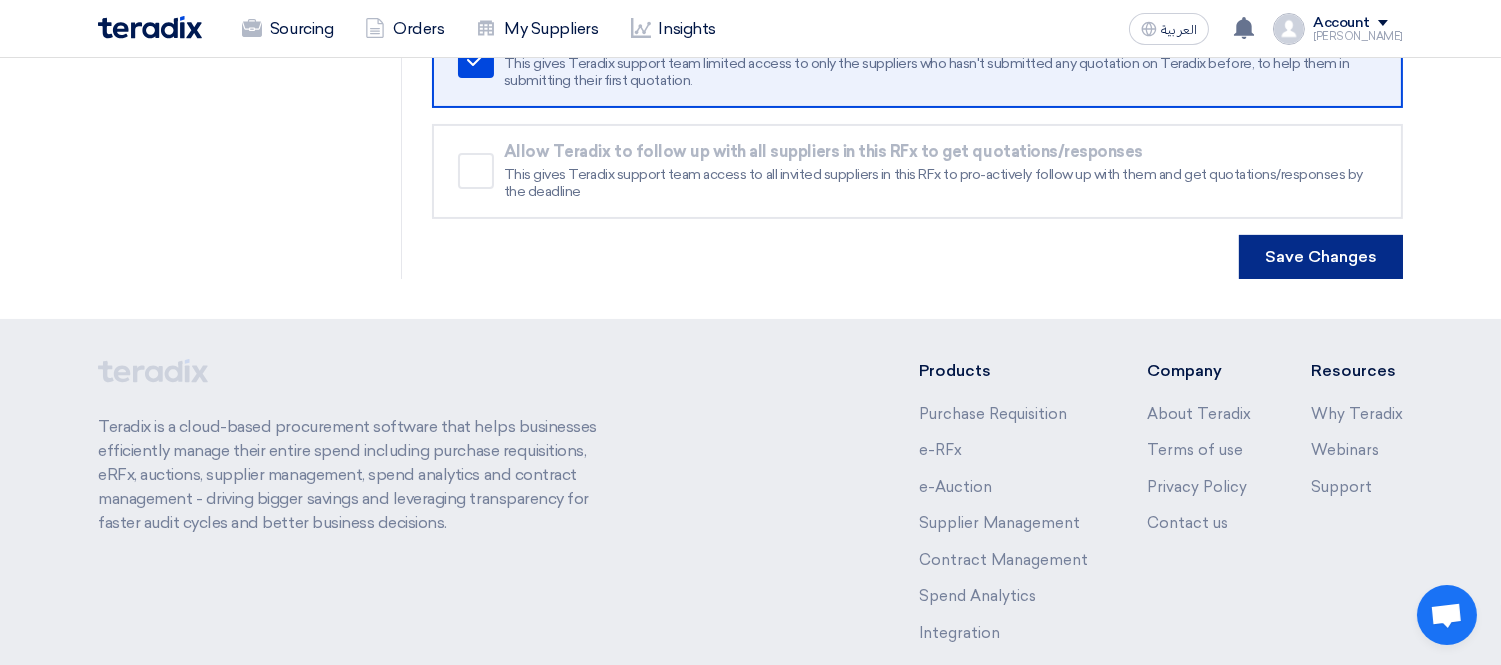 click on "Save Changes" 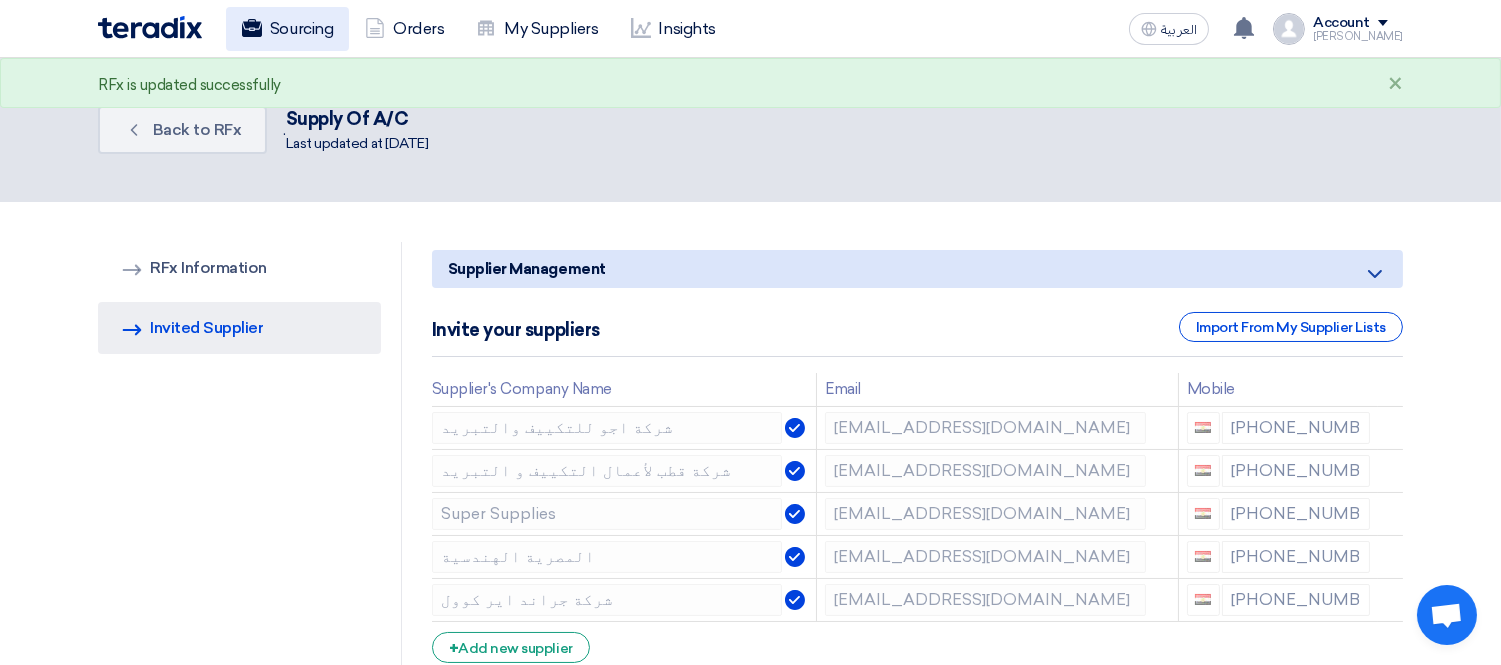 click on "Sourcing" 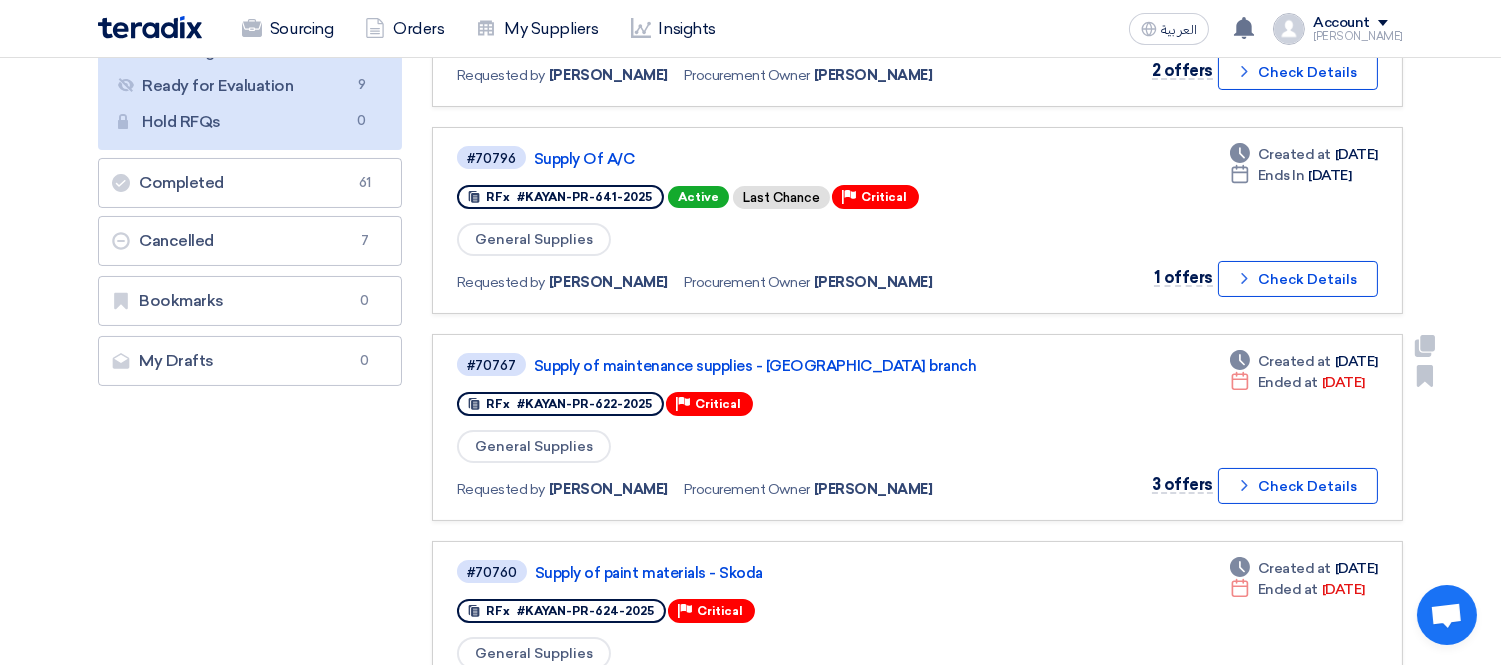 scroll, scrollTop: 333, scrollLeft: 0, axis: vertical 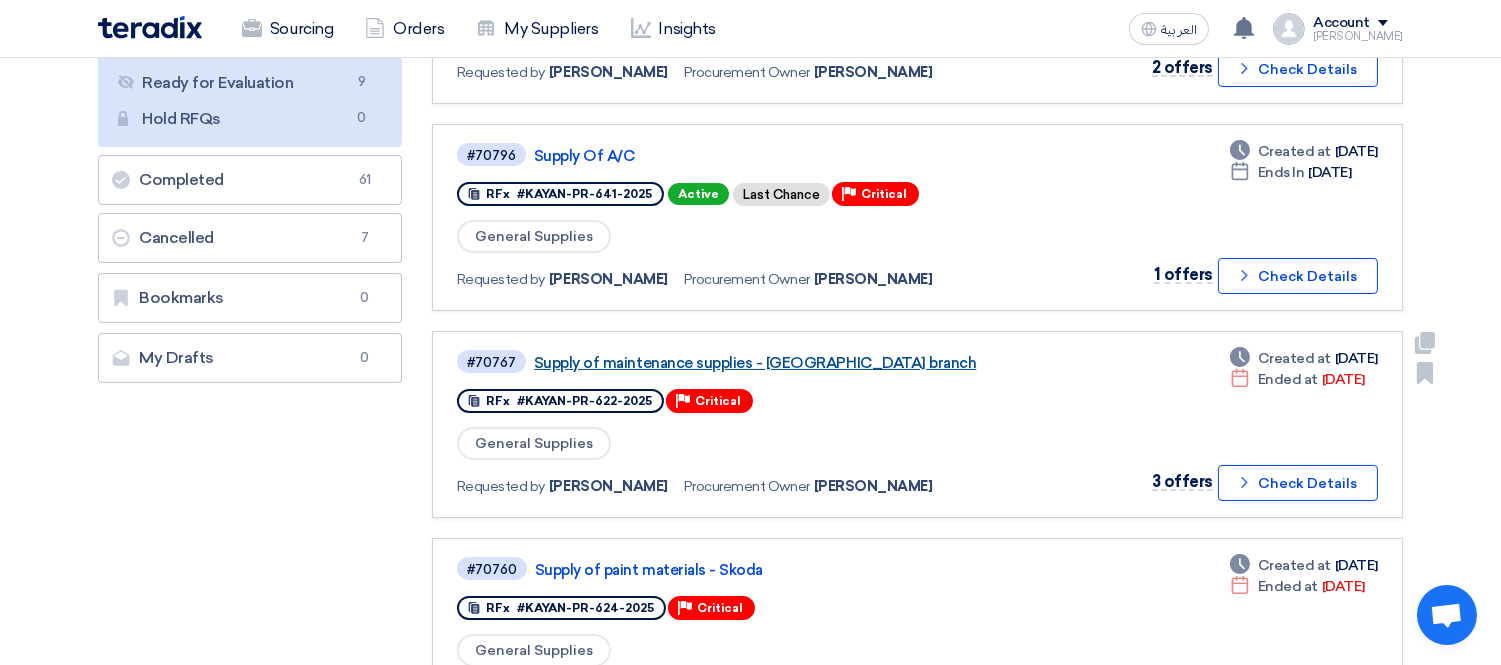 click on "Supply of maintenance supplies - [GEOGRAPHIC_DATA] branch" 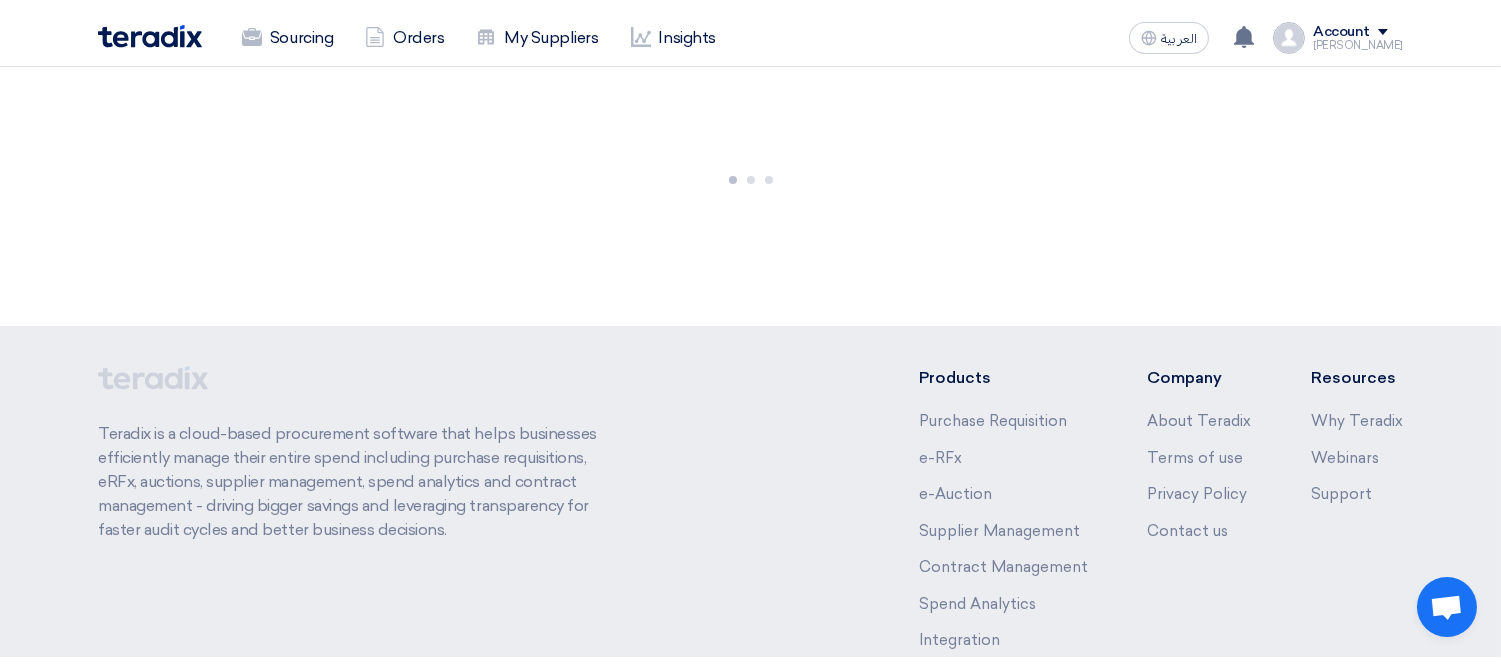 scroll, scrollTop: 0, scrollLeft: 0, axis: both 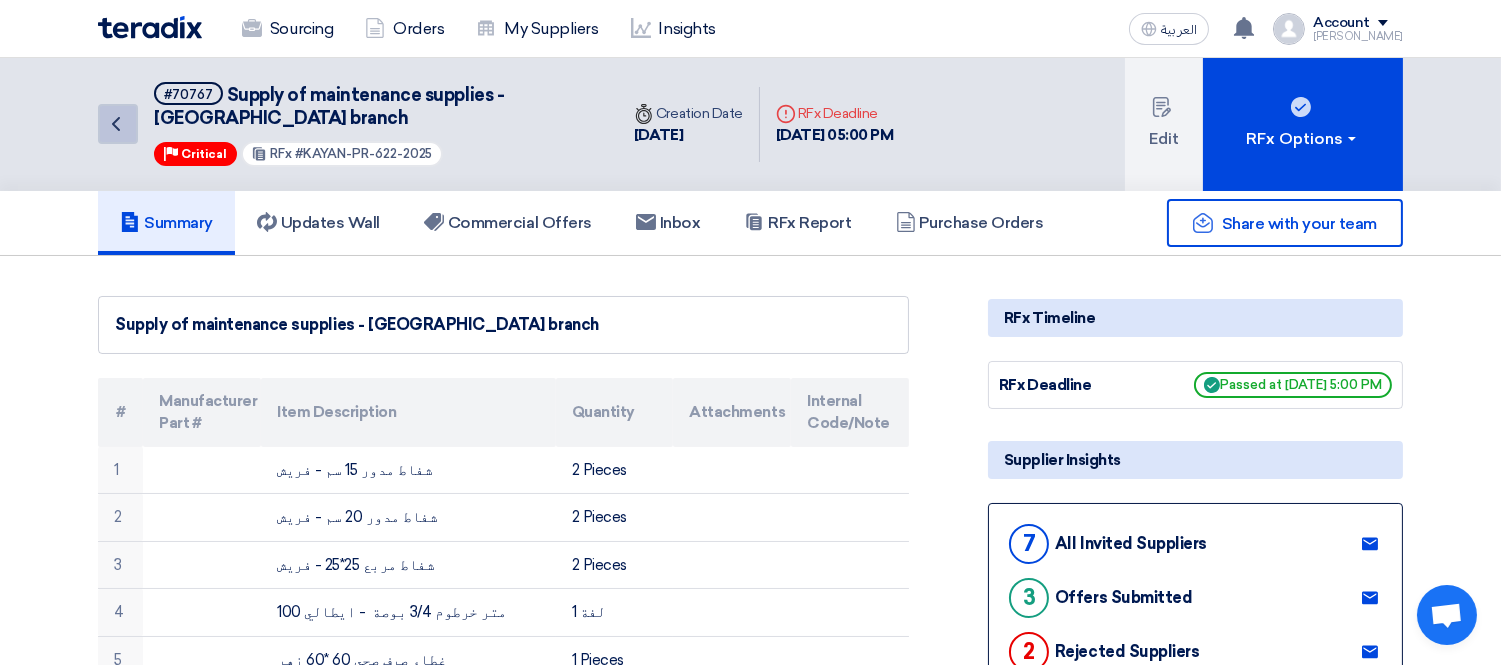 click 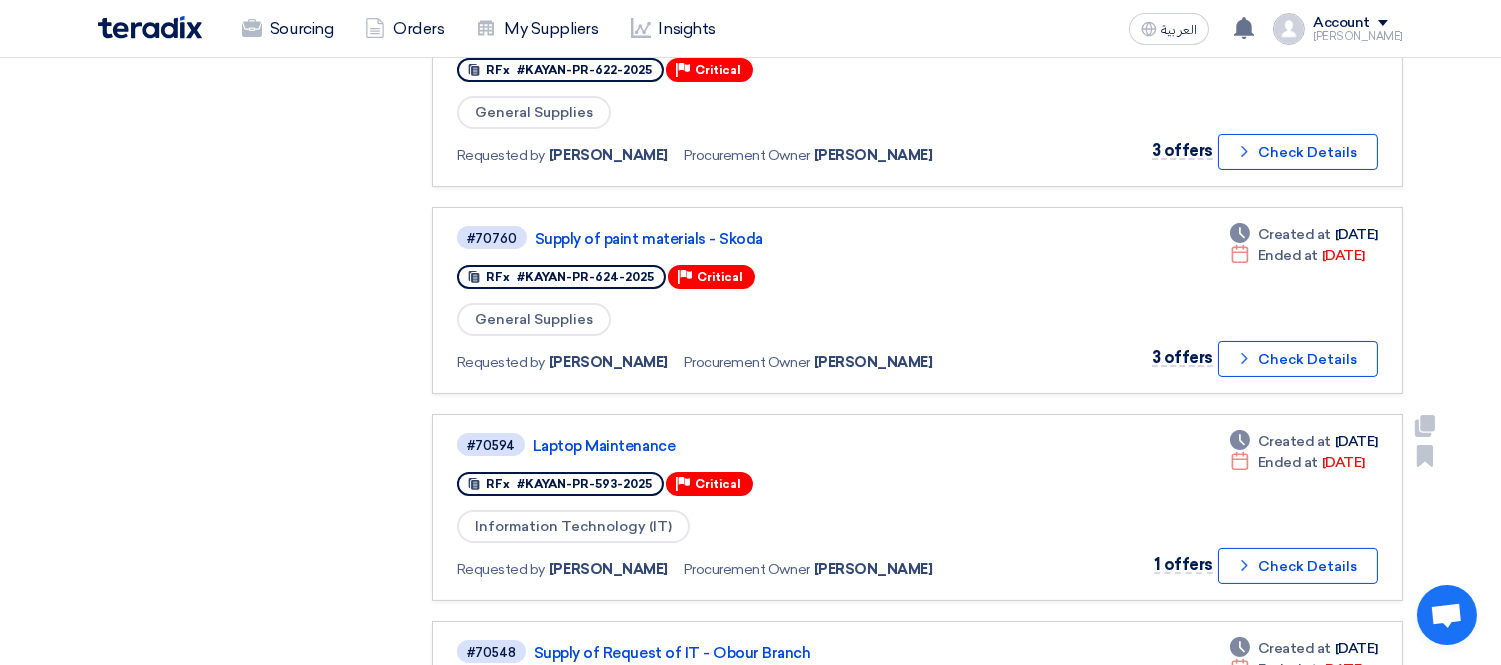scroll, scrollTop: 666, scrollLeft: 0, axis: vertical 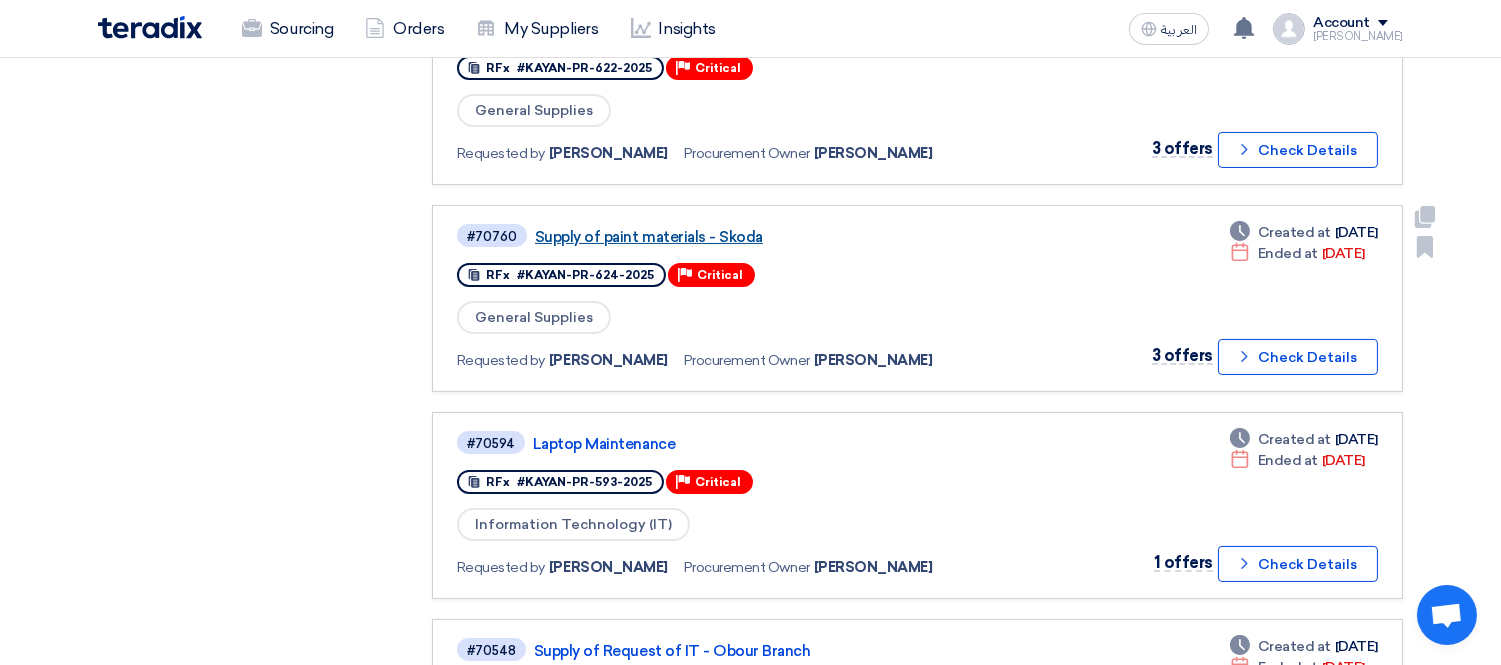 click on "Supply of paint materials - Skoda" 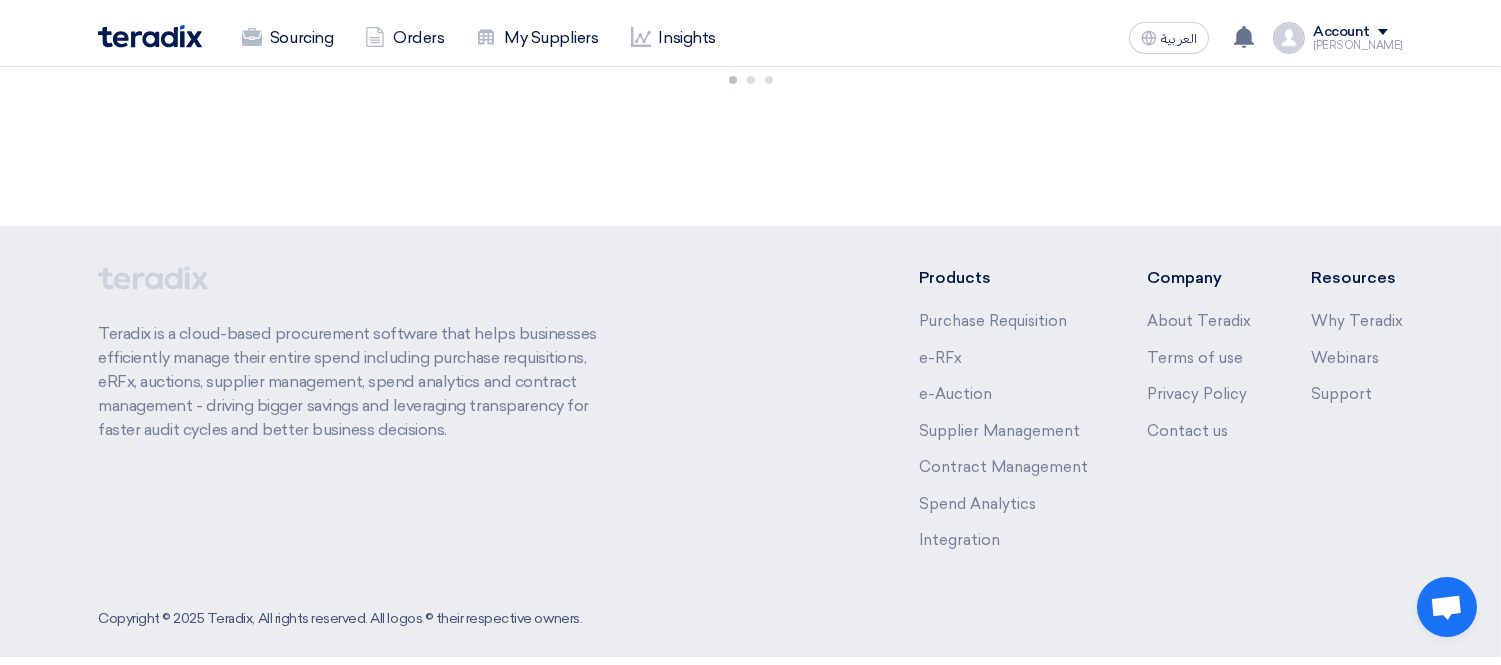 scroll, scrollTop: 0, scrollLeft: 0, axis: both 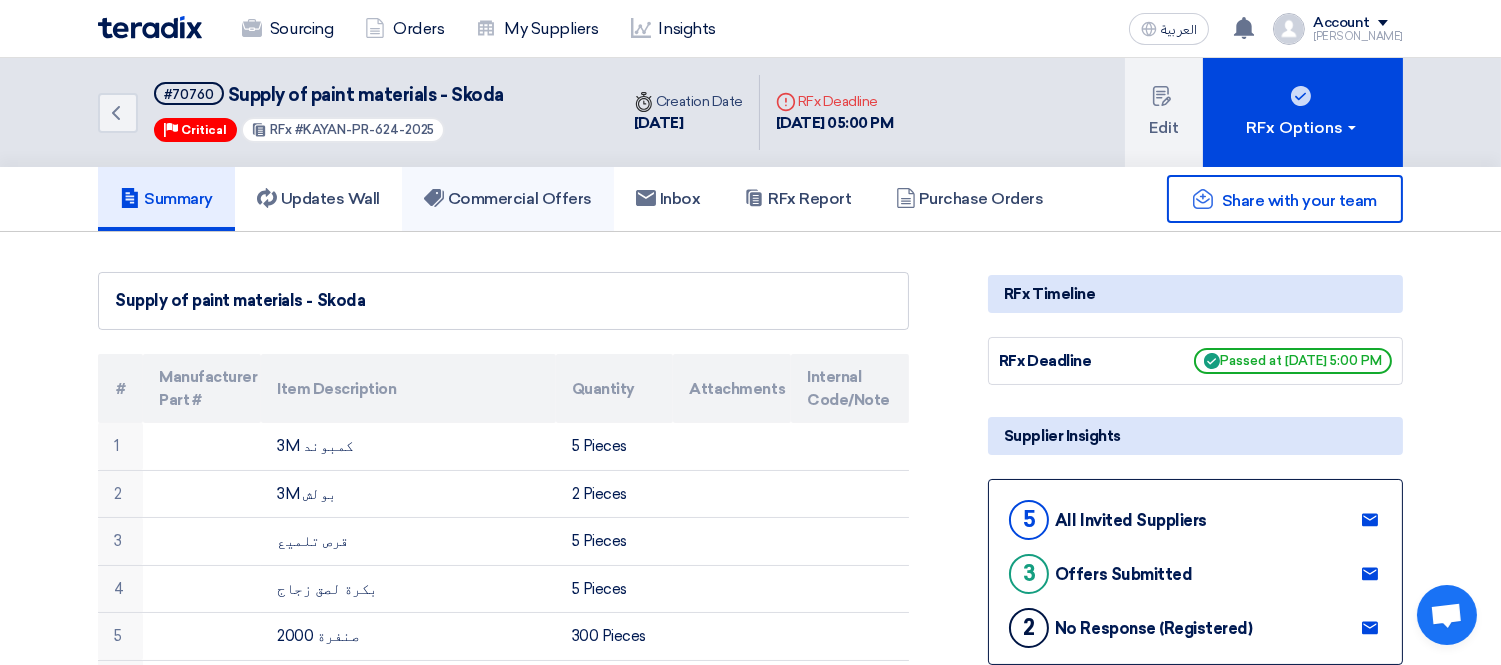 click on "Commercial Offers" 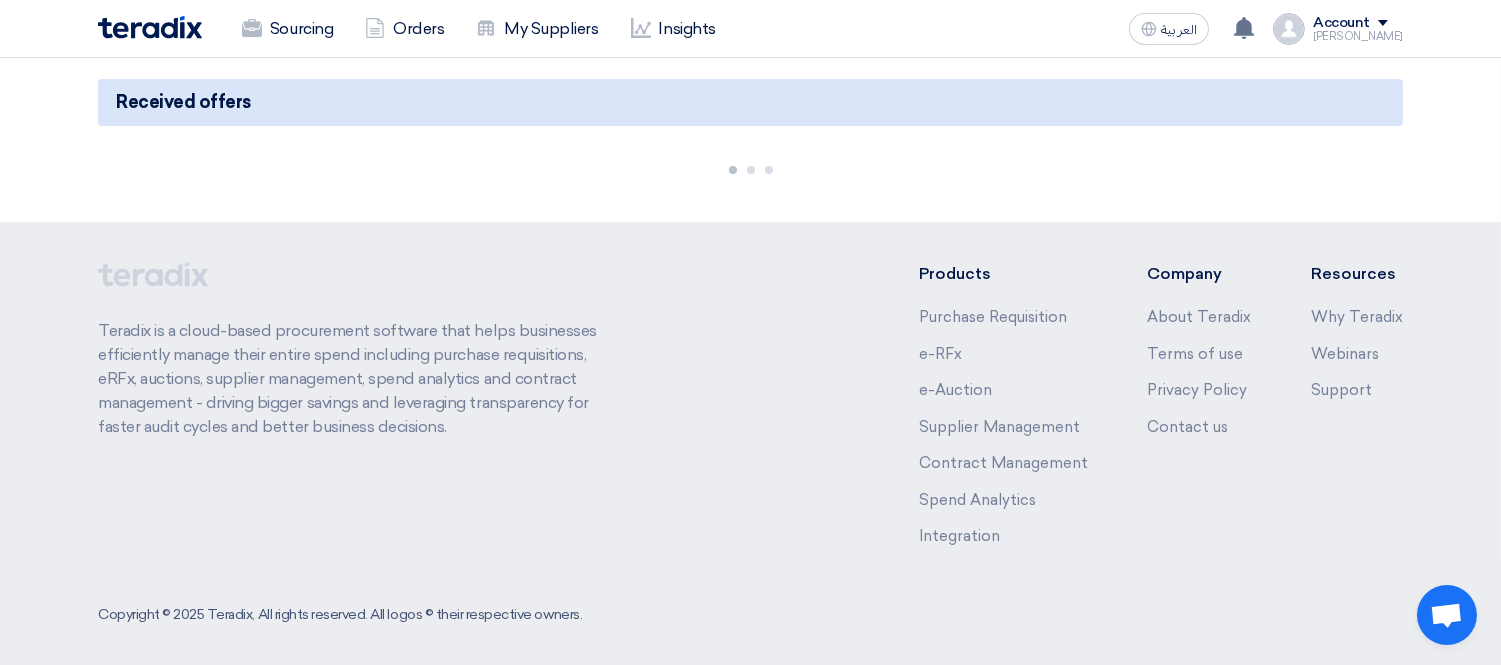 scroll, scrollTop: 205, scrollLeft: 0, axis: vertical 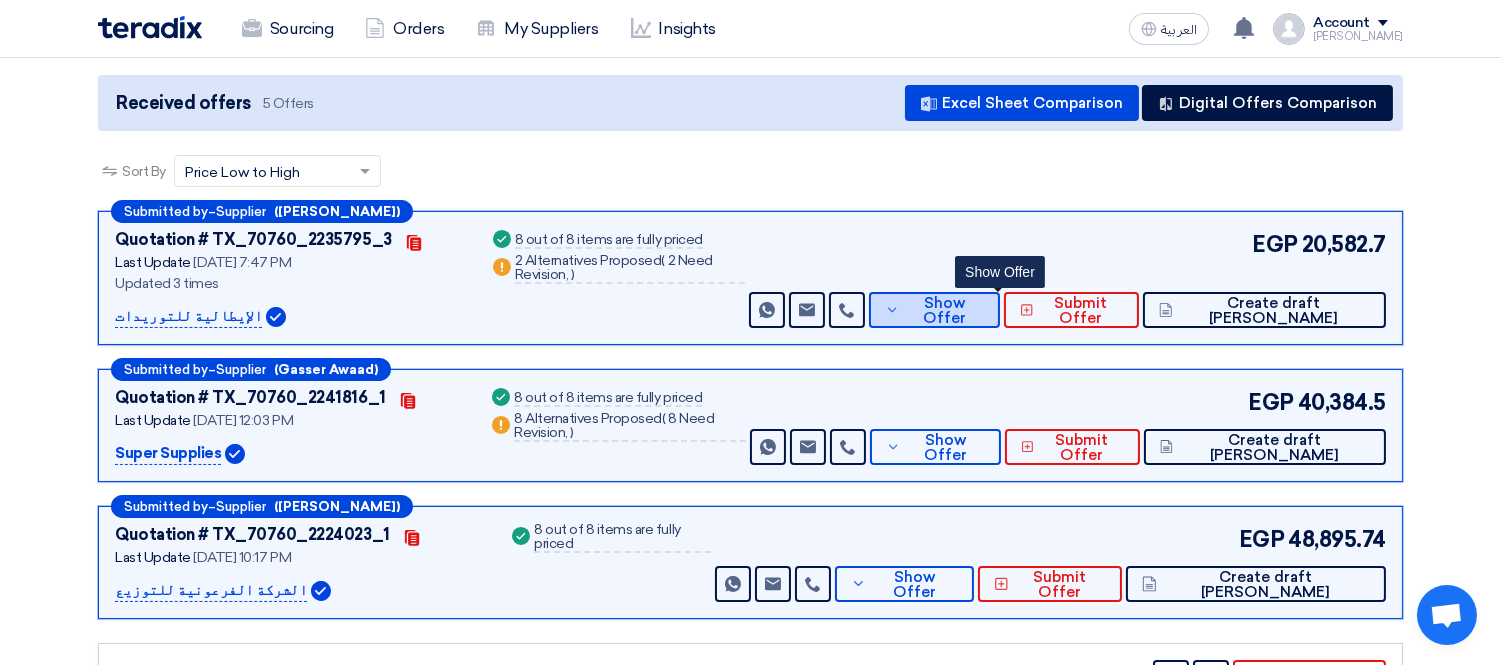 click on "Show Offer" at bounding box center (934, 310) 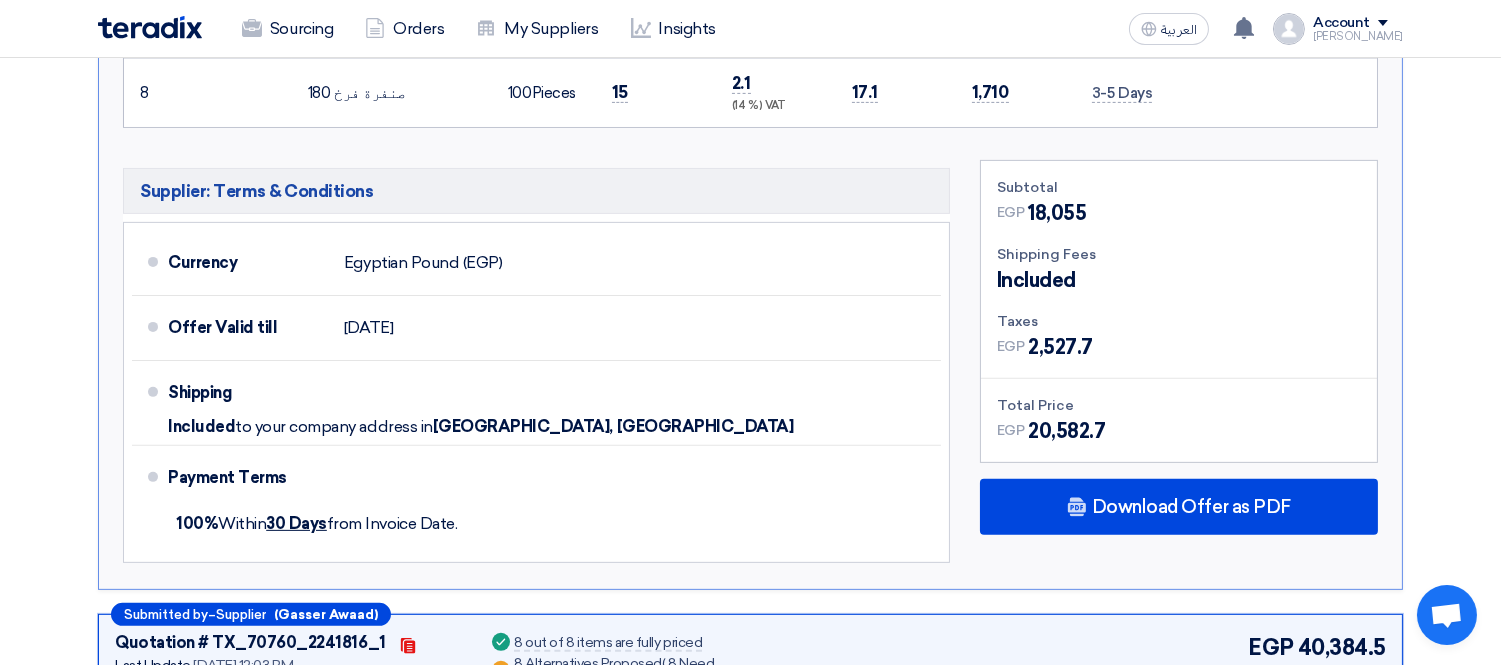 scroll, scrollTop: 1538, scrollLeft: 0, axis: vertical 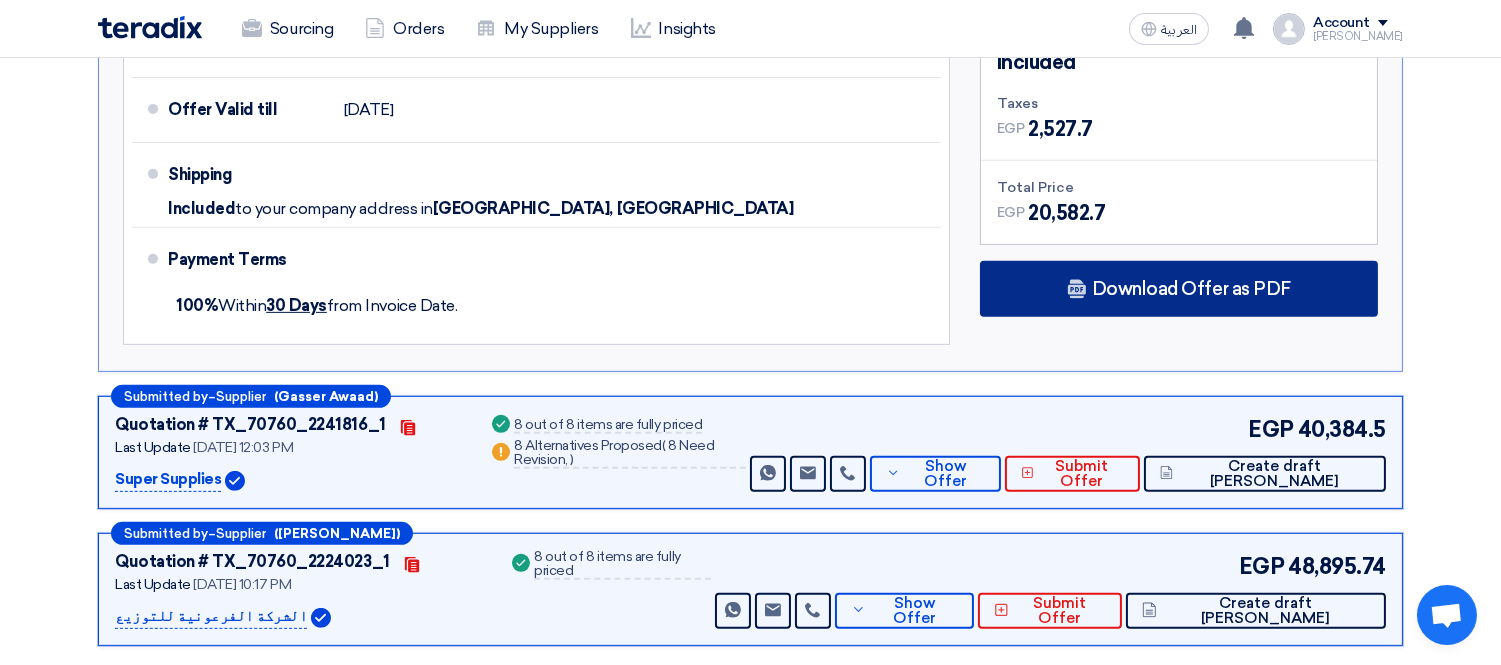click on "Download Offer as PDF" at bounding box center [1191, 289] 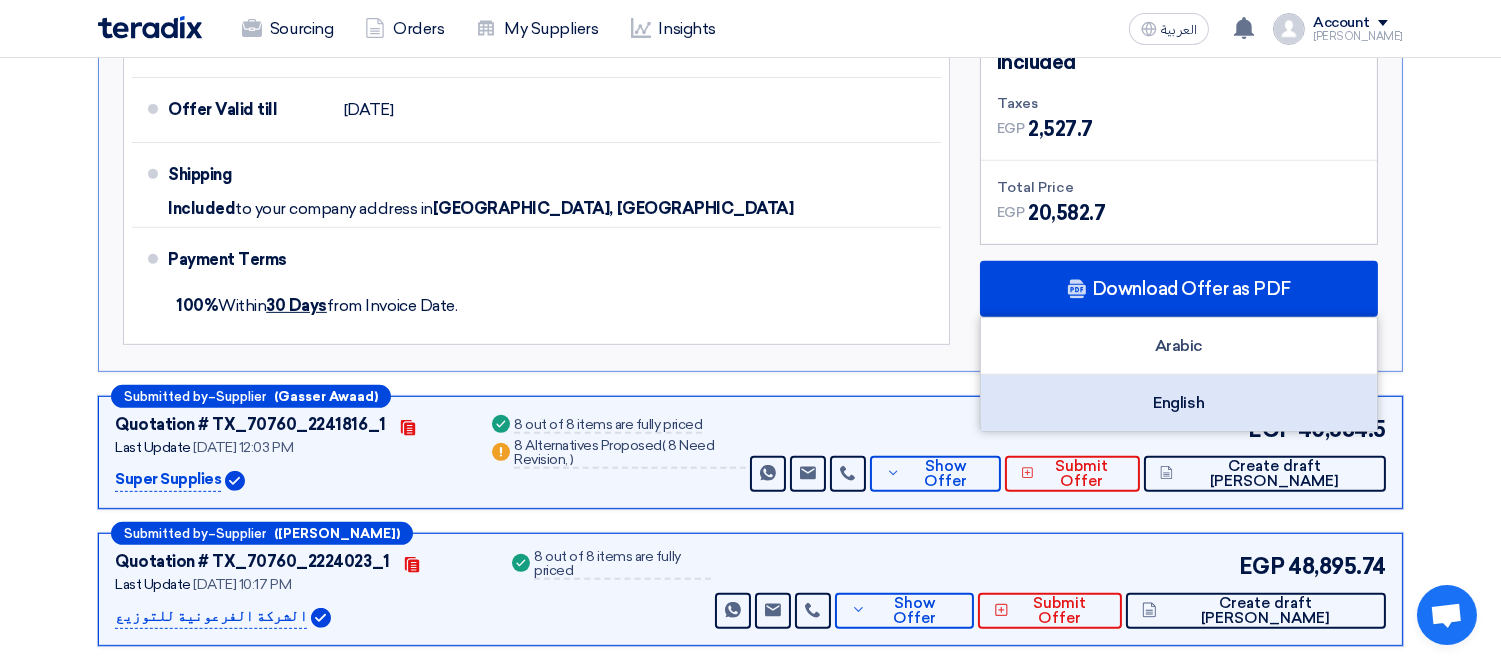 click on "English" at bounding box center (1179, 403) 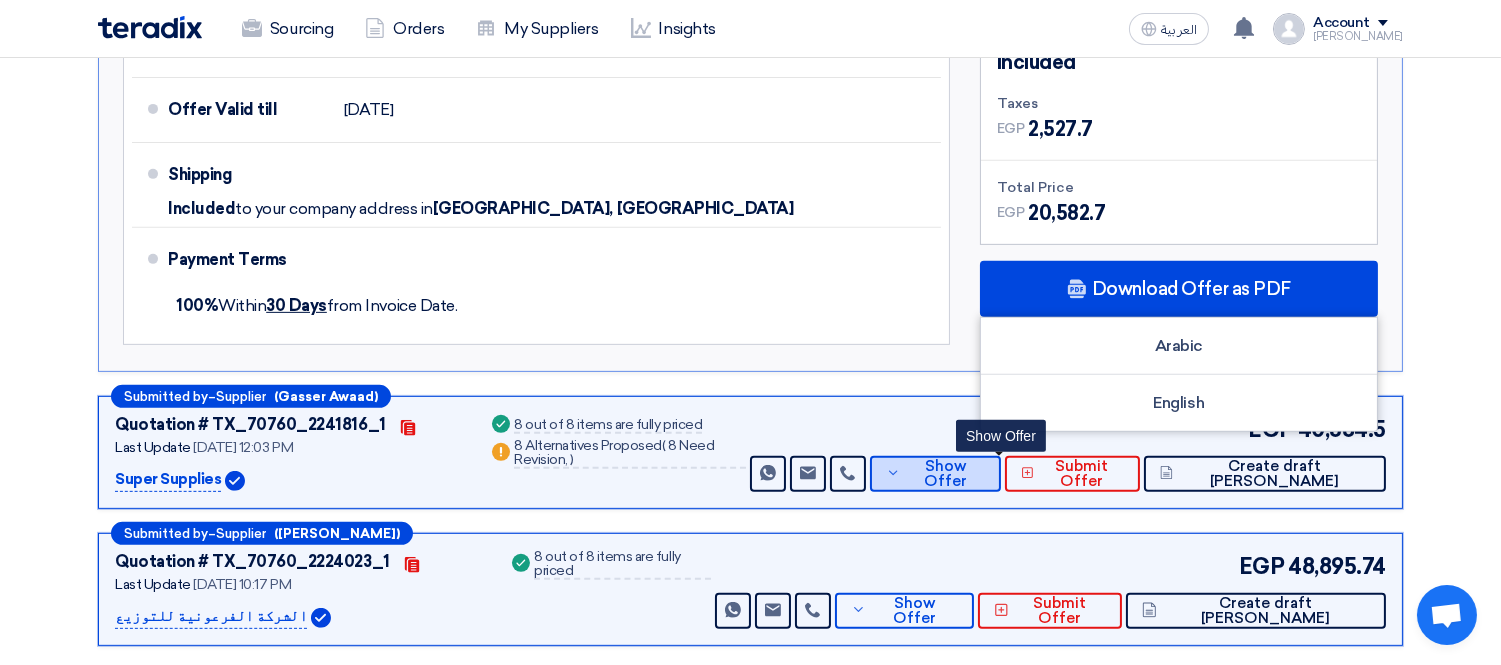 click on "Show Offer" at bounding box center (945, 474) 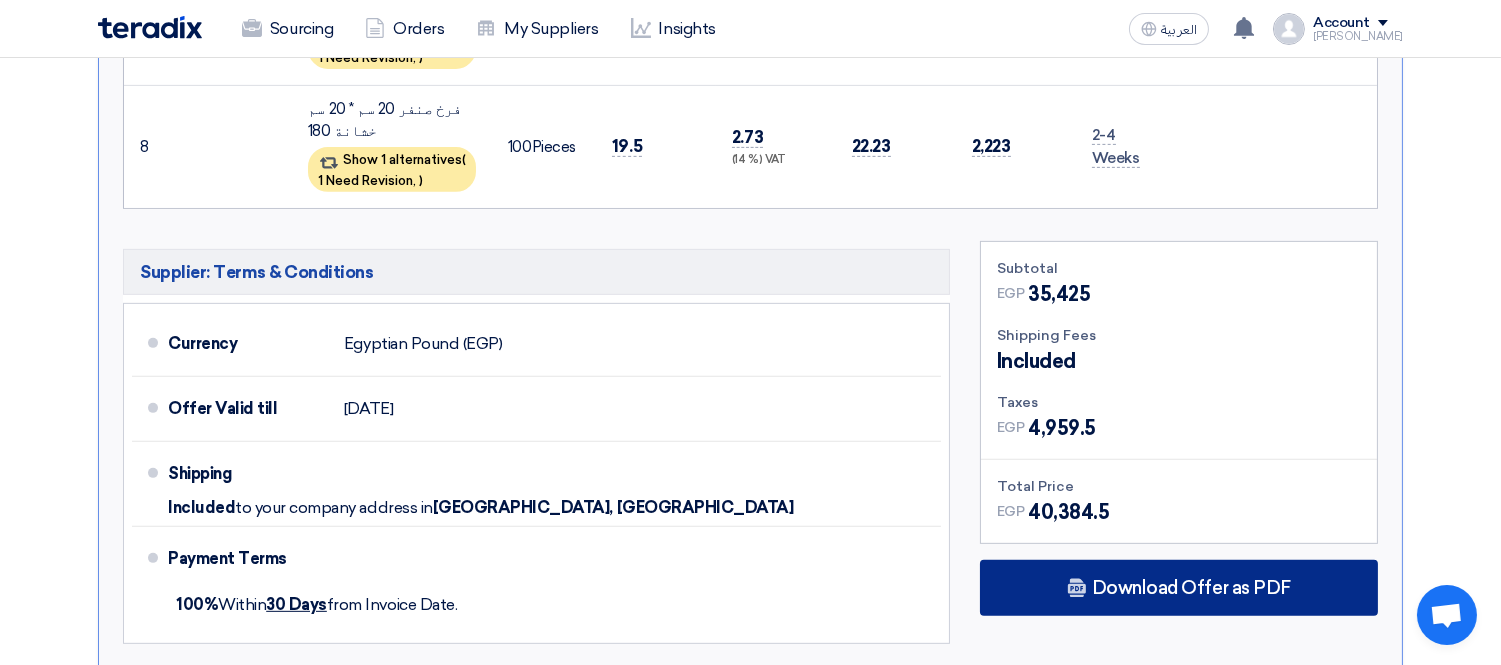 click on "Download Offer as PDF" at bounding box center (1179, 588) 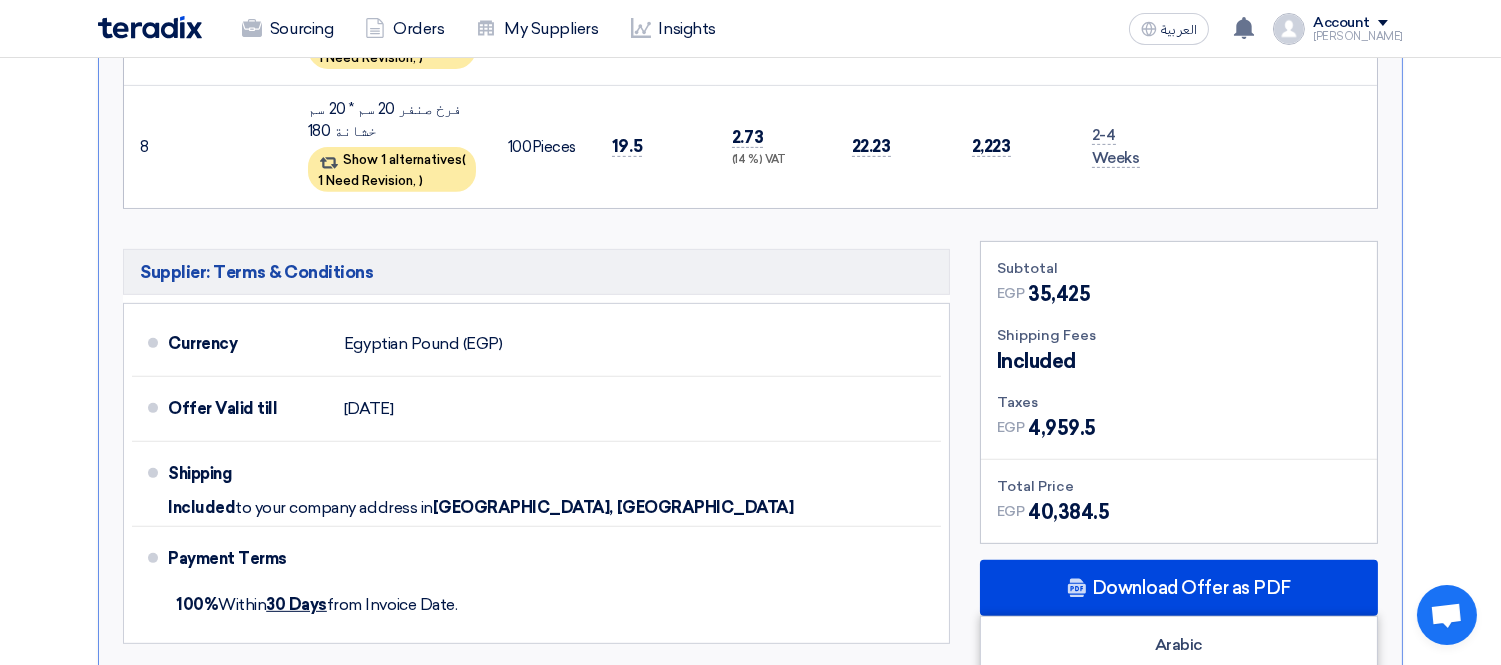 click on "English" at bounding box center (1179, 702) 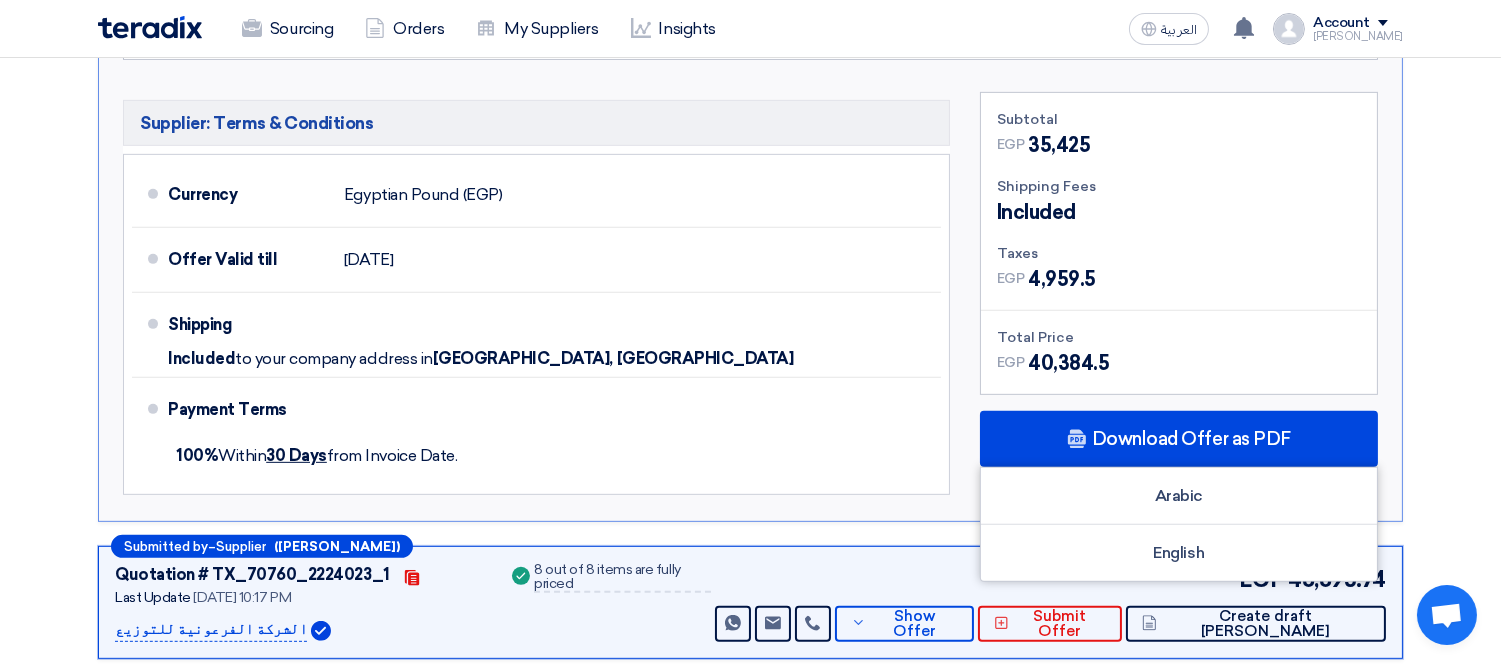 scroll, scrollTop: 1761, scrollLeft: 0, axis: vertical 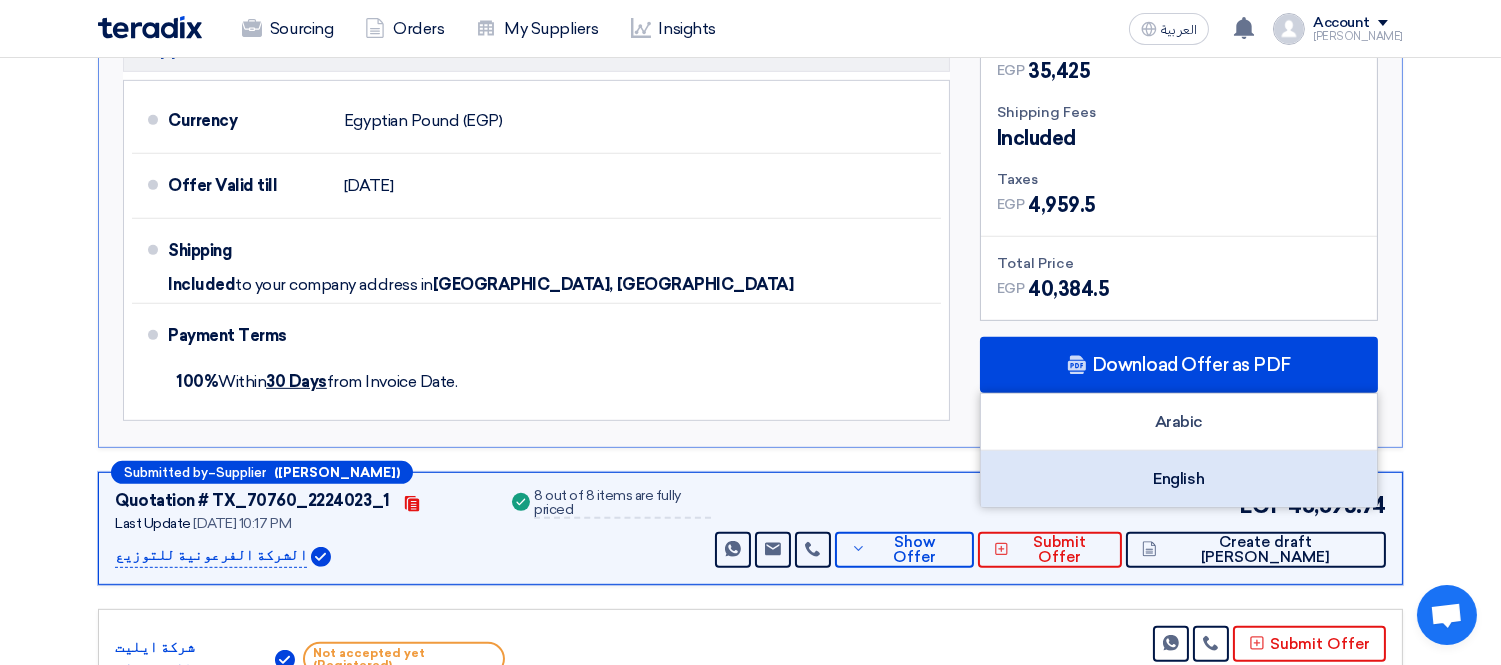click on "English" at bounding box center [1179, 479] 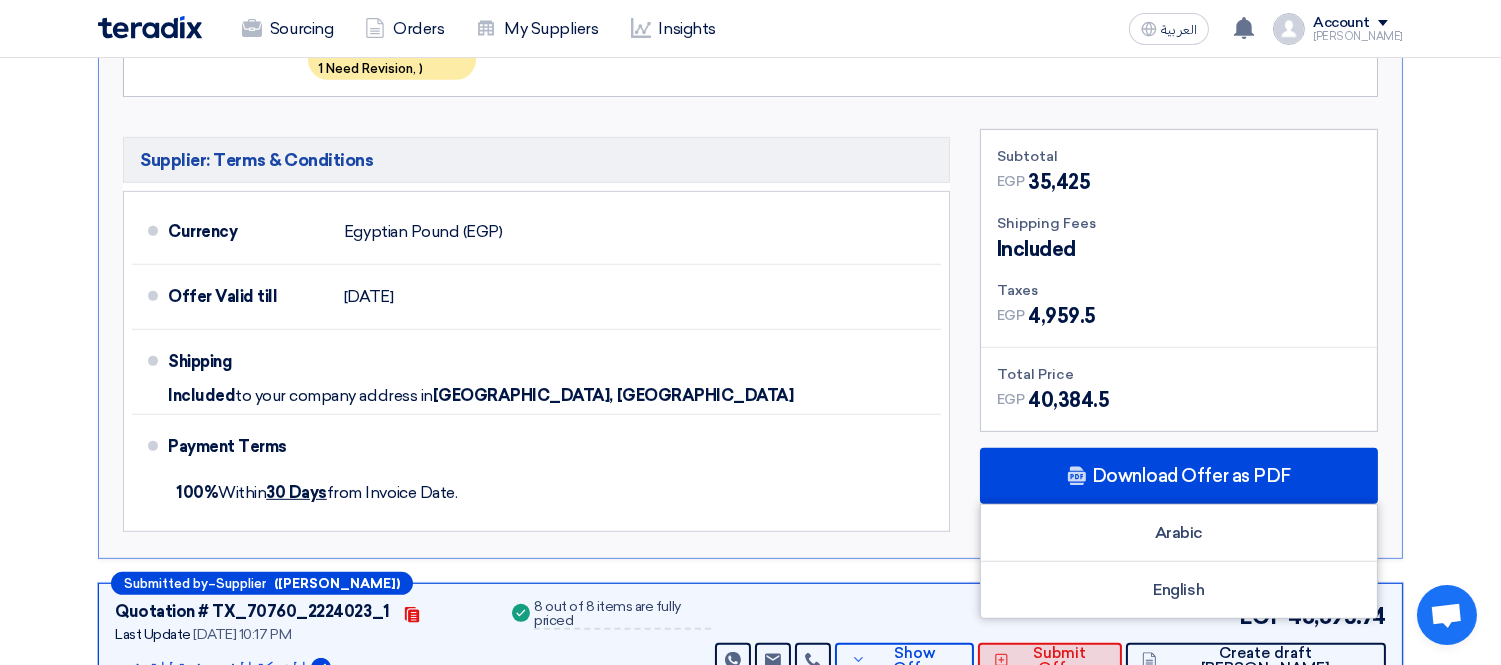scroll, scrollTop: 1761, scrollLeft: 0, axis: vertical 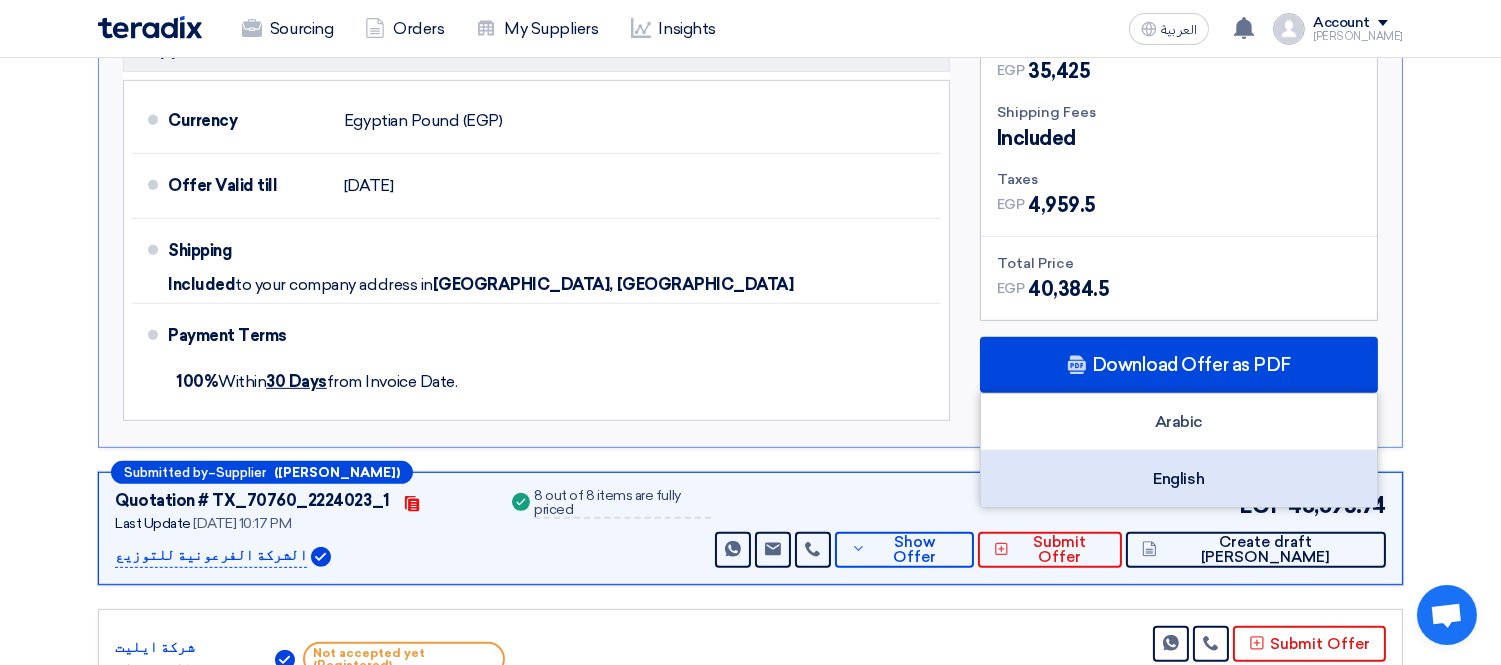 click on "English" at bounding box center [1179, 479] 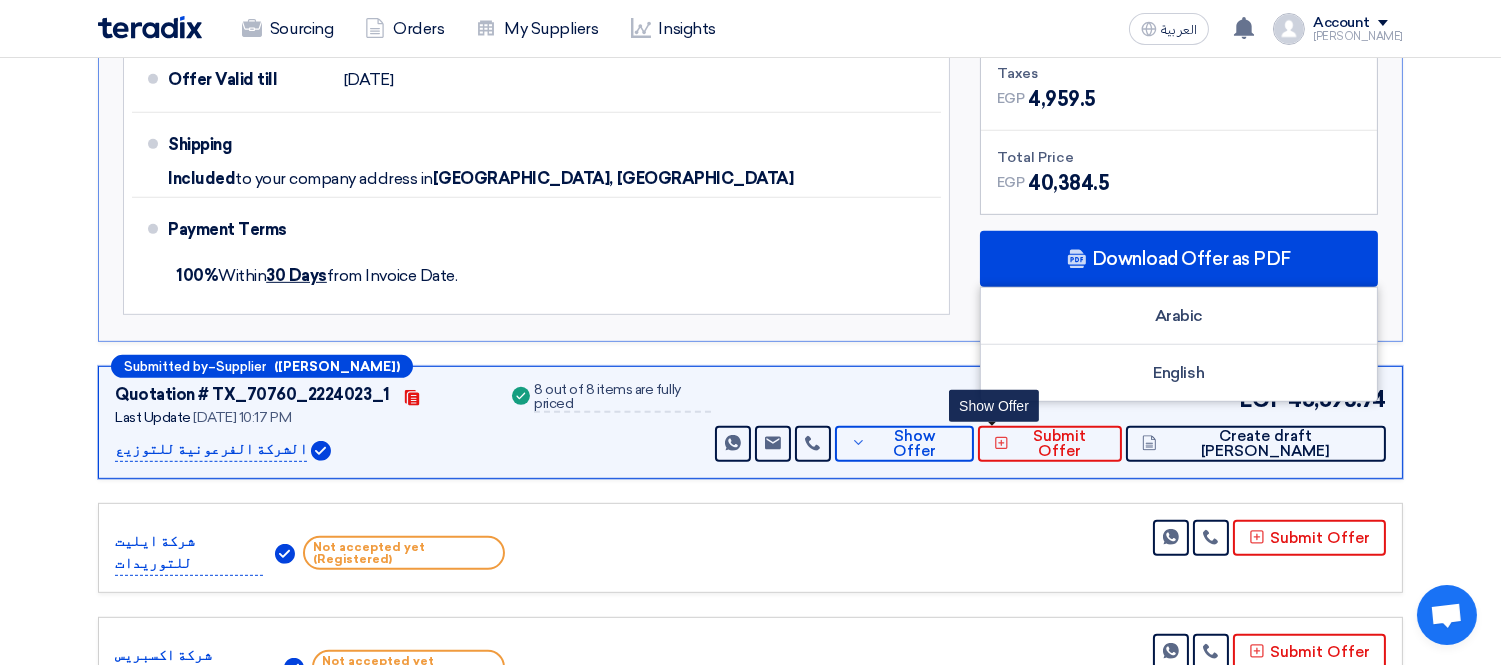 scroll, scrollTop: 1983, scrollLeft: 0, axis: vertical 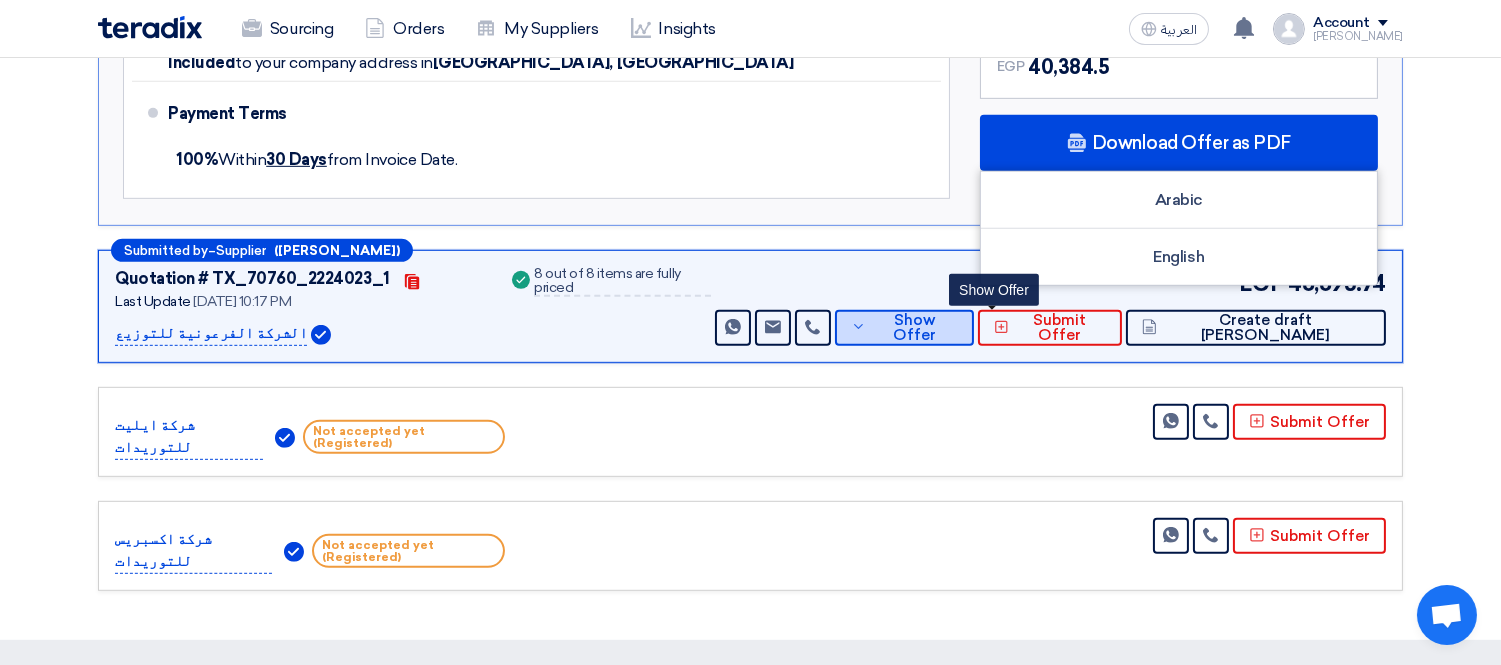 click on "Show Offer" at bounding box center [914, 328] 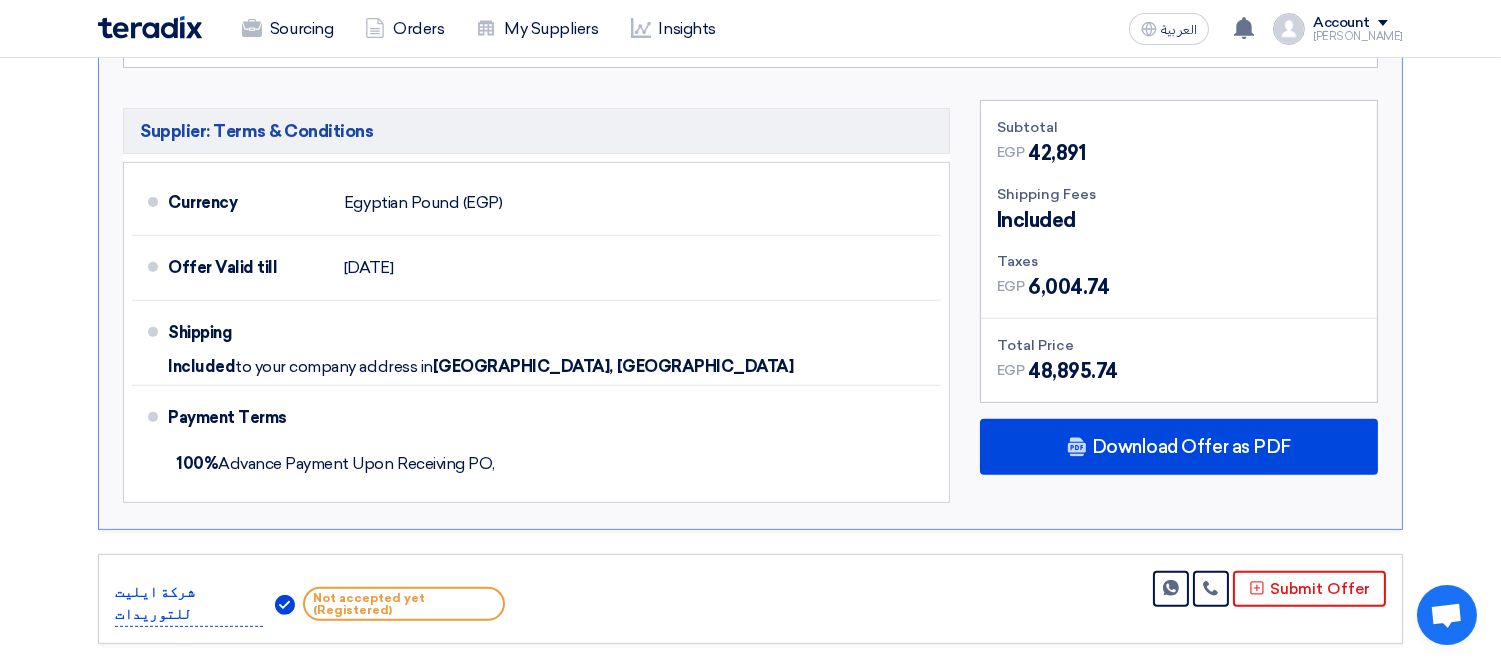 scroll, scrollTop: 1473, scrollLeft: 0, axis: vertical 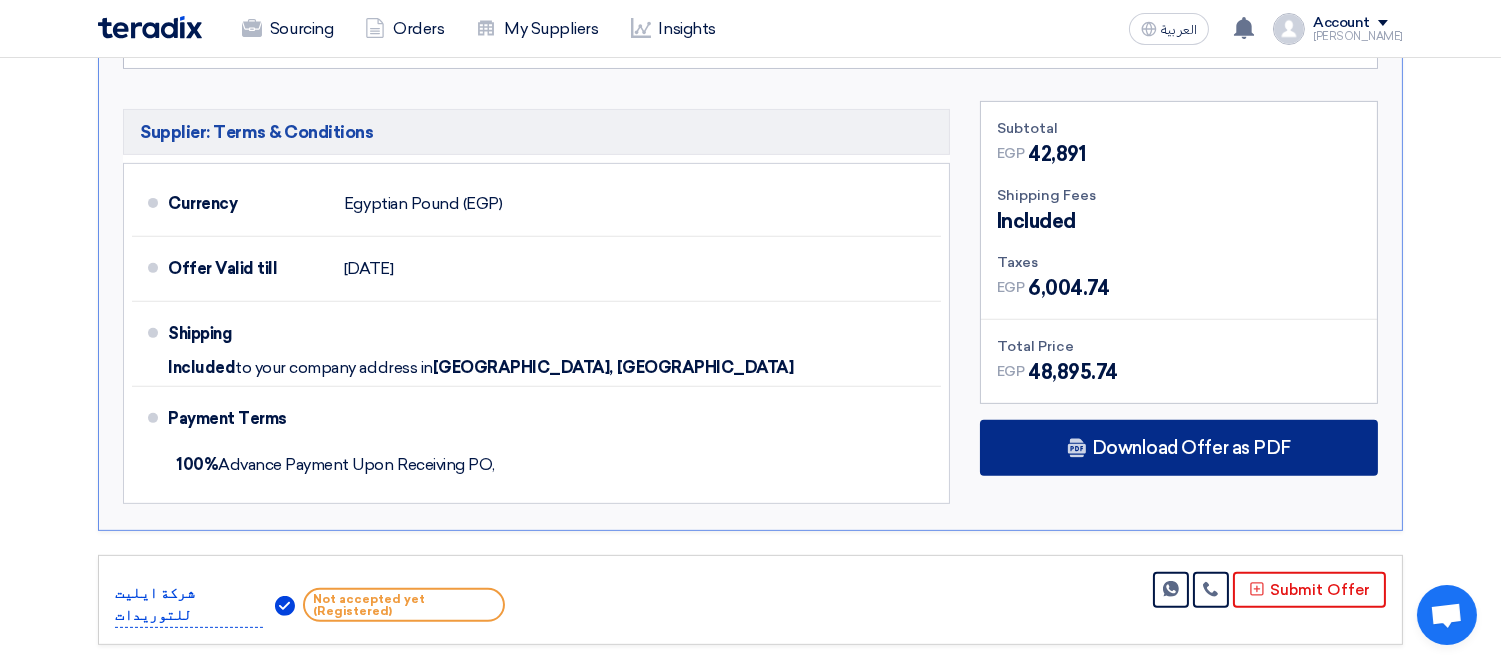 click on "Download Offer as PDF" at bounding box center [1191, 448] 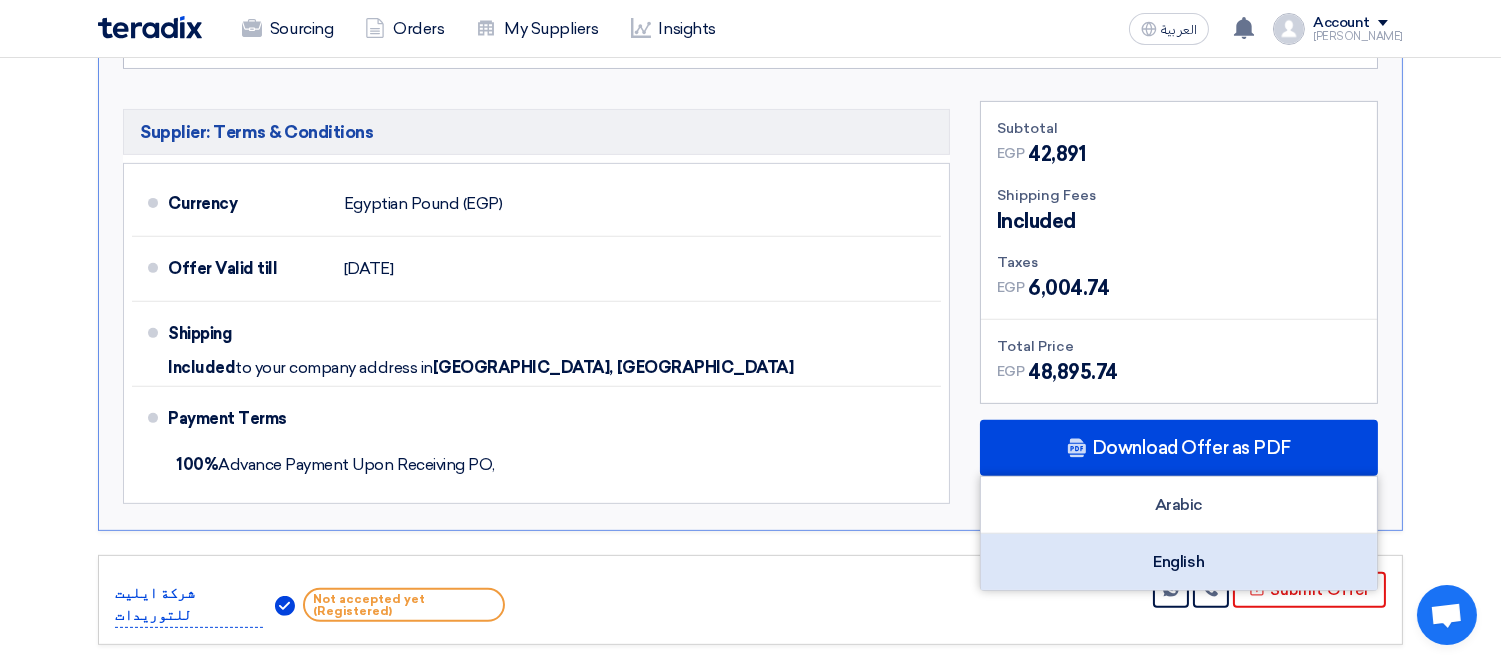 click on "English" at bounding box center [1179, 562] 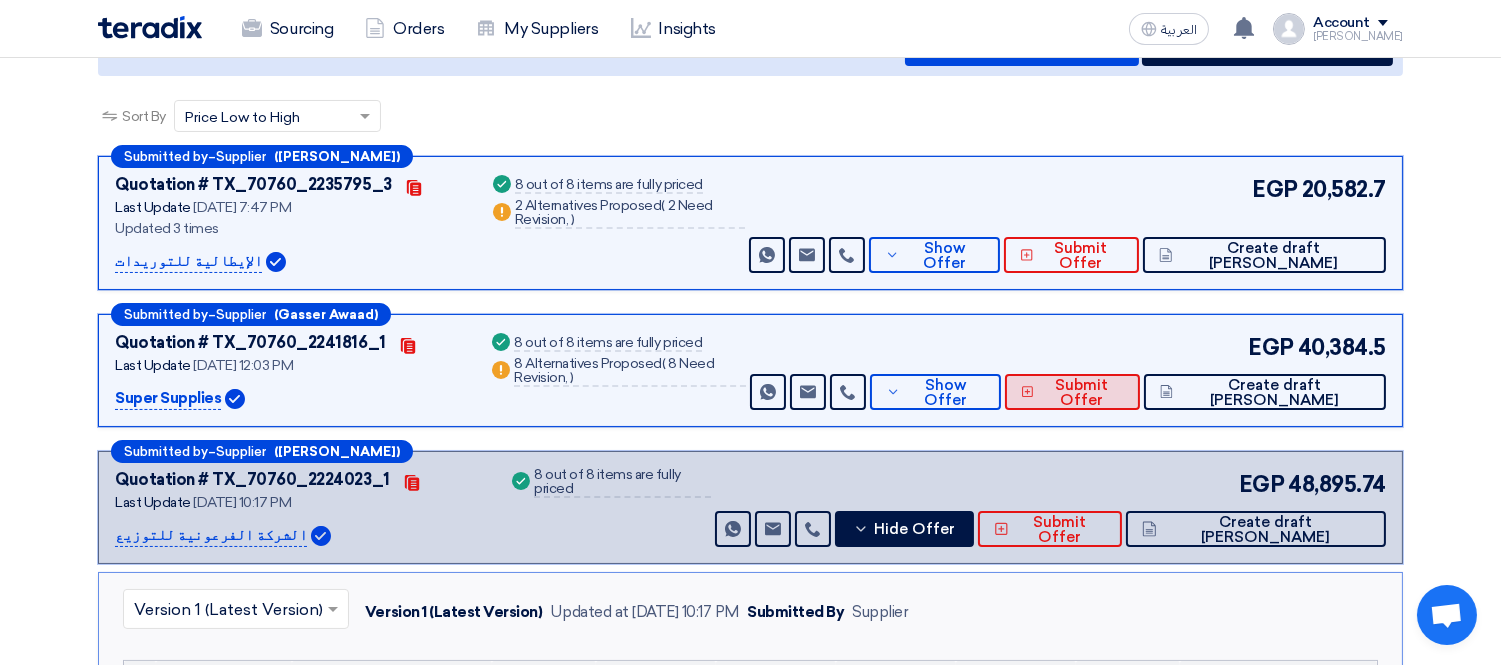 scroll, scrollTop: 251, scrollLeft: 0, axis: vertical 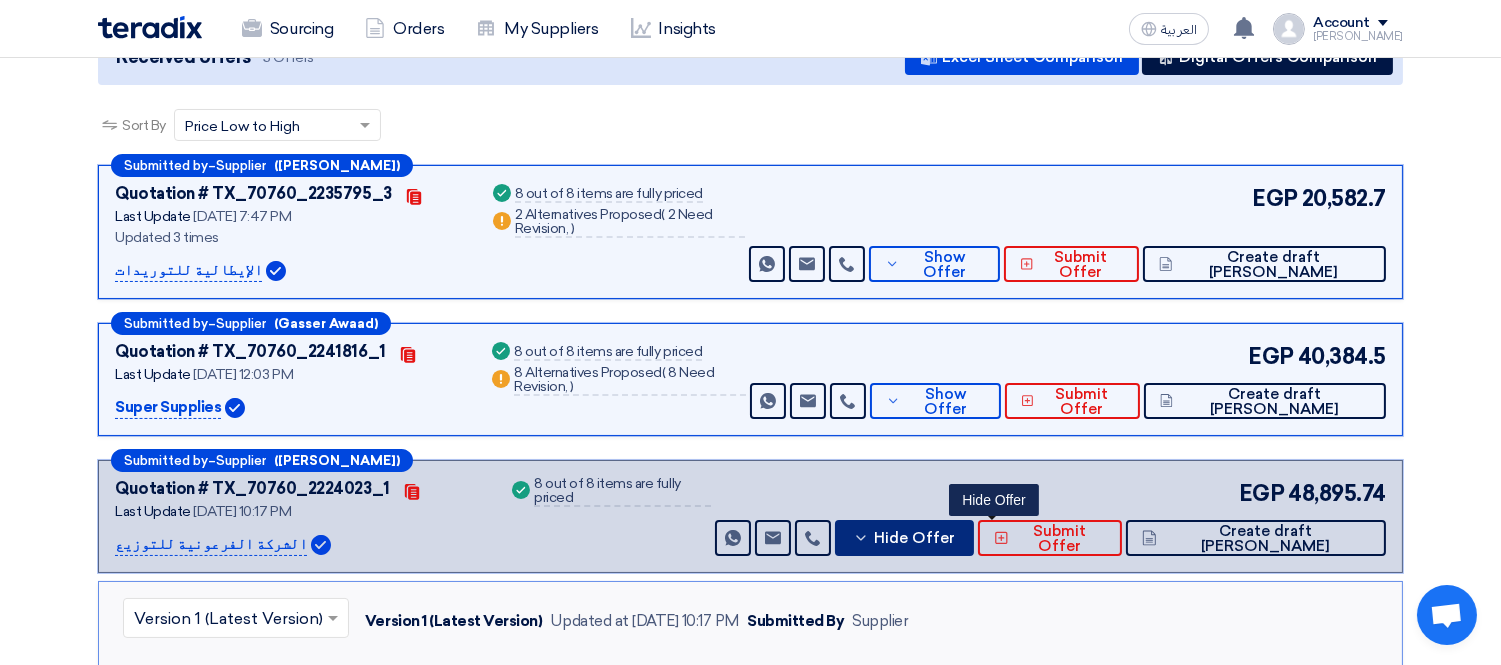 click on "Hide Offer" at bounding box center (904, 538) 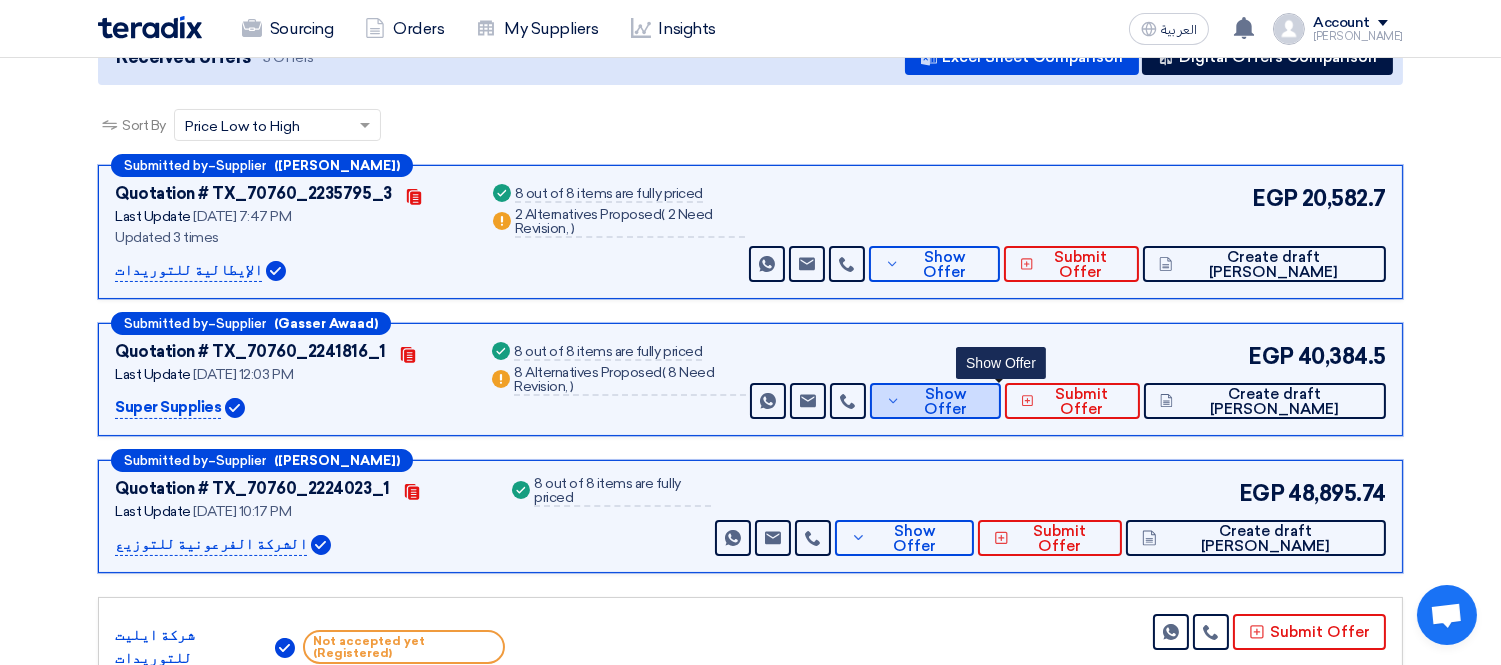 click on "Show Offer" at bounding box center (935, 401) 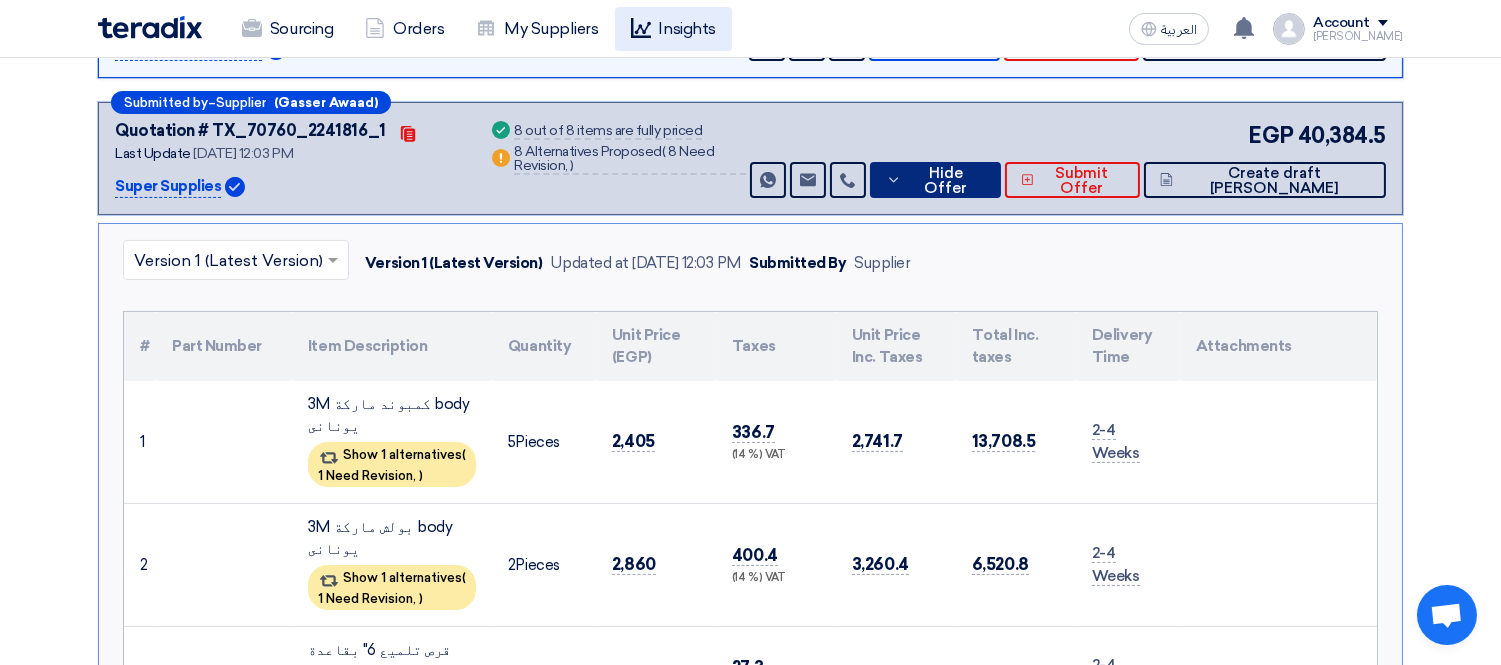 scroll, scrollTop: 473, scrollLeft: 0, axis: vertical 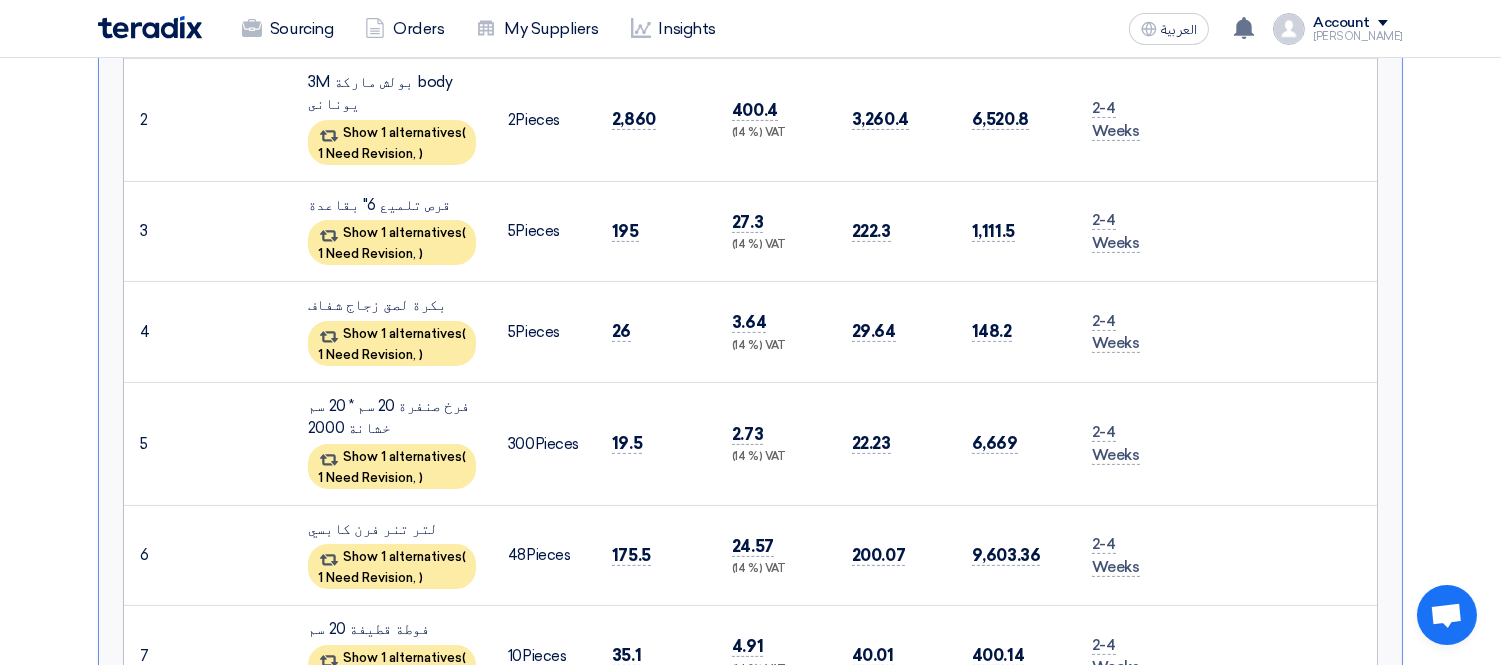 type 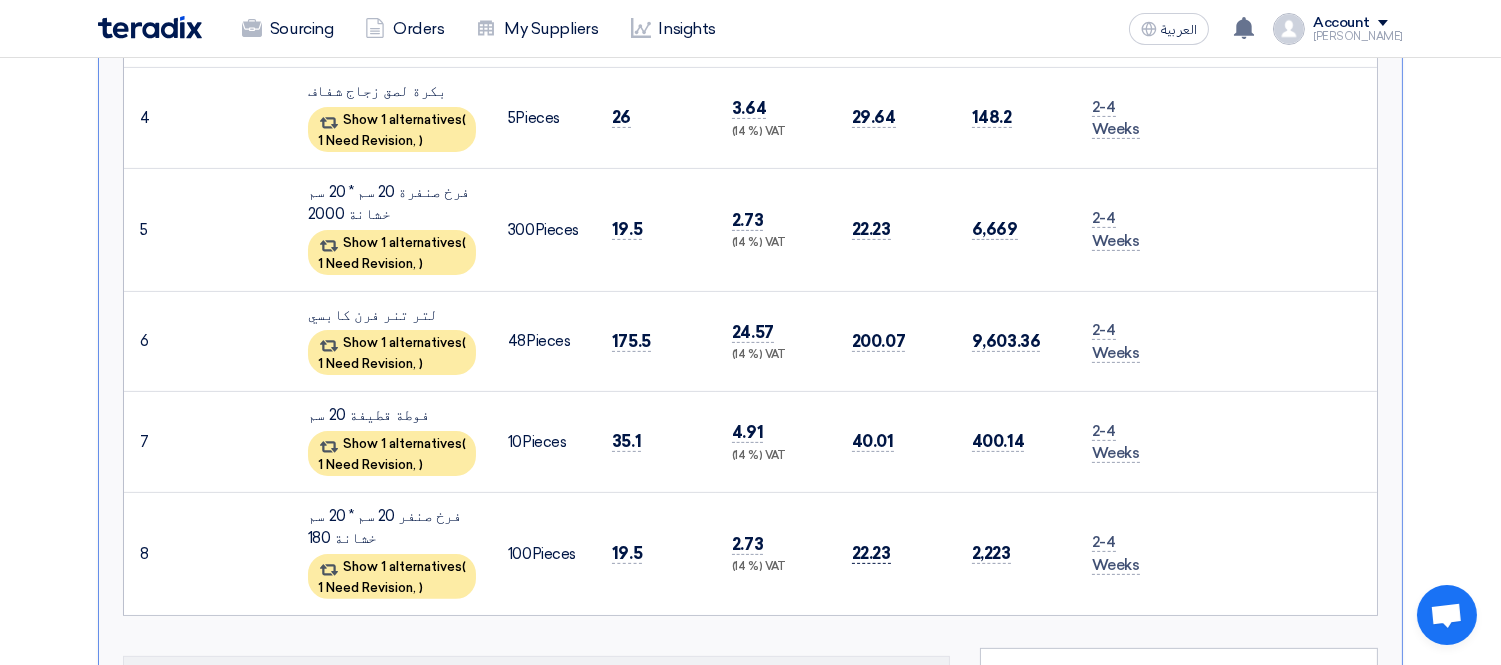 scroll, scrollTop: 1140, scrollLeft: 0, axis: vertical 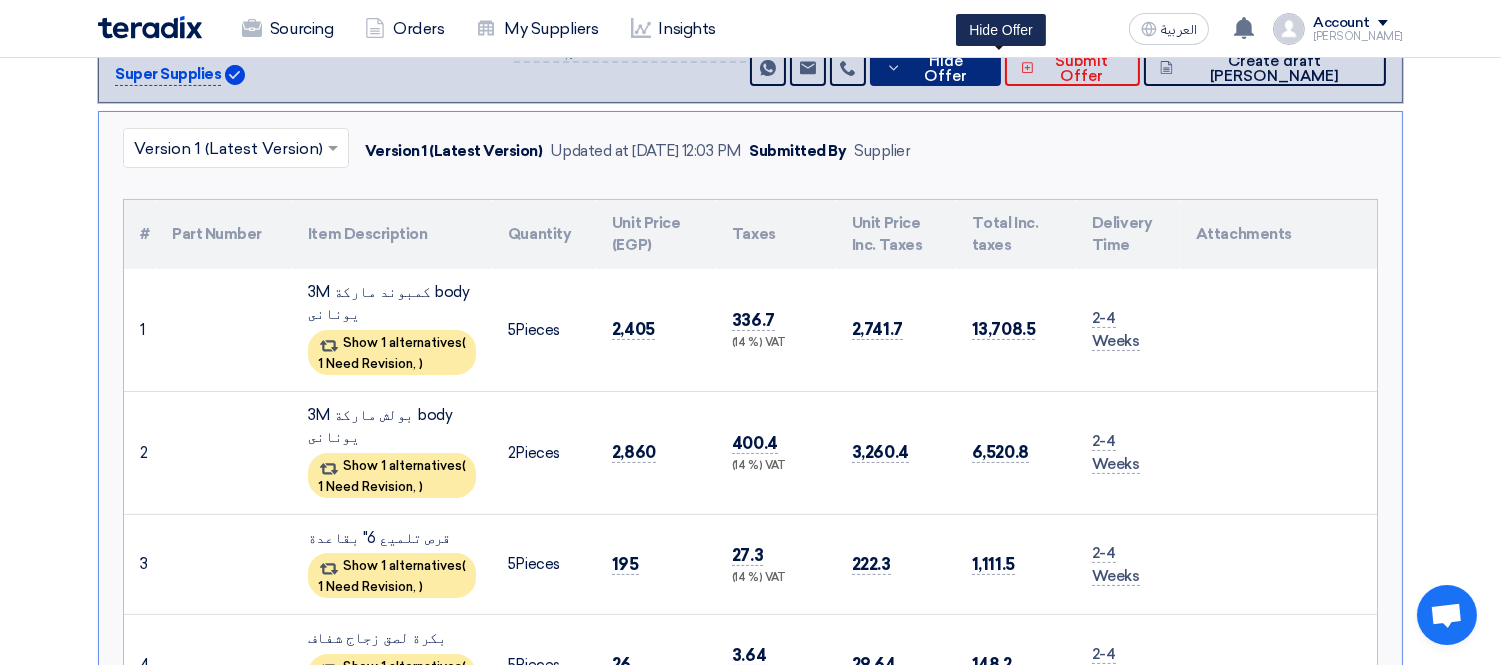 click on "Hide Offer" at bounding box center (946, 69) 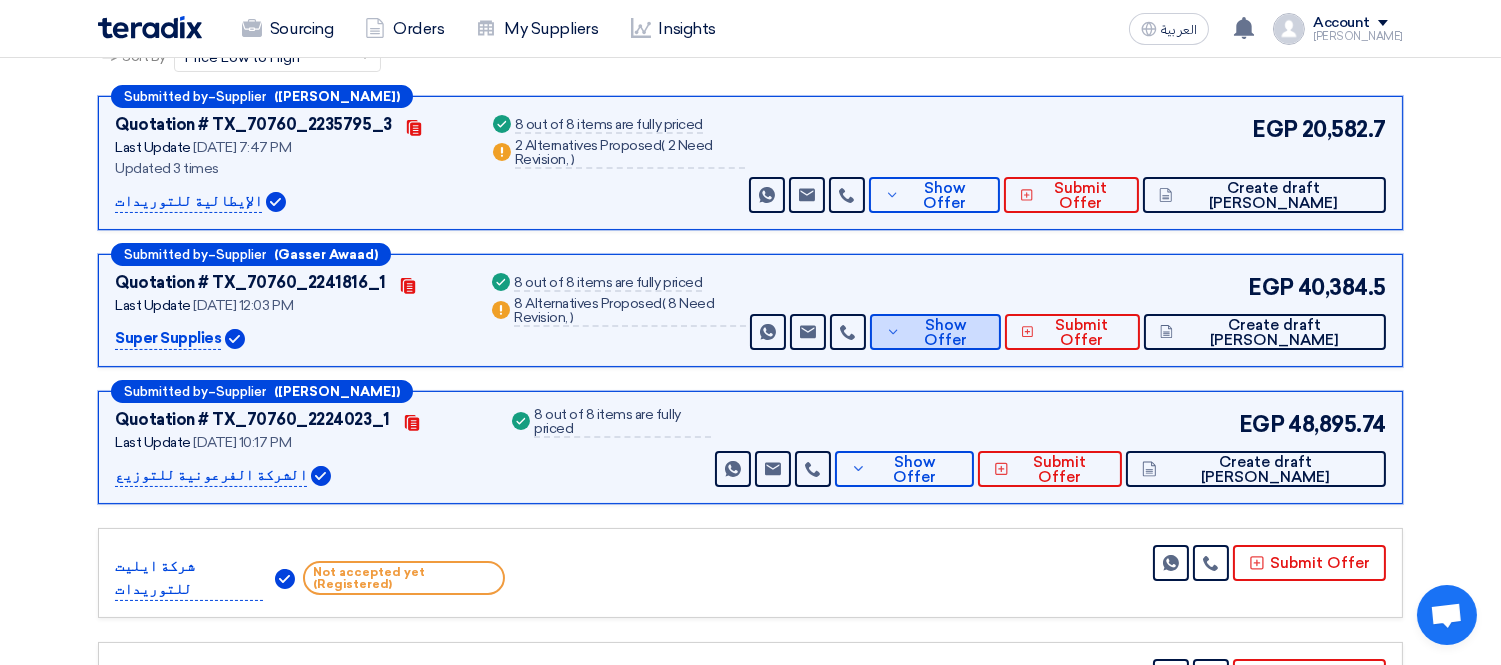 scroll, scrollTop: 362, scrollLeft: 0, axis: vertical 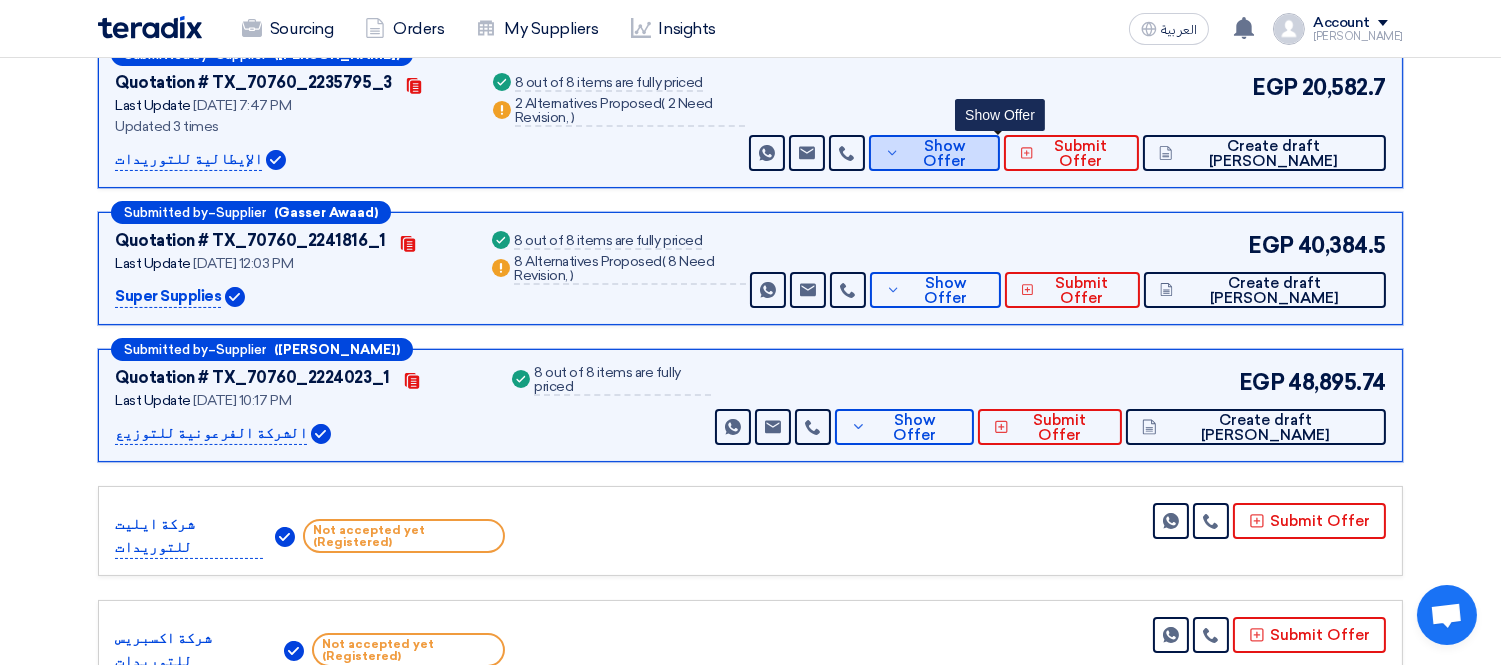 click on "Show Offer" at bounding box center (944, 154) 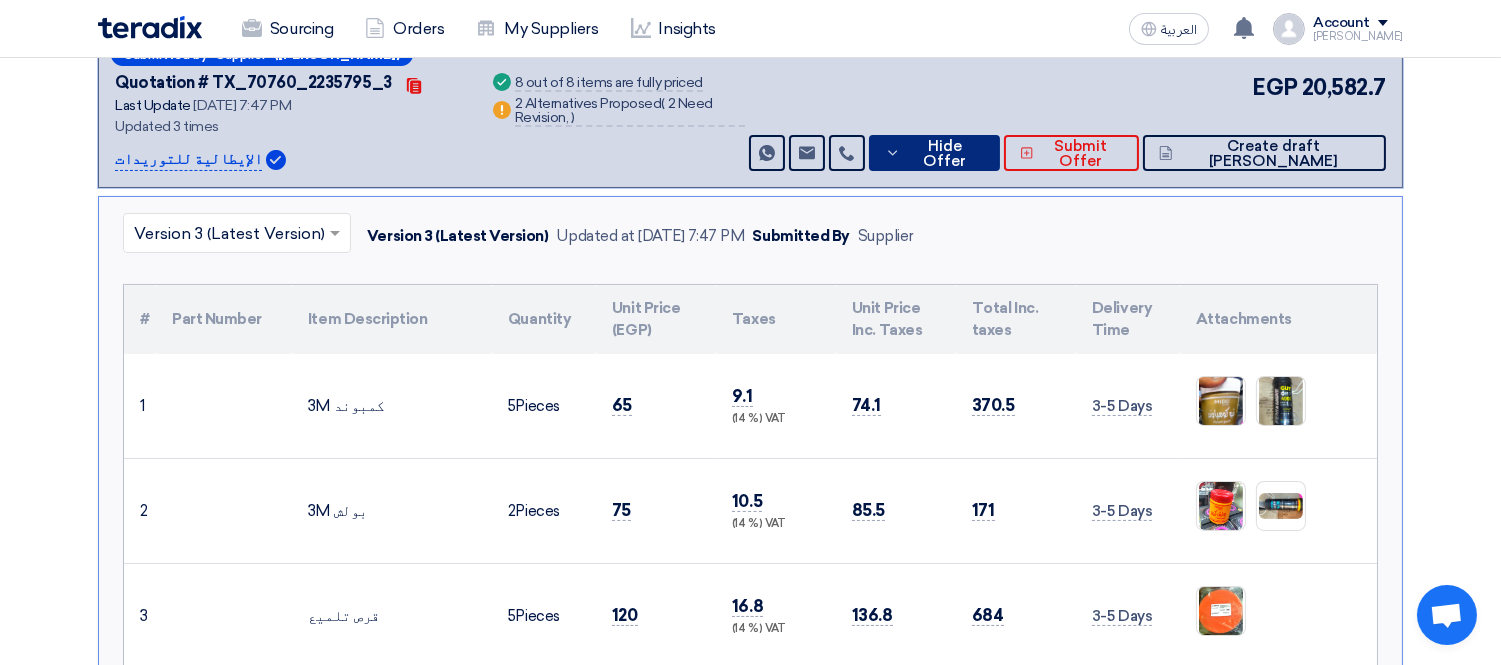 type 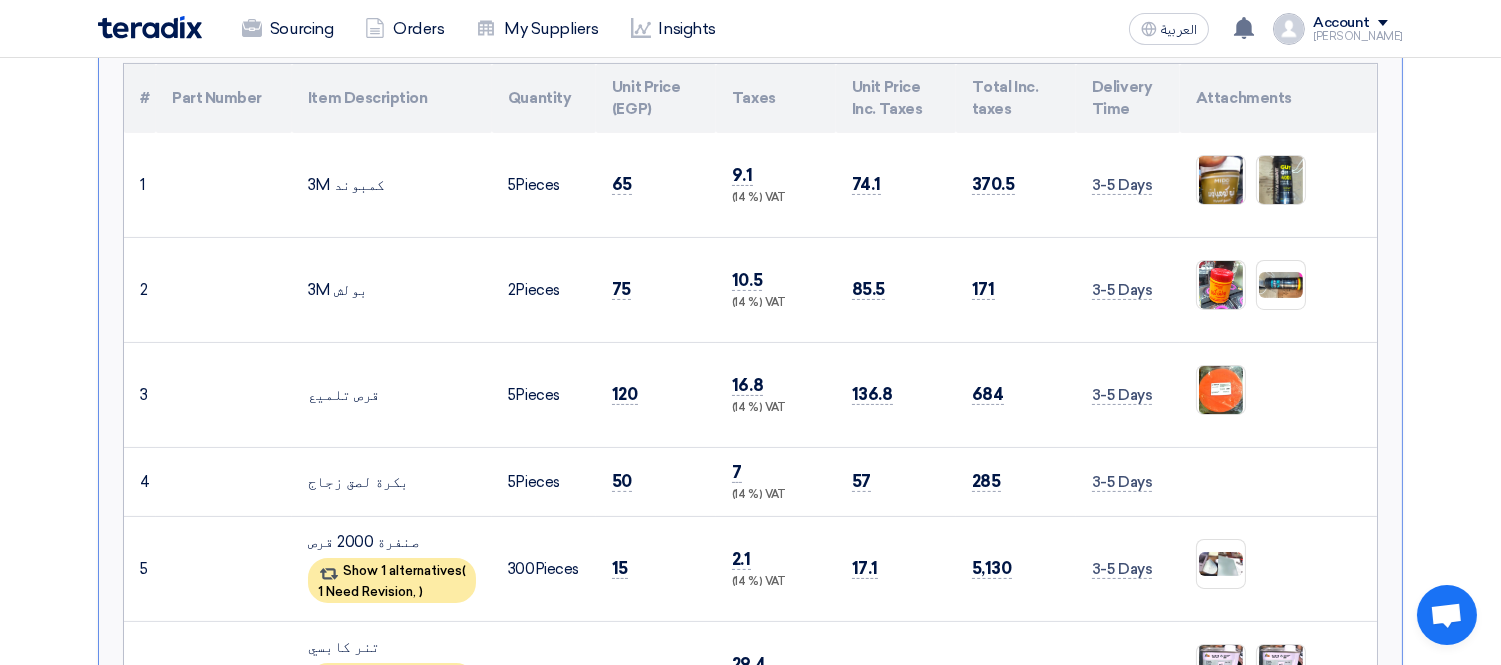 scroll, scrollTop: 584, scrollLeft: 0, axis: vertical 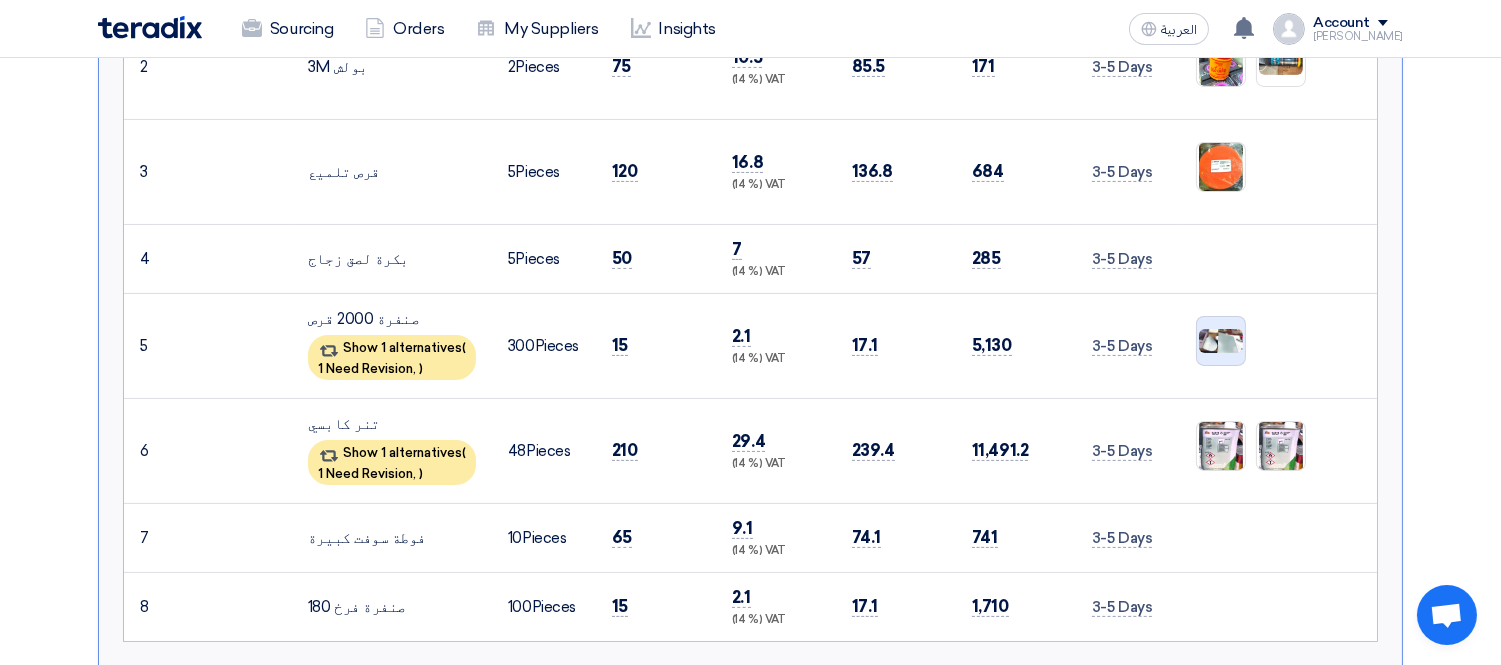 click at bounding box center [1221, 340] 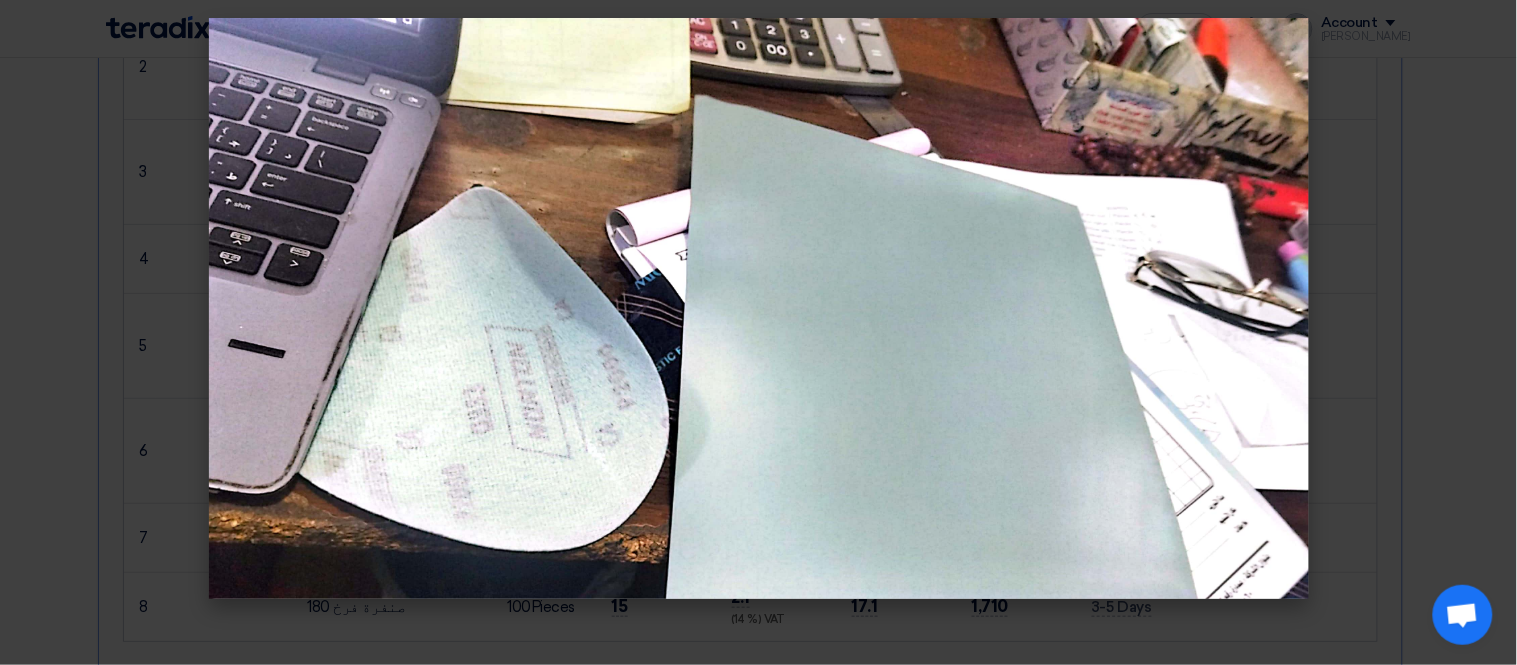 click 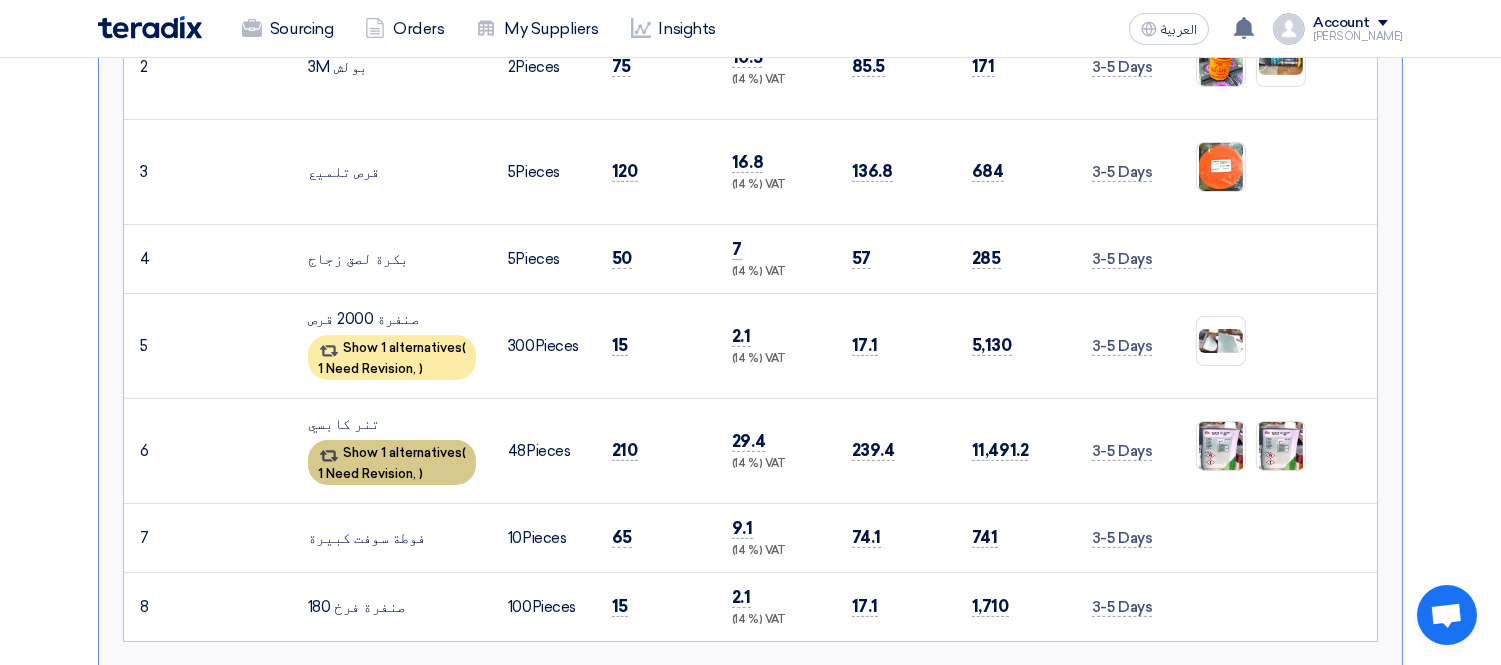 click on "1 Need Revision," at bounding box center (367, 473) 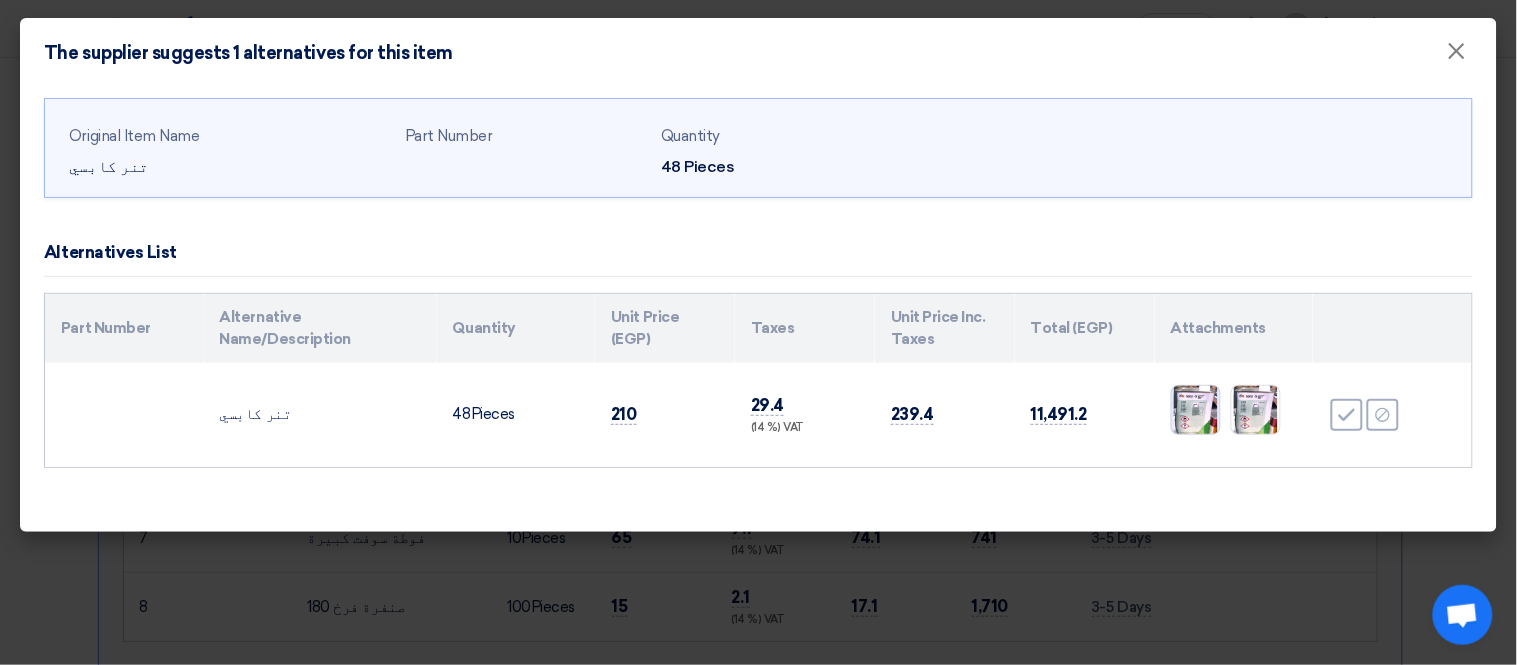 click 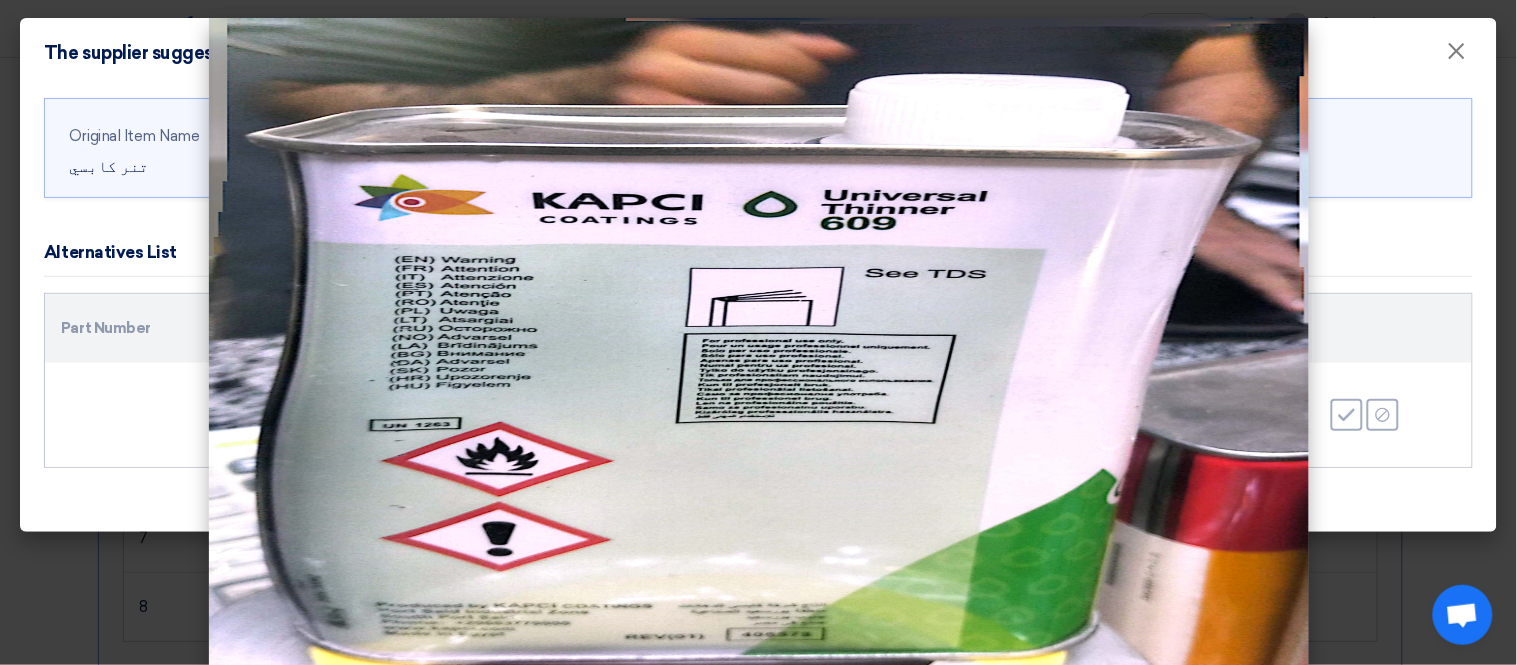 click 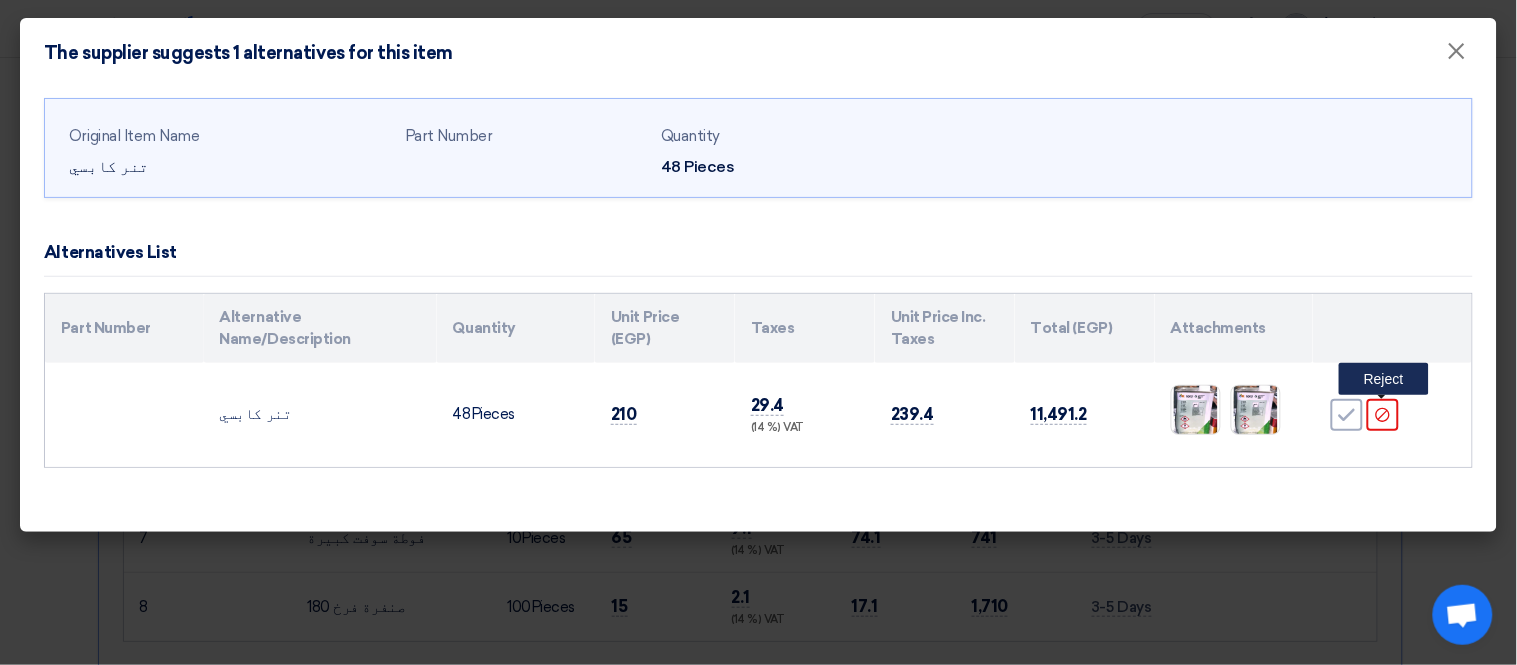 click on "Reject" 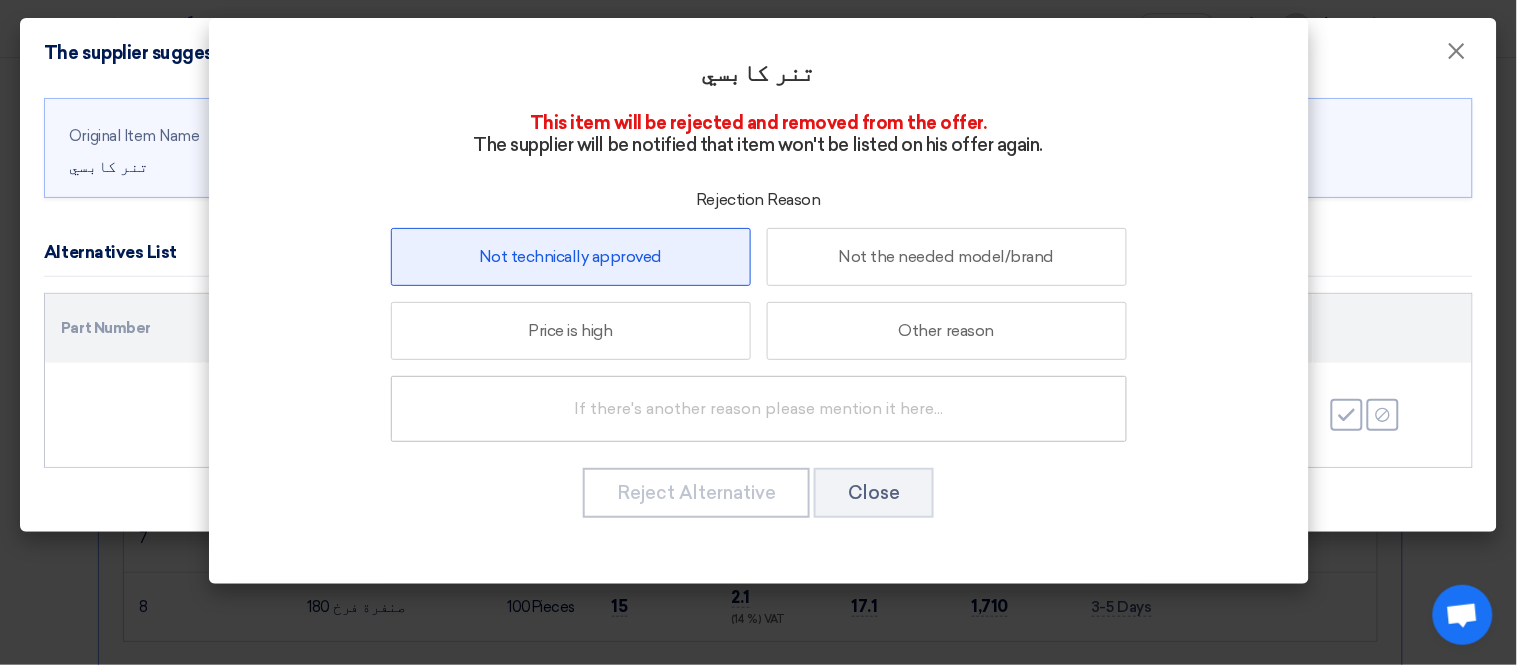 click on "Not technically approved" 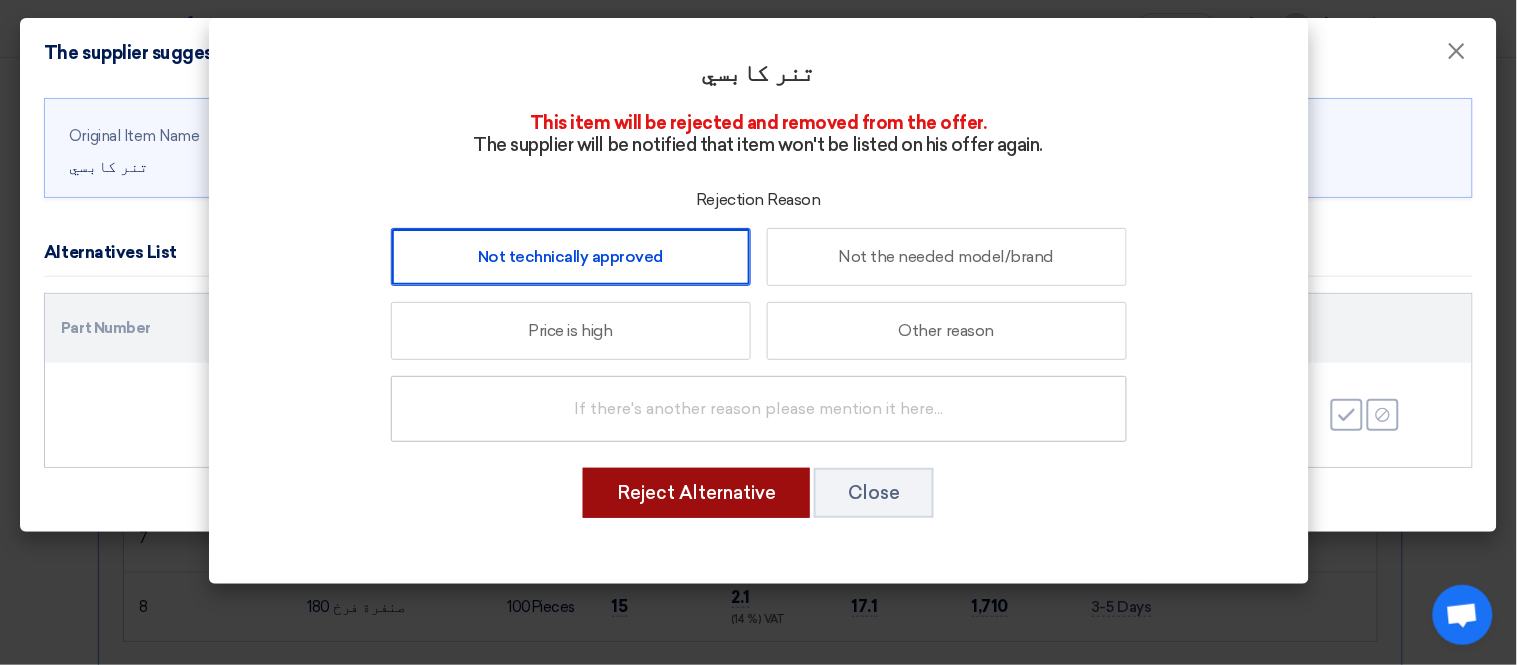 click on "Reject Alternative" 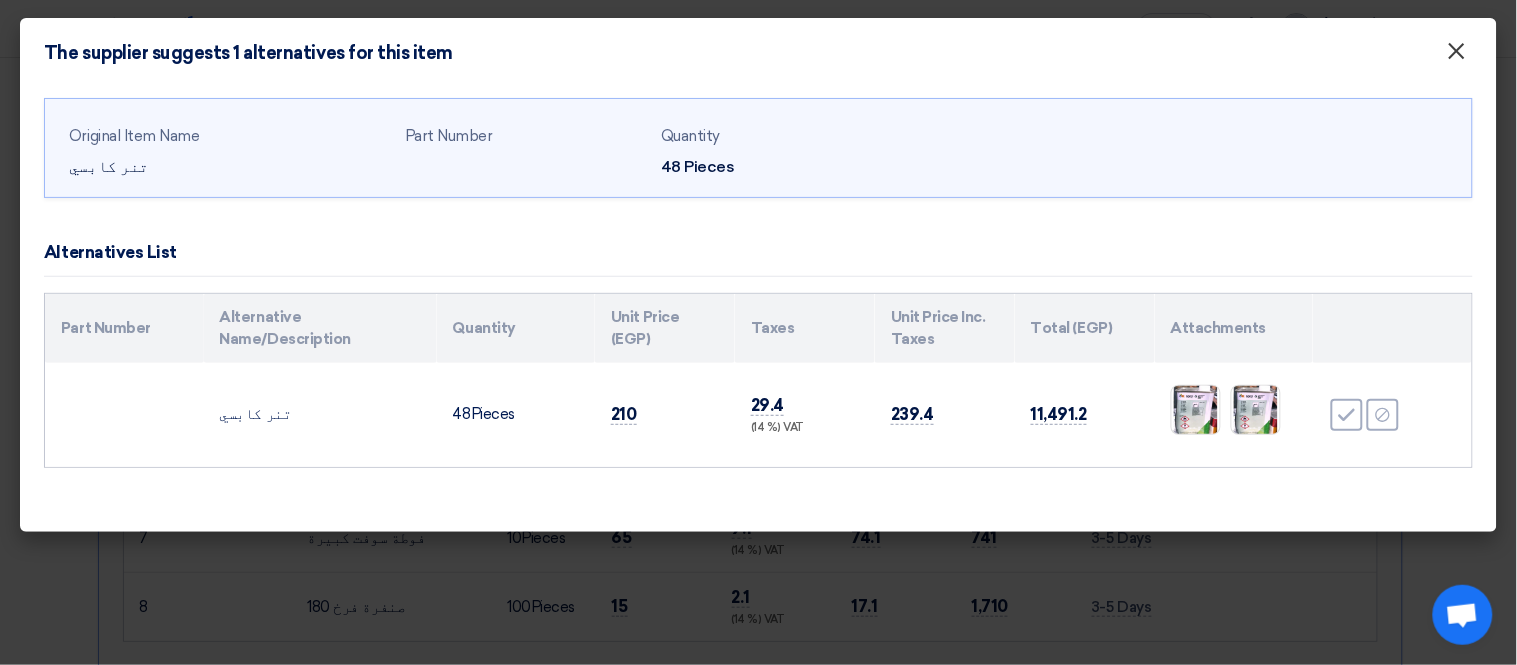 click on "×" 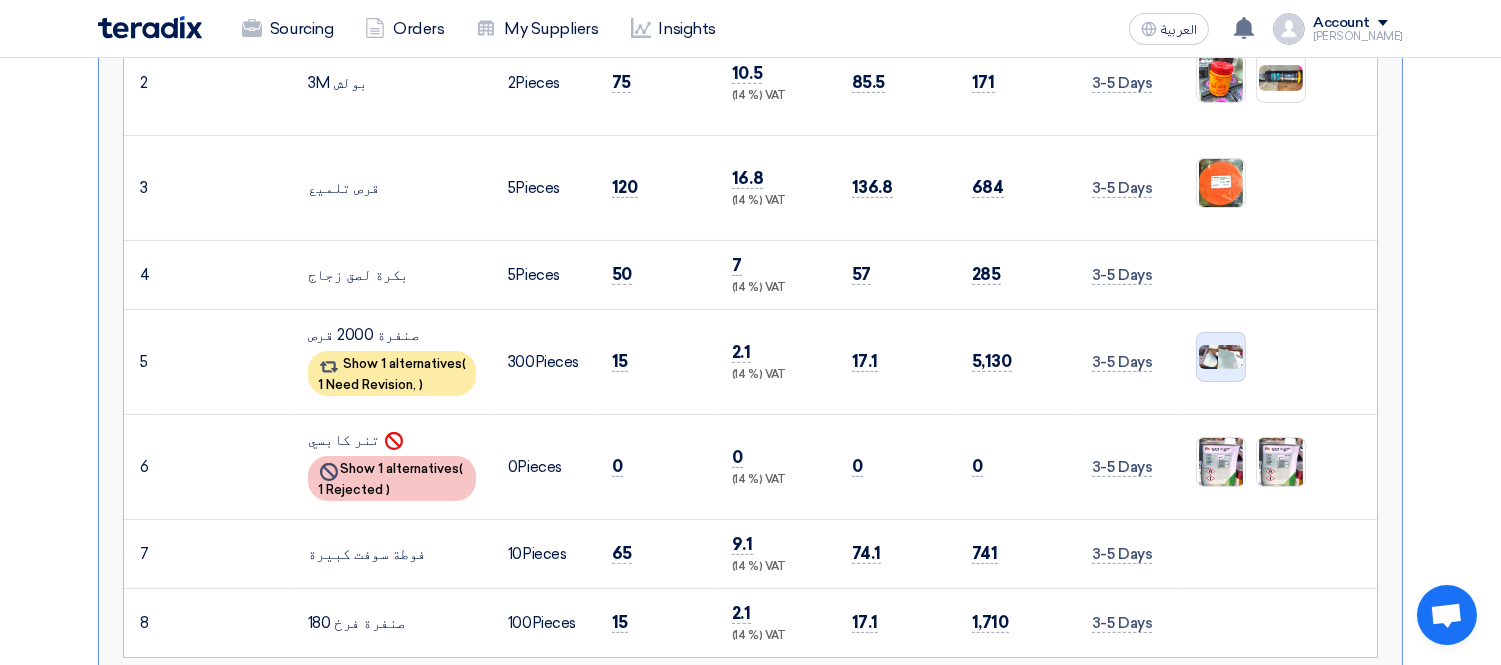 scroll, scrollTop: 695, scrollLeft: 0, axis: vertical 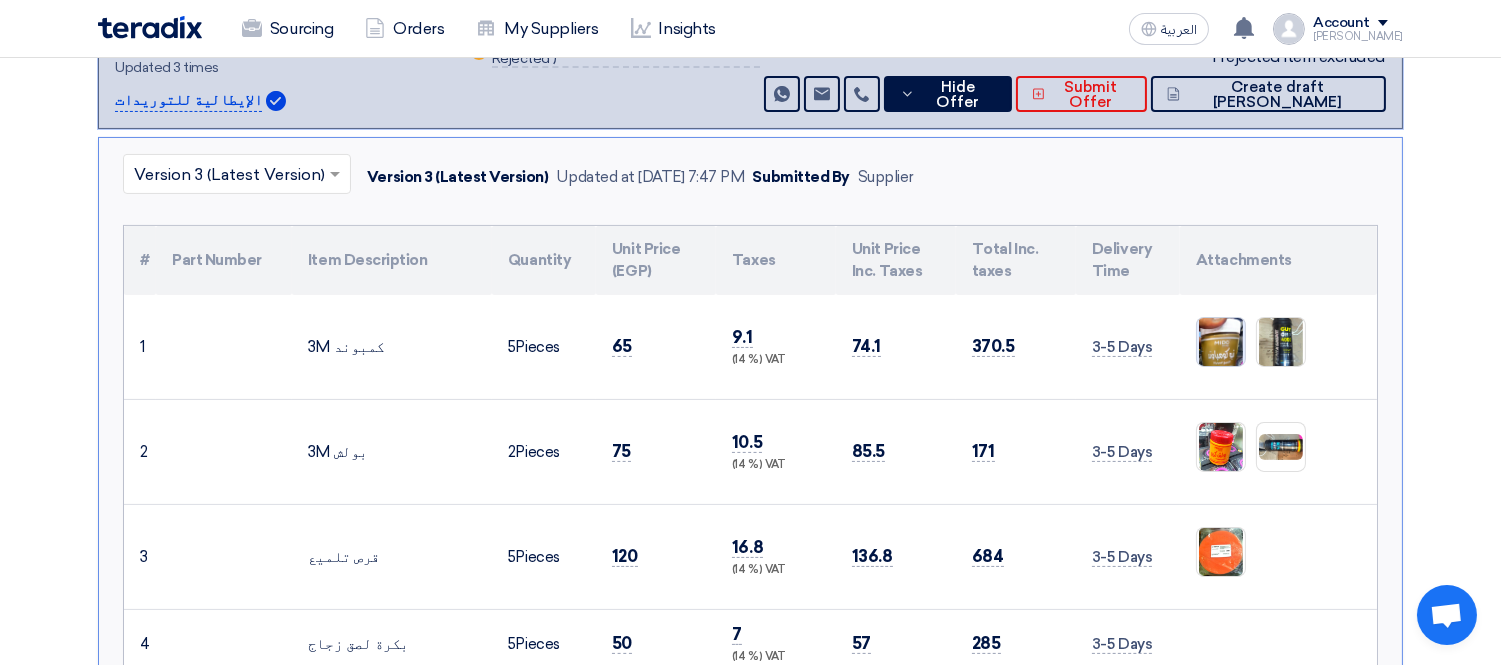 click at bounding box center [1221, 342] 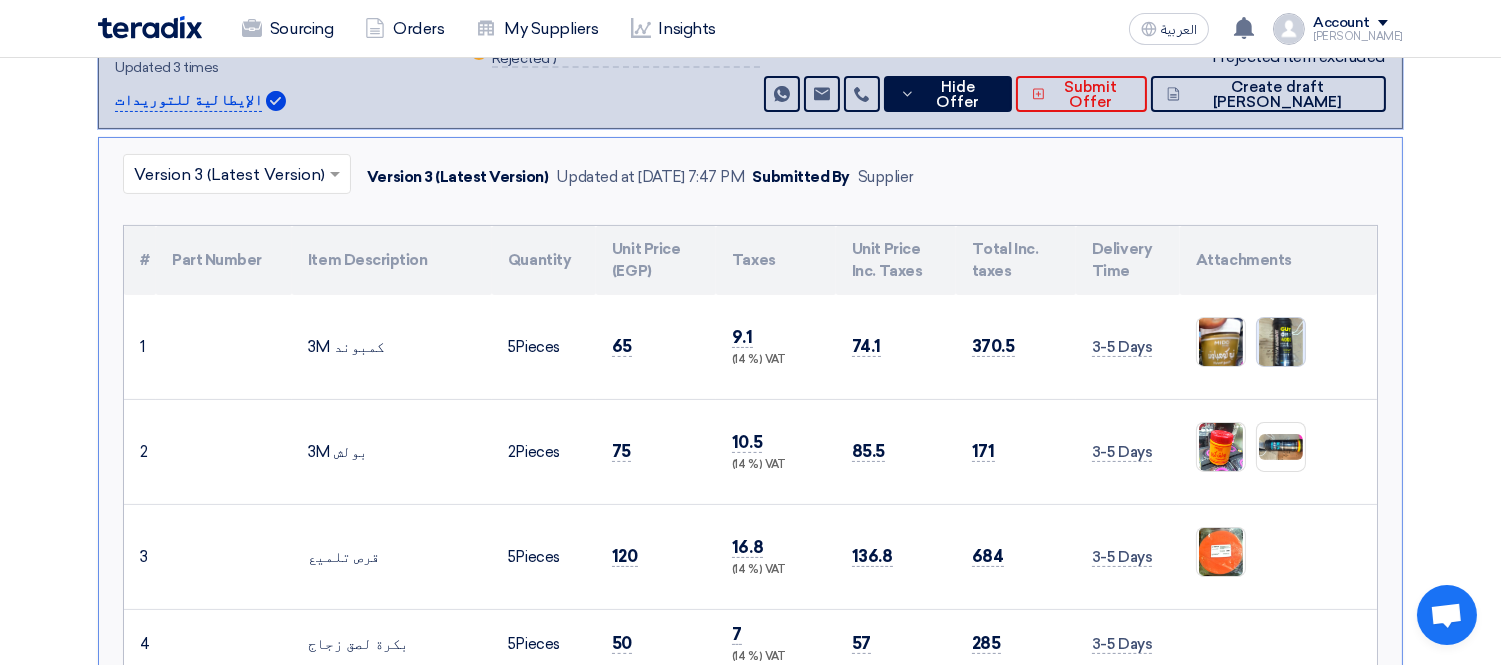 click at bounding box center [1281, 342] 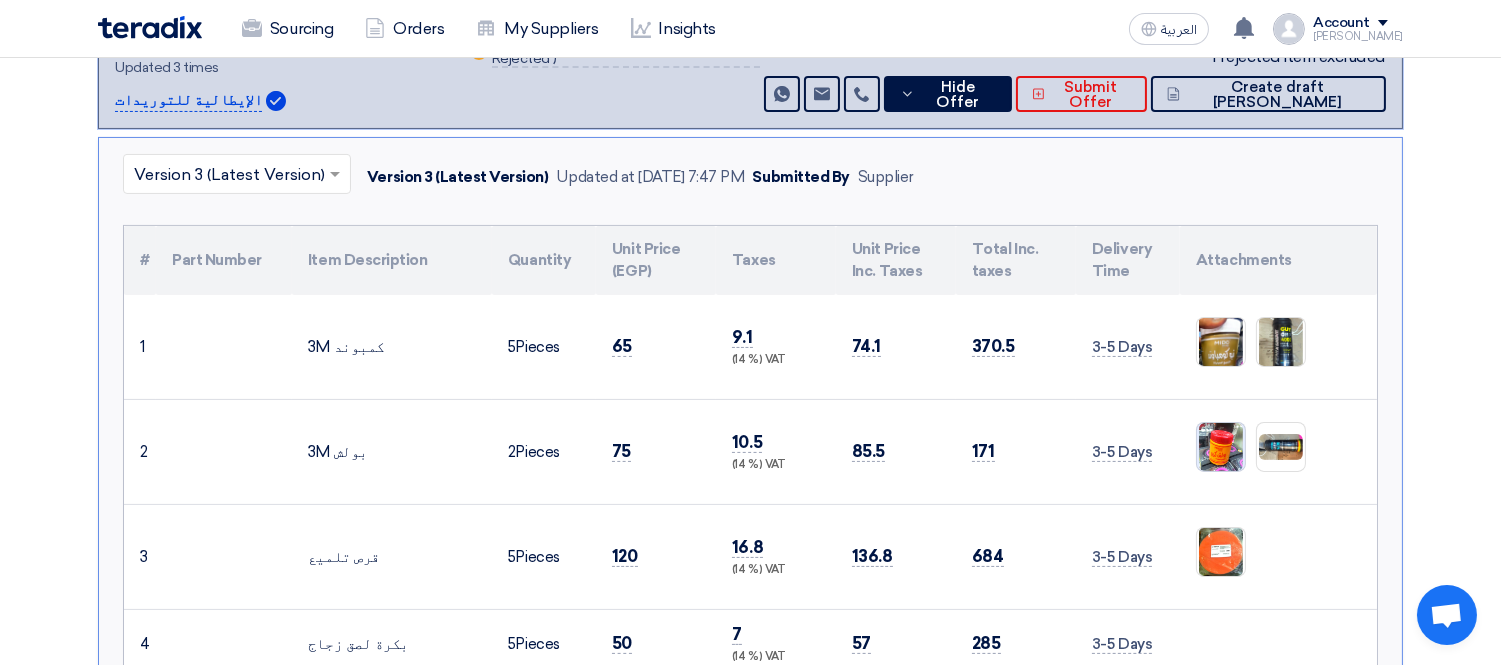 click at bounding box center (1221, 446) 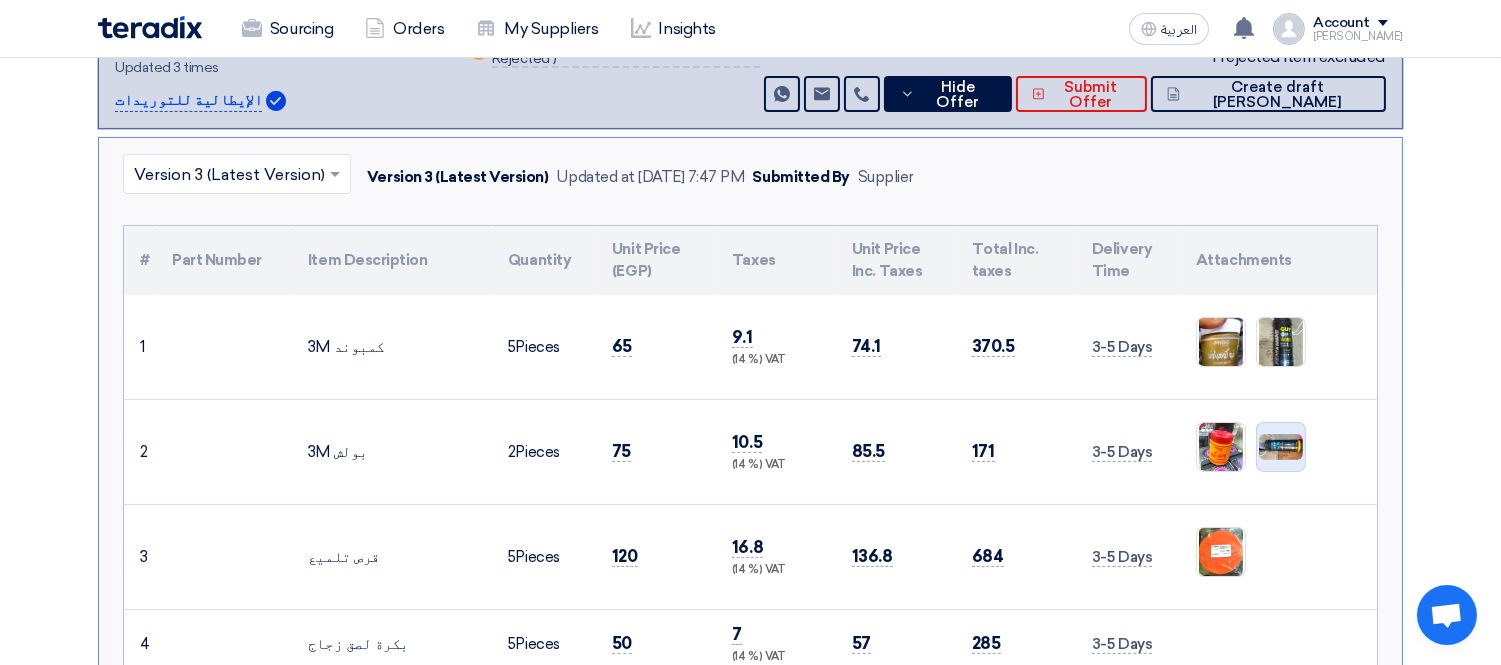 click at bounding box center (1281, 447) 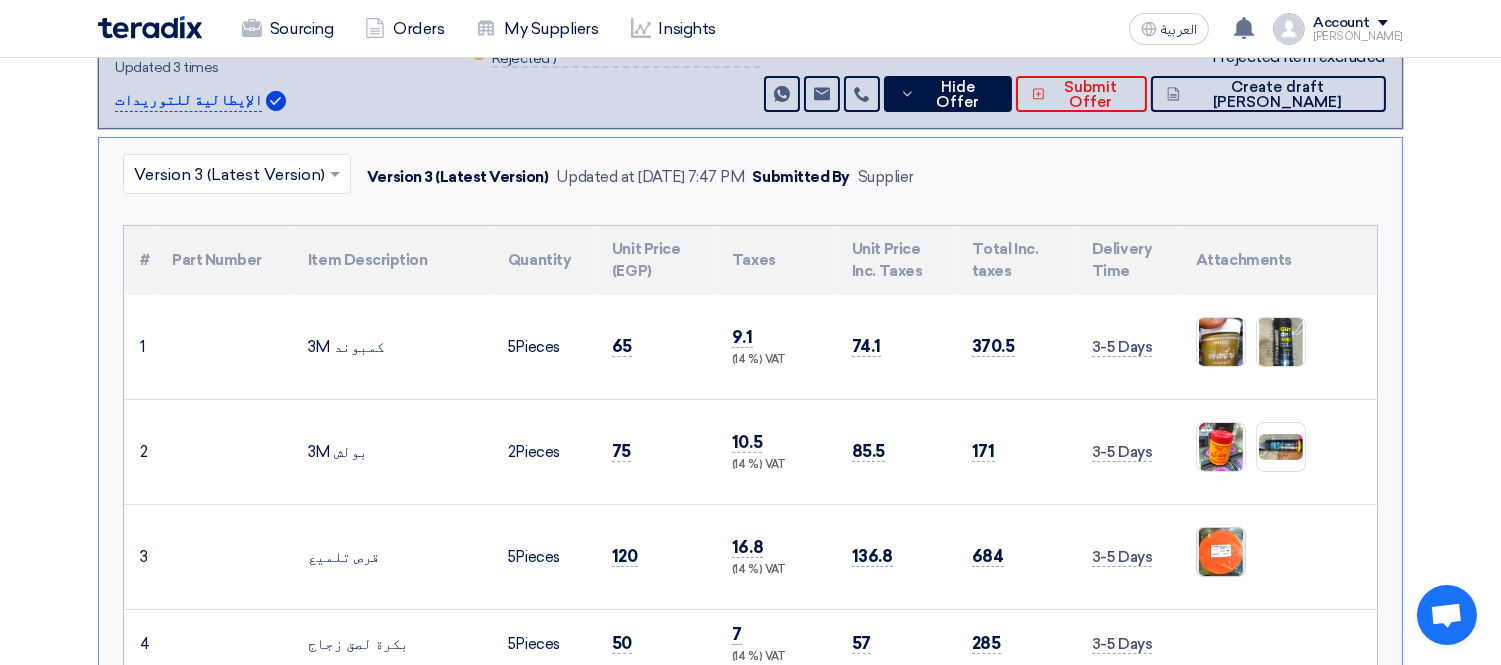 click at bounding box center [1221, 552] 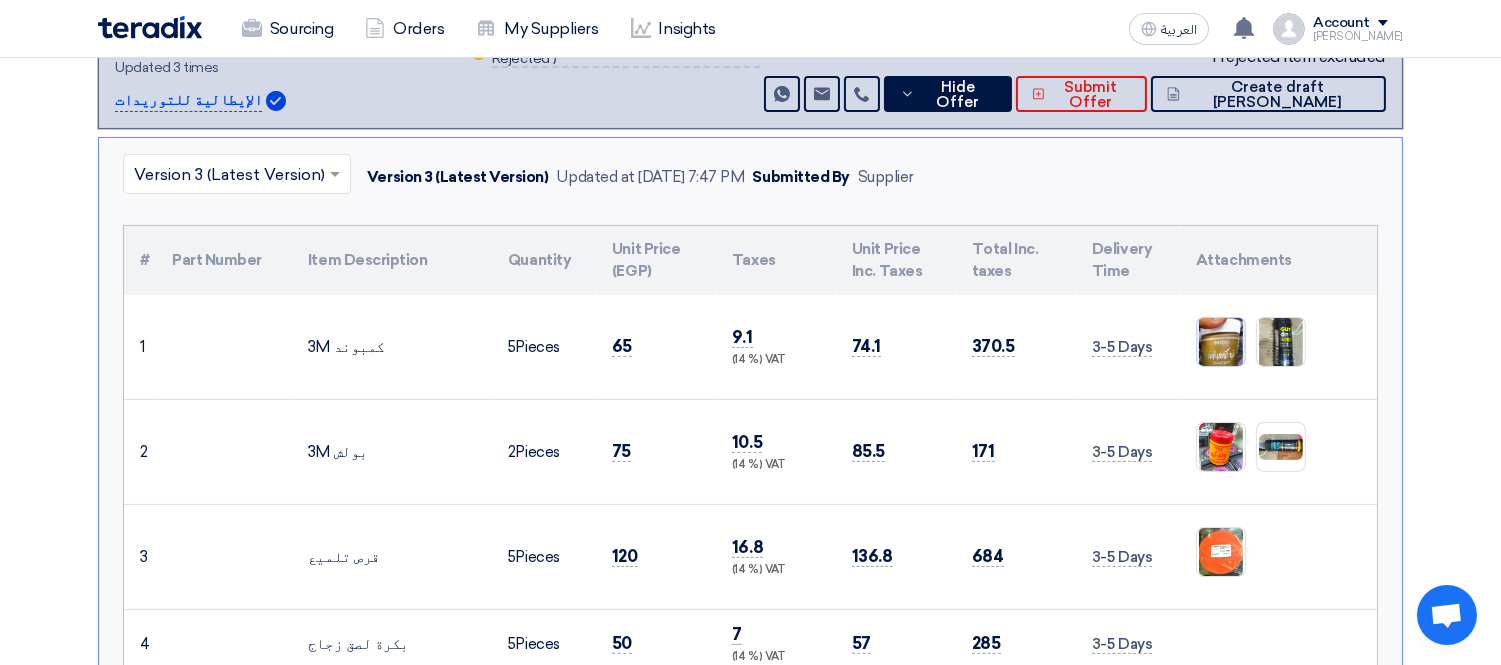 click at bounding box center (1221, 342) 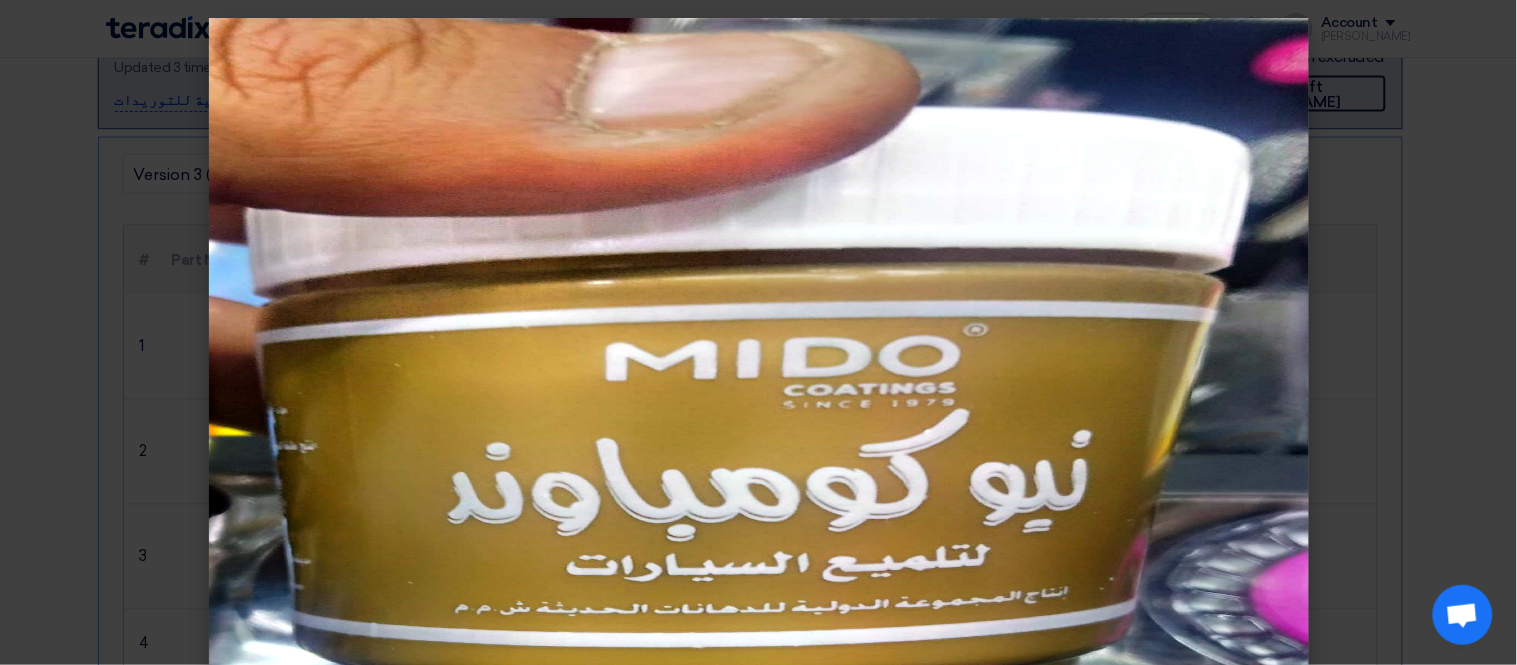 click 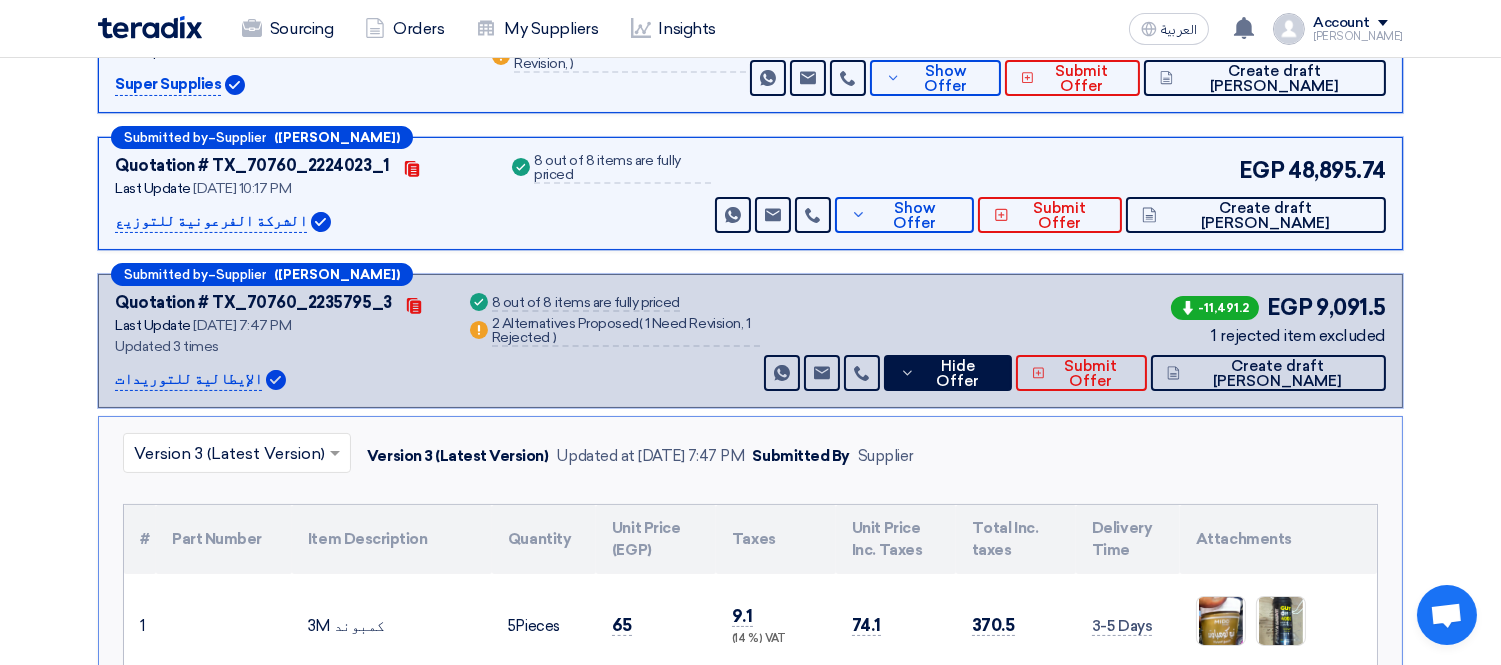 scroll, scrollTop: 362, scrollLeft: 0, axis: vertical 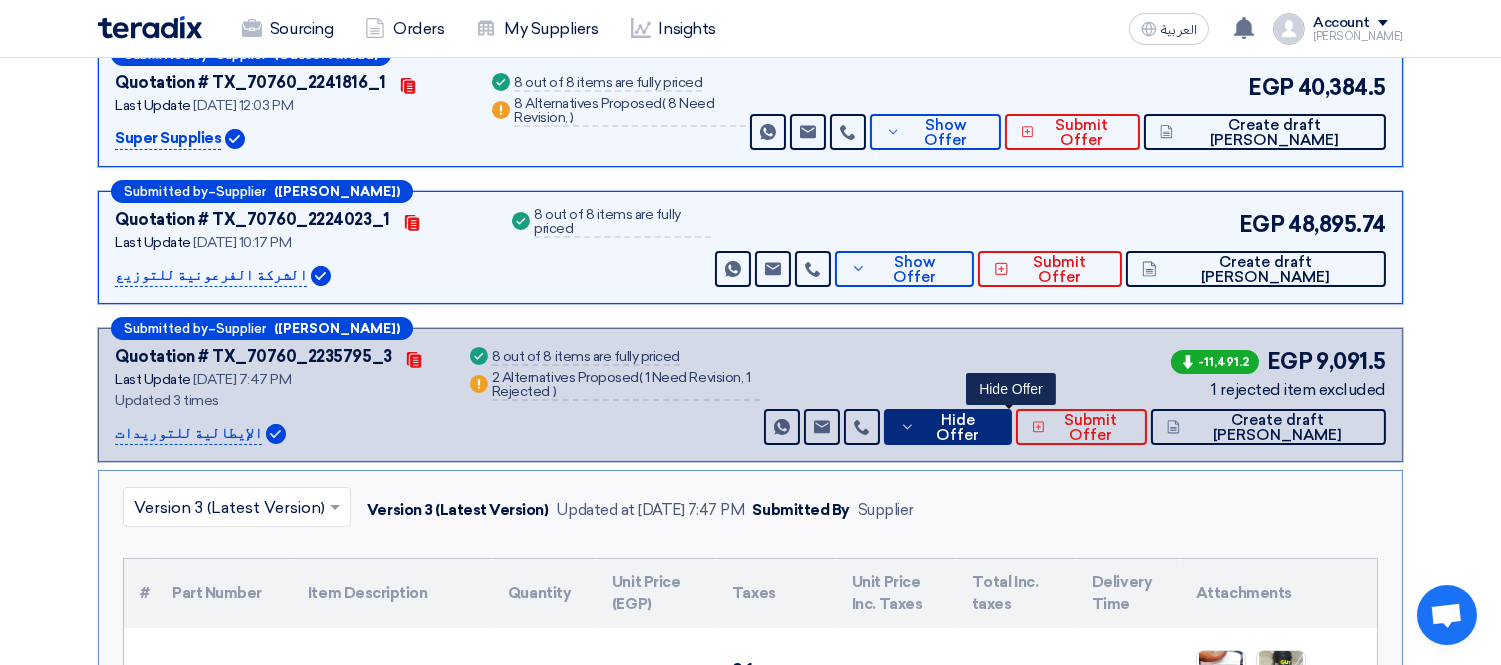 click on "Hide Offer" at bounding box center (957, 428) 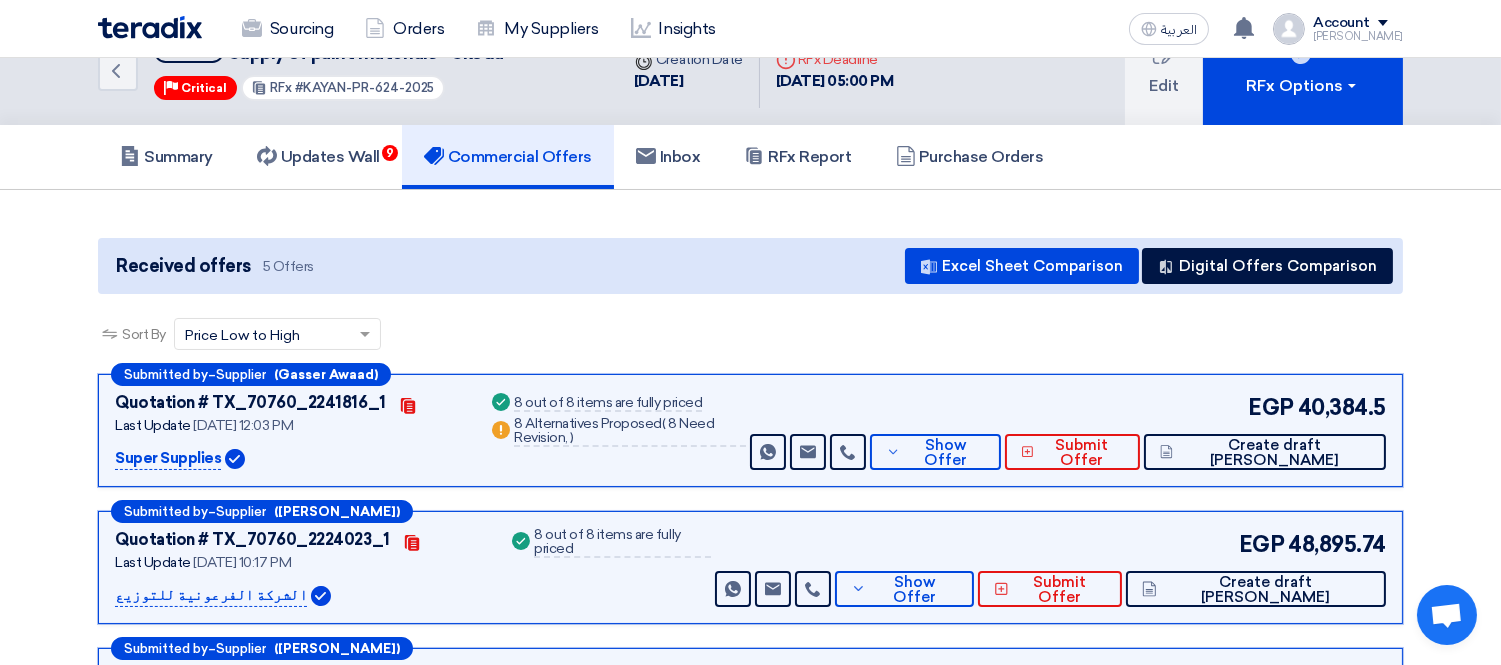 scroll, scrollTop: 28, scrollLeft: 0, axis: vertical 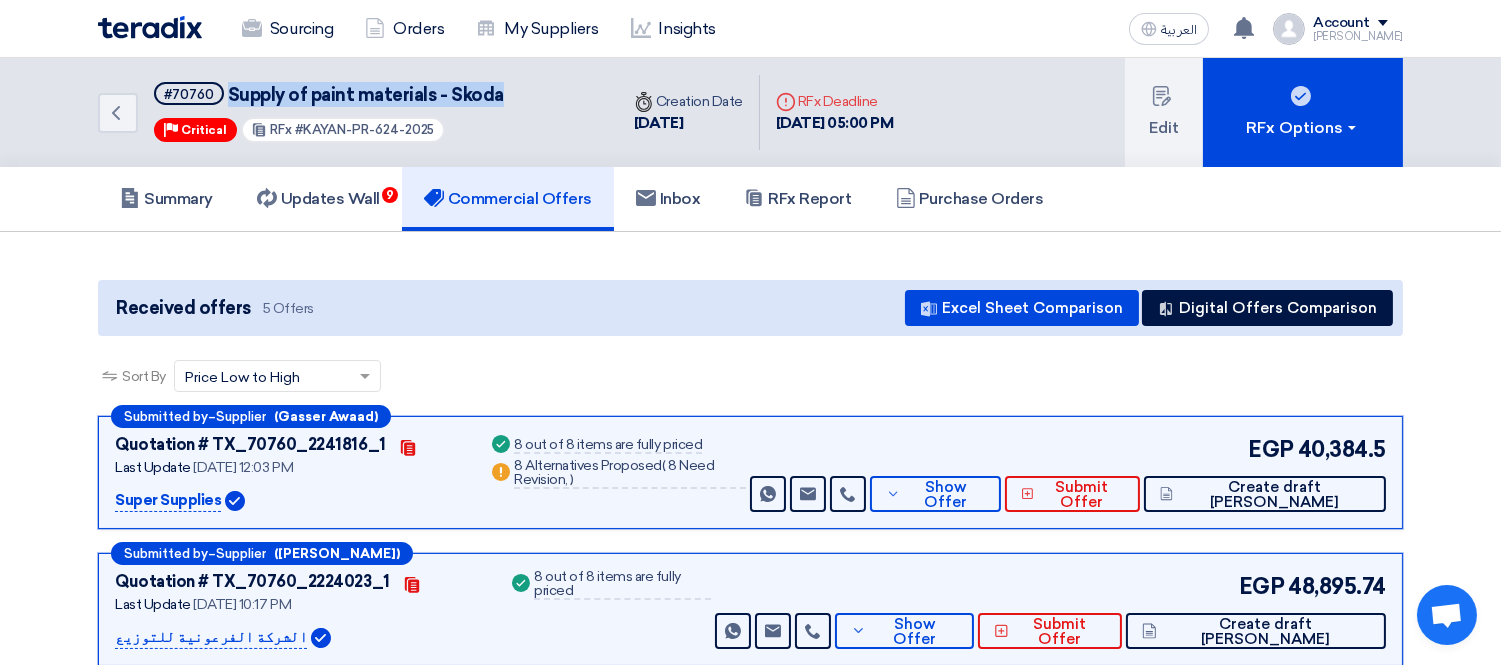 drag, startPoint x: 423, startPoint y: 90, endPoint x: 224, endPoint y: 95, distance: 199.0628 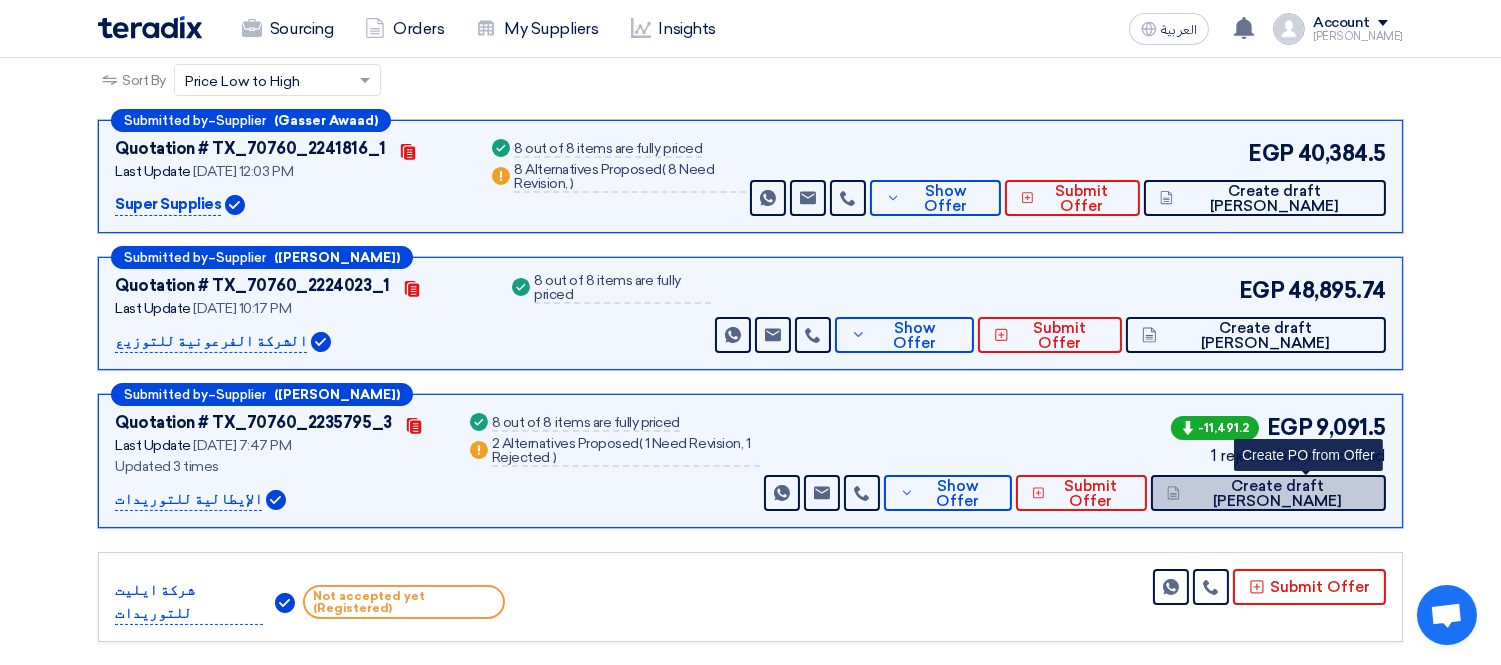 scroll, scrollTop: 333, scrollLeft: 0, axis: vertical 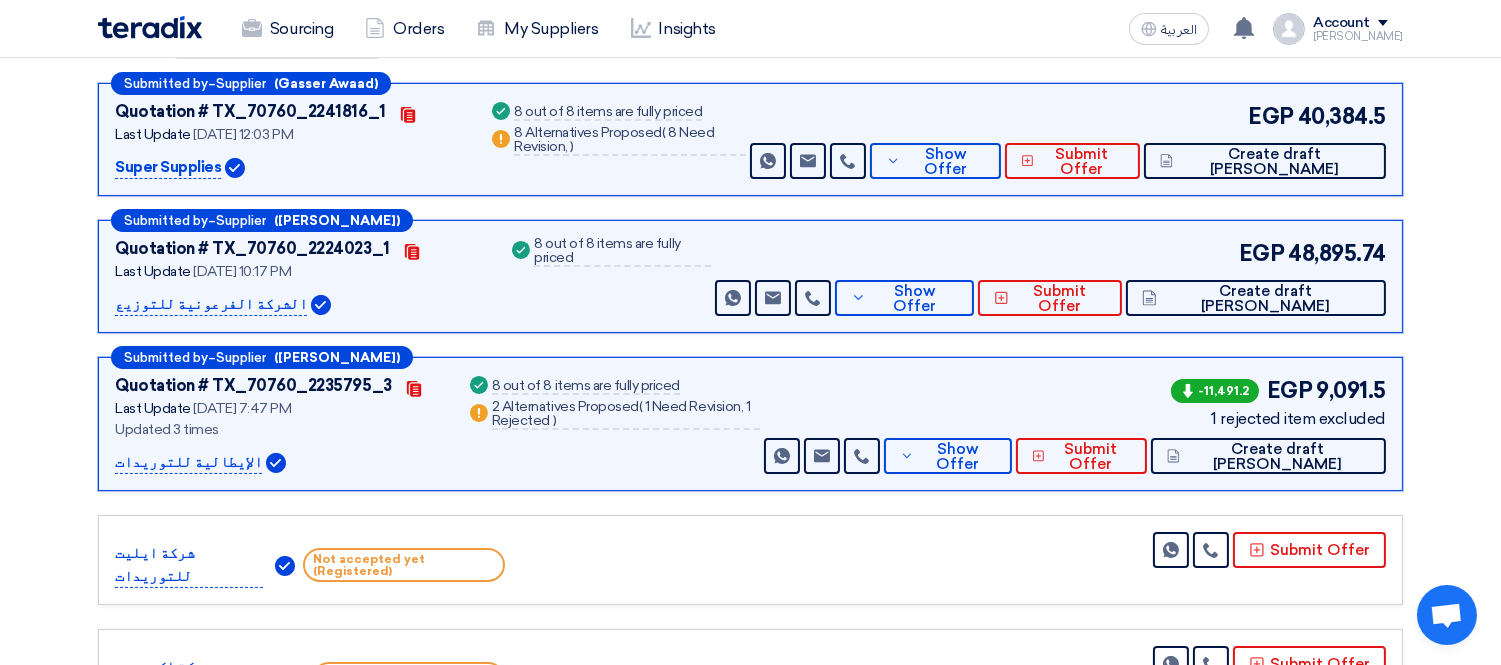 drag, startPoint x: 1293, startPoint y: 253, endPoint x: 1390, endPoint y: 254, distance: 97.00516 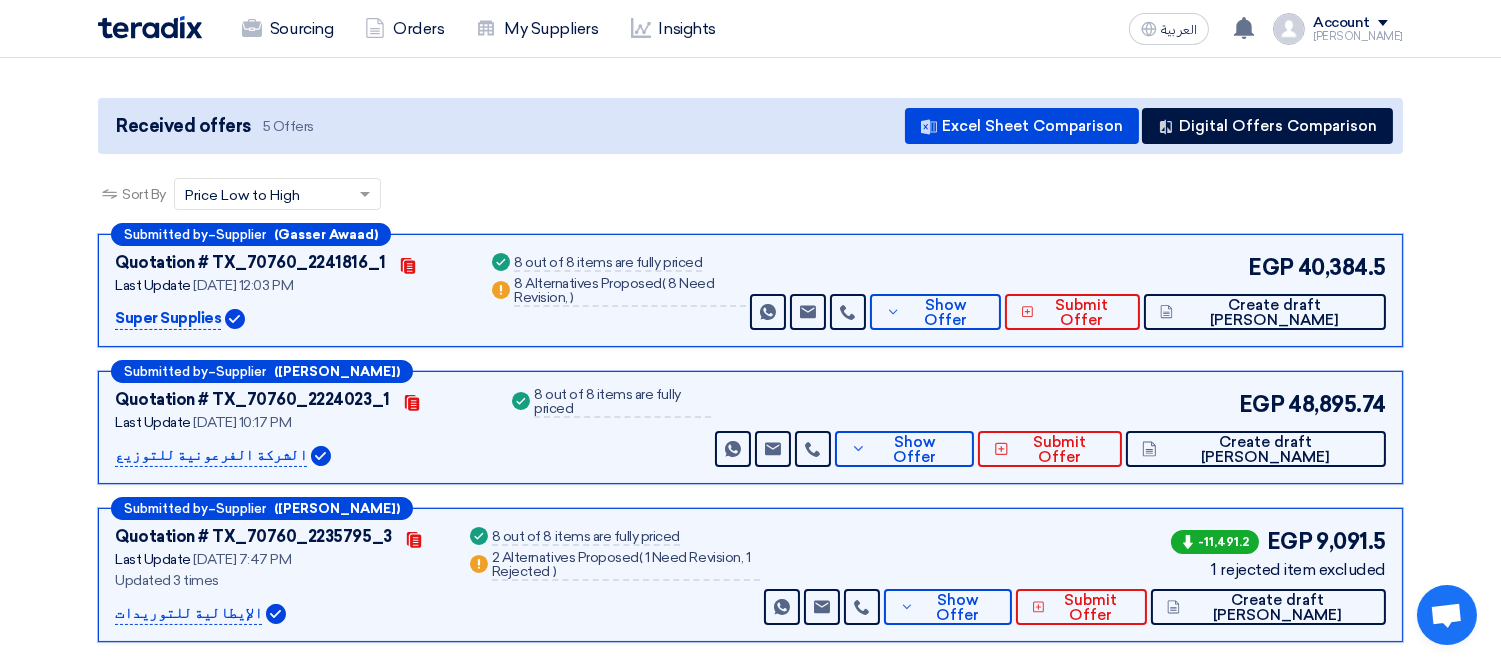 scroll, scrollTop: 222, scrollLeft: 0, axis: vertical 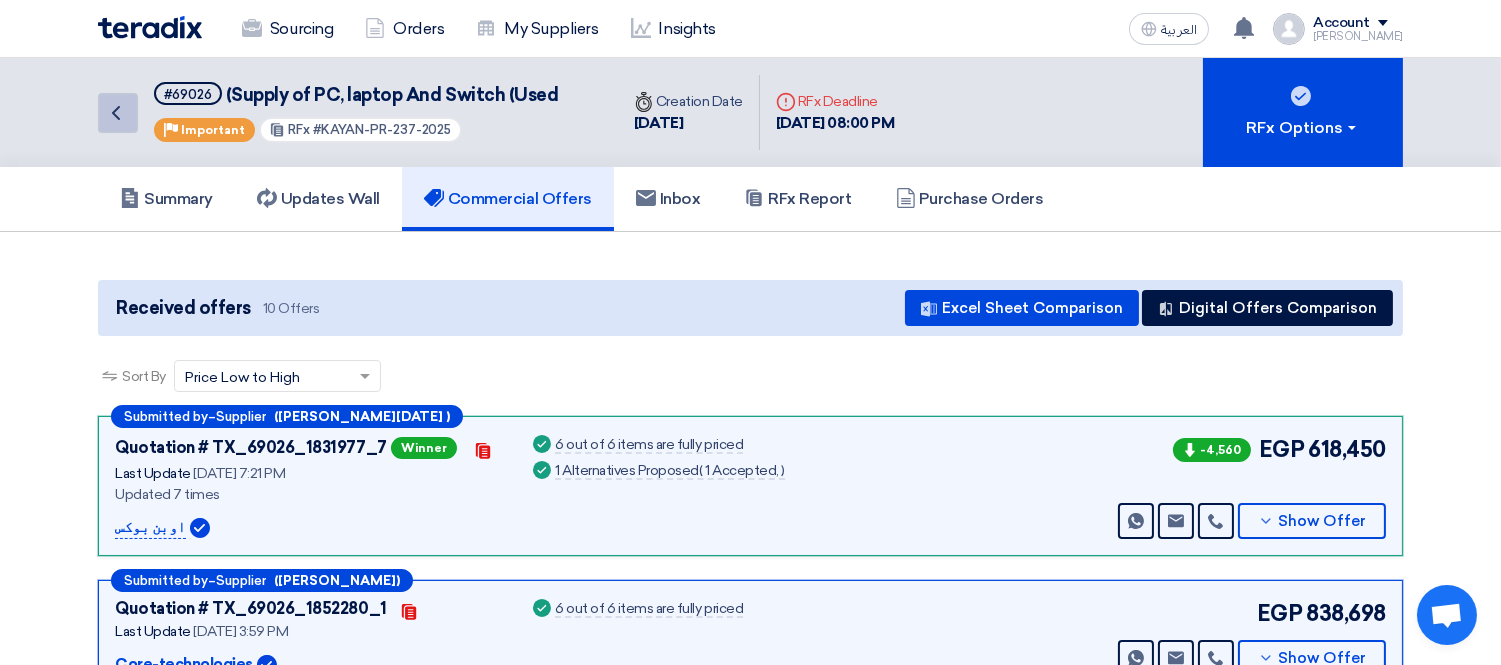 click on "Back" 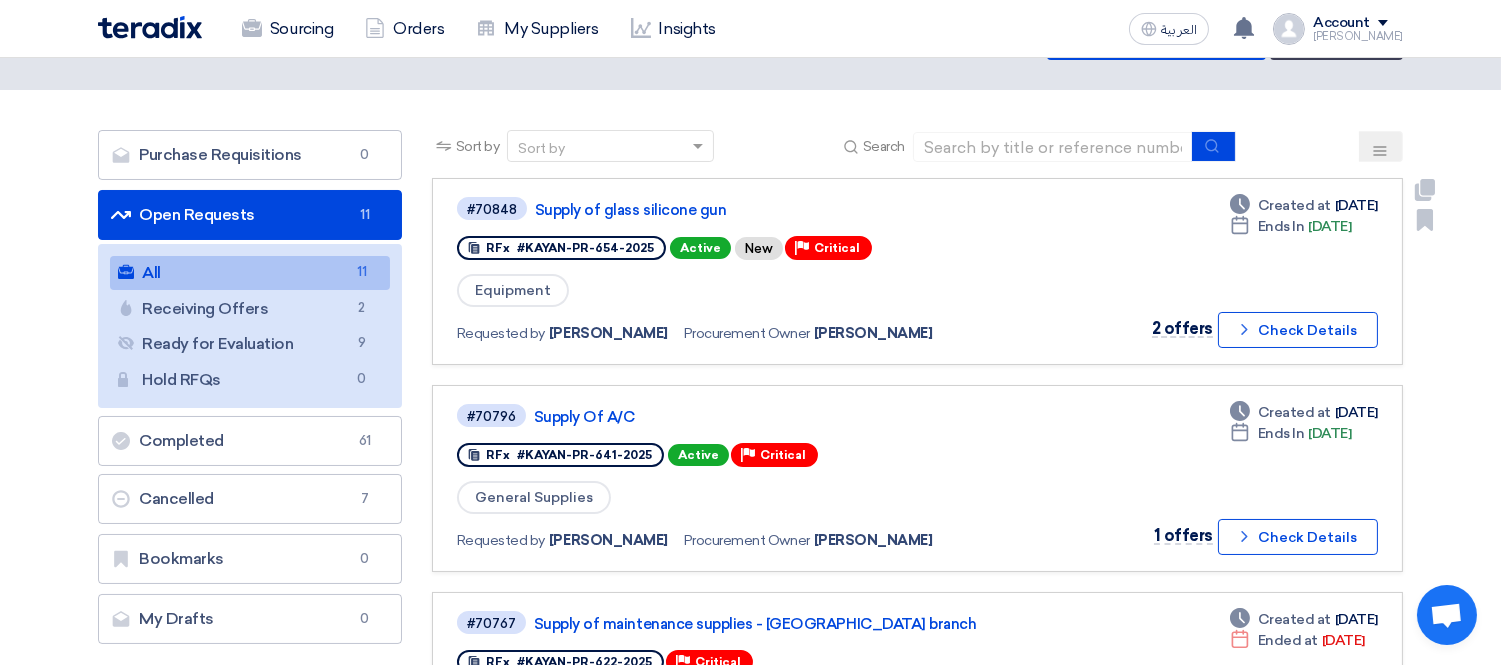 scroll, scrollTop: 111, scrollLeft: 0, axis: vertical 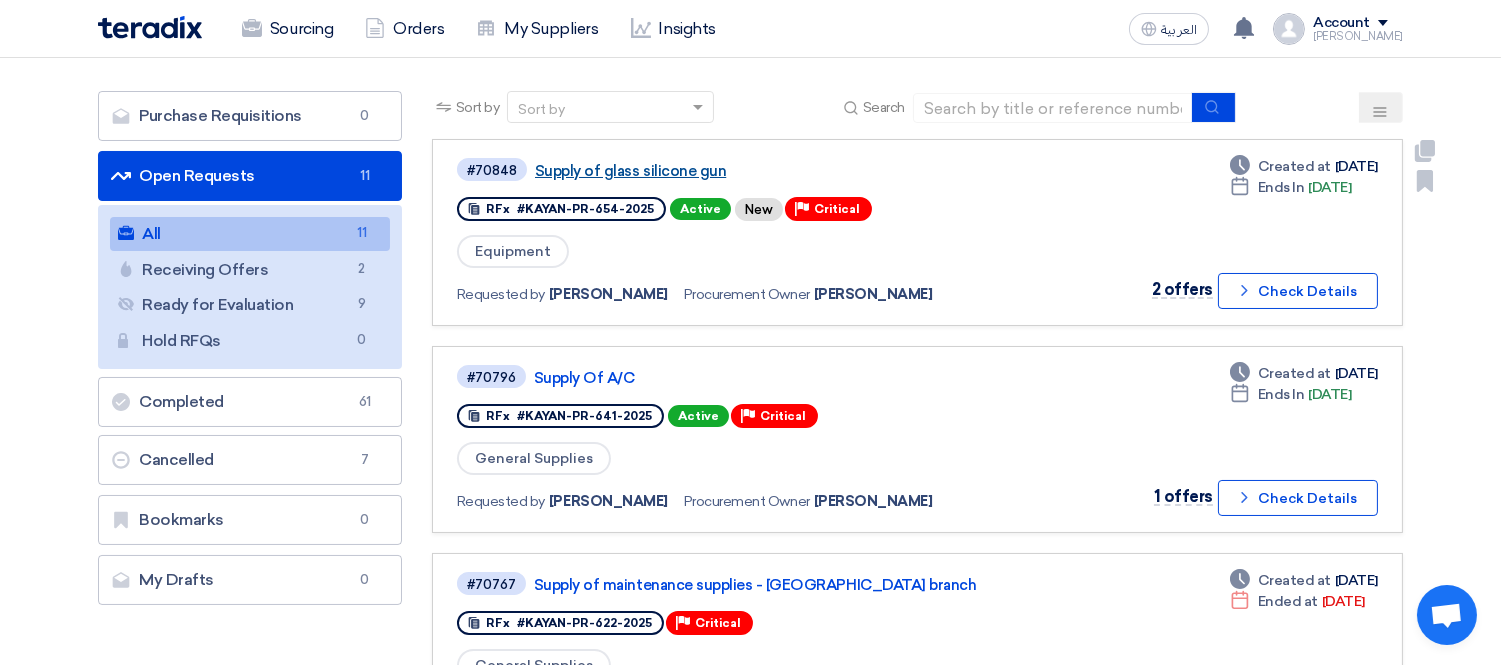 click on "Supply of glass silicone gun" 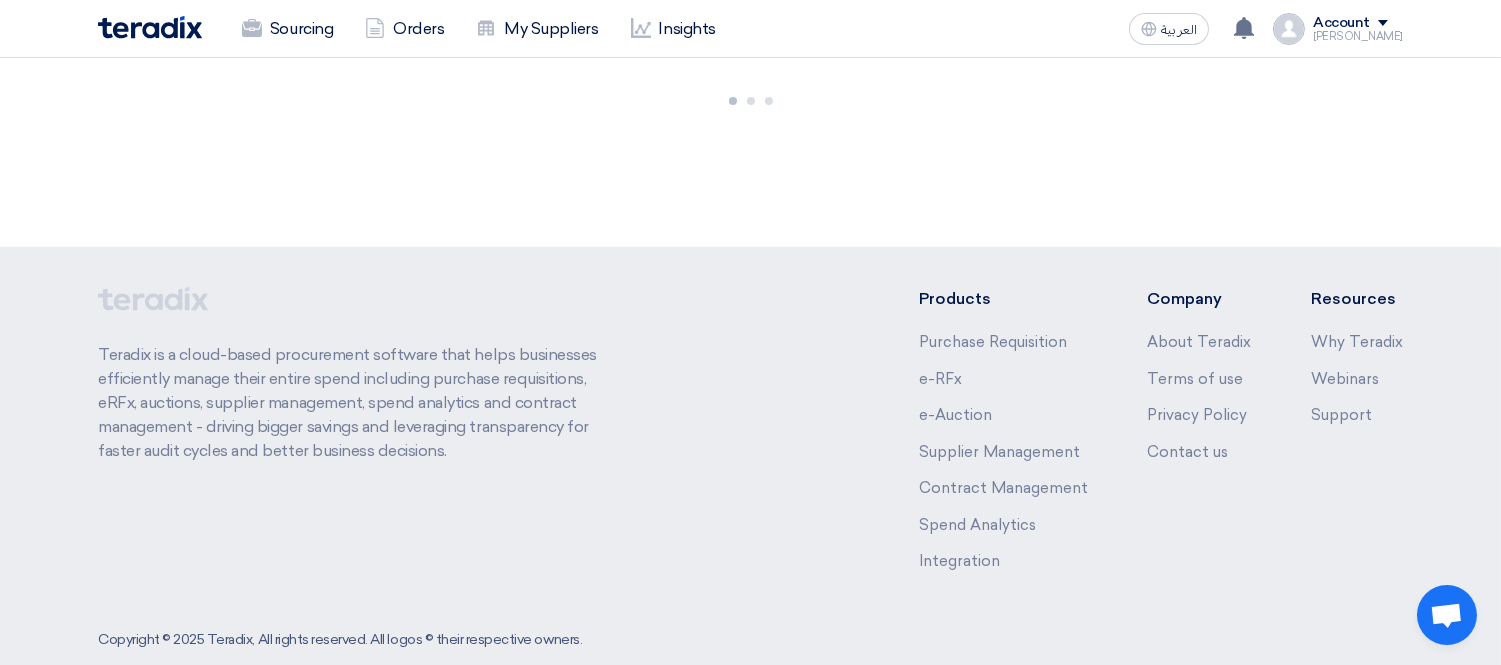 scroll, scrollTop: 0, scrollLeft: 0, axis: both 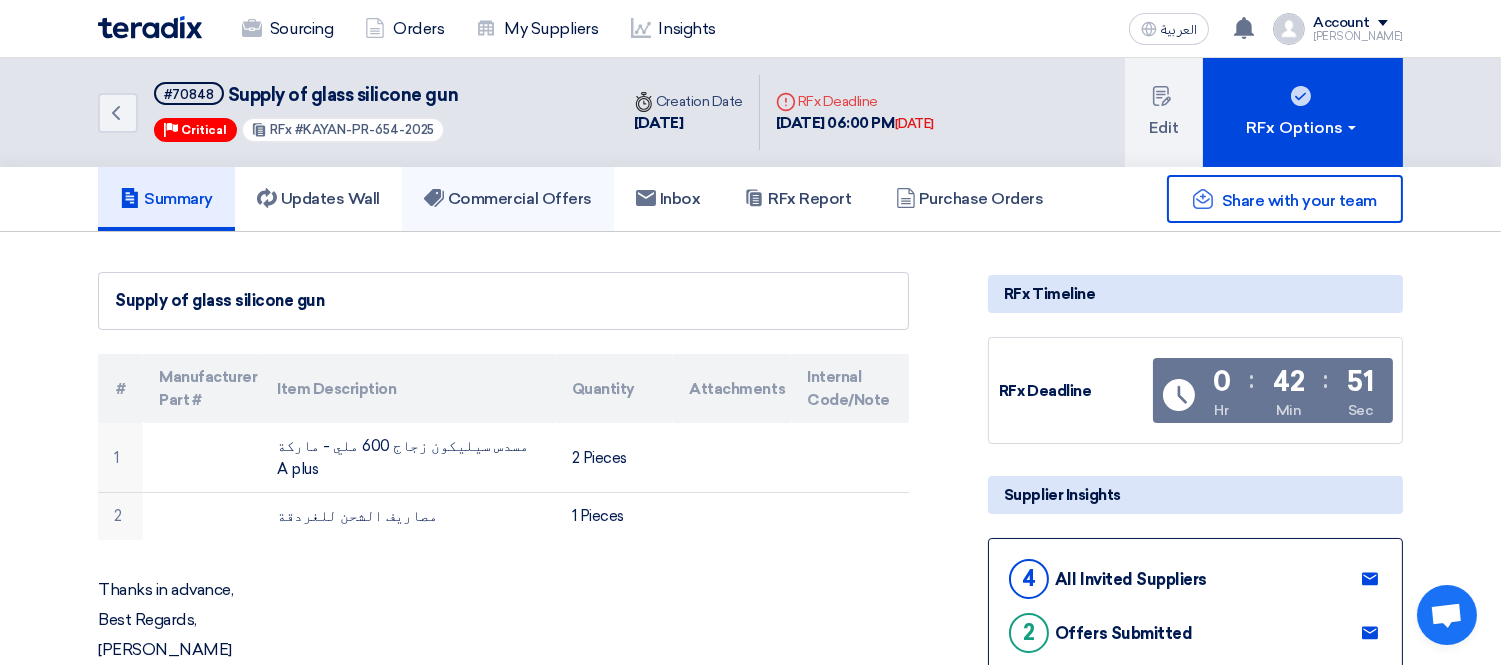 click on "Commercial Offers" 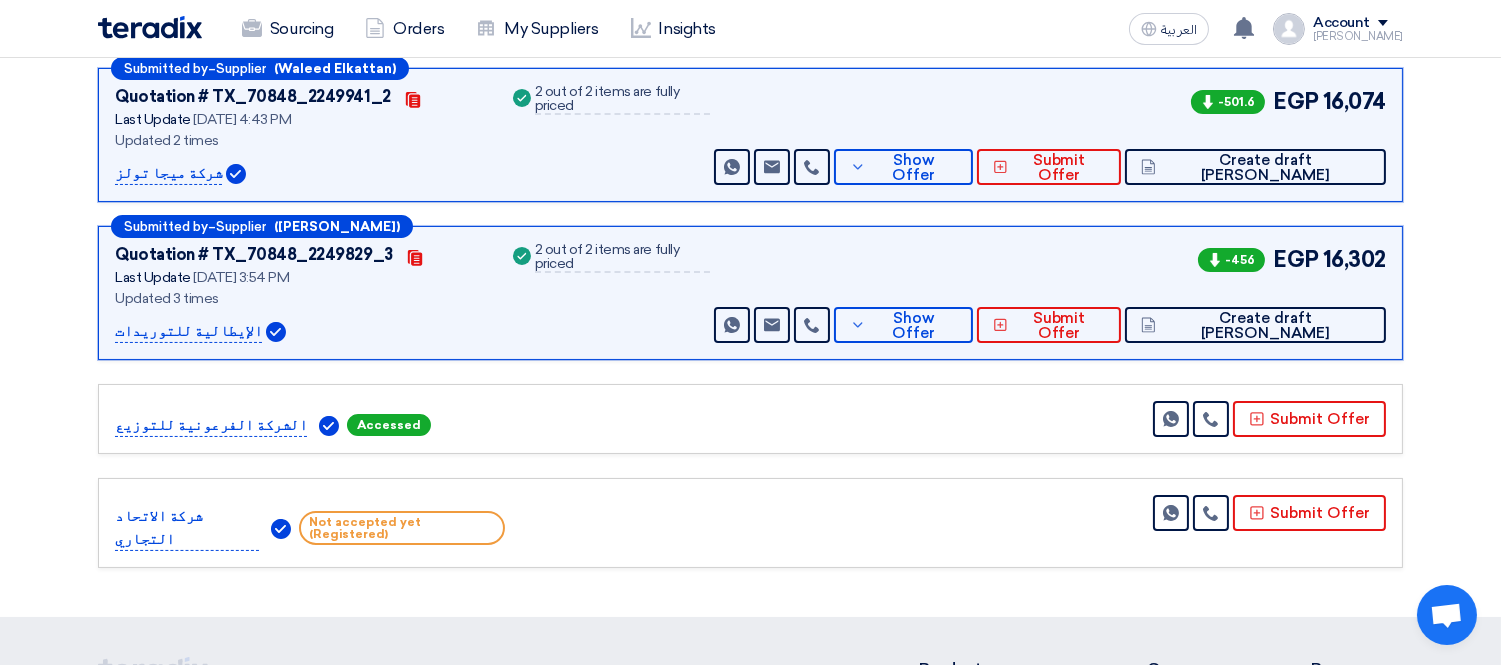 scroll, scrollTop: 333, scrollLeft: 0, axis: vertical 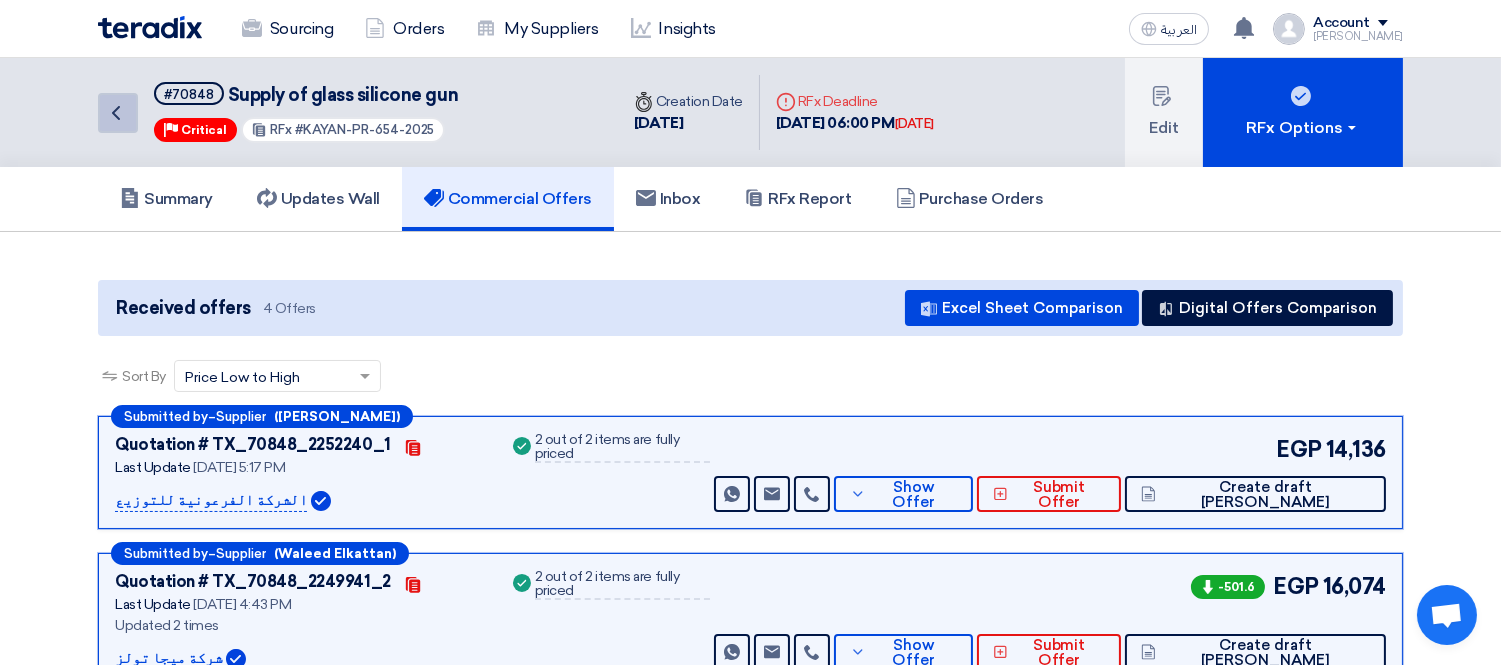click on "Back" 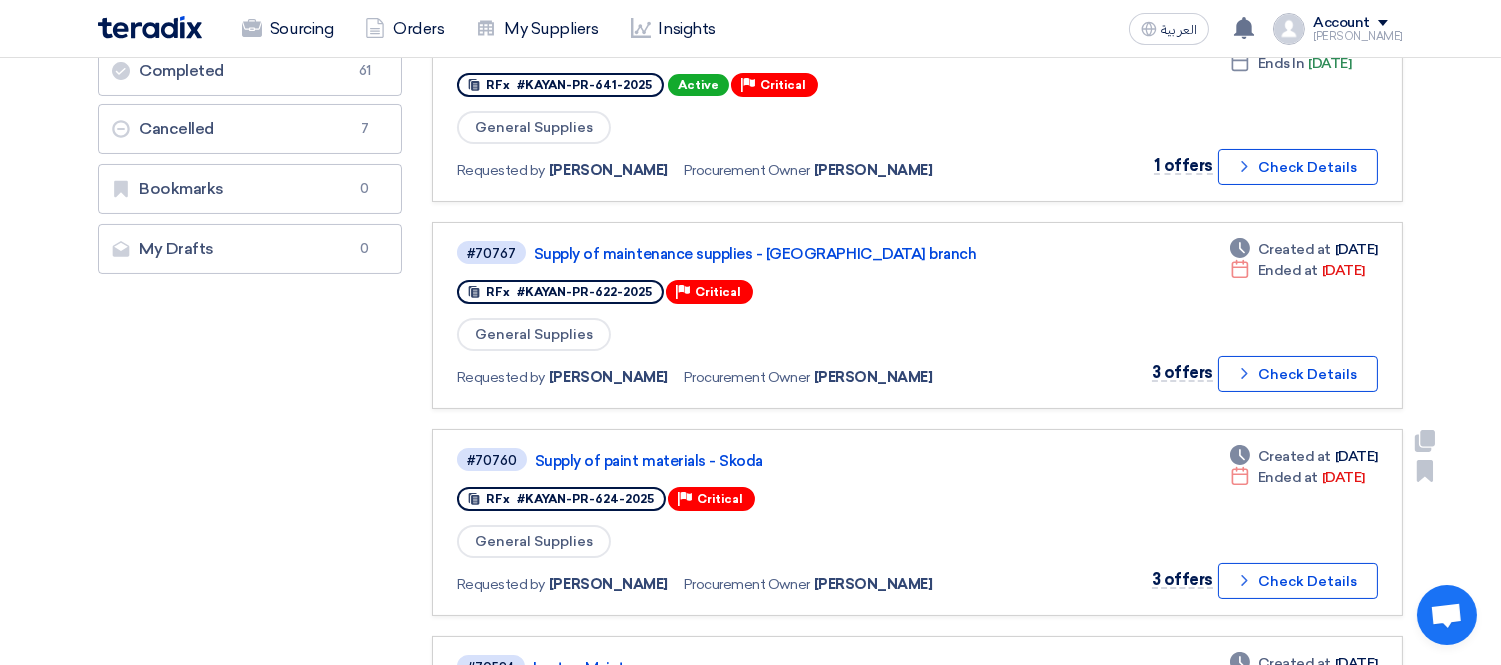 scroll, scrollTop: 444, scrollLeft: 0, axis: vertical 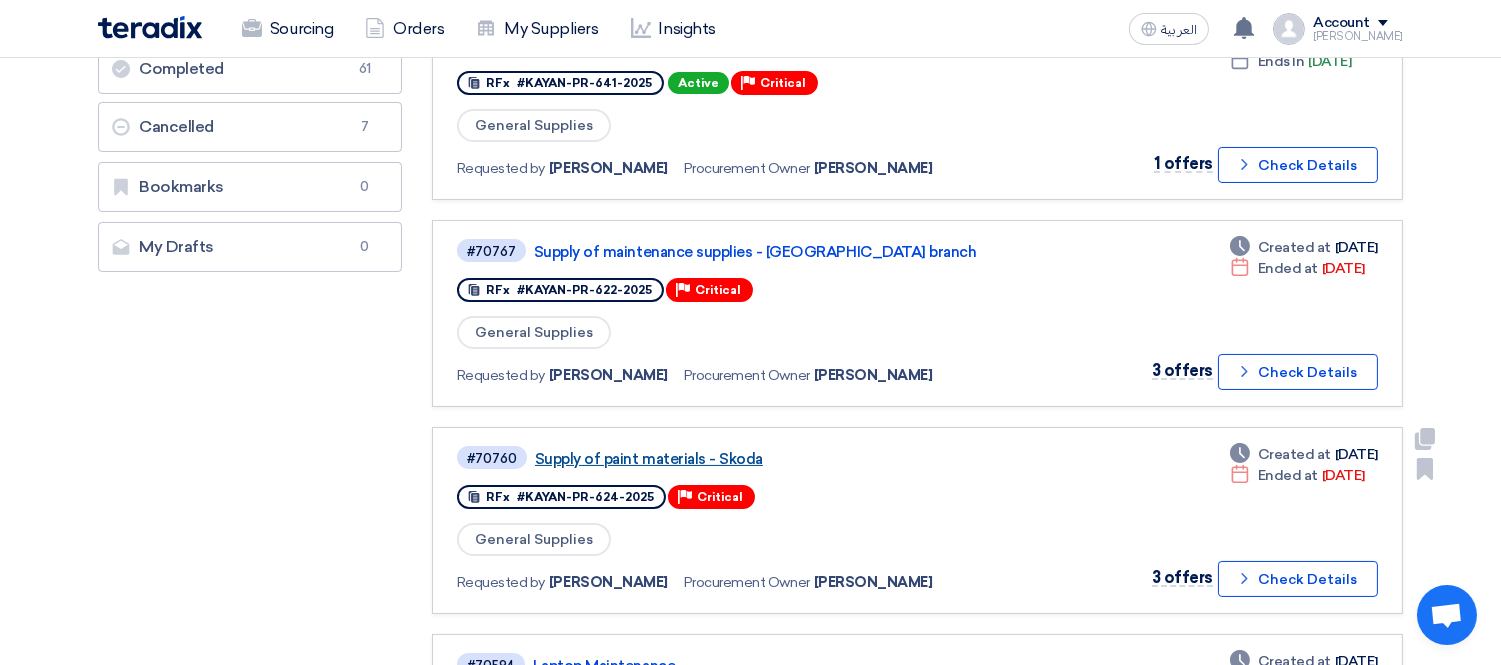 click on "Supply of paint materials - Skoda" 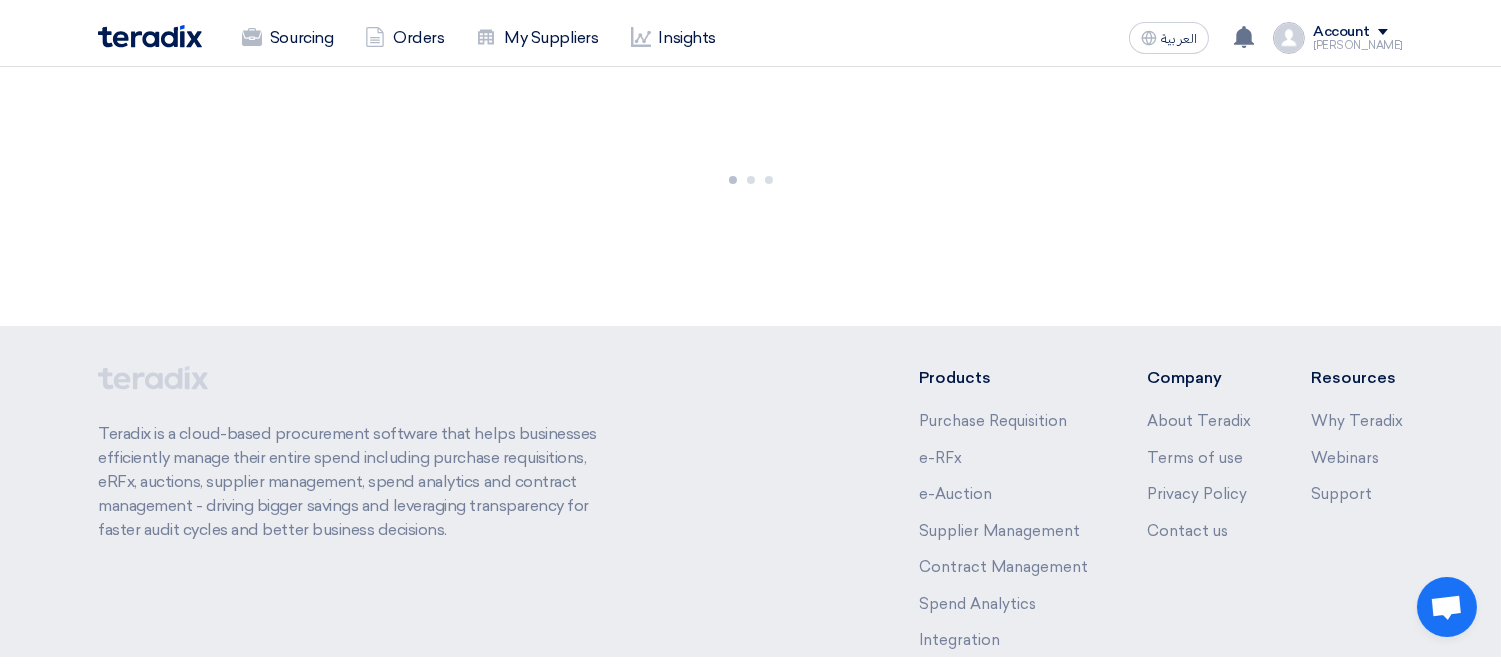 scroll, scrollTop: 0, scrollLeft: 0, axis: both 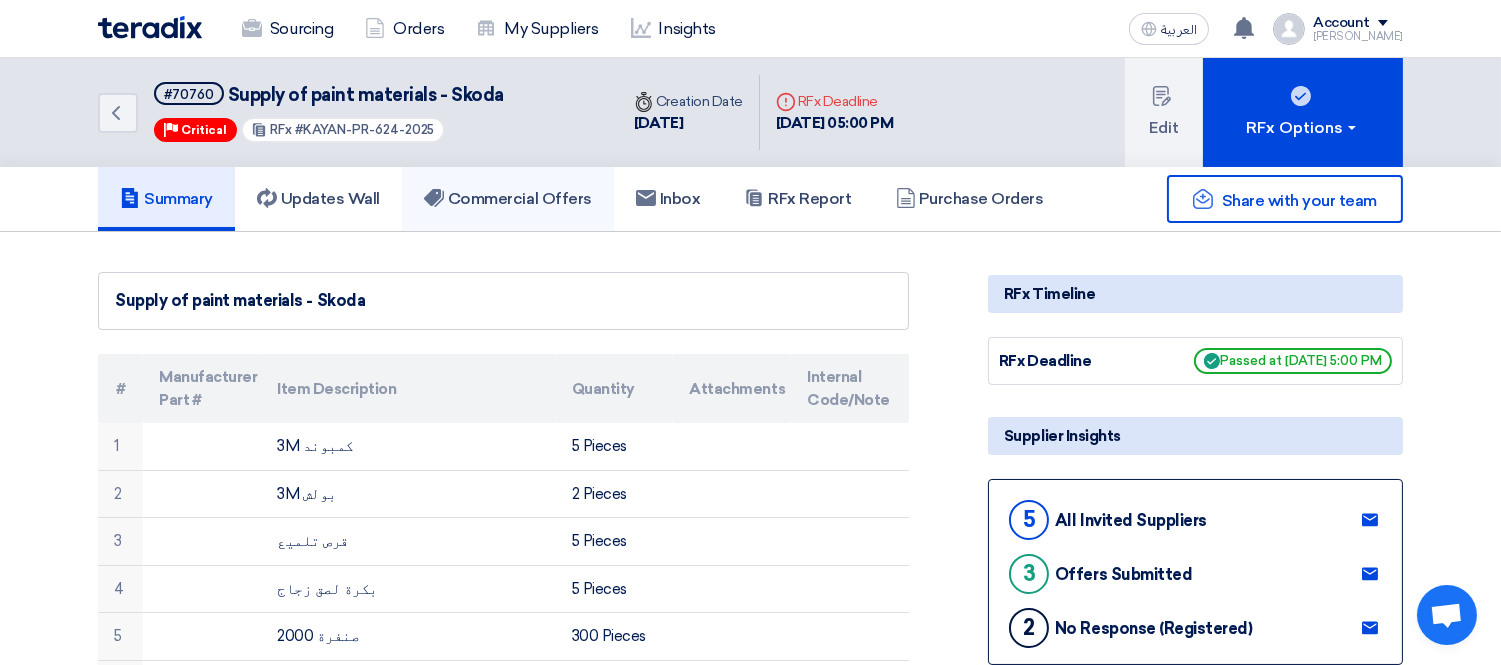 click on "Commercial Offers" 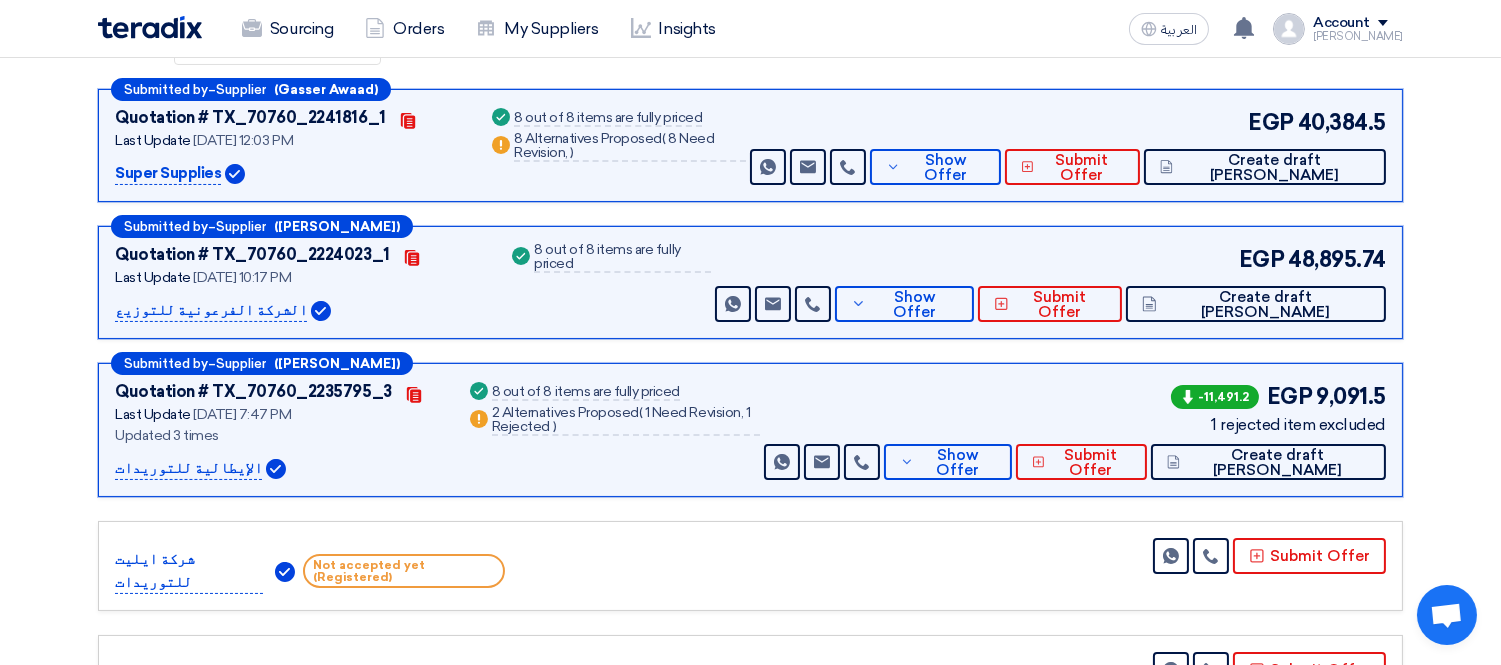 scroll, scrollTop: 333, scrollLeft: 0, axis: vertical 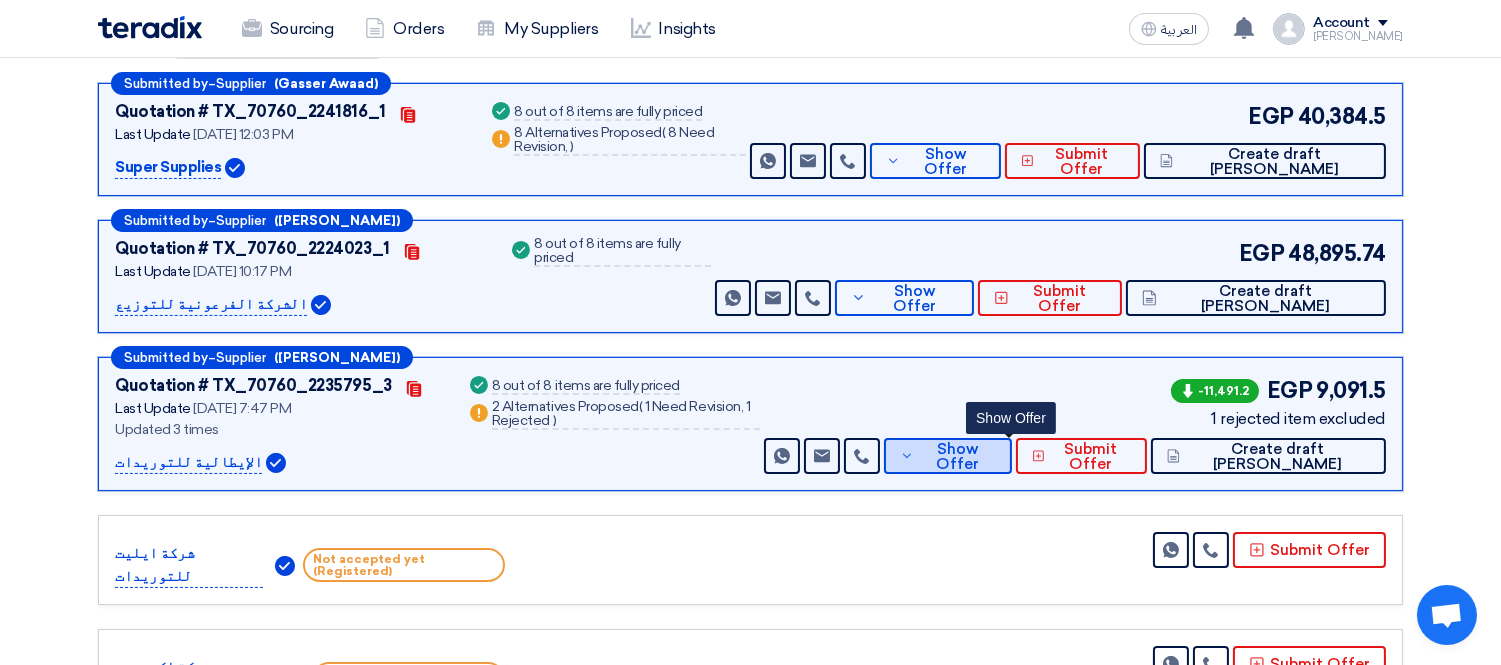 click on "Show Offer" at bounding box center [947, 456] 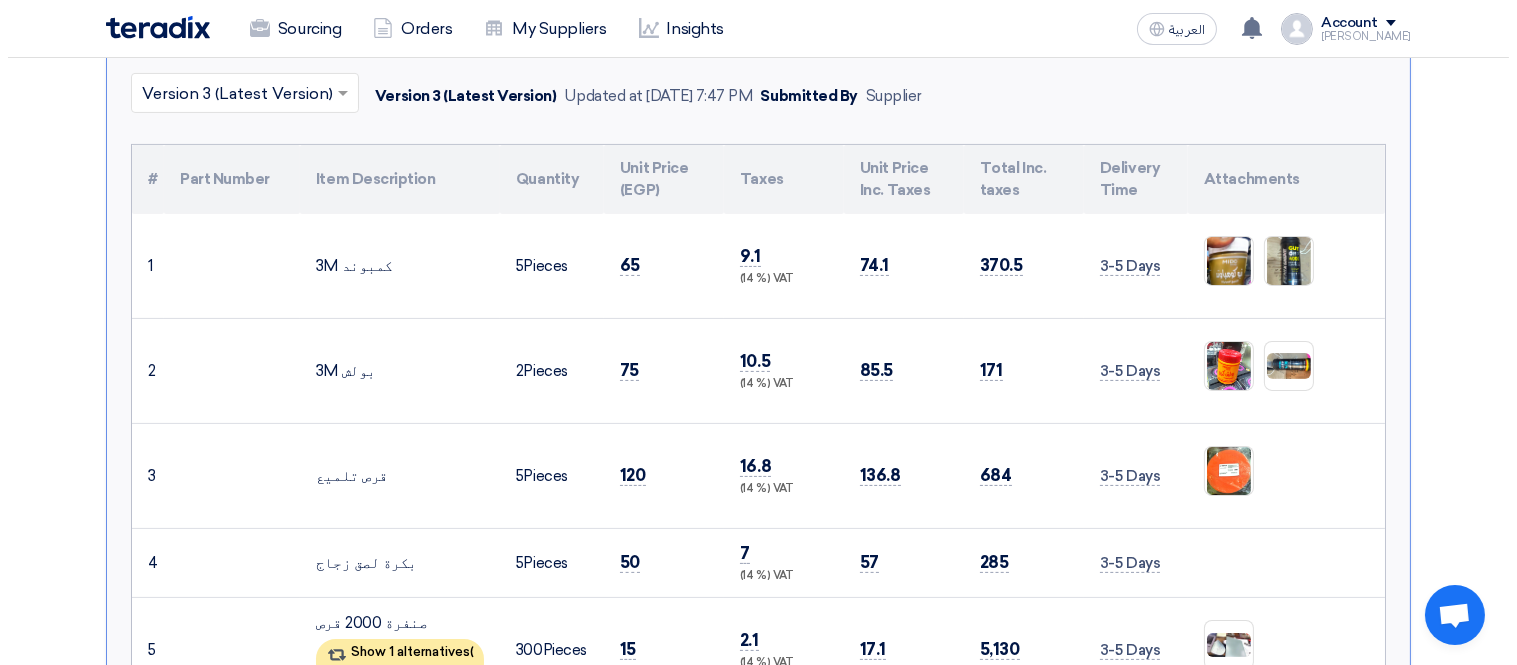 scroll, scrollTop: 777, scrollLeft: 0, axis: vertical 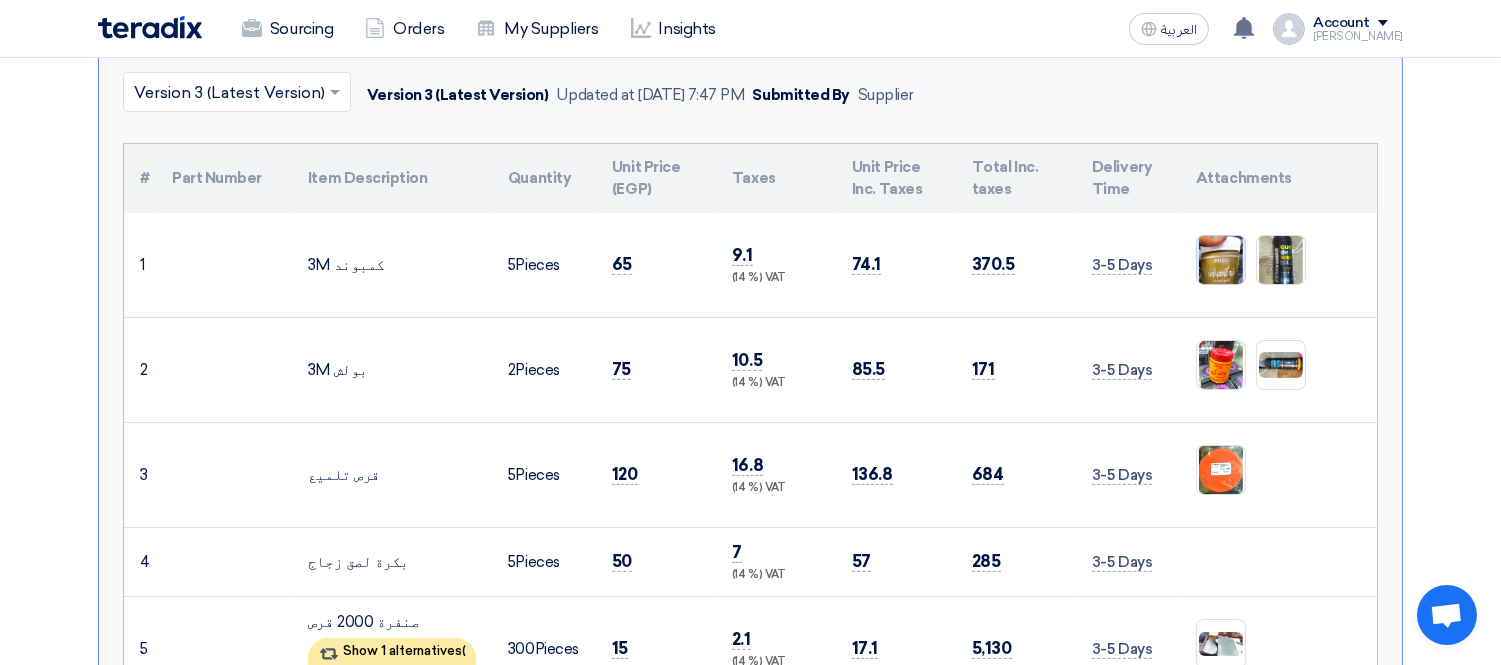 click at bounding box center (1221, 260) 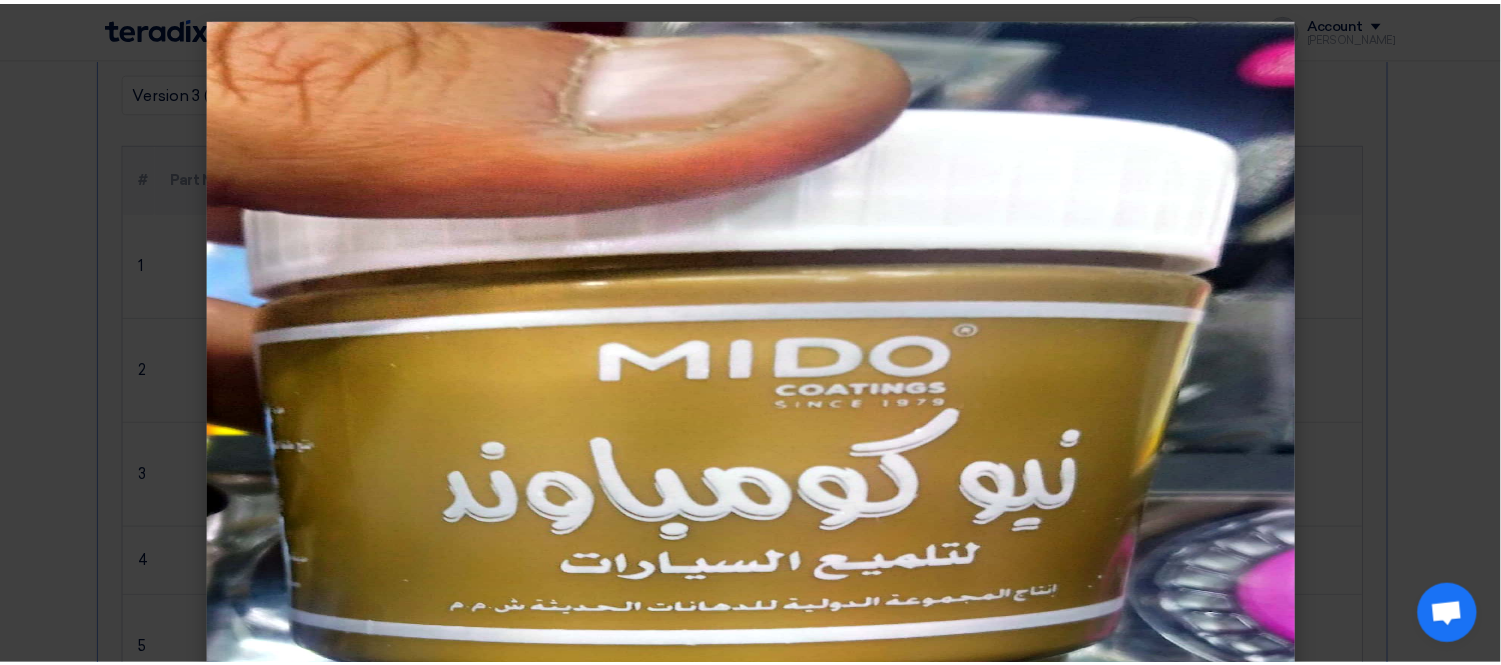 scroll, scrollTop: 35, scrollLeft: 0, axis: vertical 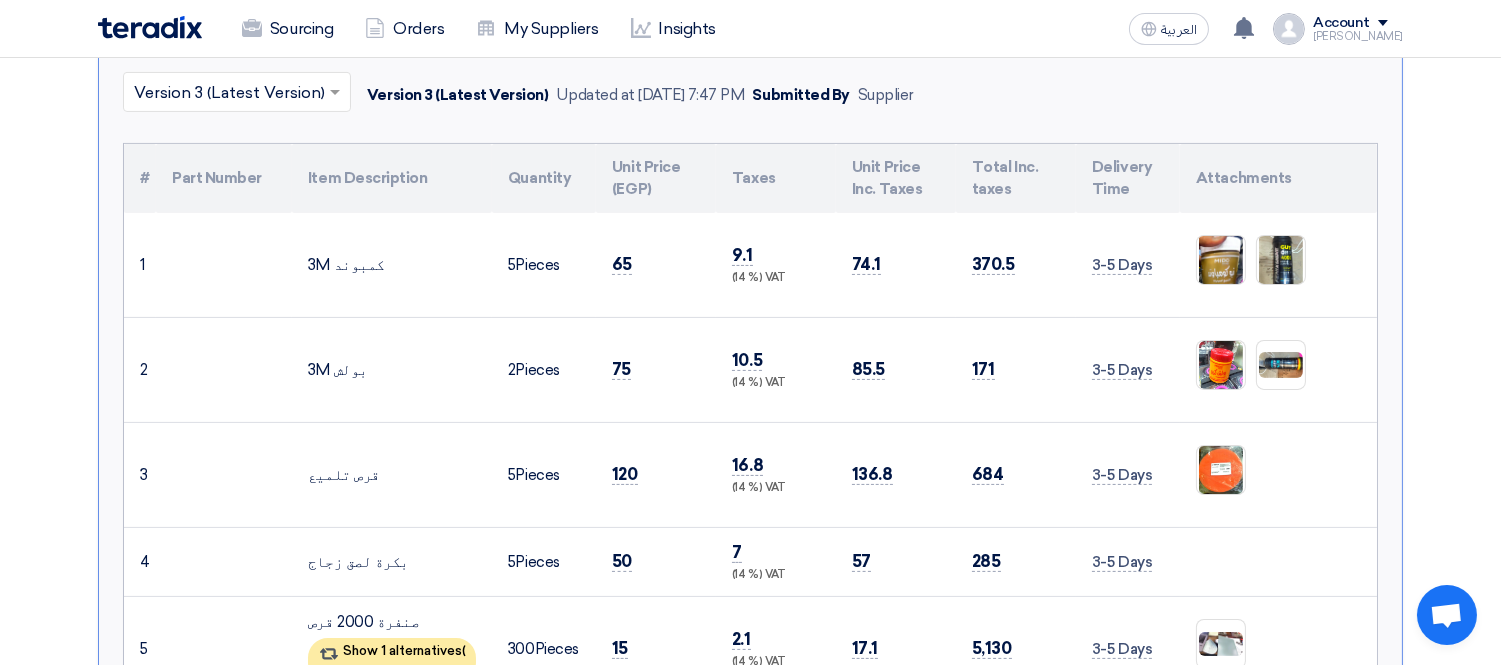 drag, startPoint x: 1485, startPoint y: 250, endPoint x: 1436, endPoint y: 271, distance: 53.310413 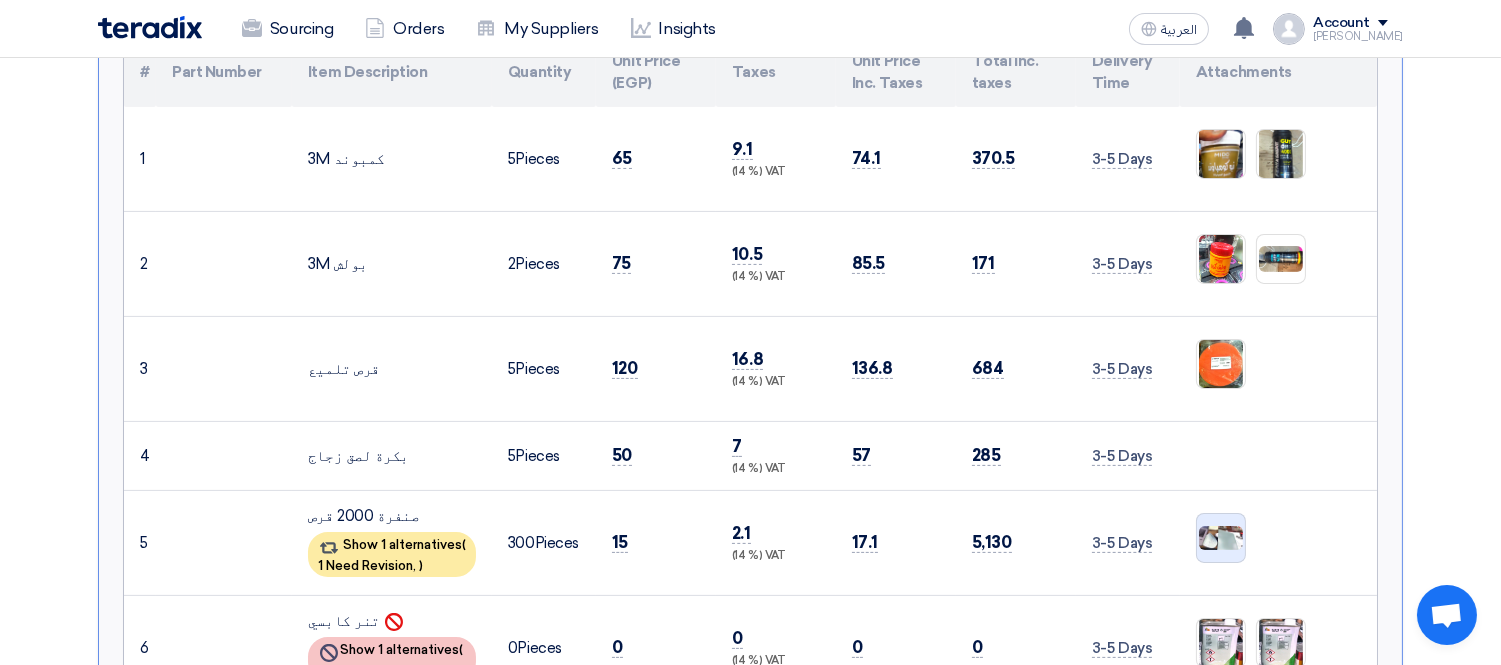 scroll, scrollTop: 888, scrollLeft: 0, axis: vertical 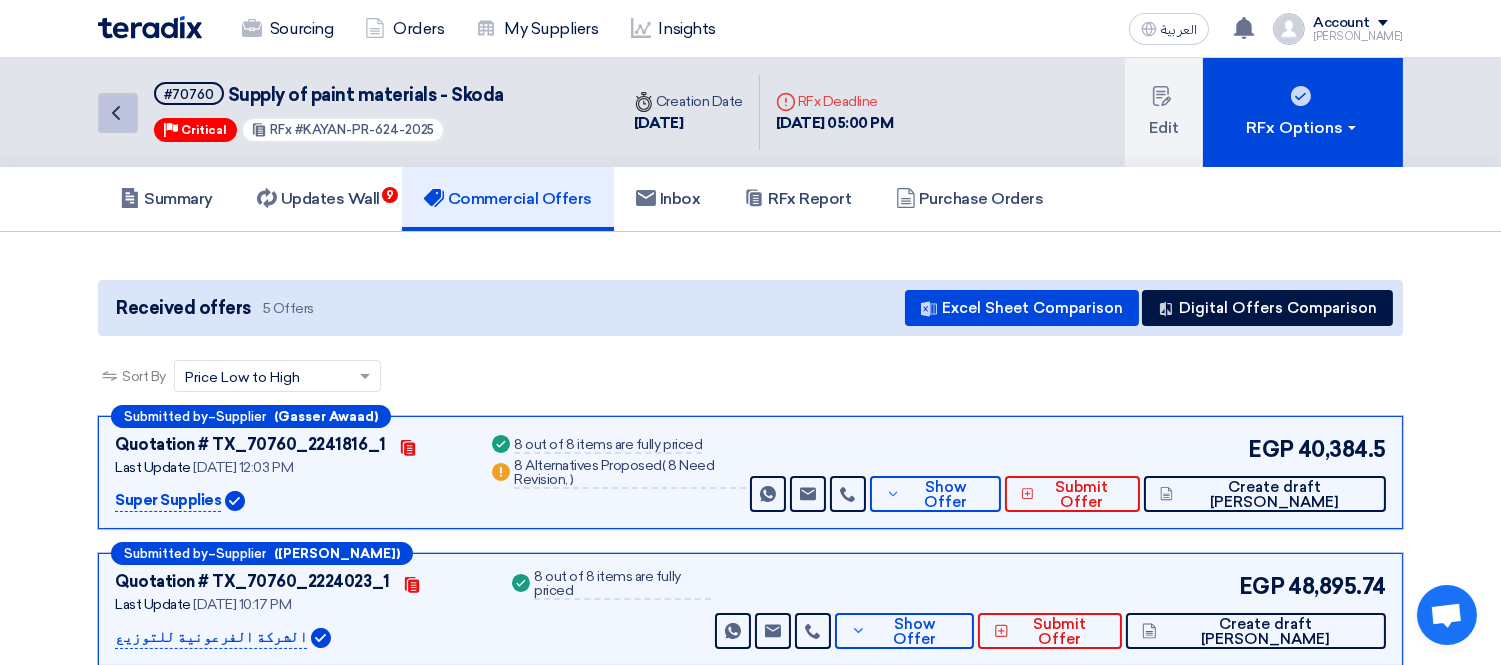 click 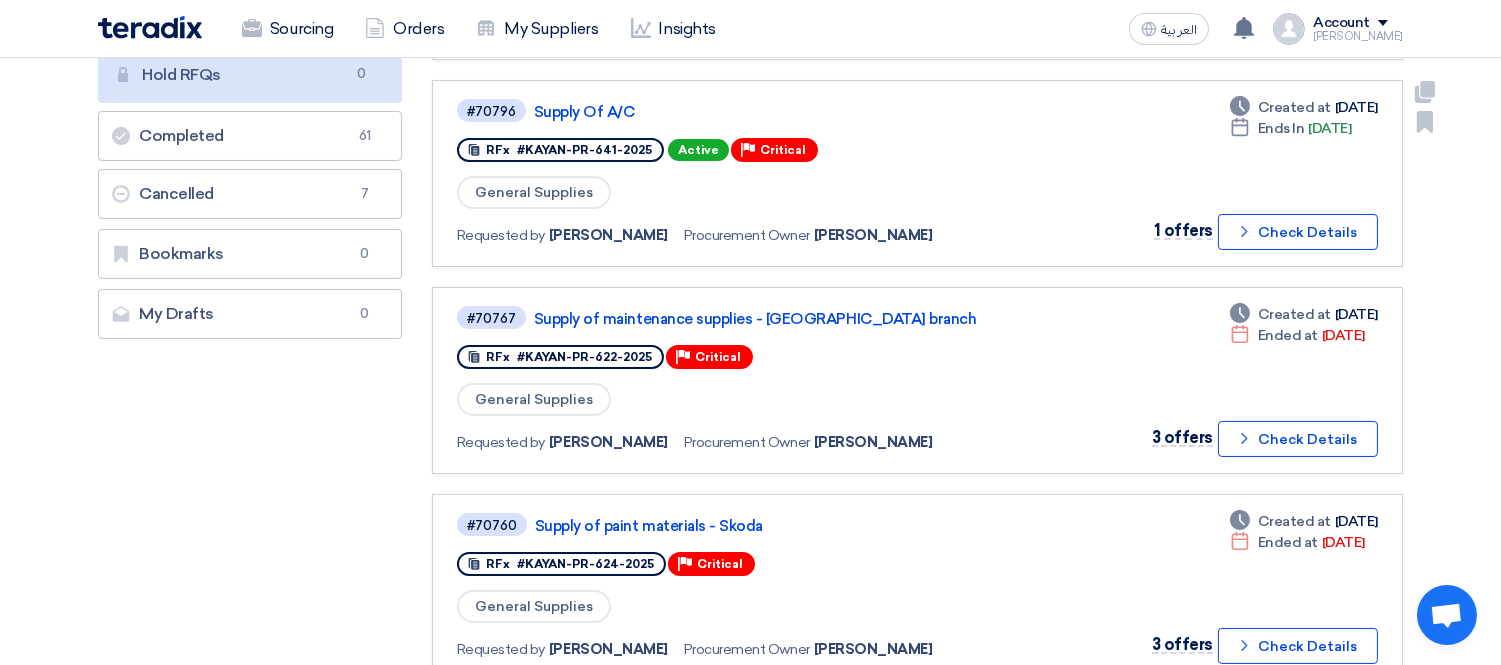 scroll, scrollTop: 444, scrollLeft: 0, axis: vertical 